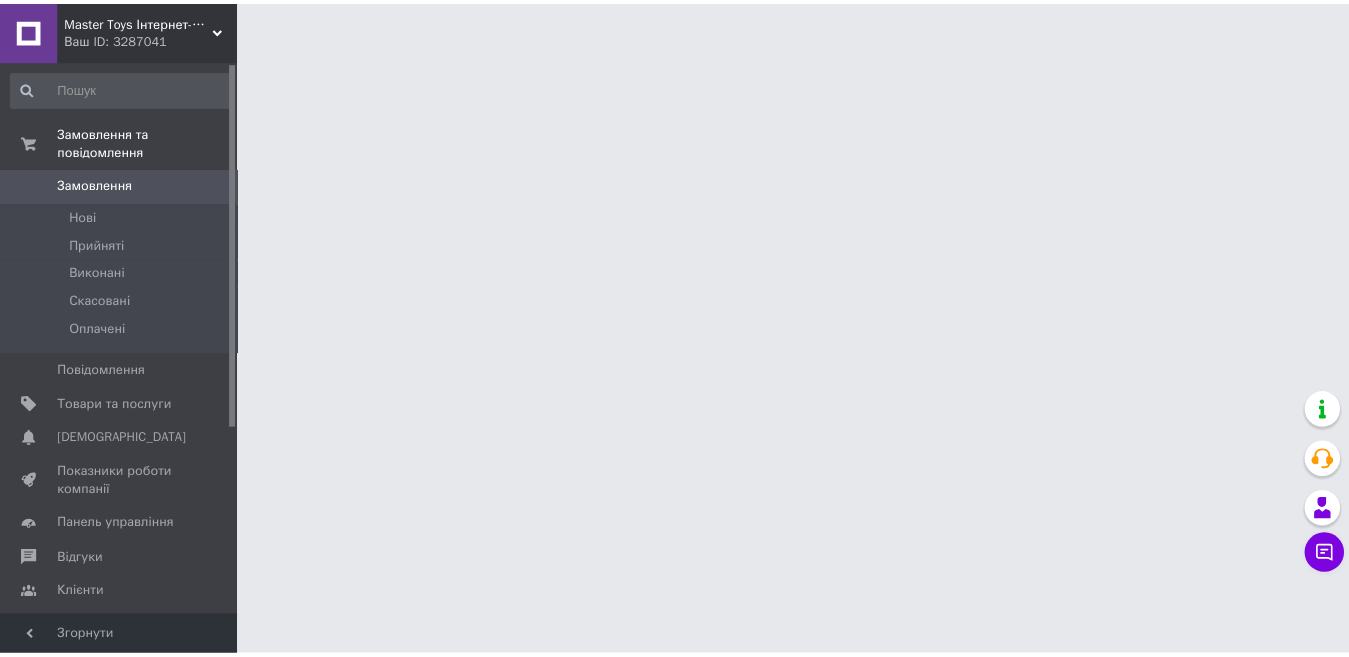 scroll, scrollTop: 0, scrollLeft: 0, axis: both 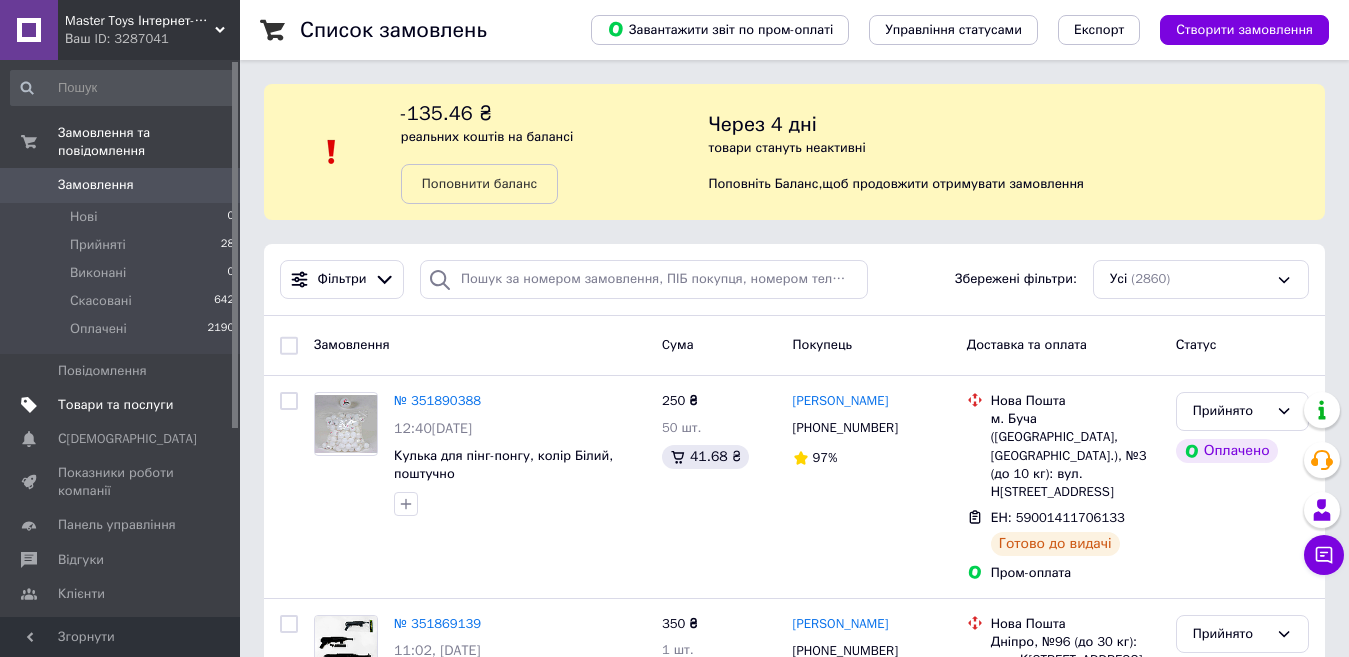 click on "Товари та послуги" at bounding box center [115, 405] 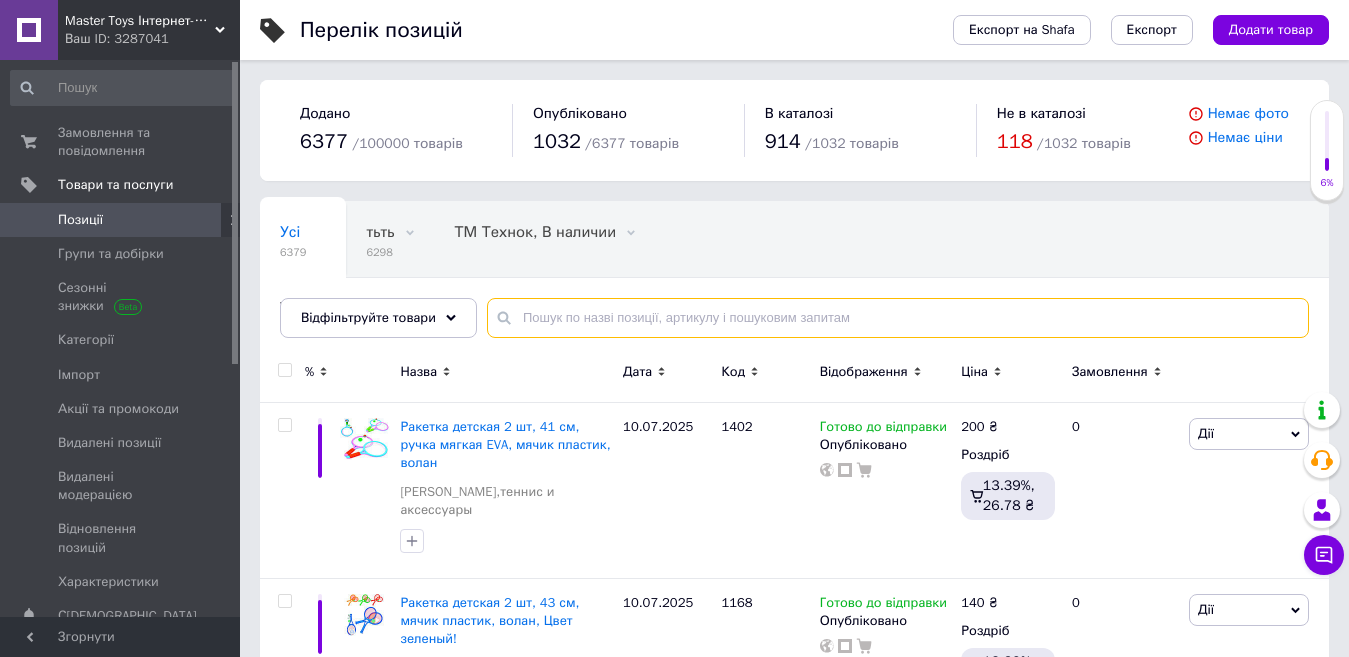 click at bounding box center [898, 318] 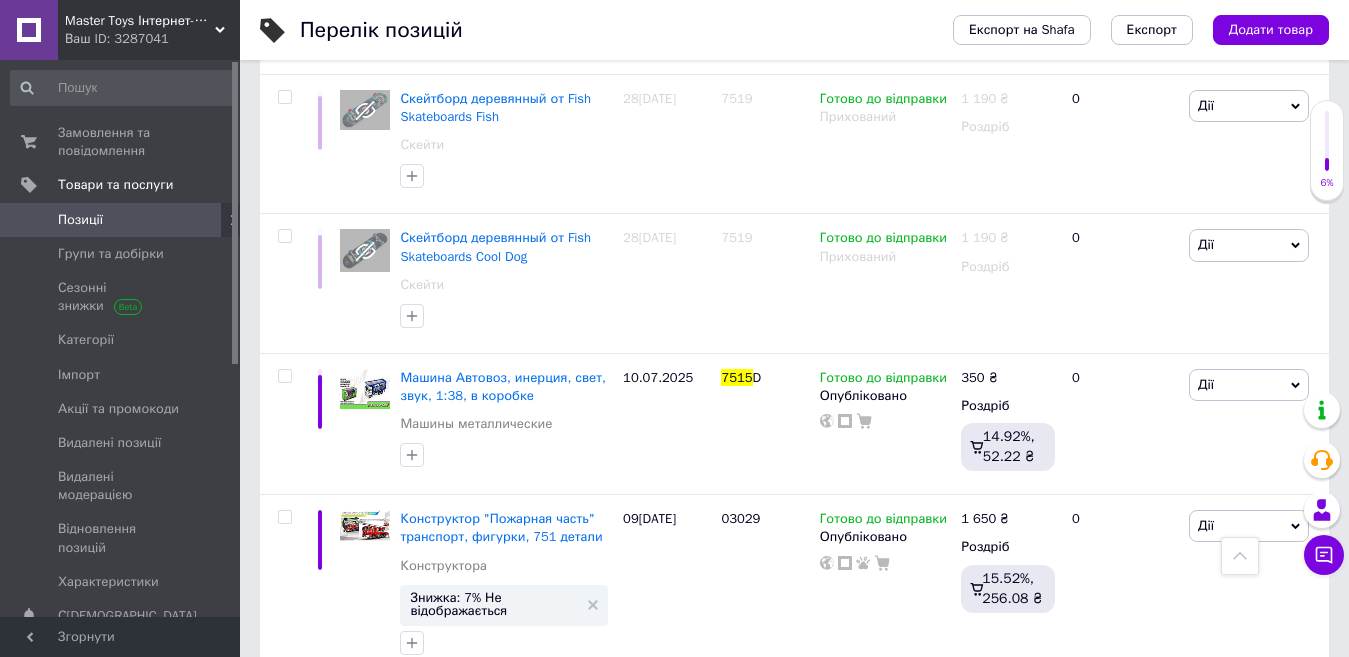 scroll, scrollTop: 790, scrollLeft: 0, axis: vertical 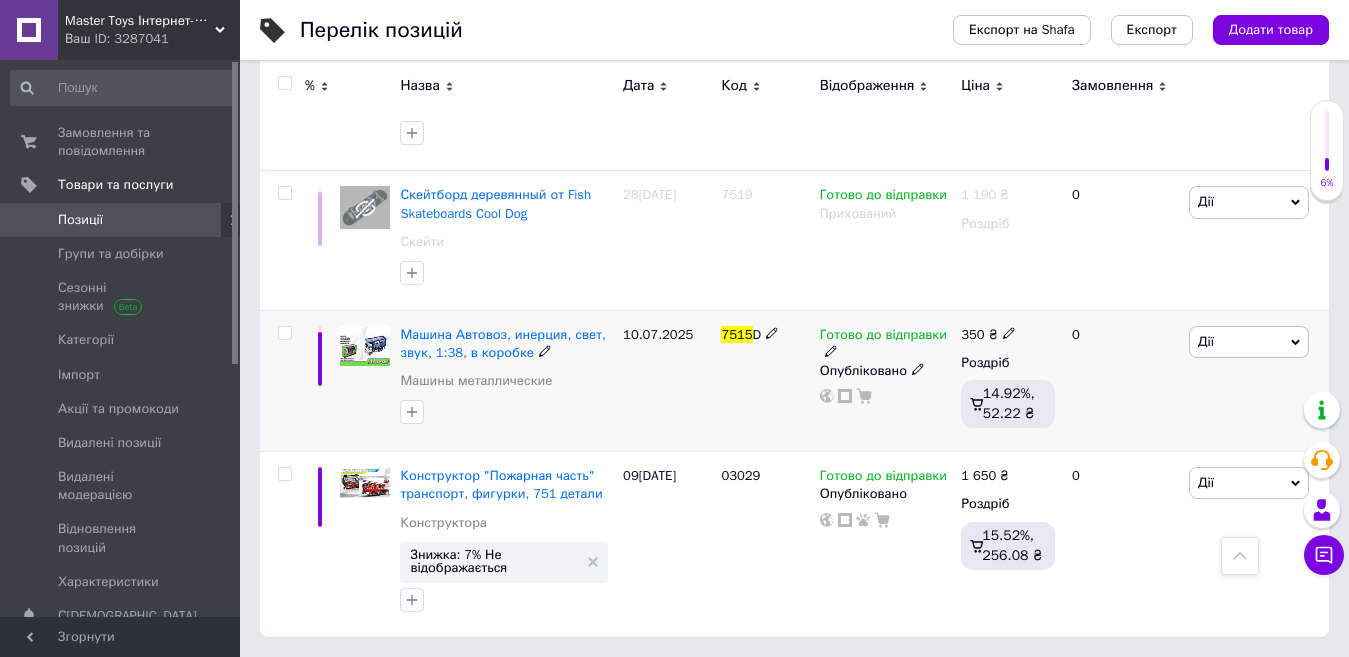 type on "7515" 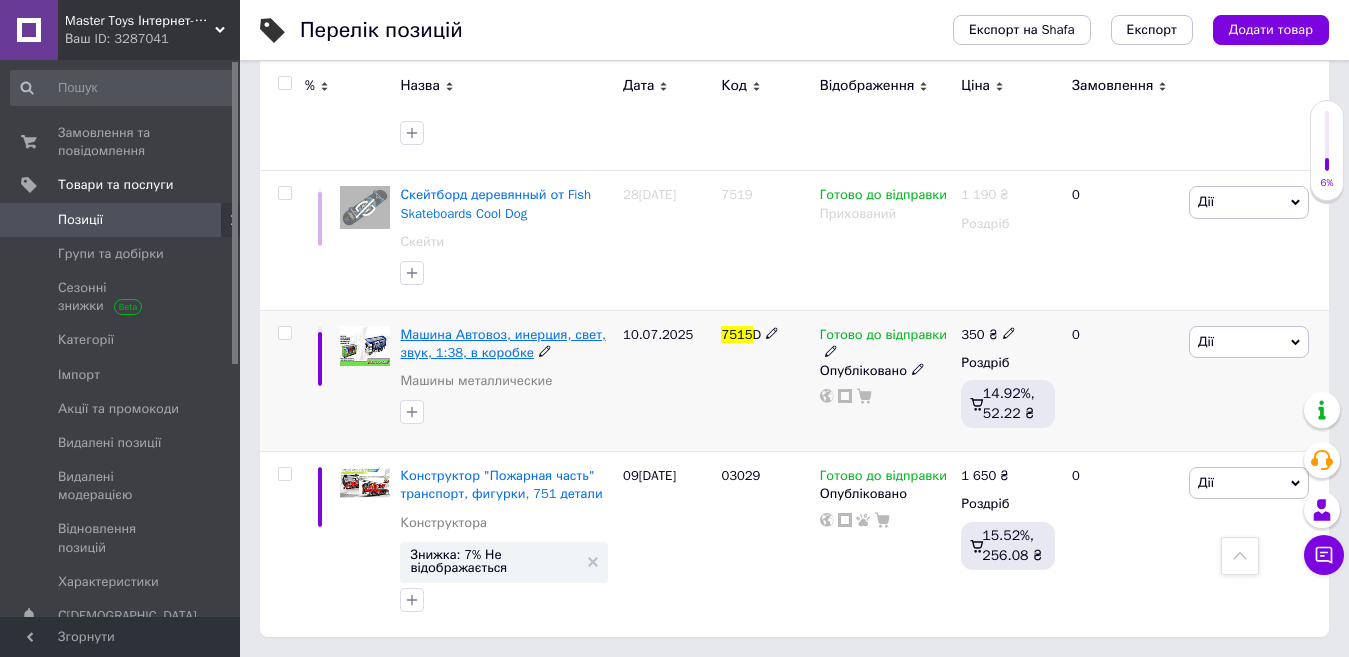click on "Машина Автовоз, инерция, свет, звук, 1:38, в коробке" at bounding box center (502, 343) 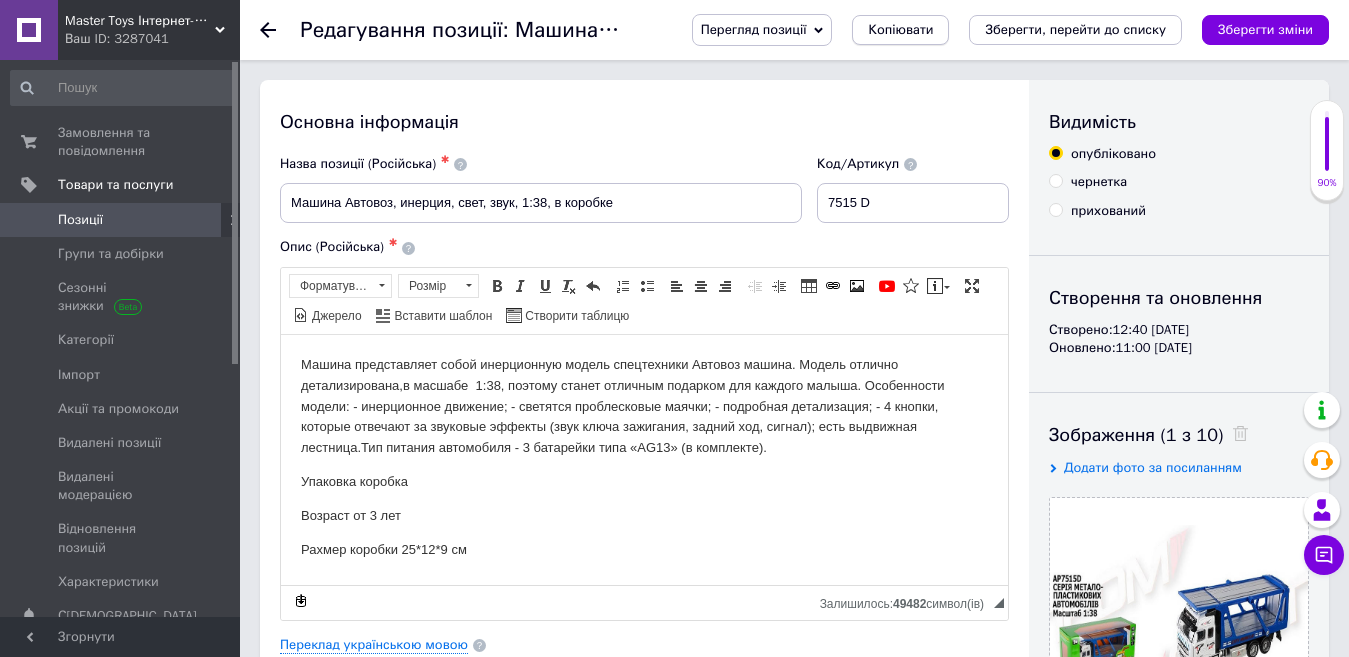 scroll, scrollTop: 0, scrollLeft: 0, axis: both 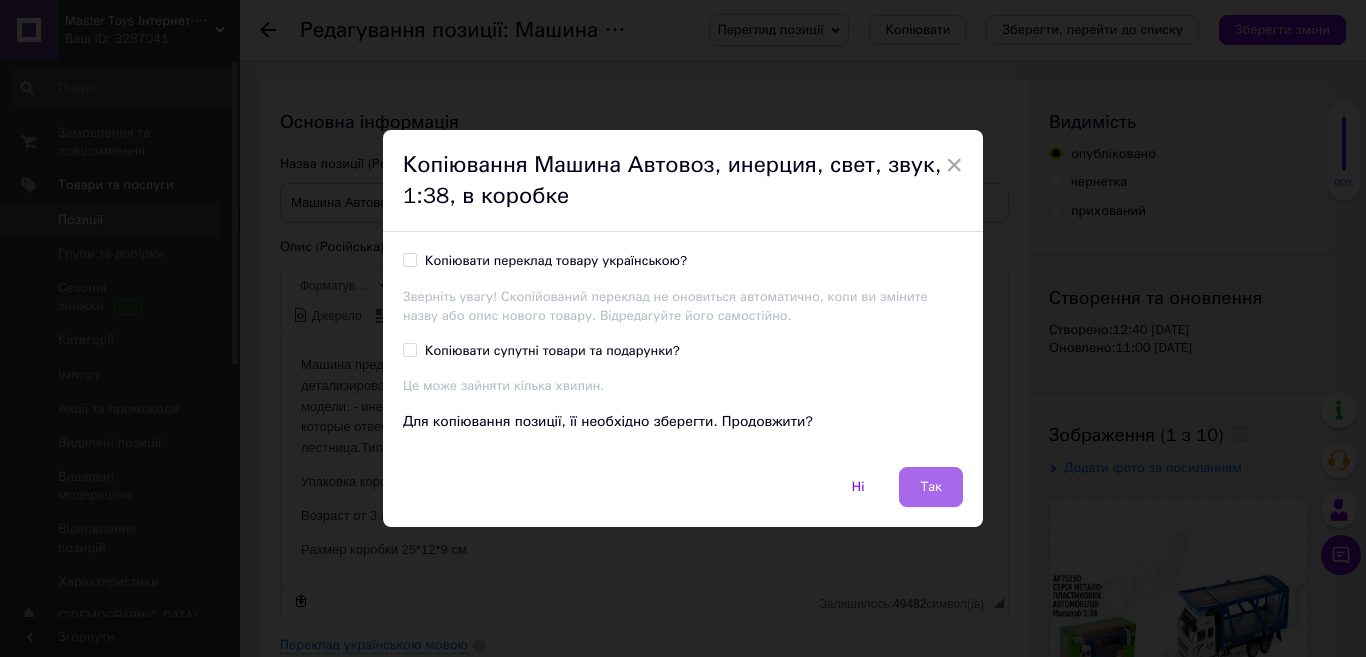 click on "Так" at bounding box center [931, 487] 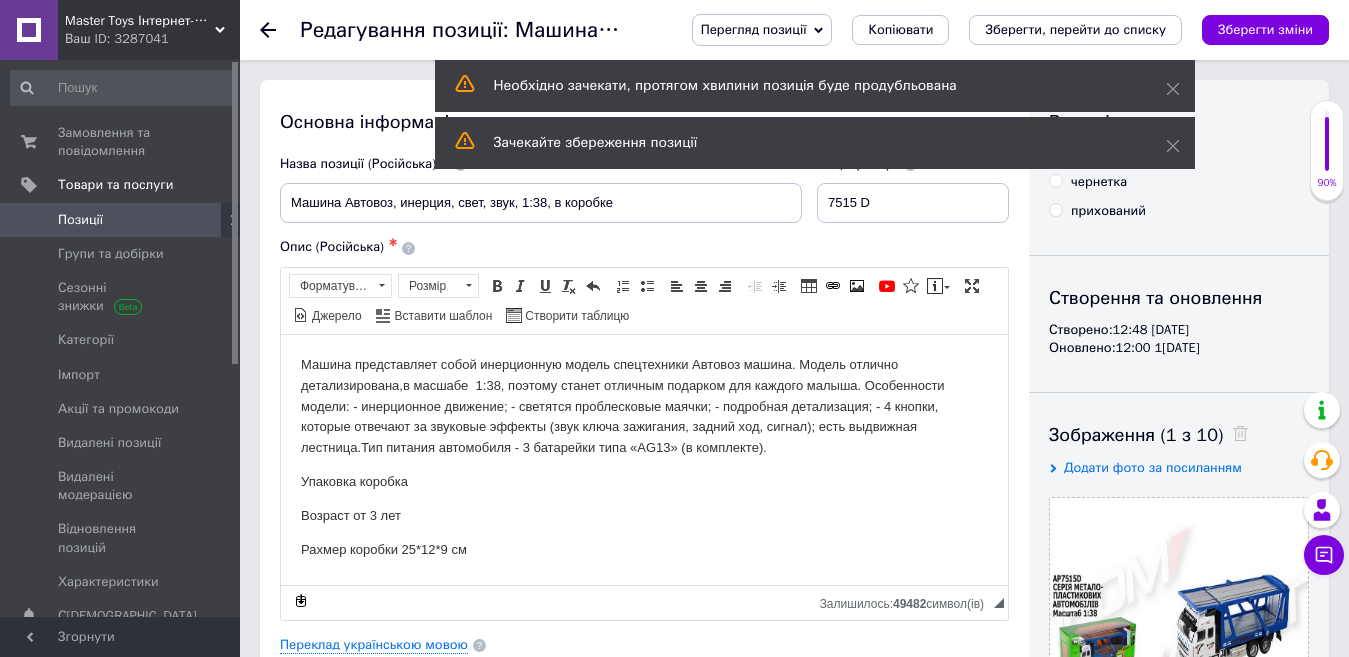 scroll, scrollTop: 0, scrollLeft: 0, axis: both 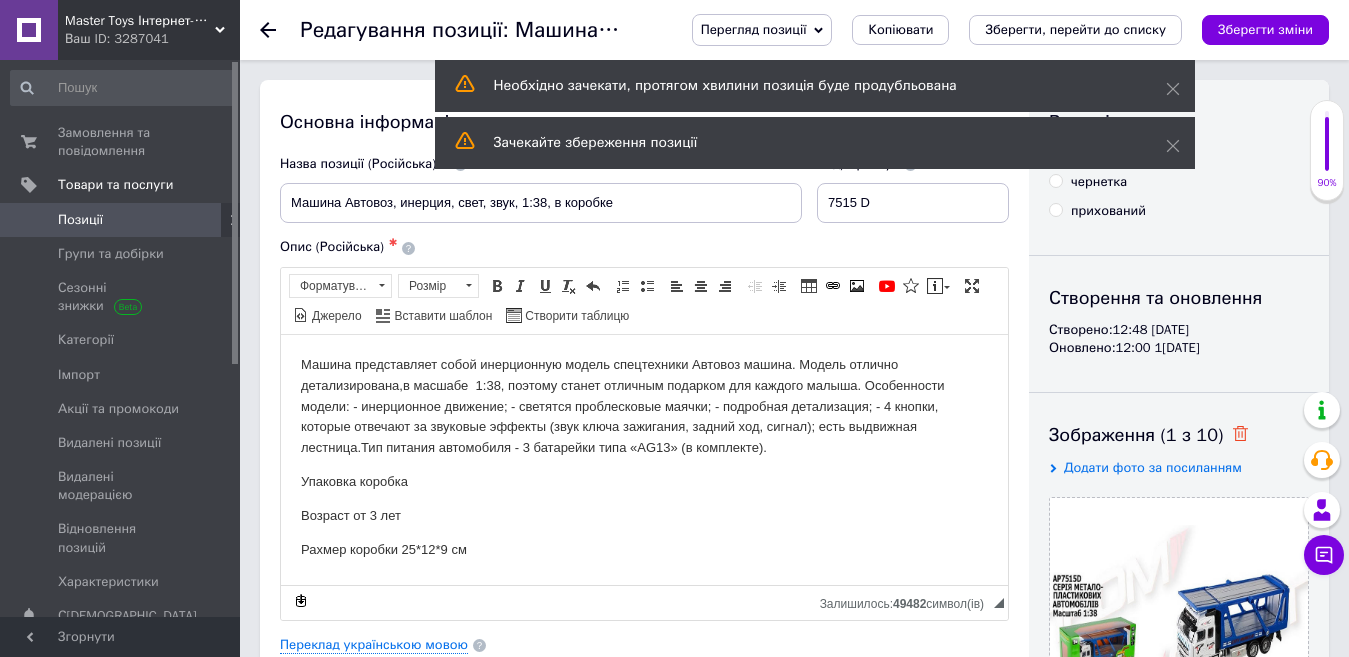 click 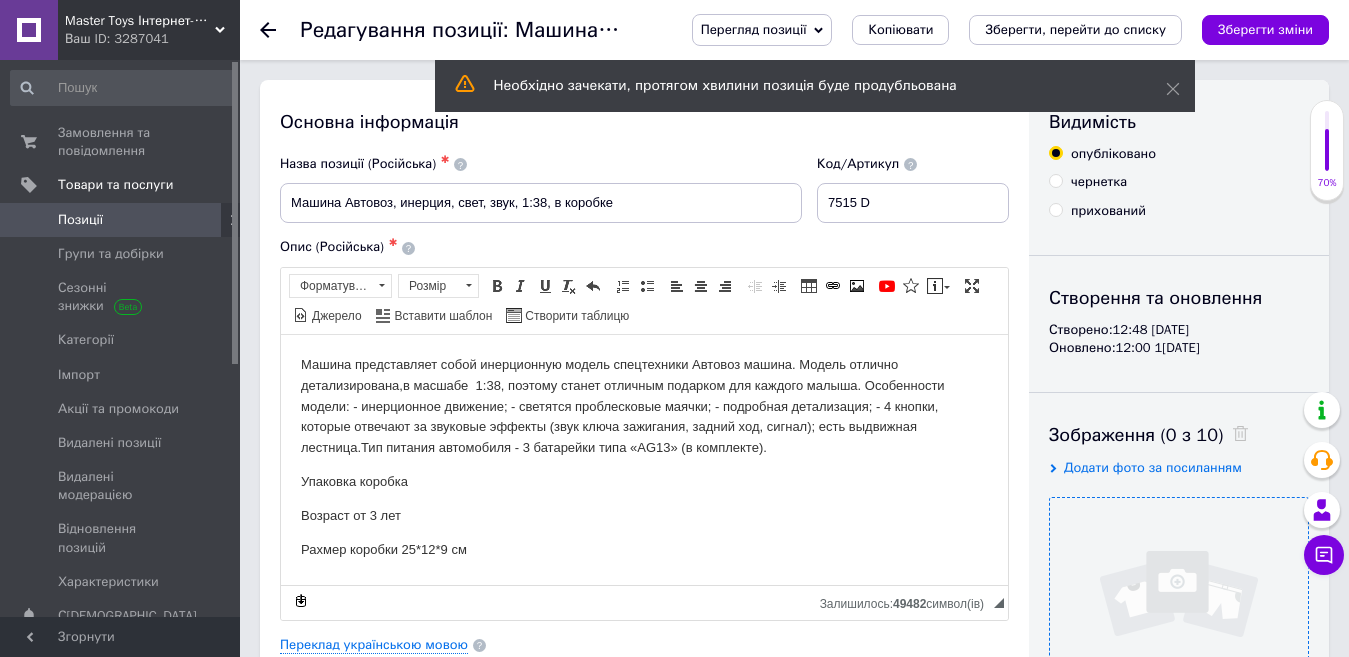 click at bounding box center [1179, 627] 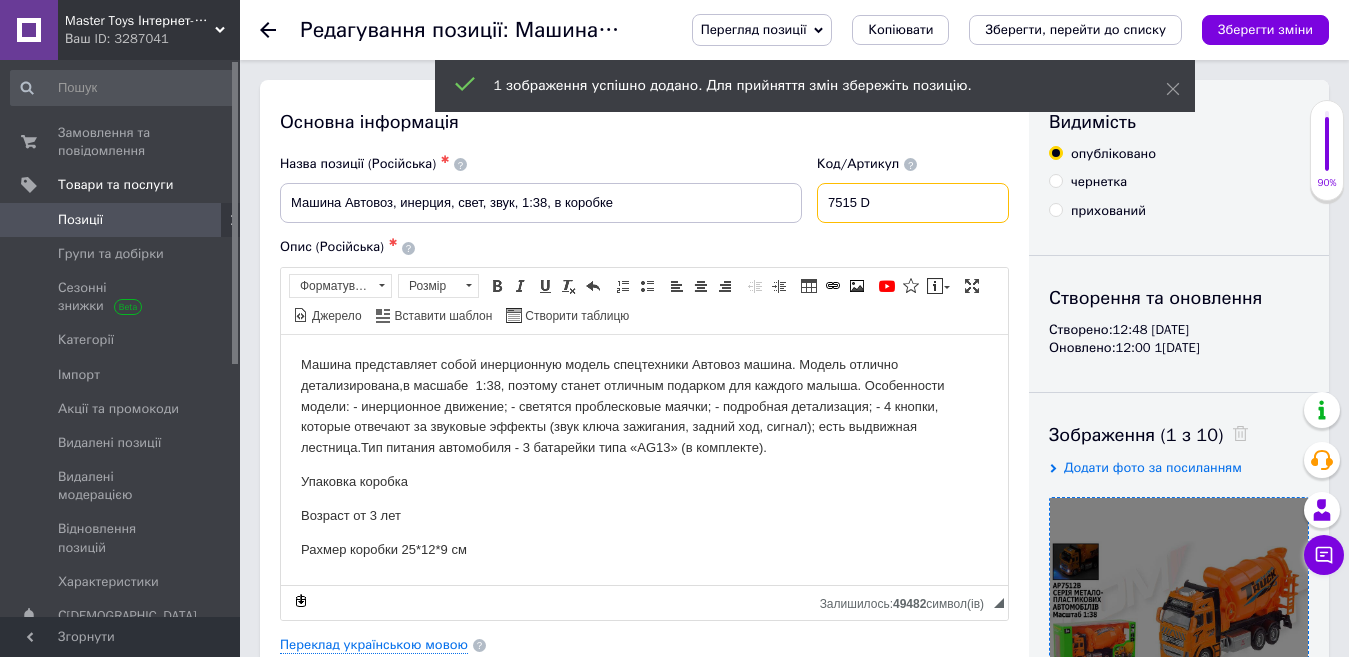 click on "7515 D" at bounding box center (913, 203) 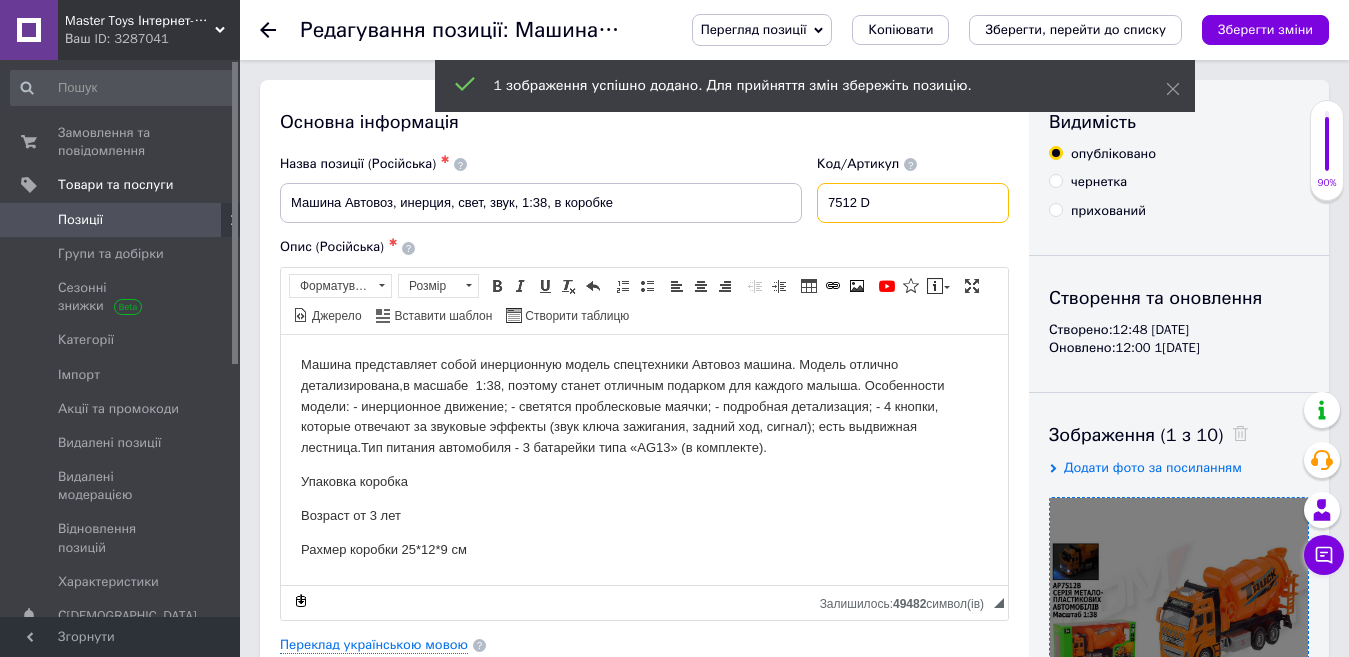click on "7512 D" at bounding box center [913, 203] 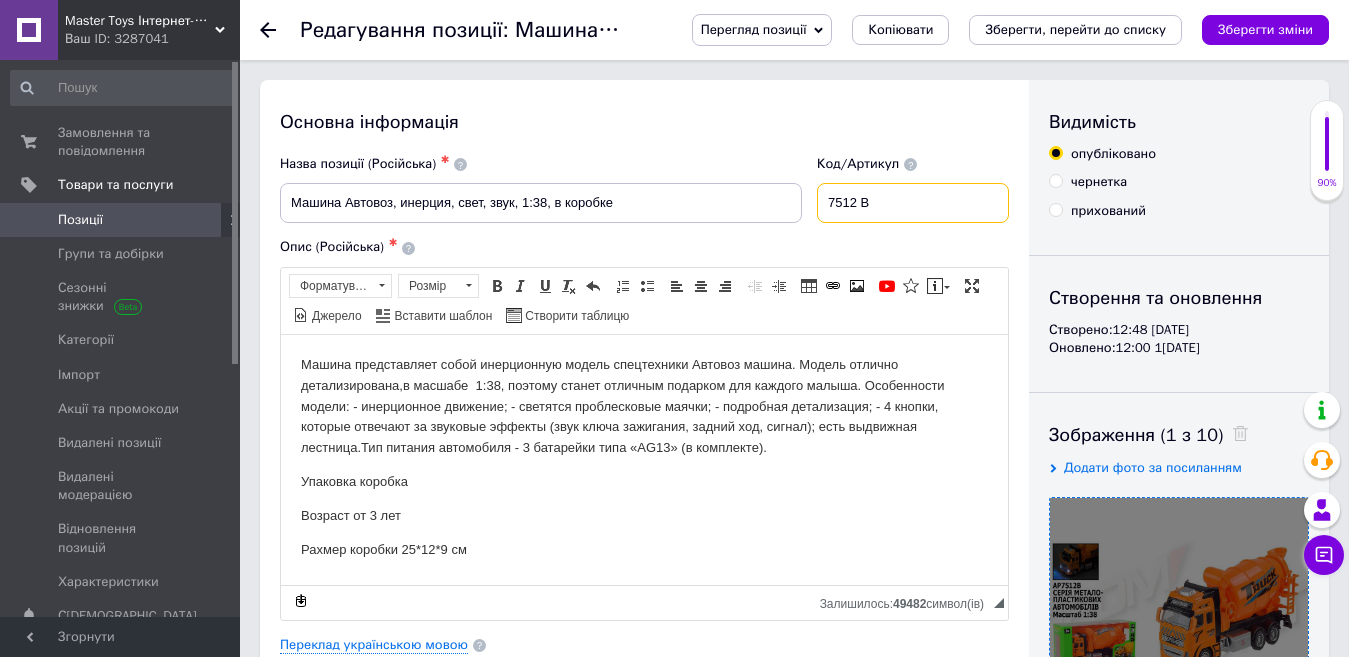 type on "7512 В" 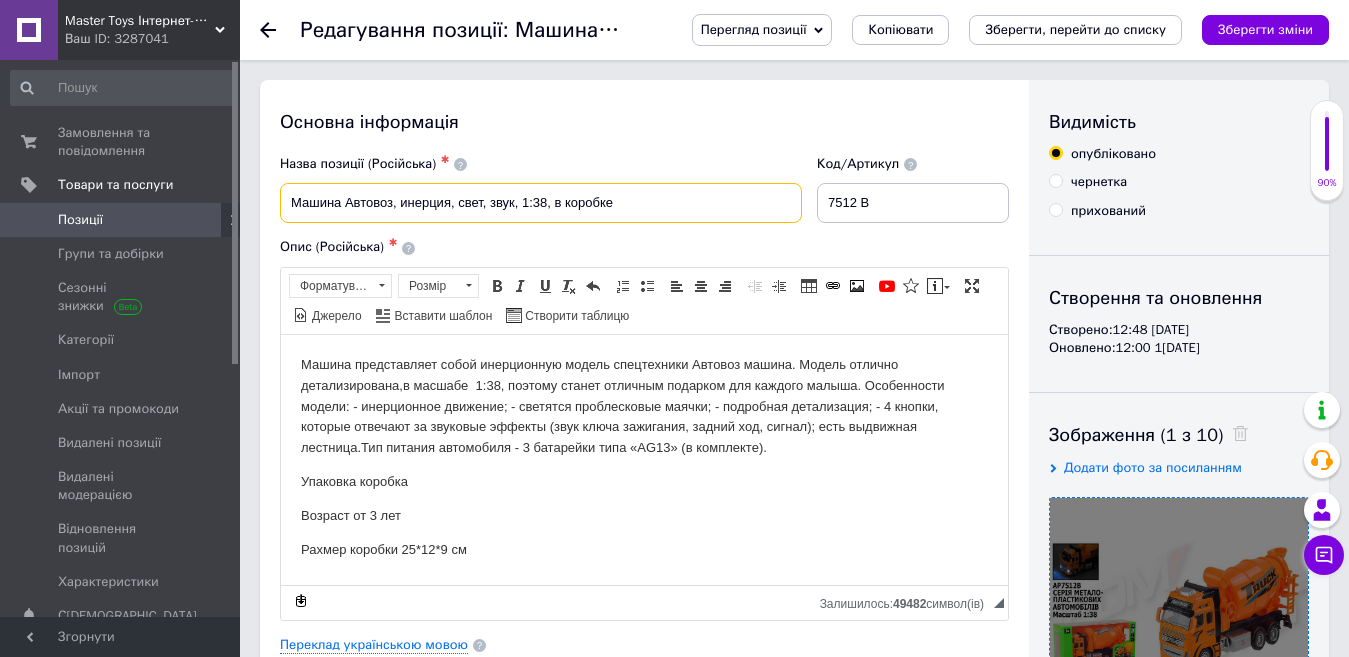 drag, startPoint x: 392, startPoint y: 202, endPoint x: 348, endPoint y: 204, distance: 44.04543 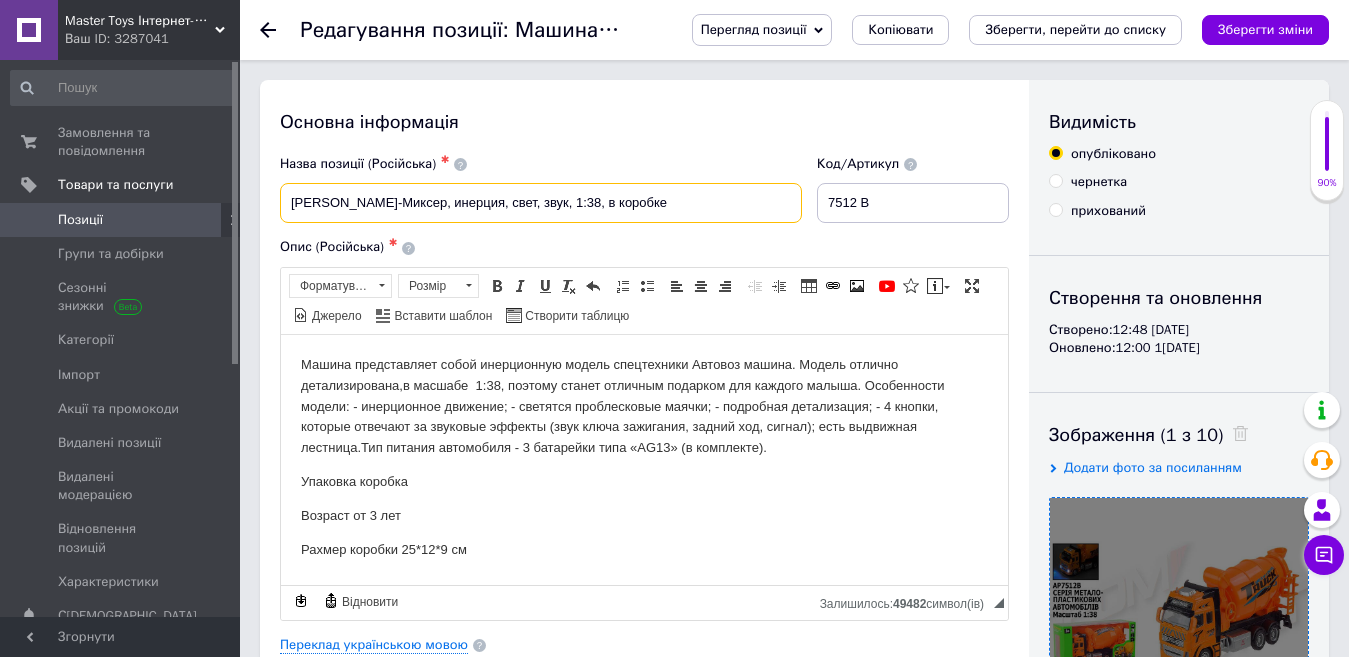 drag, startPoint x: 490, startPoint y: 205, endPoint x: 348, endPoint y: 201, distance: 142.05632 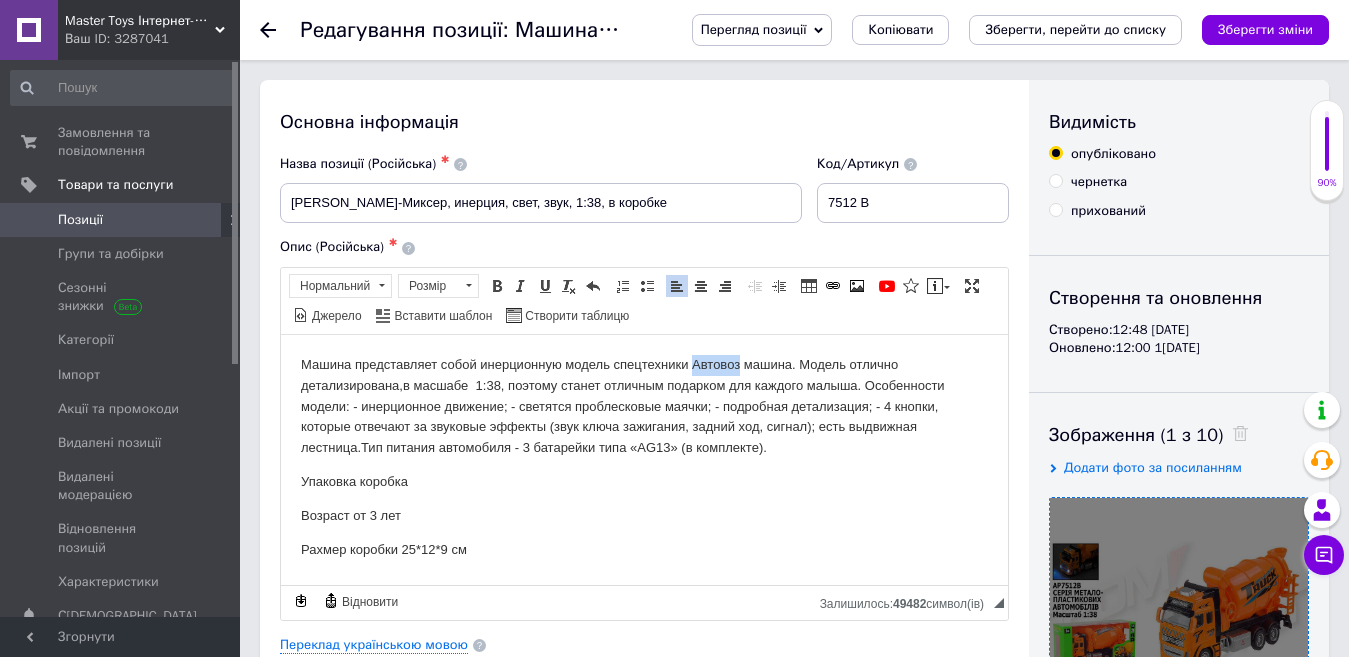 drag, startPoint x: 740, startPoint y: 364, endPoint x: 694, endPoint y: 362, distance: 46.043457 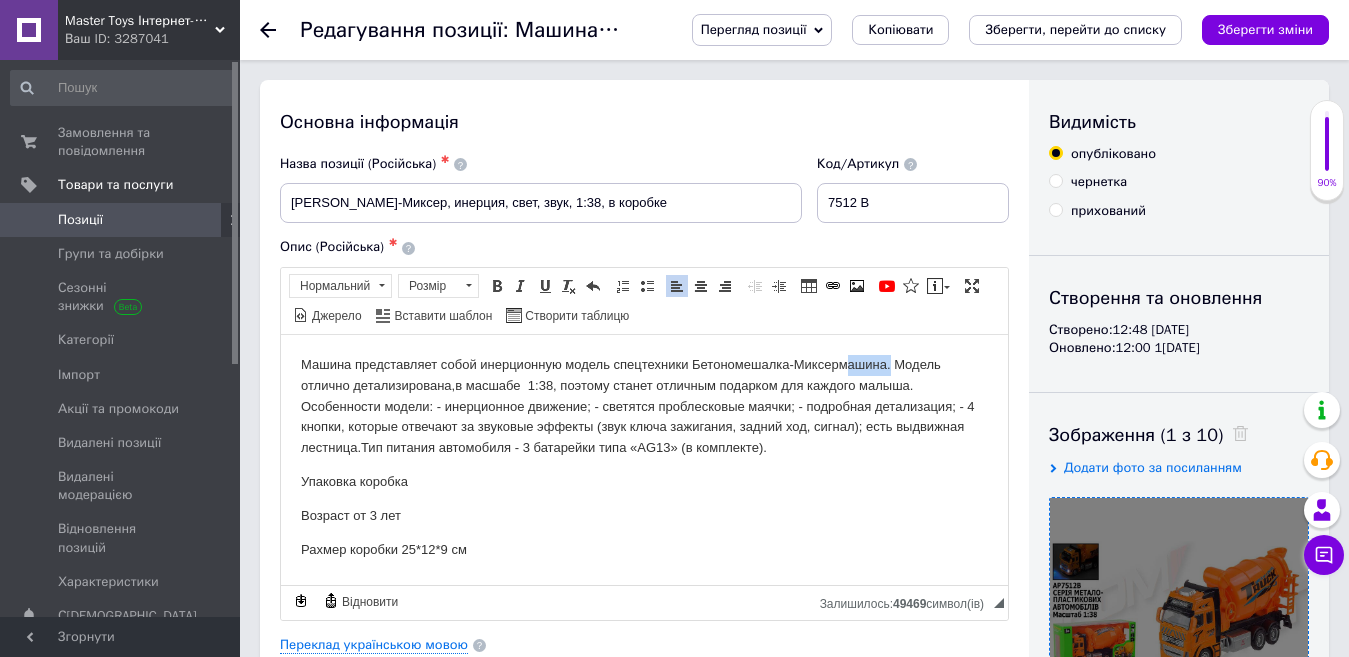 drag, startPoint x: 889, startPoint y: 365, endPoint x: 845, endPoint y: 370, distance: 44.28318 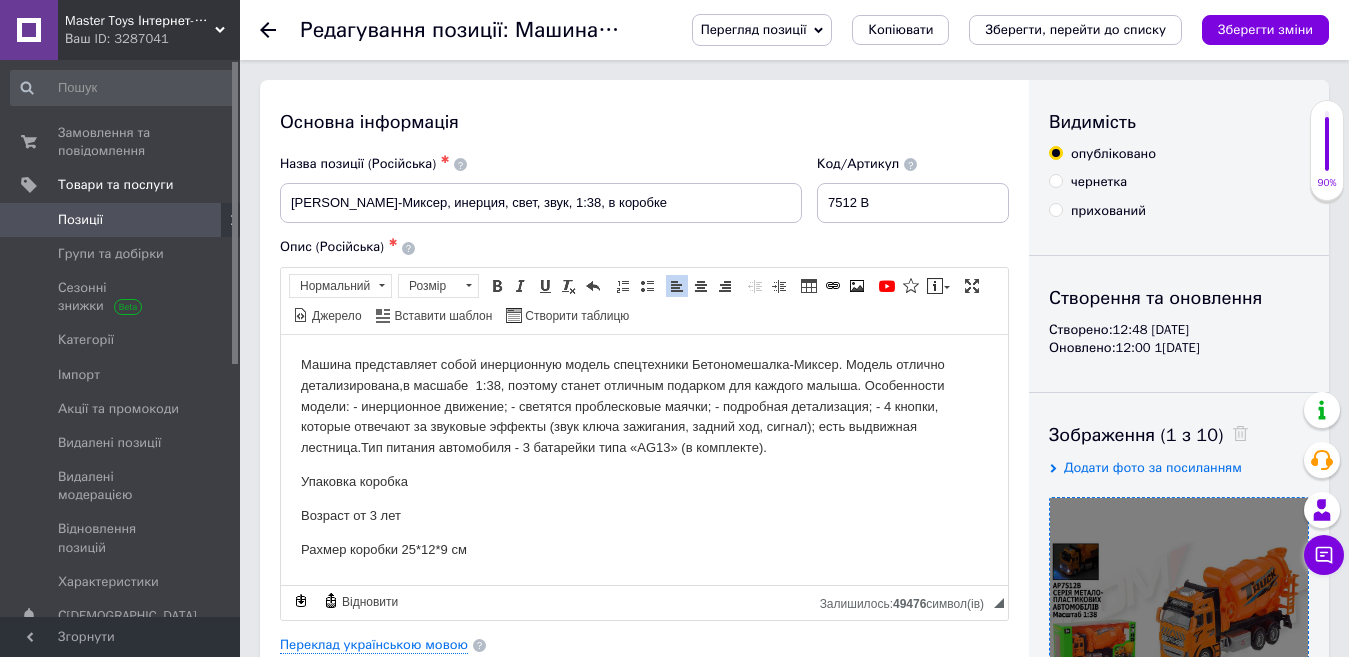click on "Машина представляет собой инерционную модель спецтехники Бетономешалка-Миксер . Модель отлично детализирована,в масшабе  1:38, поэтому станет отличным подарком для каждого малыша. Особенности модели: - инерционное движение; - светятся проблесковые маячки; - подробная детализация; - 4 кнопки, которые отвечают за звуковые эффекты (звук ключа зажигания, задний ход, сигнал); есть выдвижная лестница.Тип питания автомобиля - 3 батарейки типа «AG13» (в комплекте)." at bounding box center (644, 406) 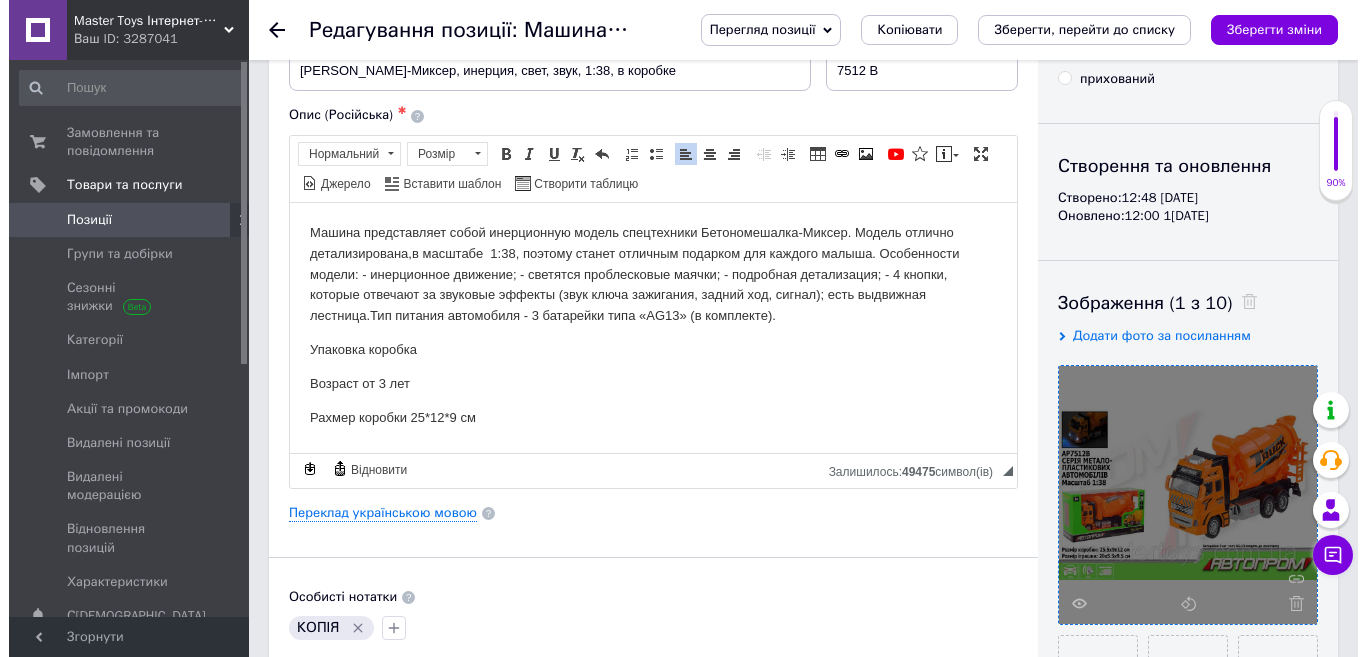 scroll, scrollTop: 127, scrollLeft: 0, axis: vertical 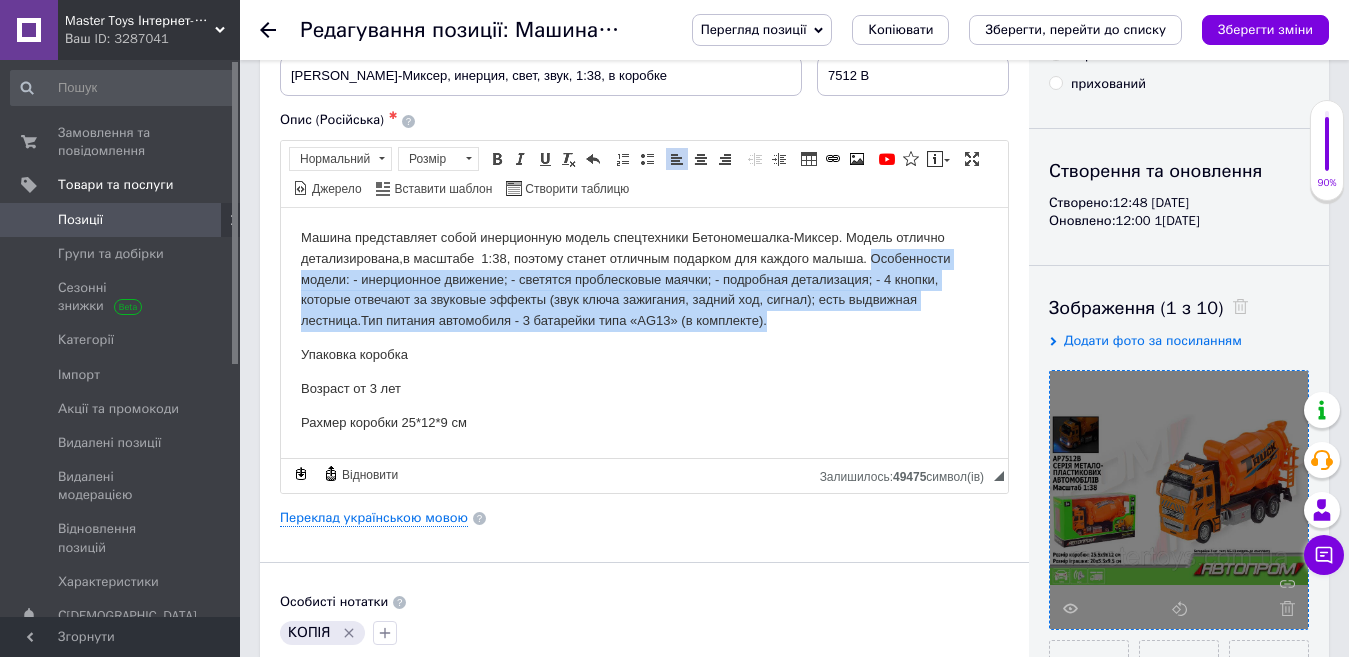 drag, startPoint x: 870, startPoint y: 259, endPoint x: 883, endPoint y: 319, distance: 61.39218 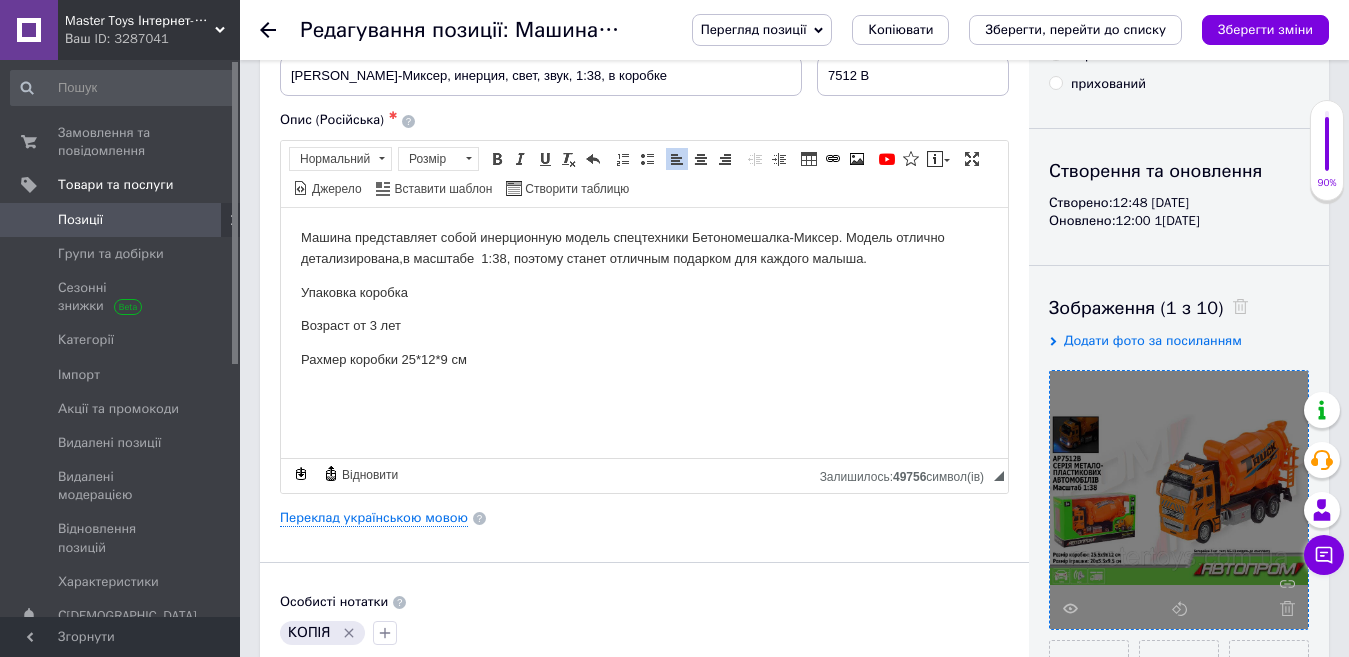click 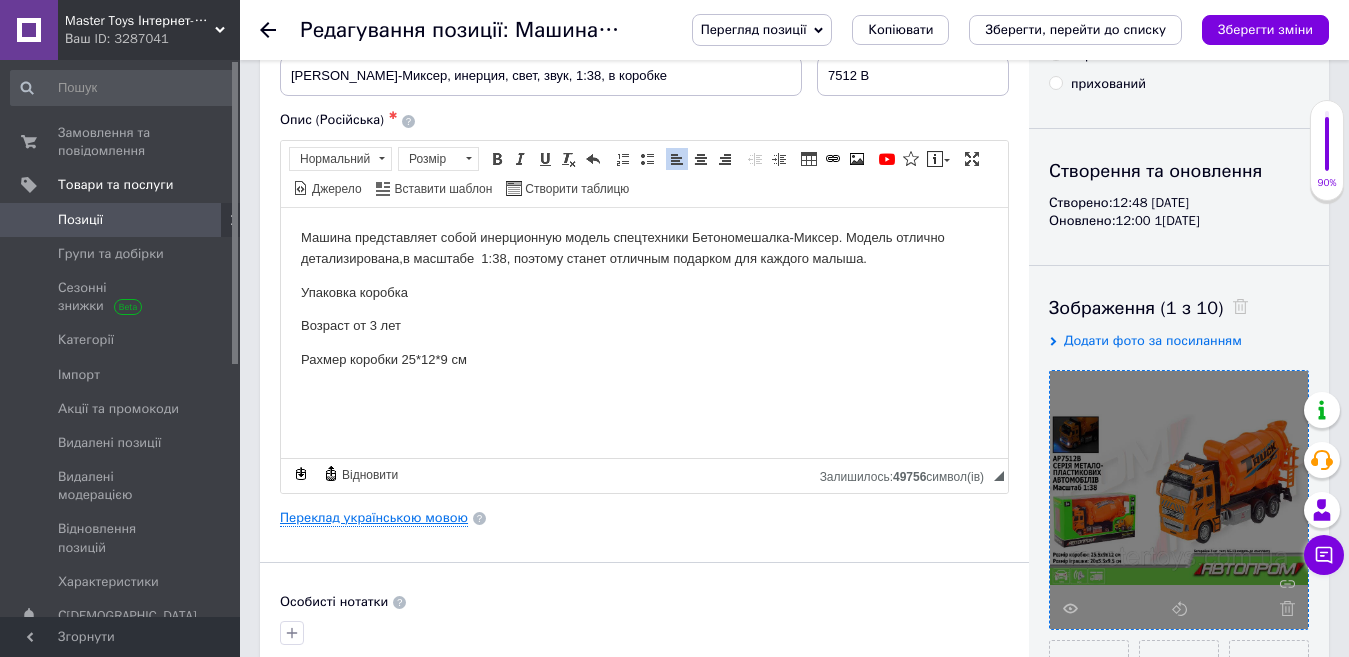 click on "Переклад українською мовою" at bounding box center (374, 518) 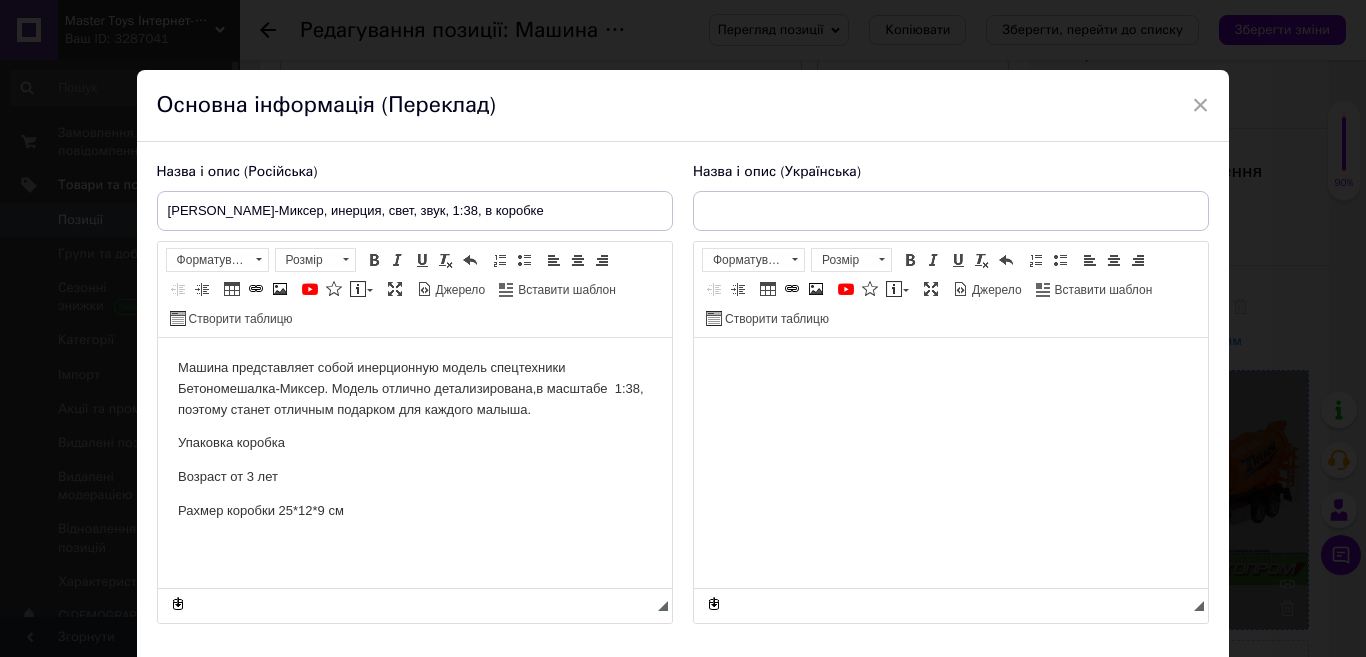 scroll, scrollTop: 0, scrollLeft: 0, axis: both 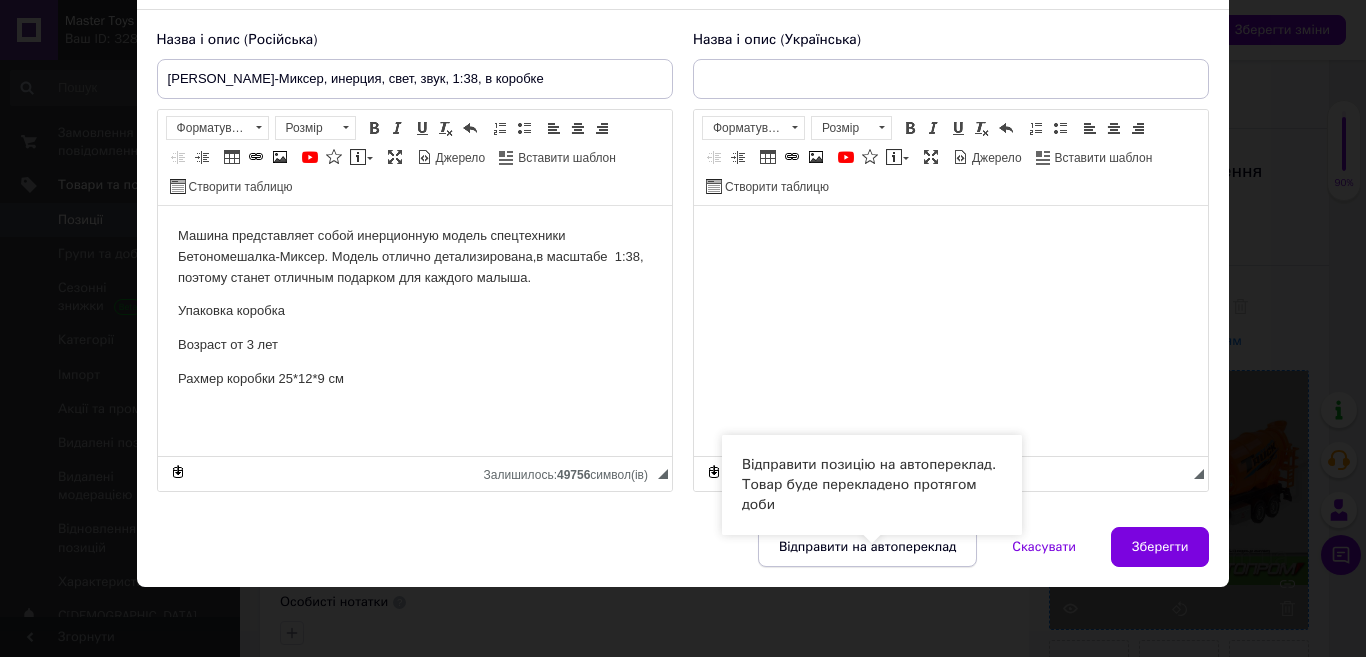 click on "Відправити на автопереклад" at bounding box center (867, 547) 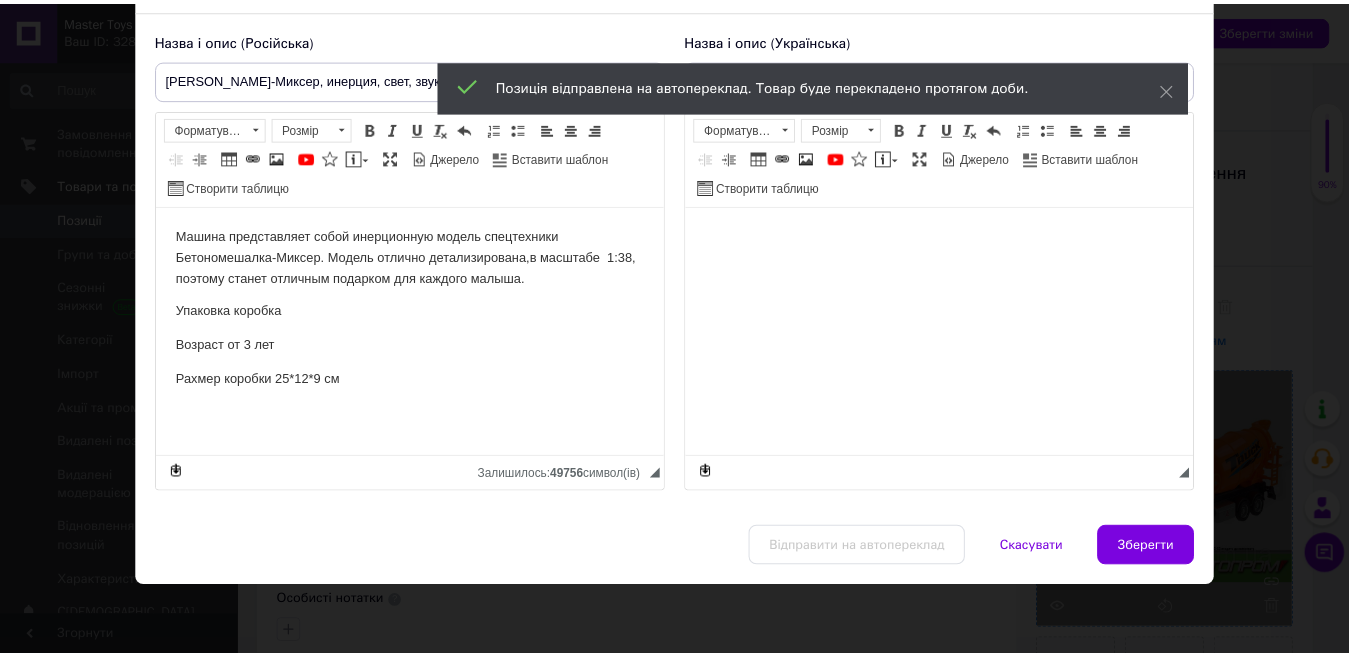 scroll, scrollTop: 0, scrollLeft: 0, axis: both 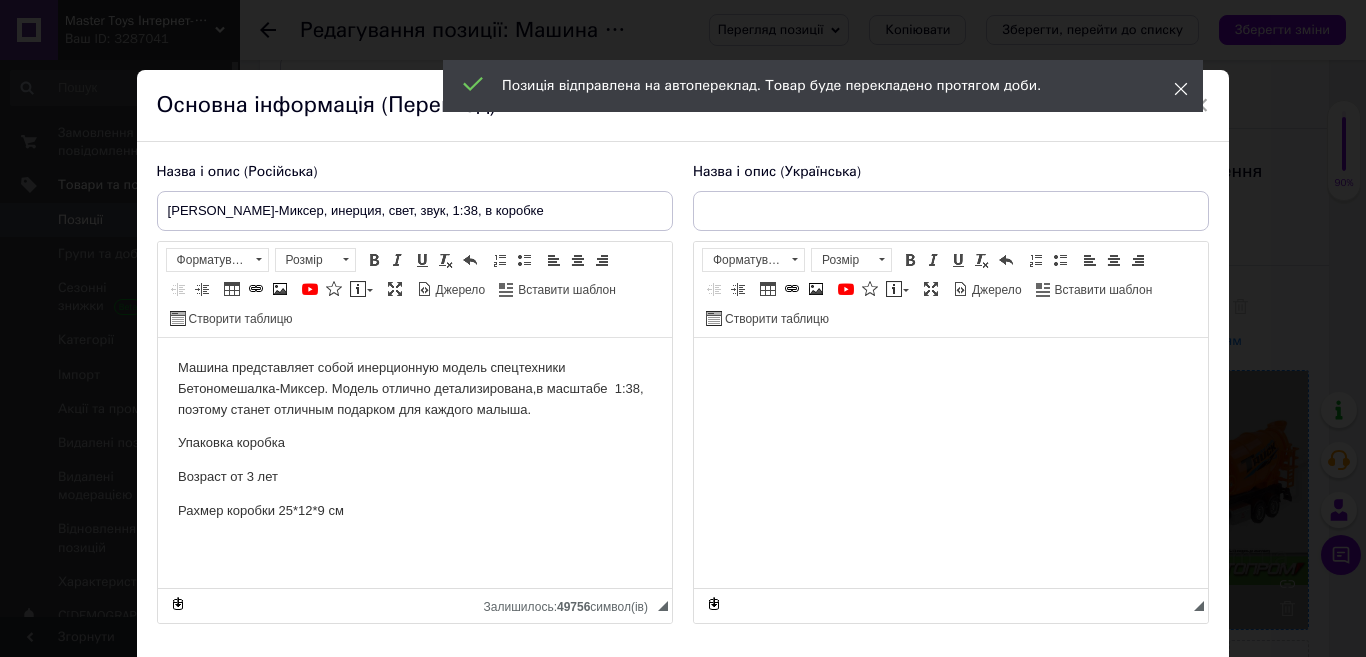 click 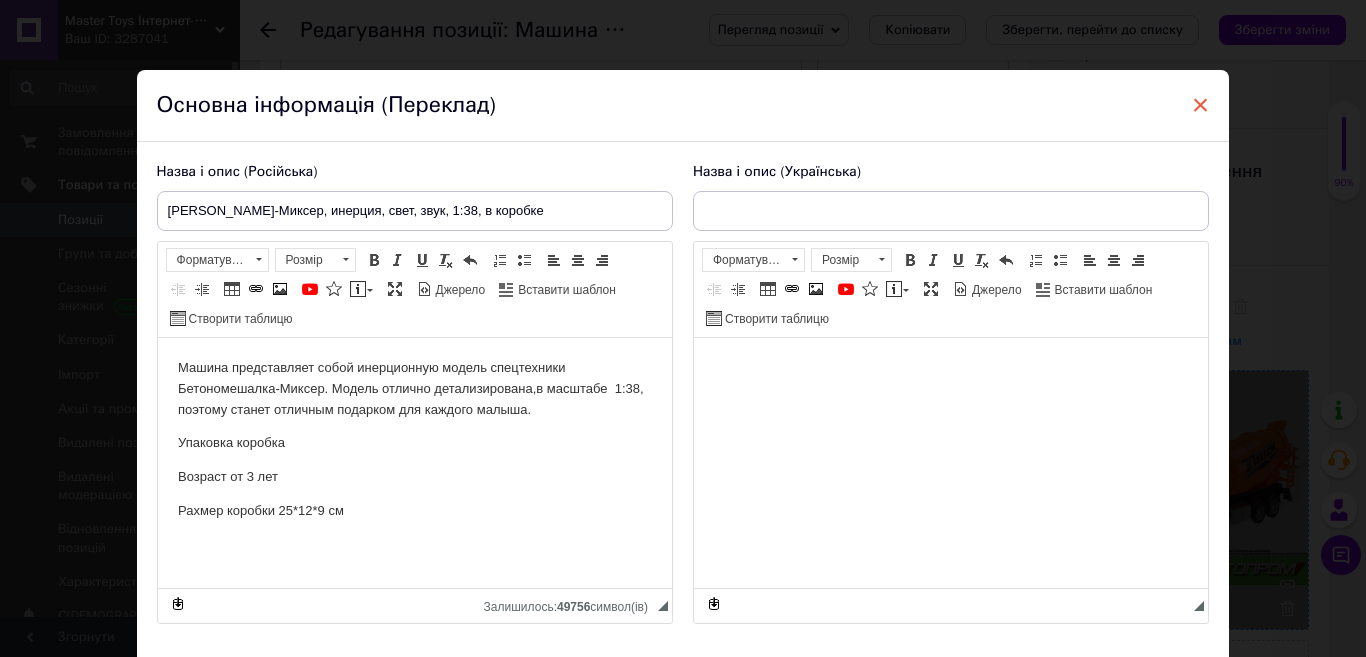click on "×" at bounding box center (1201, 105) 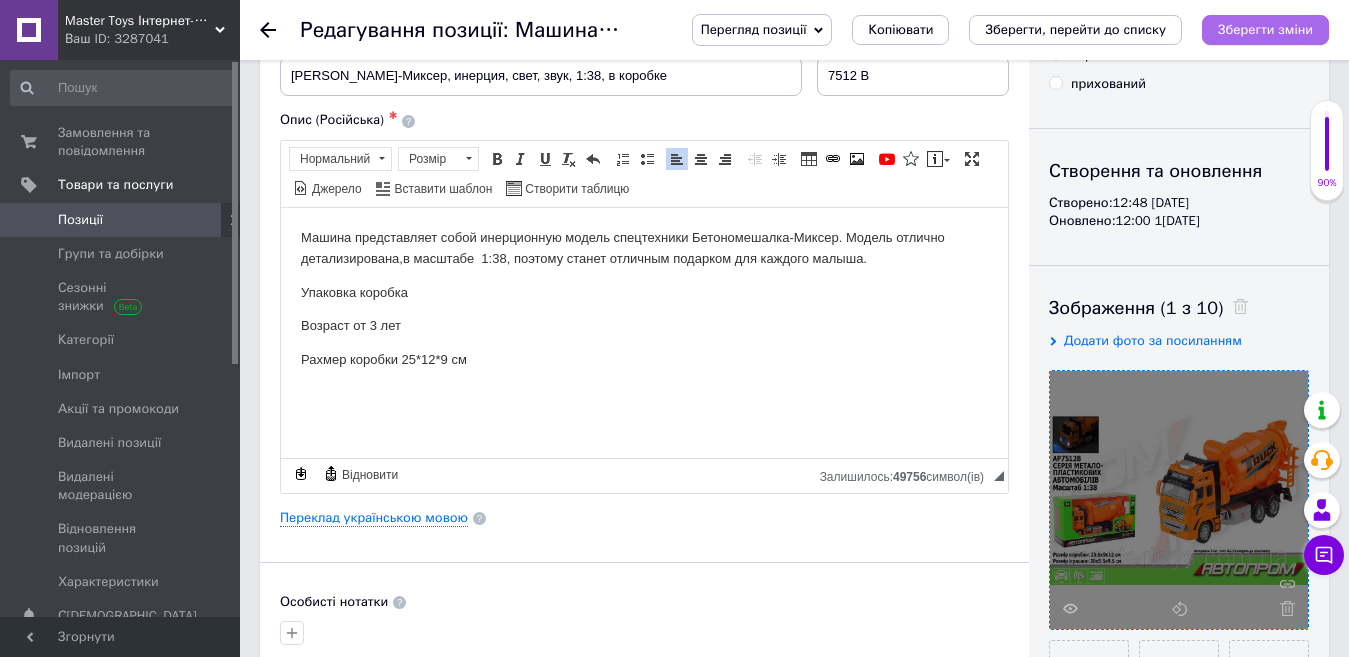 click on "Зберегти зміни" at bounding box center (1265, 29) 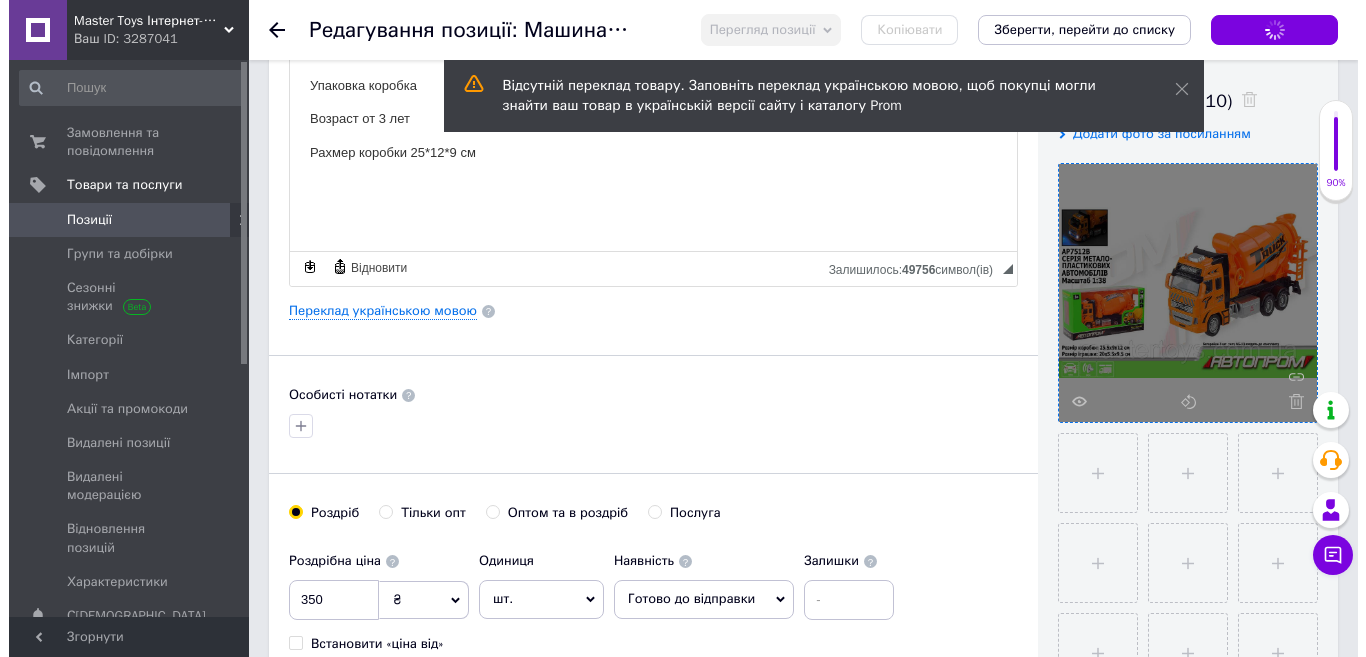 scroll, scrollTop: 391, scrollLeft: 0, axis: vertical 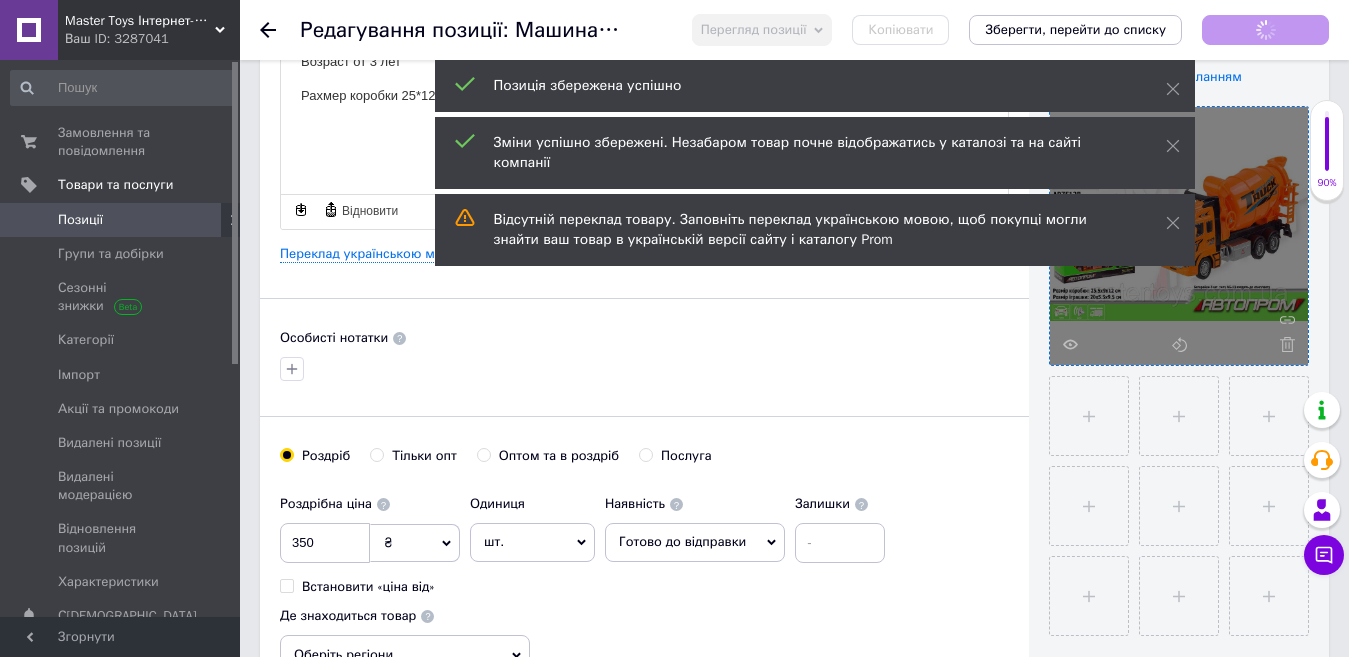 click on "Основна інформація Назва позиції (Російська) ✱ [PERSON_NAME]-Миксер, инерция, свет, звук, 1:38, в коробке Код/Артикул 7512 В Опис (Російська) ✱ Машина представляет собой инерционную модель спецтехники Бетономешалка-Миксер. Модель отлично детализирована,в масштабе  1:38, поэтому станет отличным подарком для каждого малыша.
Упаковка коробка
Возраст от 3 лет
Рахмер коробки 25*12*9 см
Розширений текстовий редактор, 8F7BC27D-CF67-45D9-8887-4EE3745FBB60 Панель інструментів редактора Форматування Нормальний Розмір Розмір   Жирний  Сполучення клавіш Ctrl+B   Курсив" at bounding box center (644, 247) 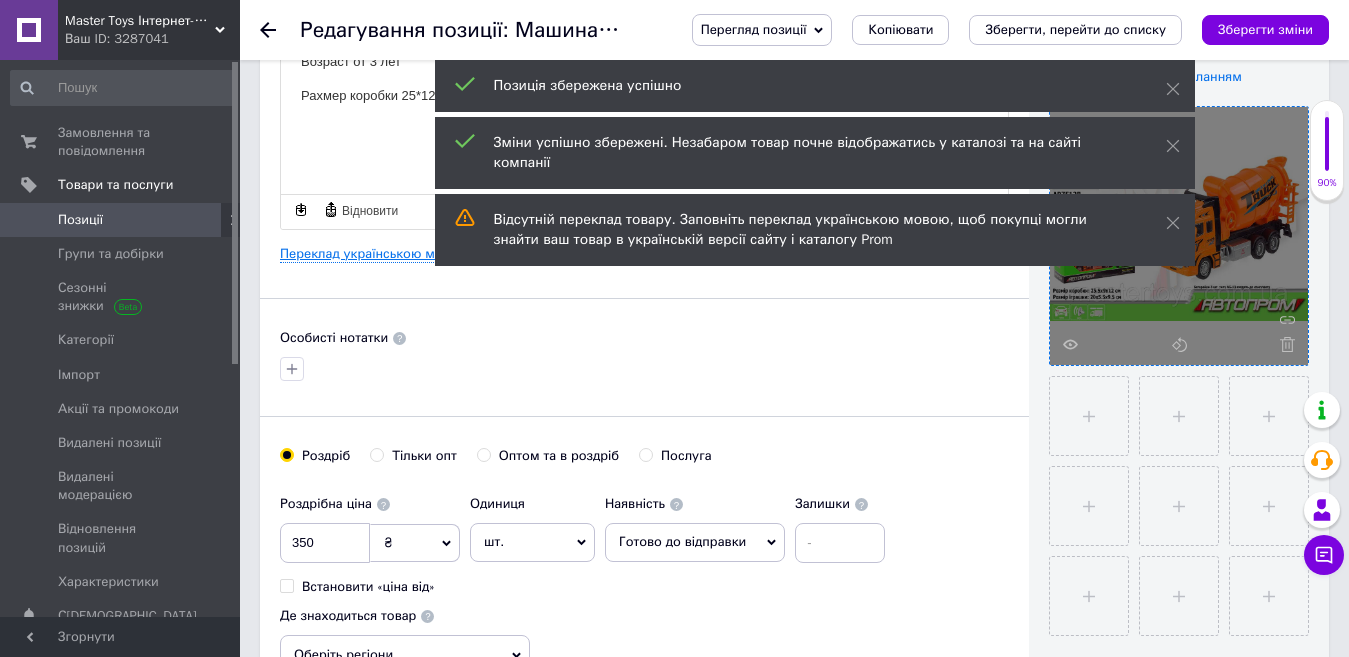 click on "Переклад українською мовою" at bounding box center (374, 254) 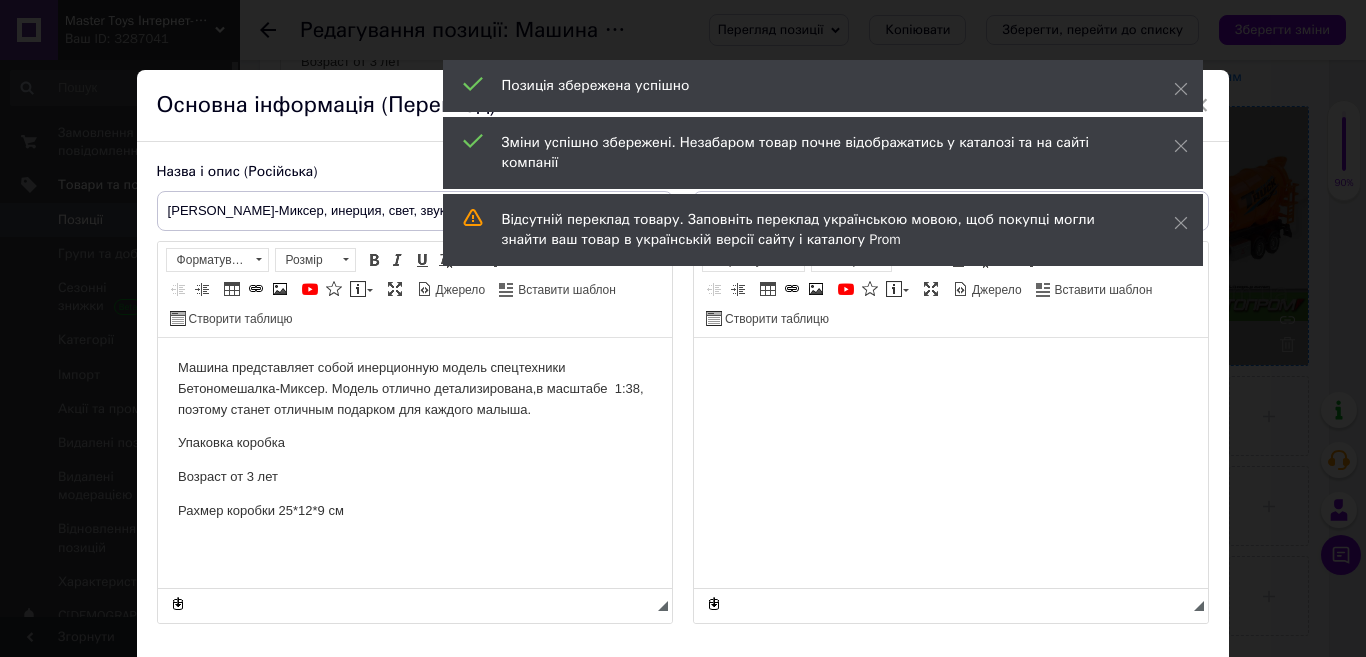 scroll, scrollTop: 0, scrollLeft: 0, axis: both 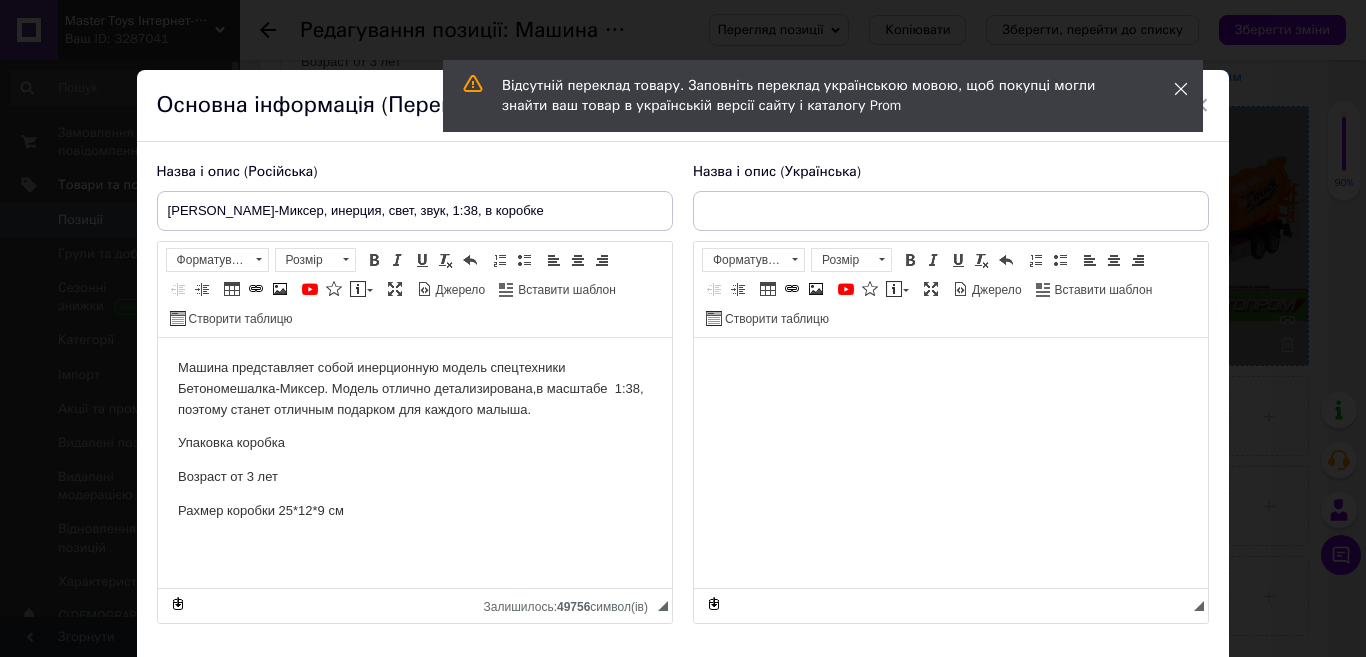 click 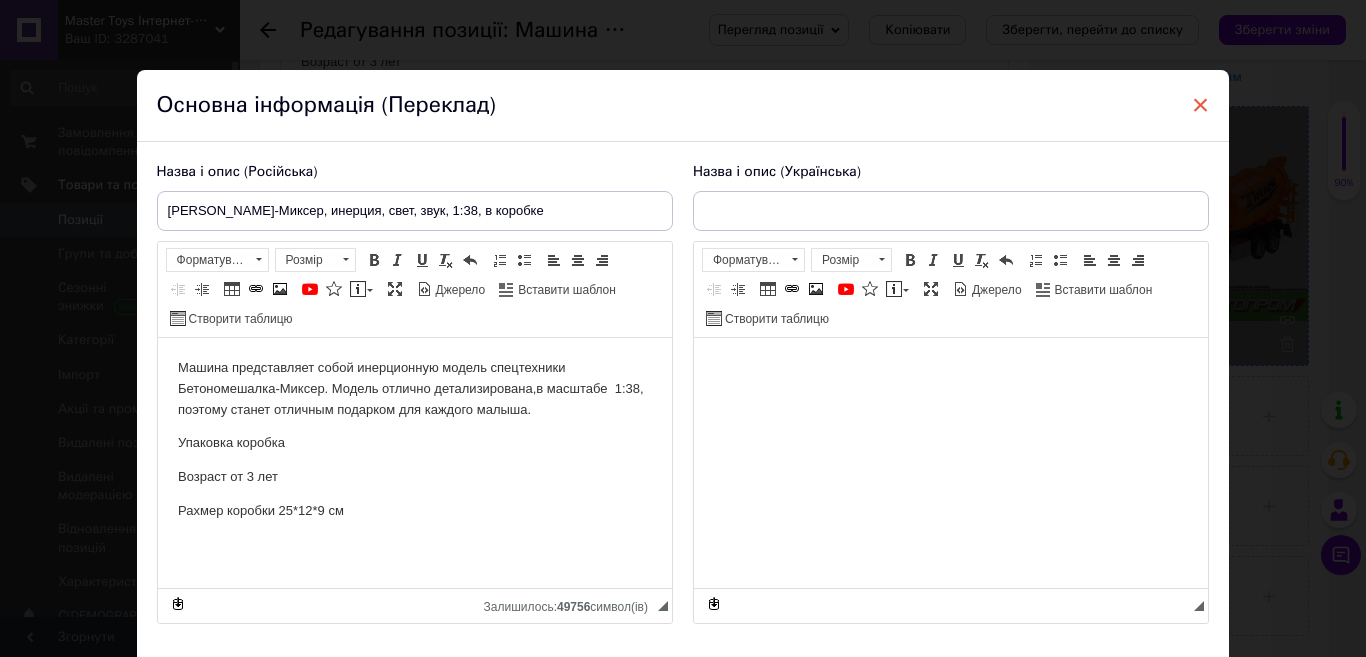 click on "×" at bounding box center (1201, 105) 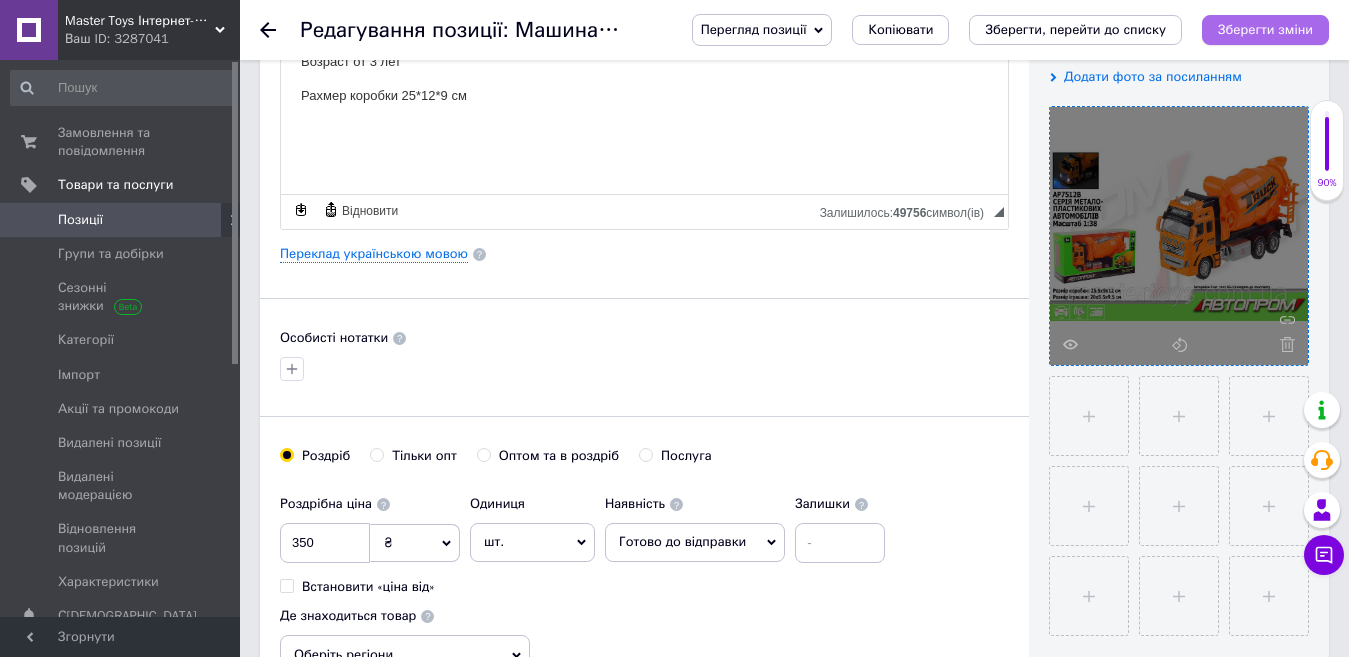click on "Зберегти зміни" at bounding box center [1265, 29] 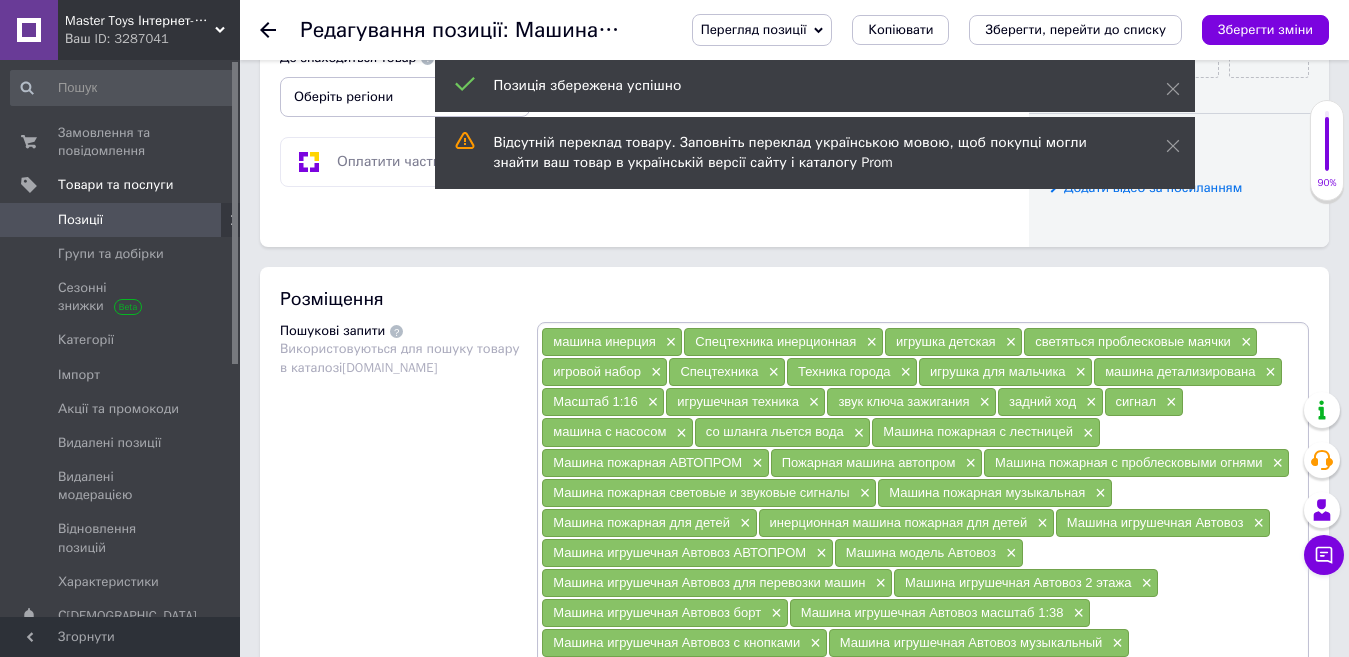 scroll, scrollTop: 1059, scrollLeft: 0, axis: vertical 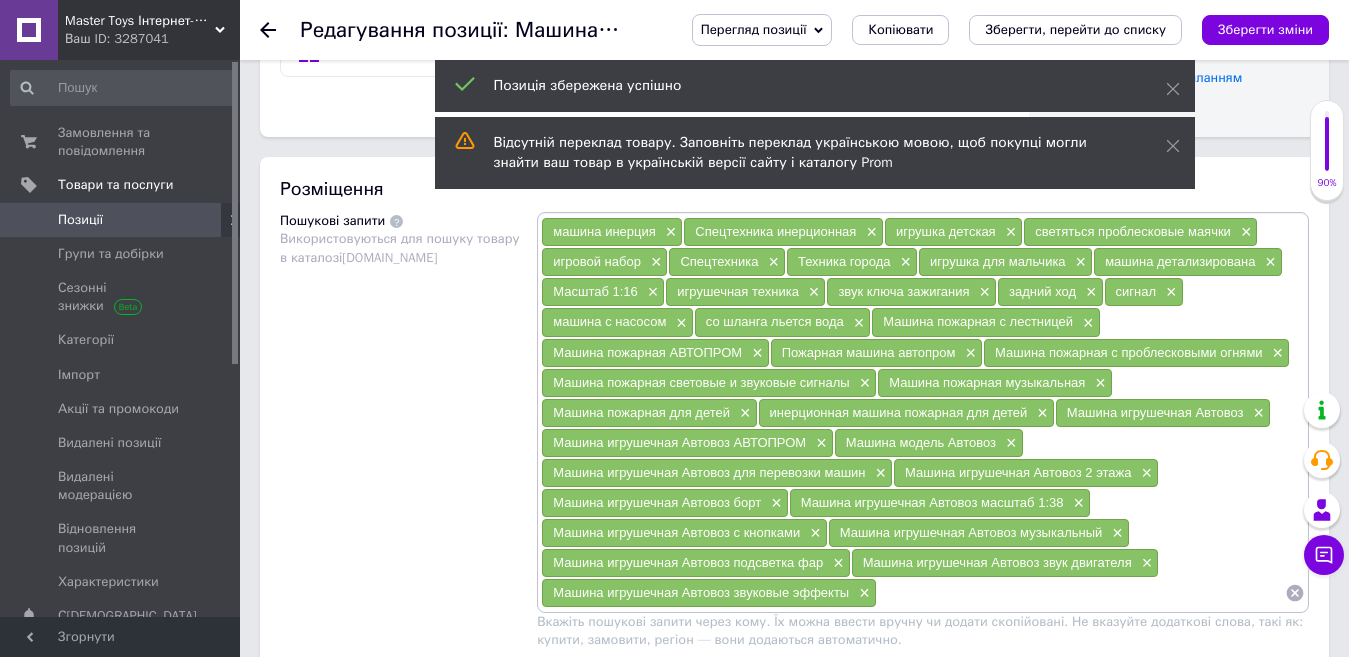 click at bounding box center [1081, 593] 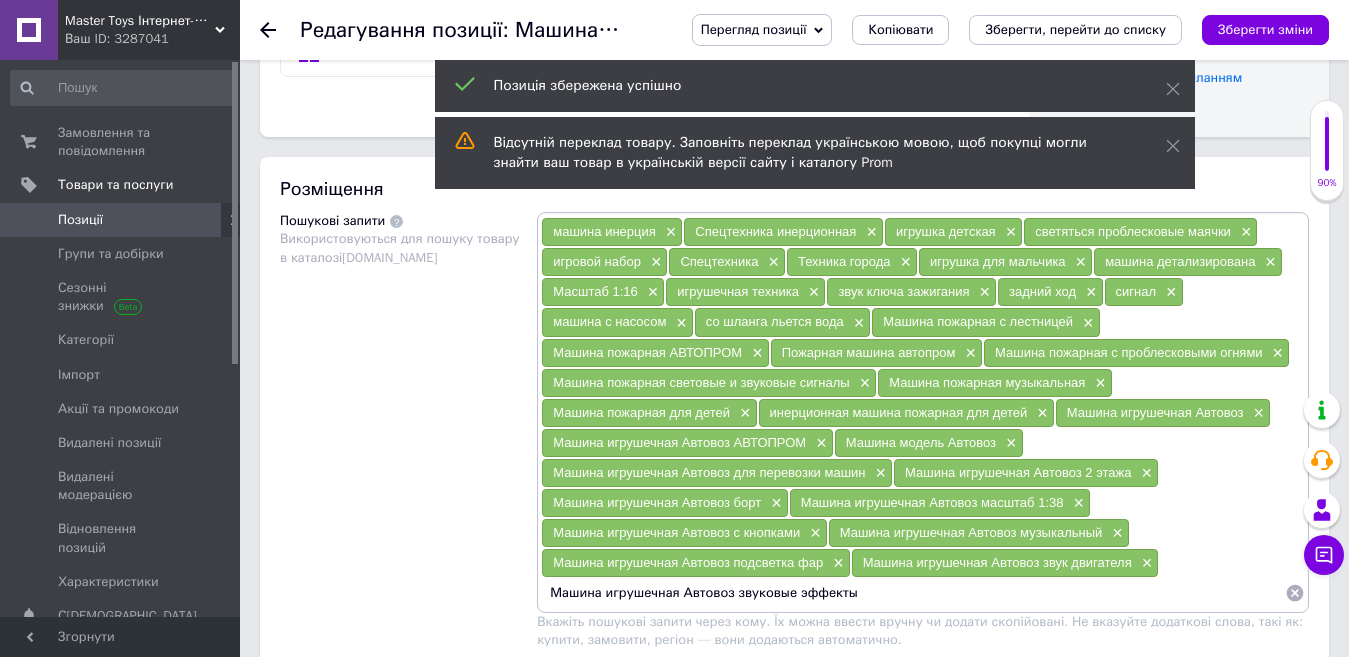 drag, startPoint x: 729, startPoint y: 601, endPoint x: 681, endPoint y: 605, distance: 48.166378 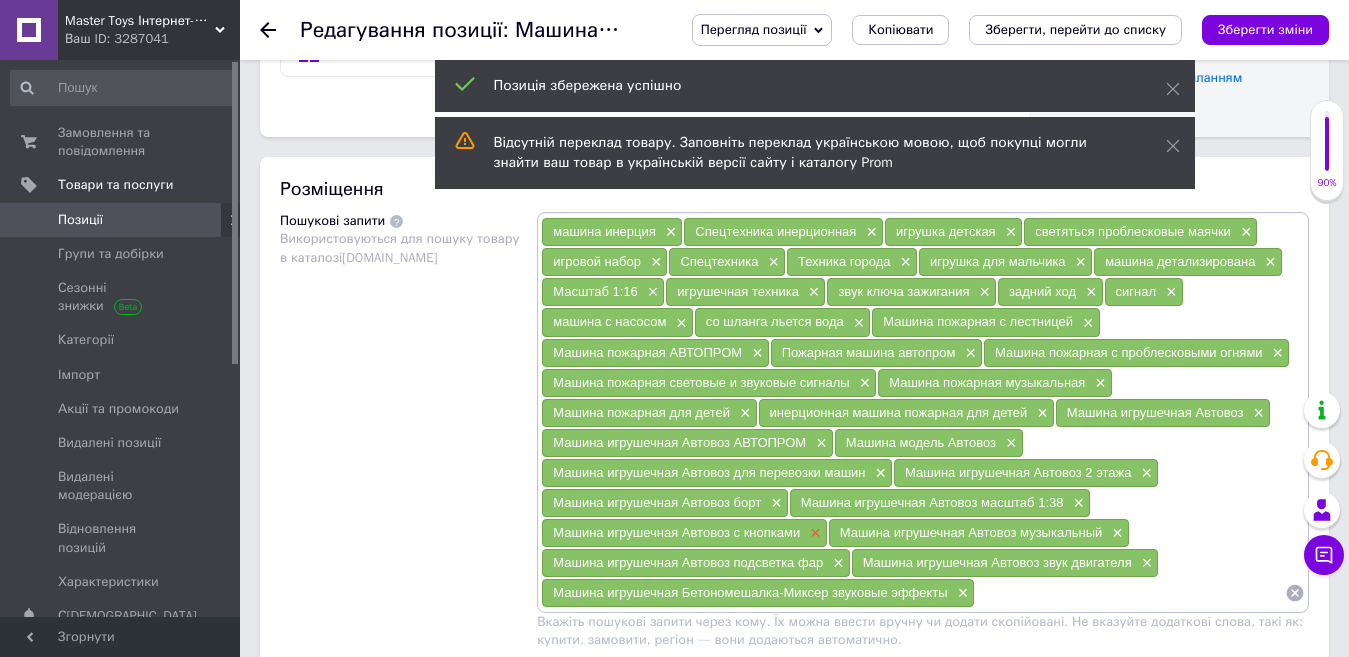click on "×" at bounding box center [813, 533] 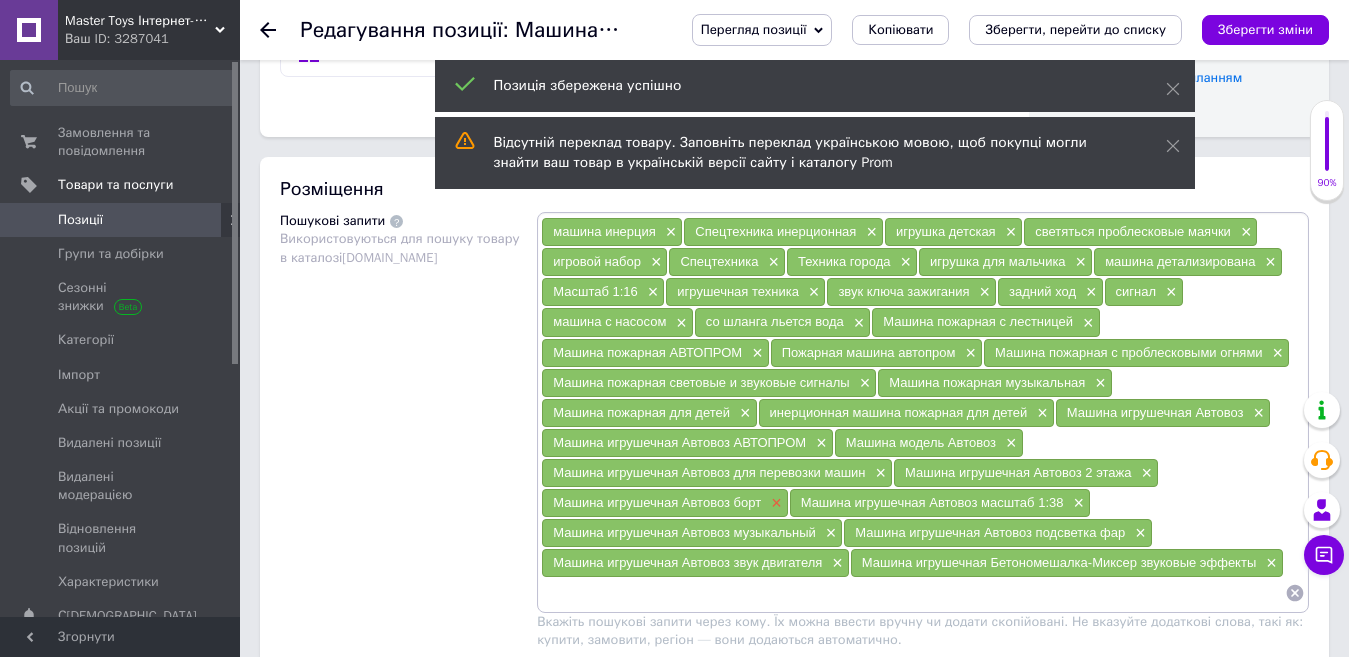 click on "×" at bounding box center [774, 503] 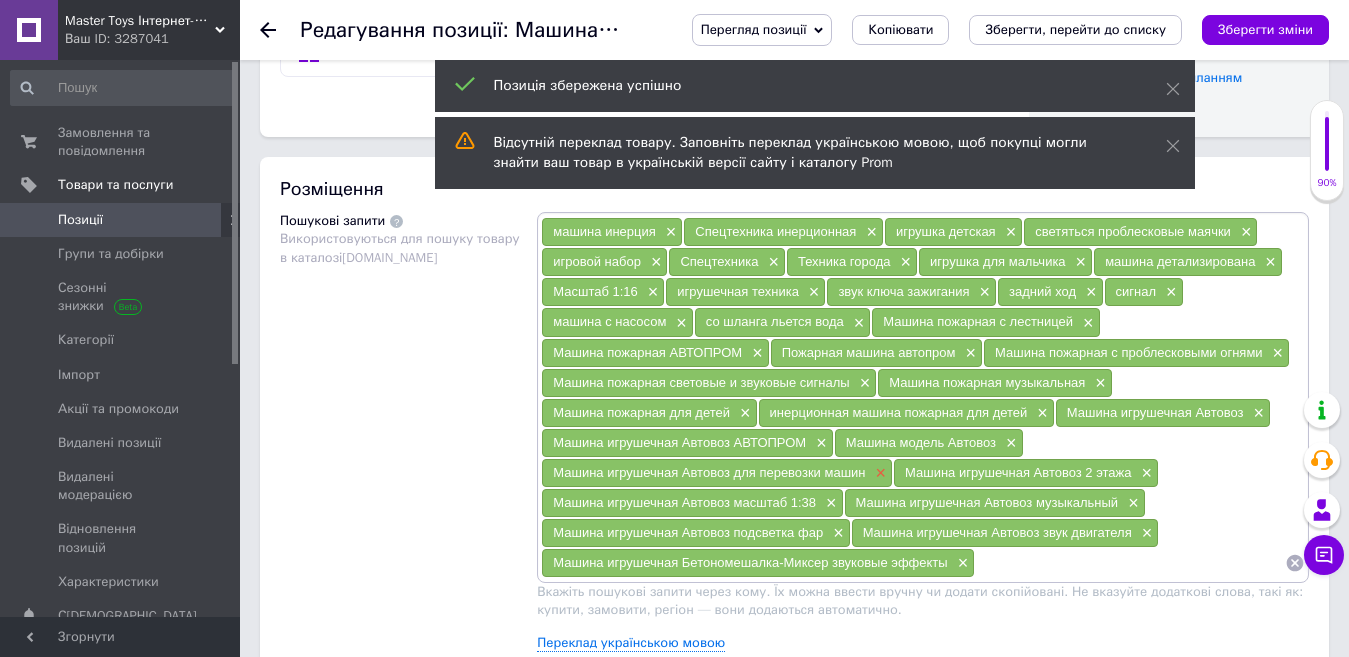 click on "×" at bounding box center (879, 473) 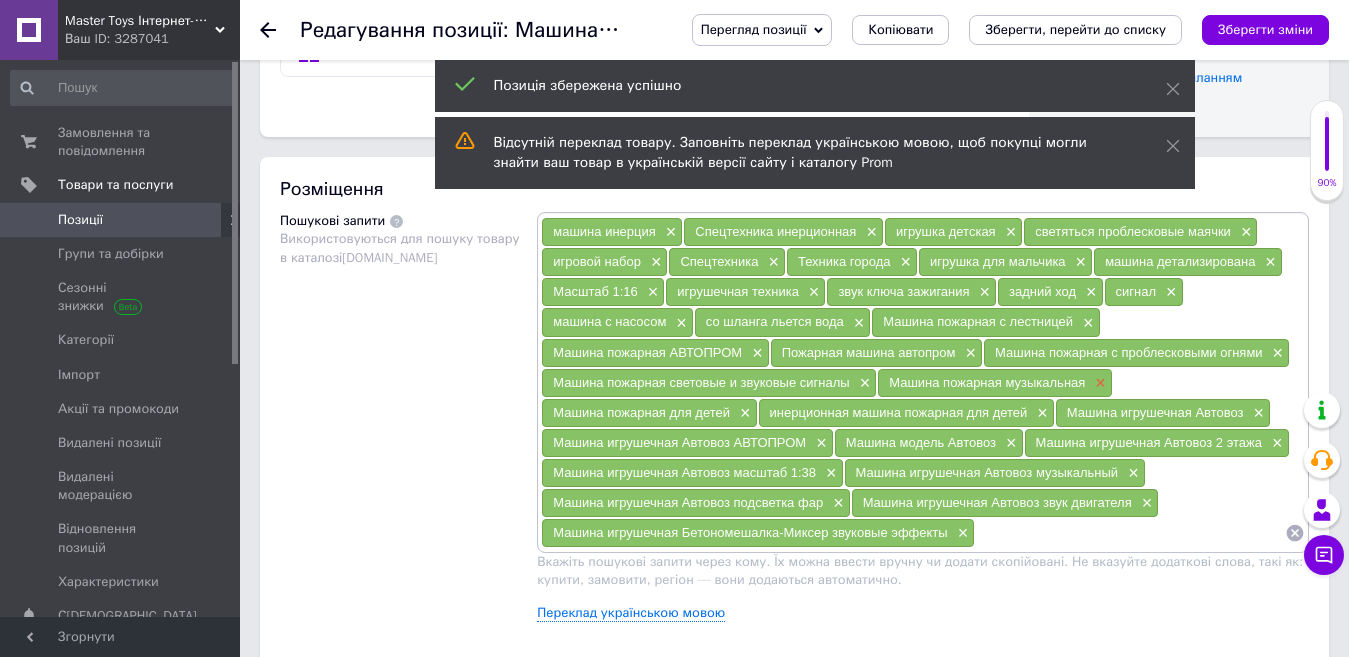 click on "×" at bounding box center (1098, 383) 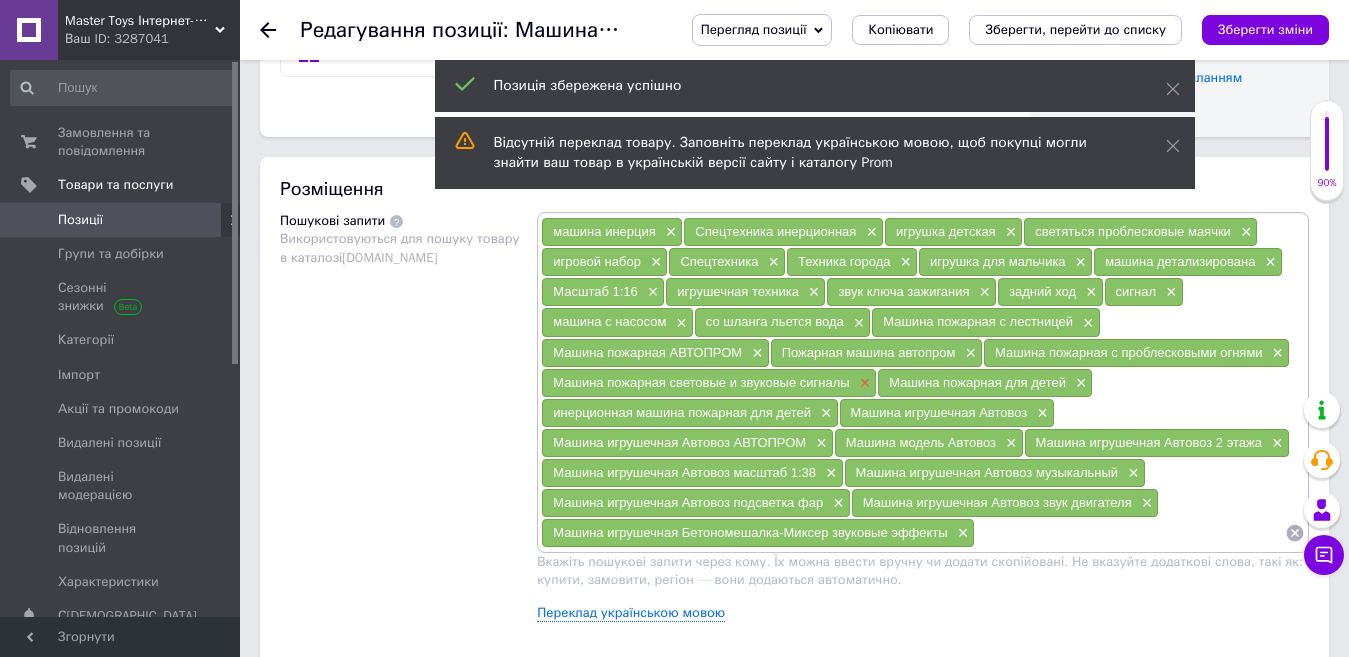 click on "×" at bounding box center (863, 383) 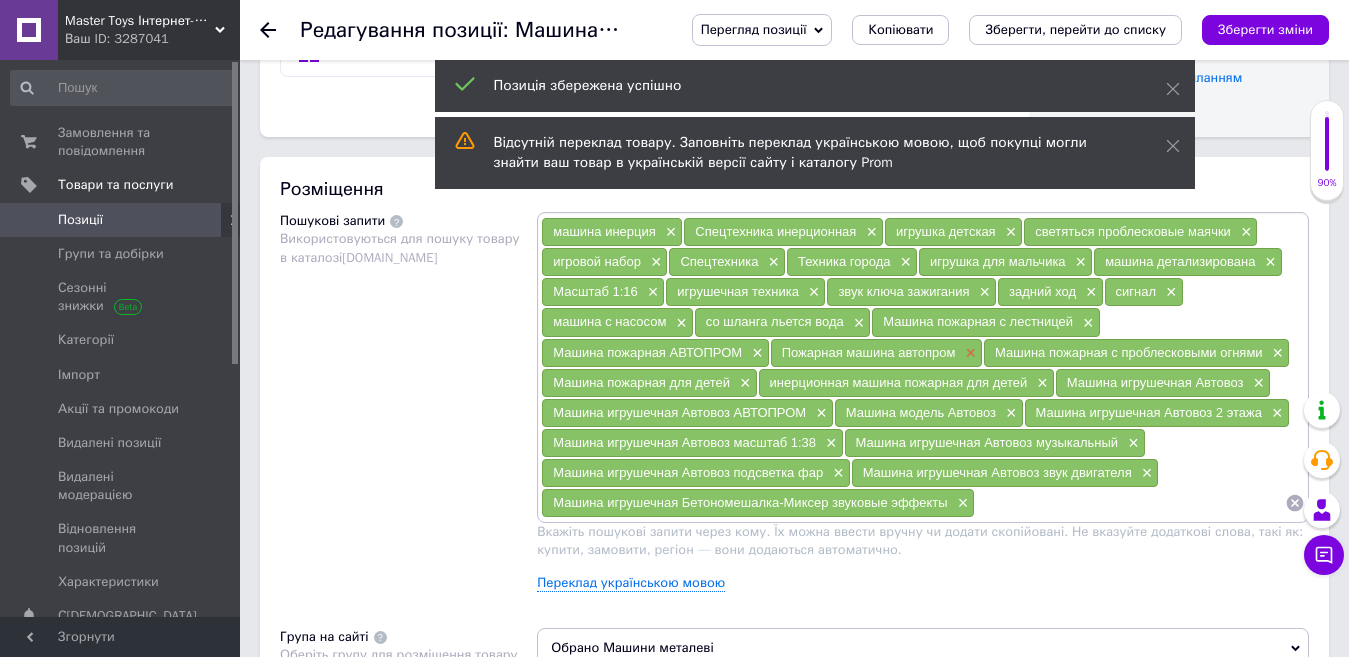 click on "×" at bounding box center (969, 353) 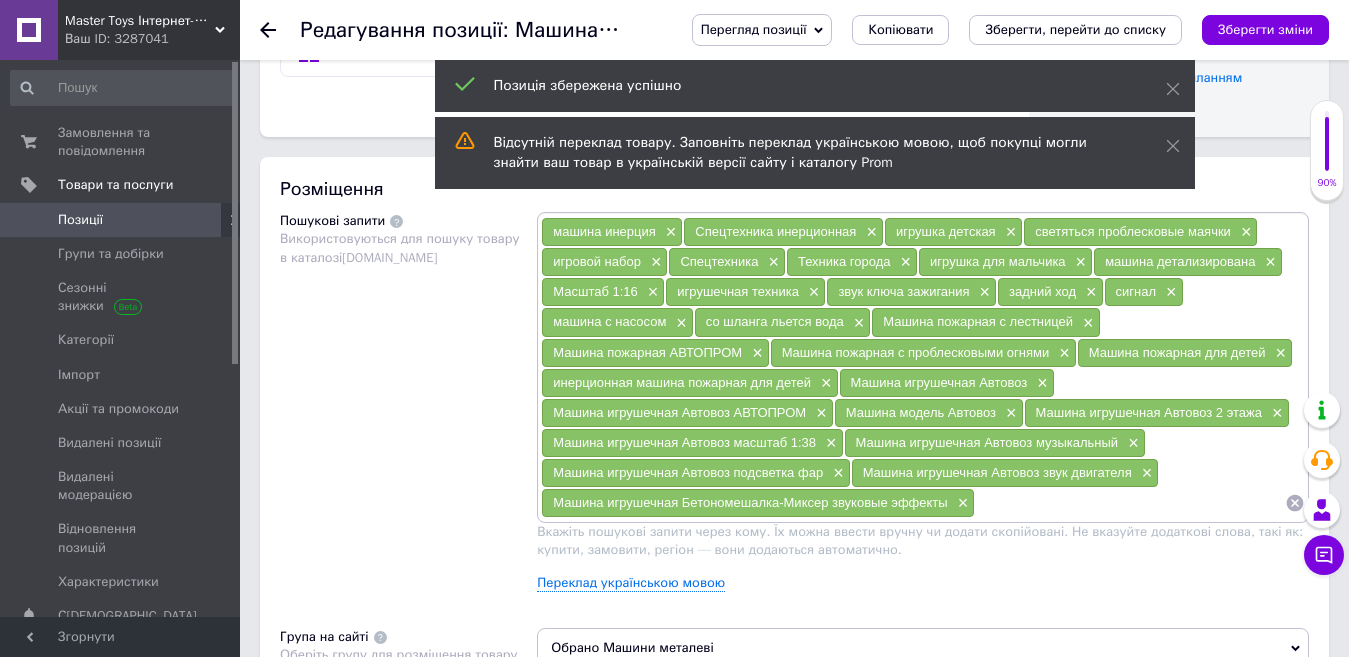 click on "Машина пожарная с лестницей ×" at bounding box center (985, 322) 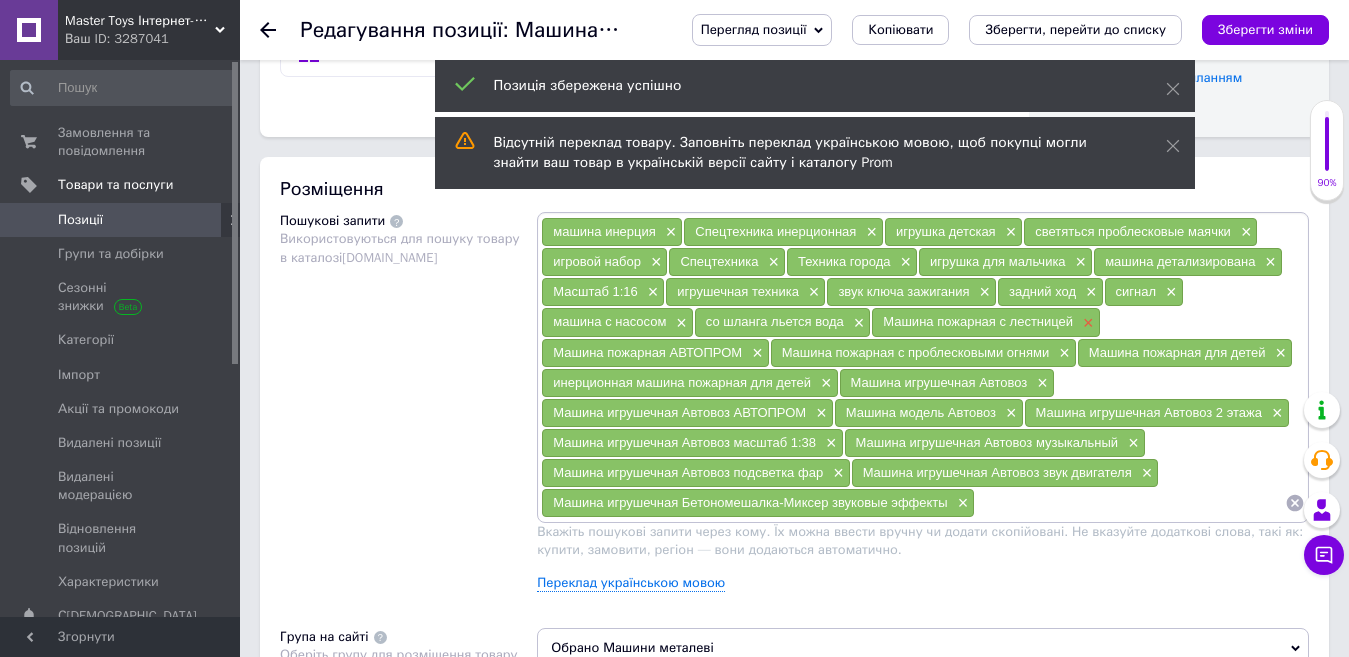 click on "×" at bounding box center (1086, 323) 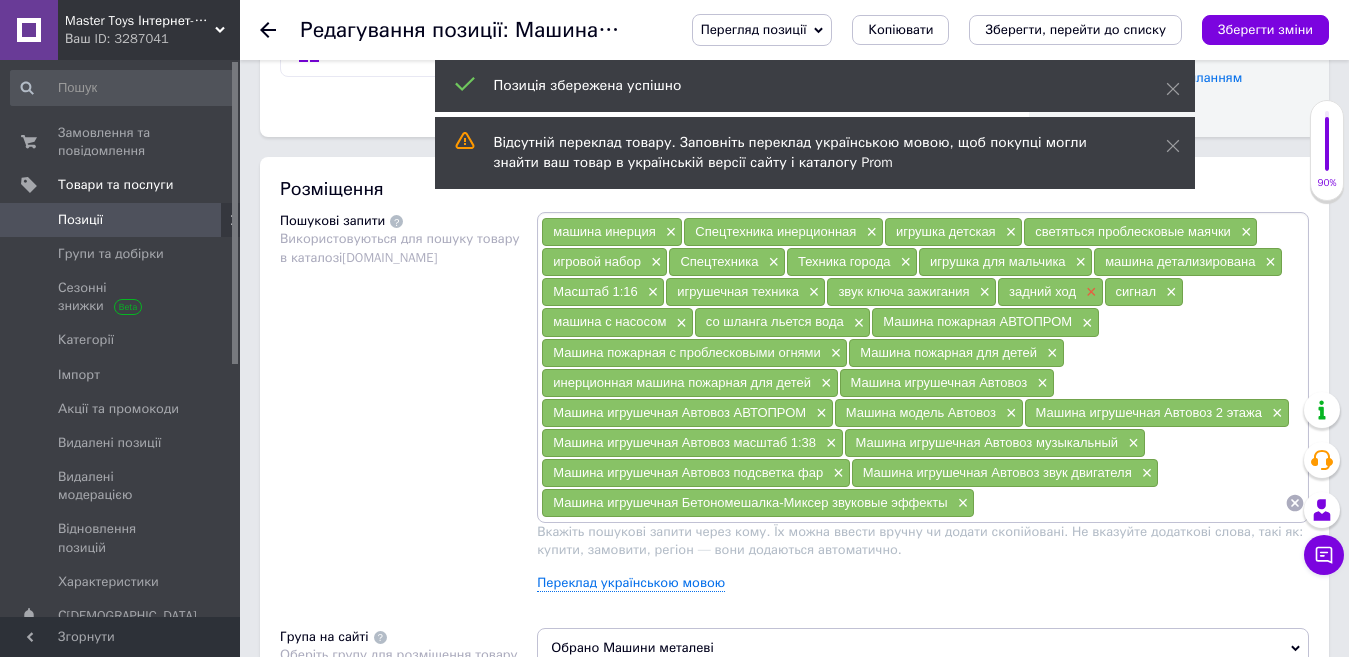 click on "×" at bounding box center (1089, 292) 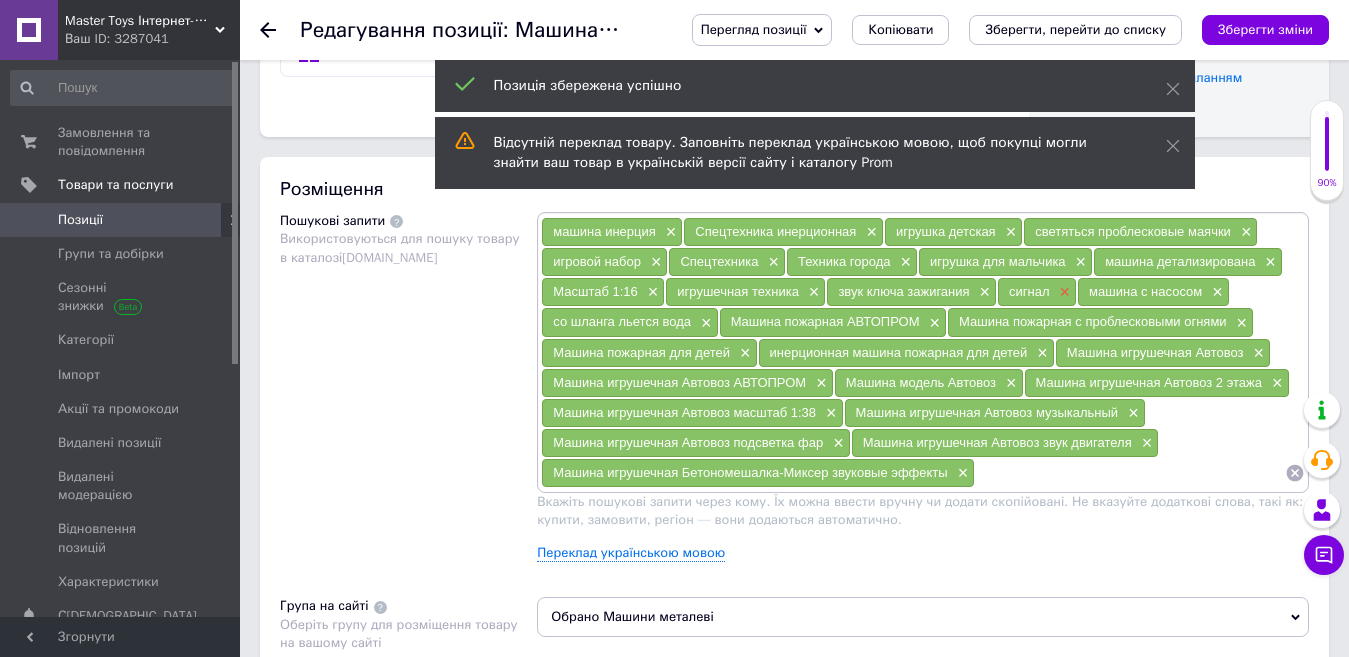 click on "×" at bounding box center [1063, 292] 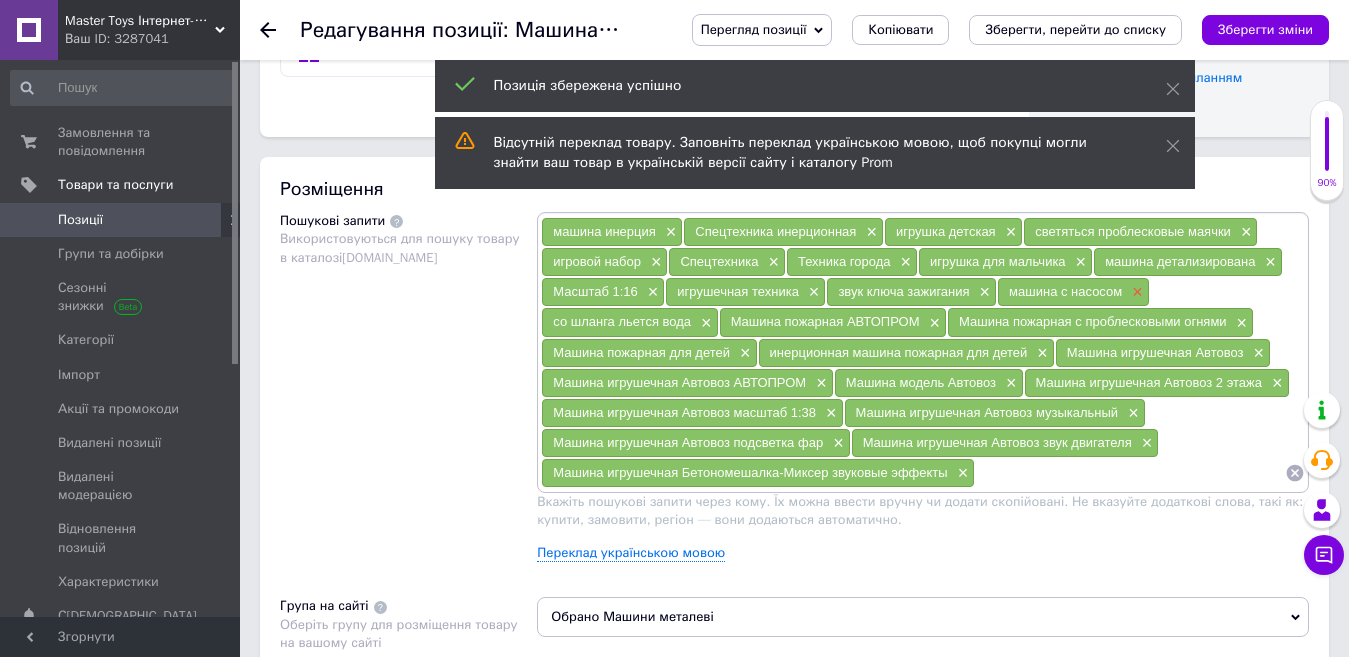 click on "×" at bounding box center (1135, 292) 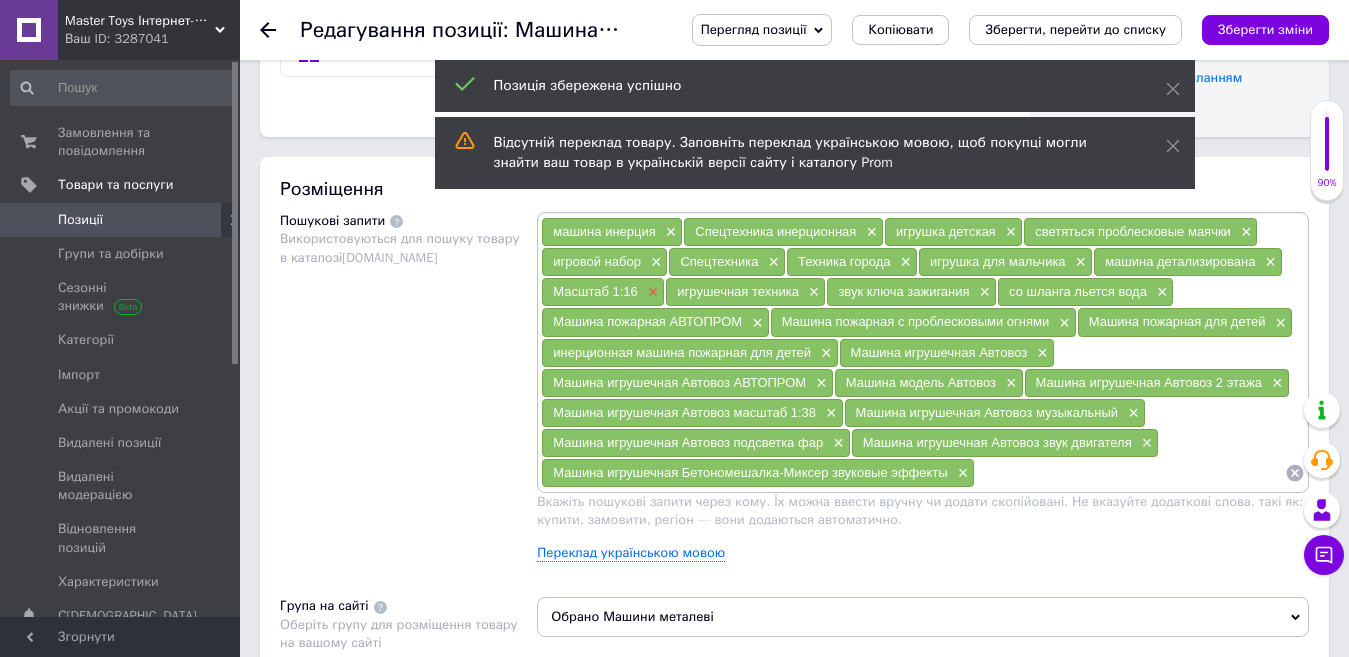 click on "×" at bounding box center (651, 292) 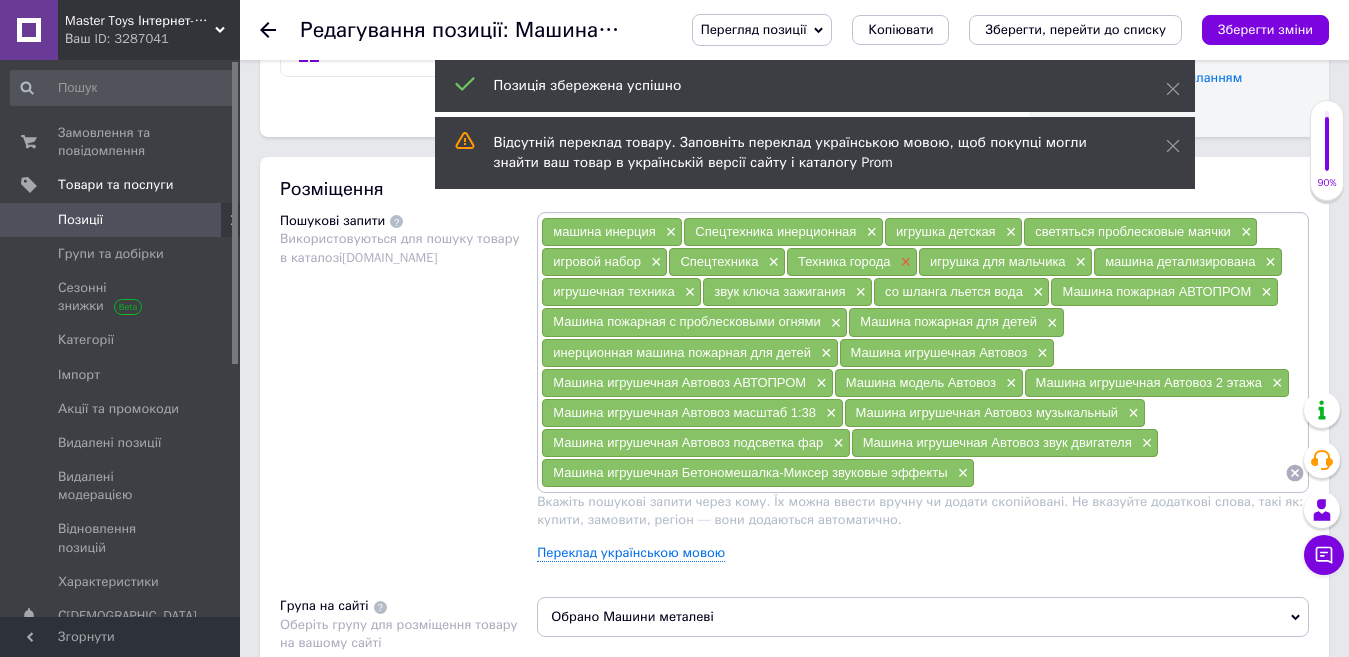click on "×" at bounding box center [904, 262] 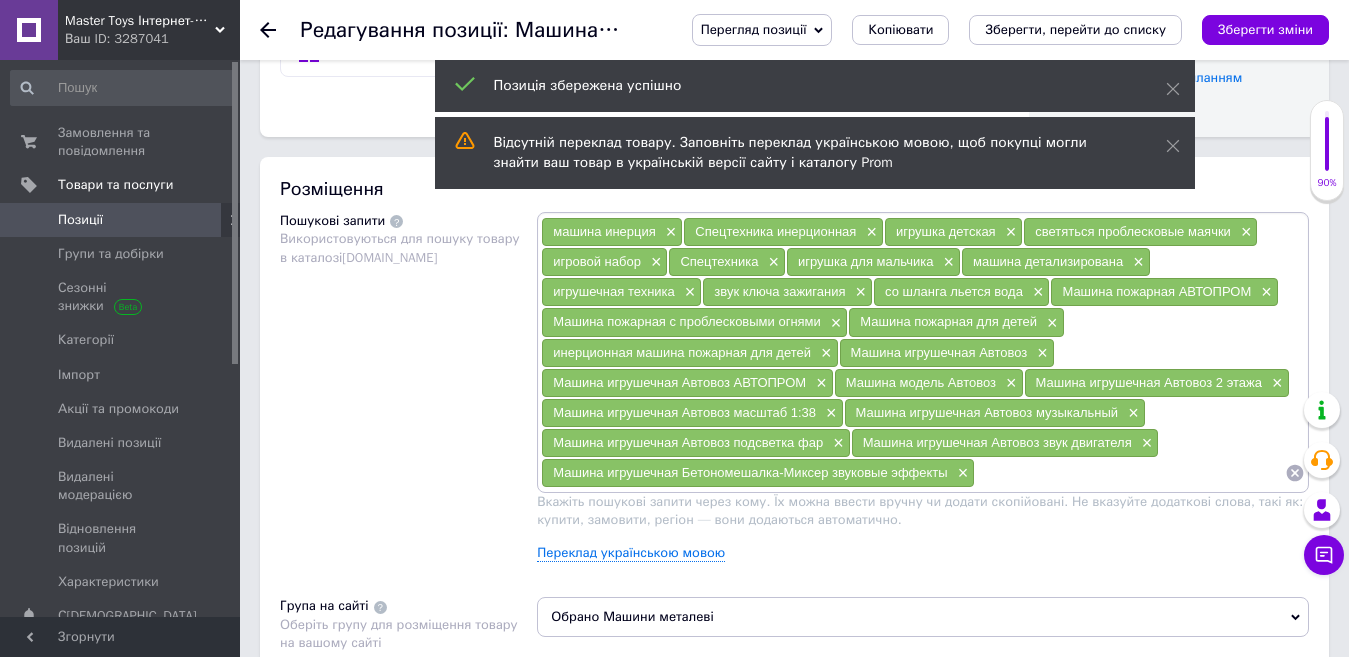 click at bounding box center [1130, 473] 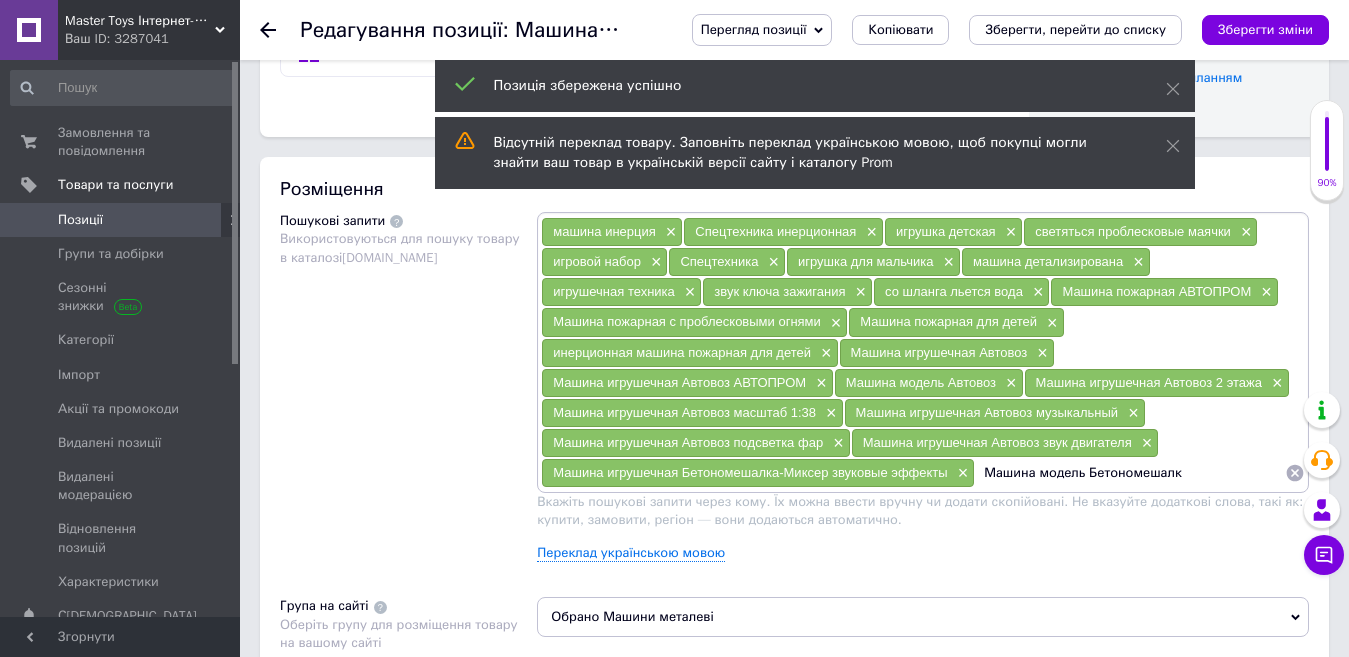 type on "Машина модель Бетономешалка" 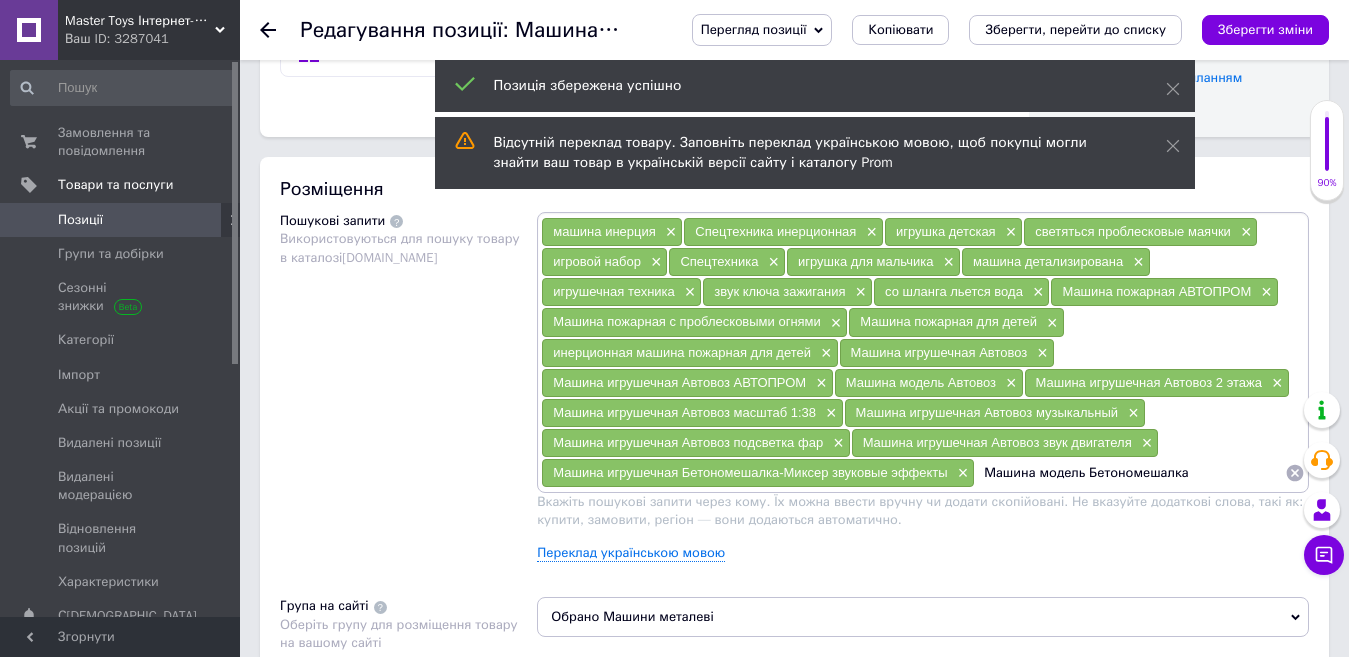 click on "Машина модель Бетономешалка" at bounding box center [1130, 473] 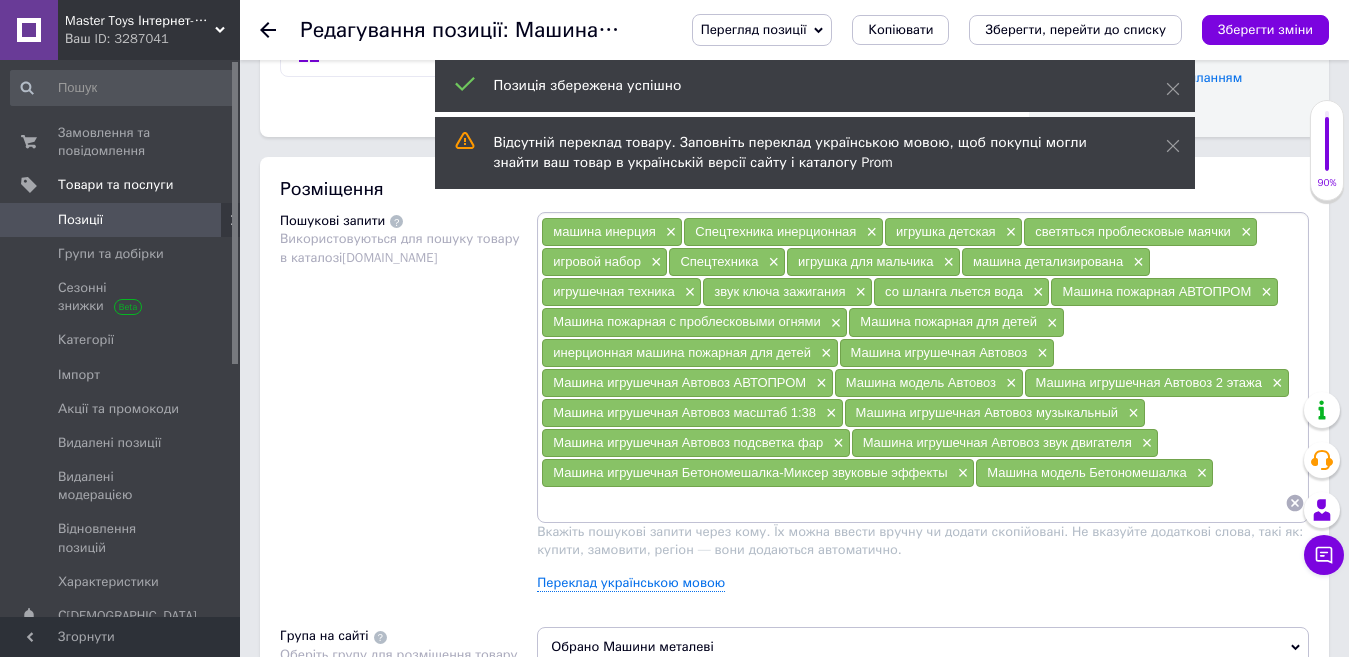paste on "Машина модель Бетономешалка" 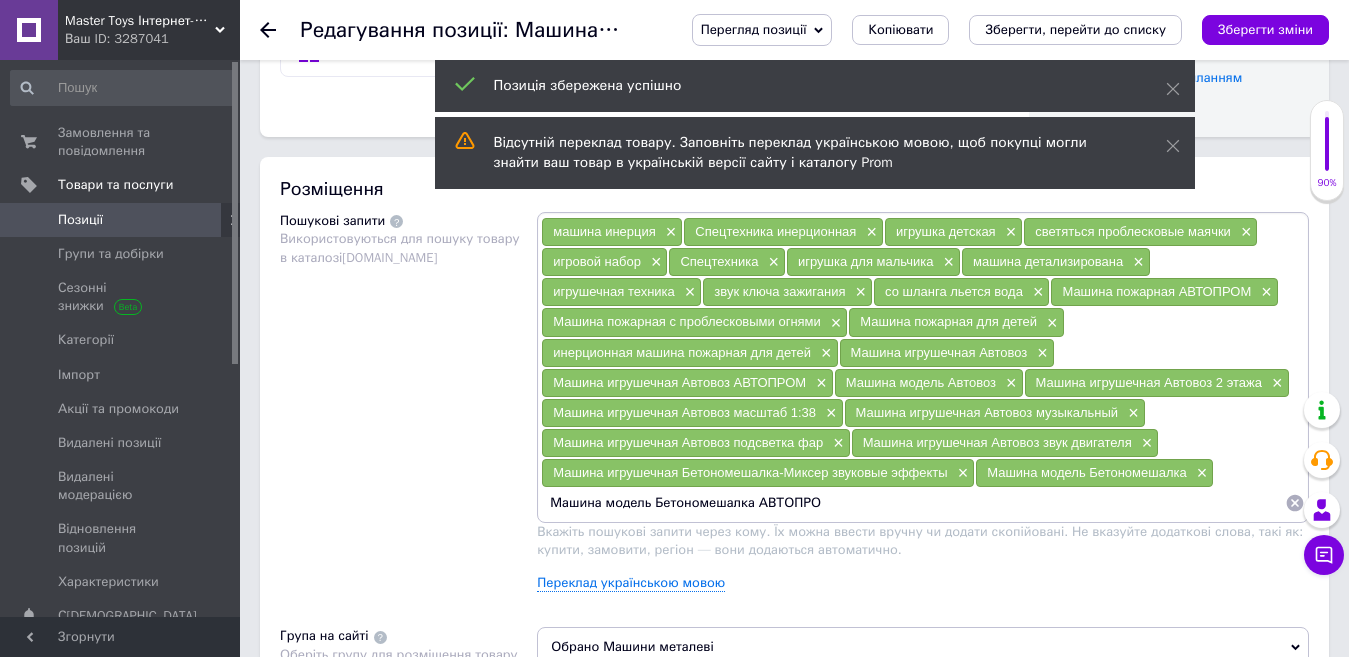 type on "Машина модель Бетономешалка АВТОПРОМ" 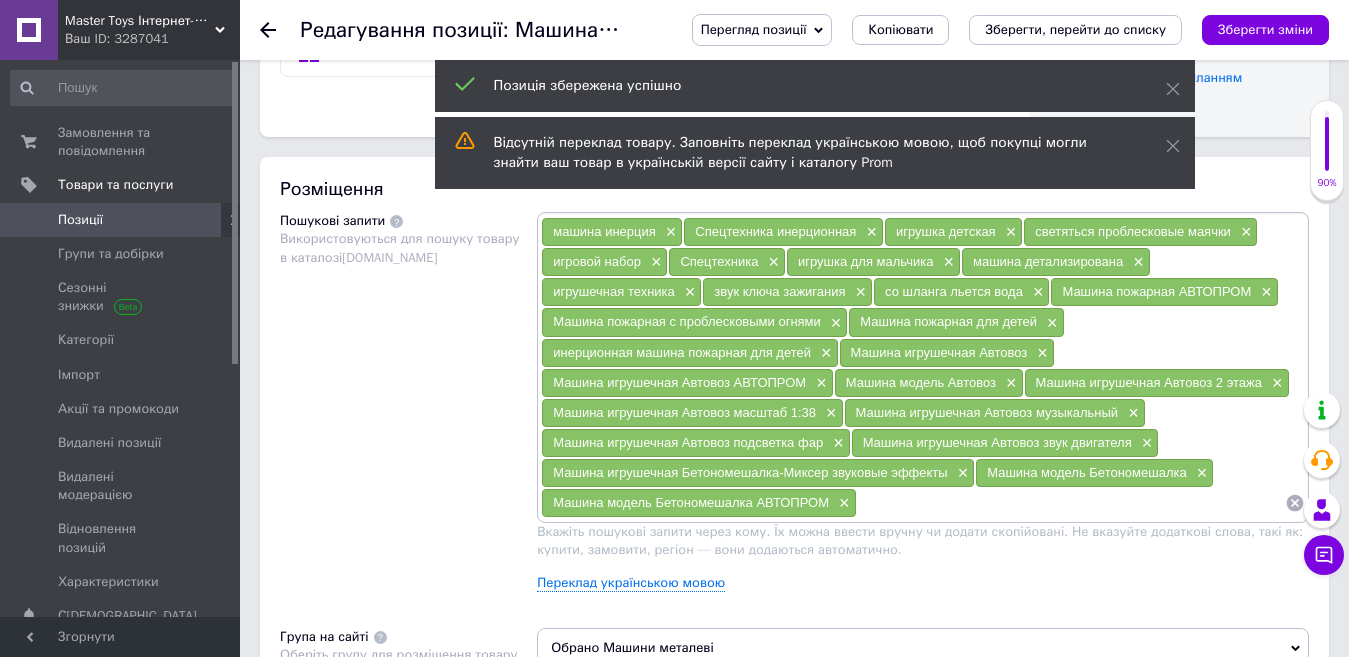 click at bounding box center [1071, 503] 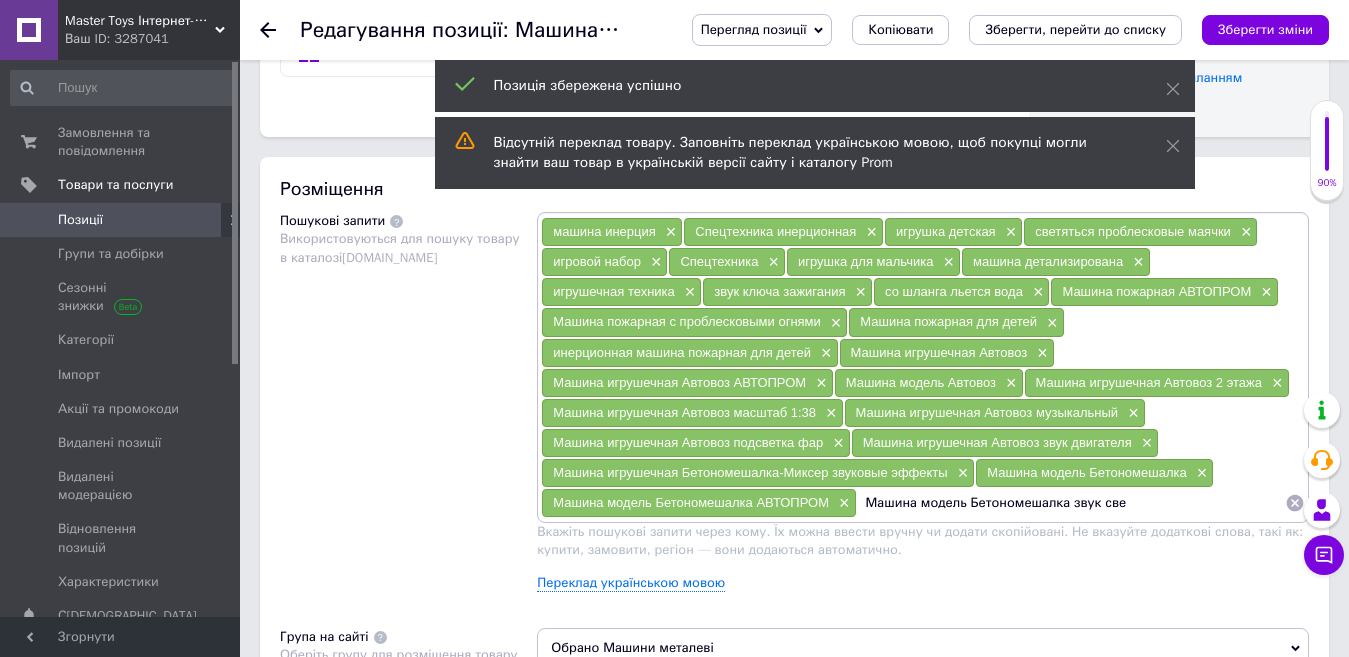 type on "Машина модель Бетономешалка звук свет" 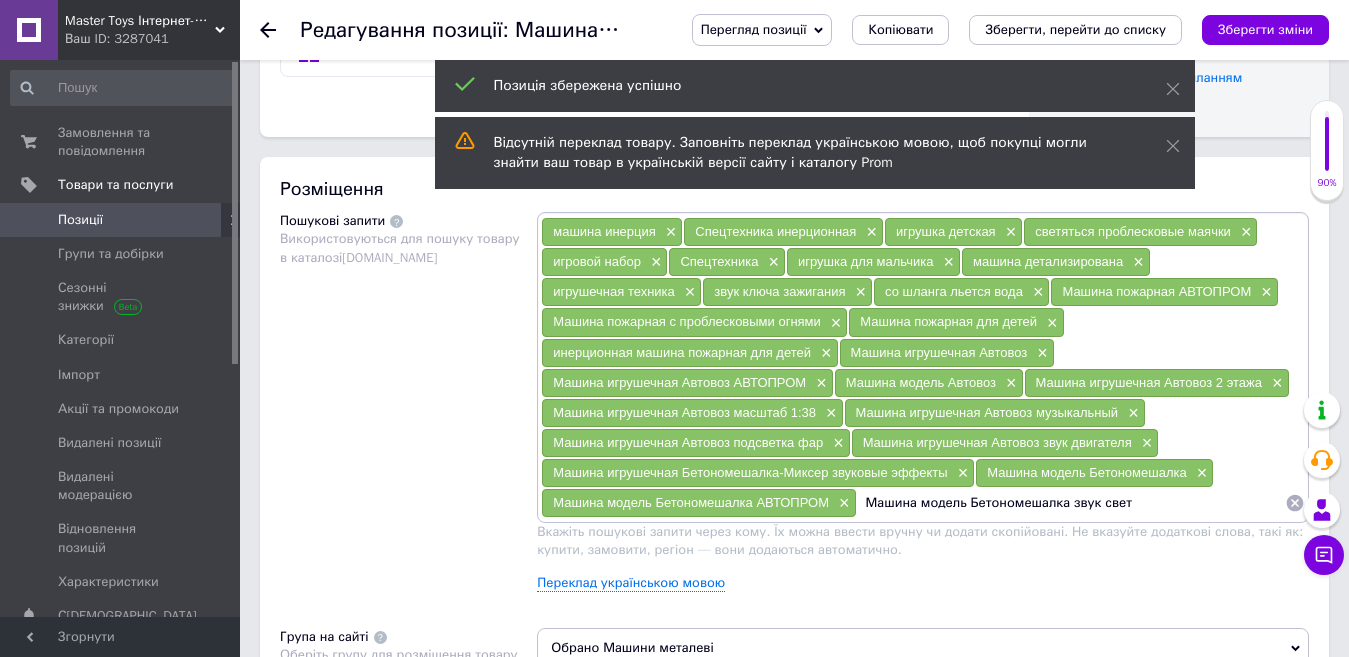 type 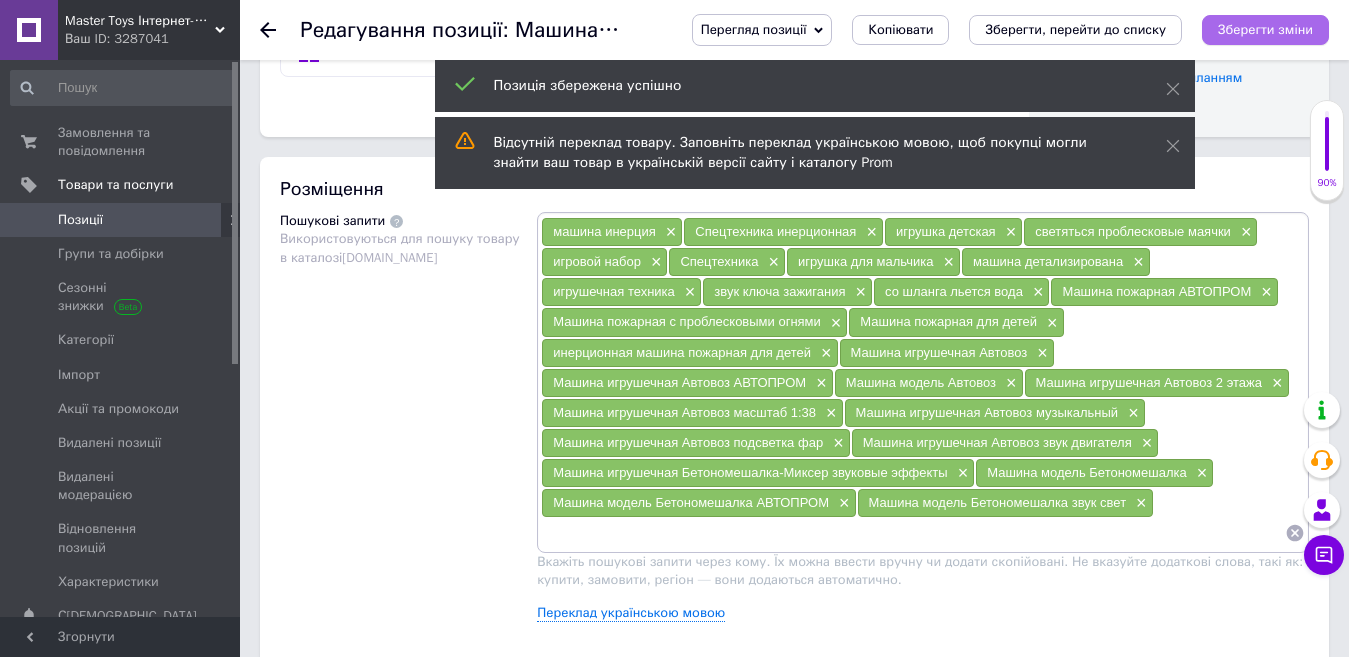 click on "Зберегти зміни" at bounding box center [1265, 29] 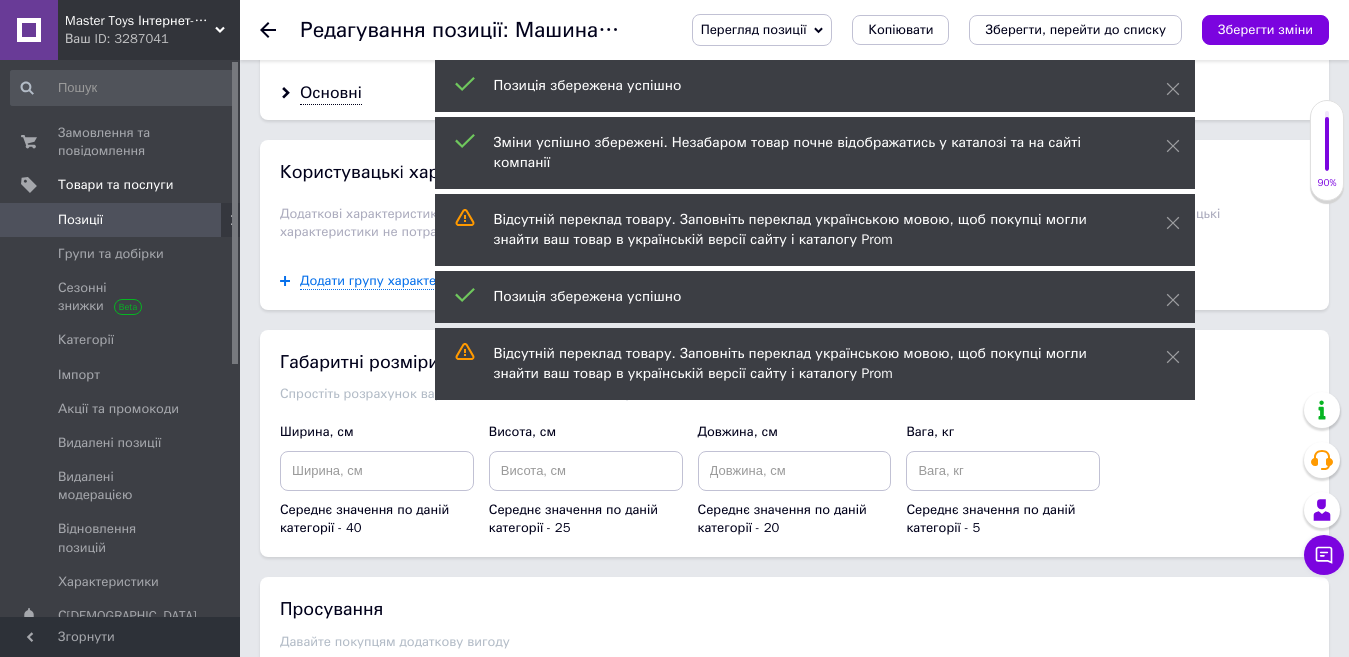 scroll, scrollTop: 2009, scrollLeft: 0, axis: vertical 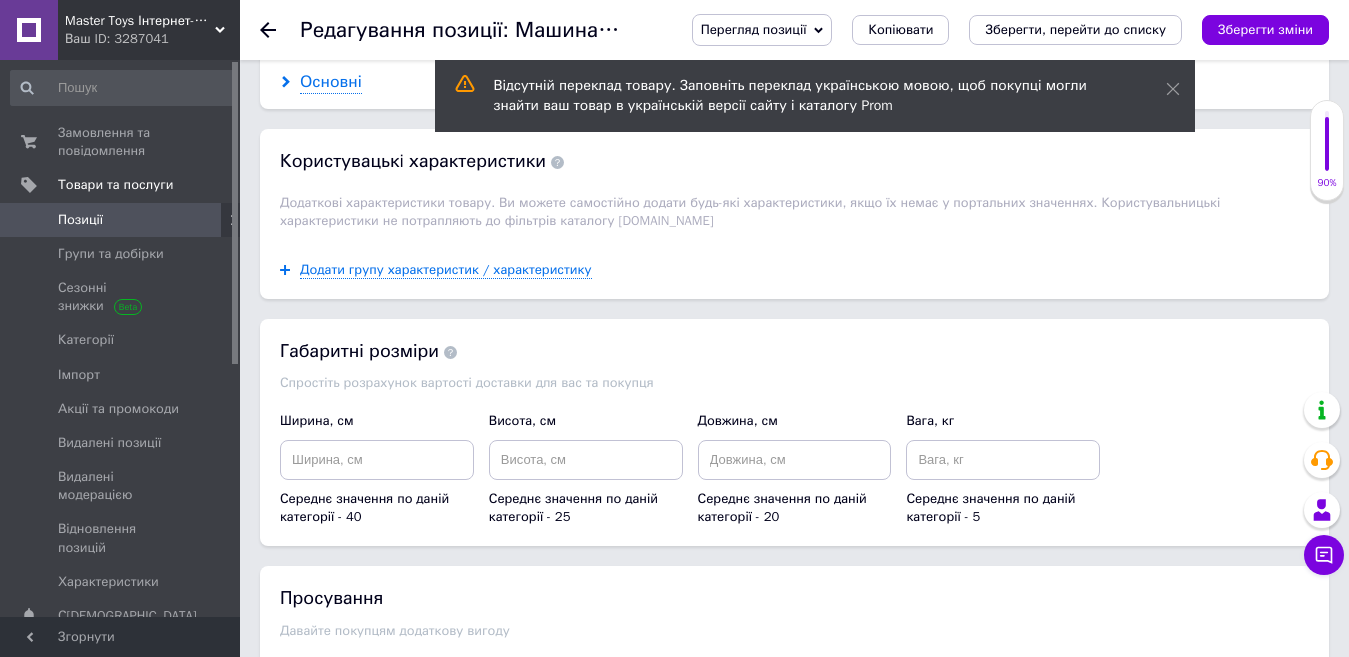 click 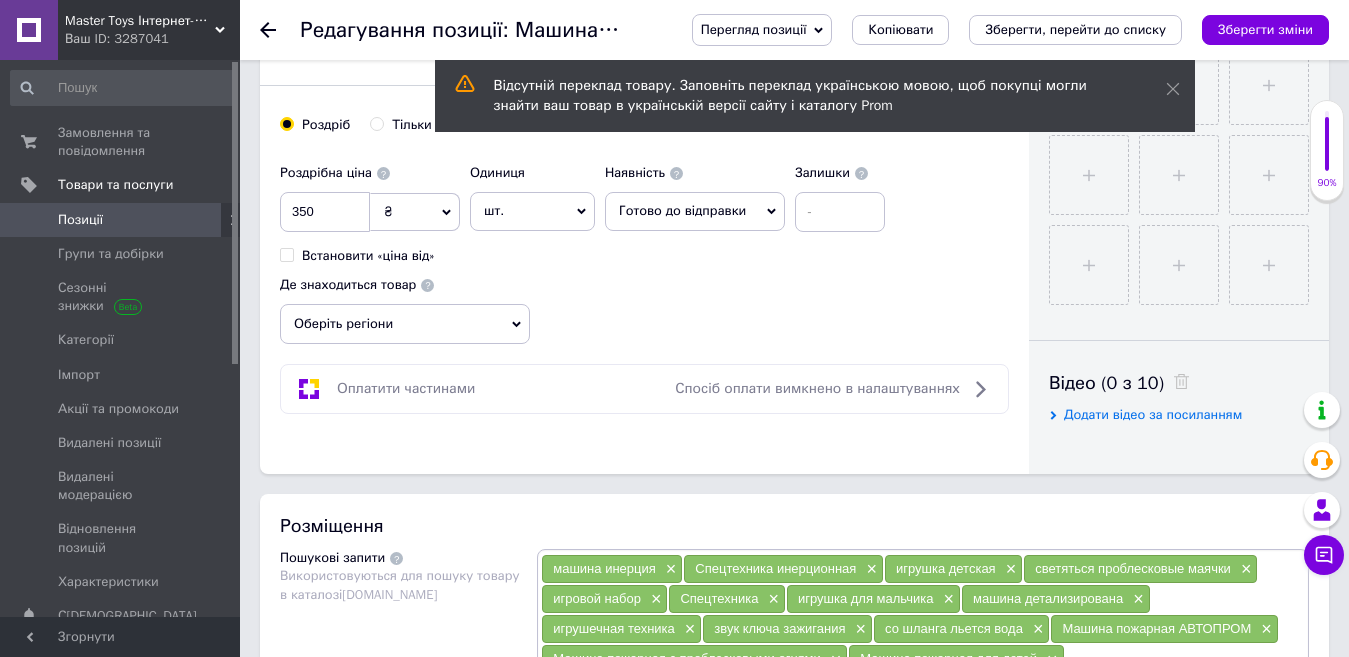 scroll, scrollTop: 607, scrollLeft: 0, axis: vertical 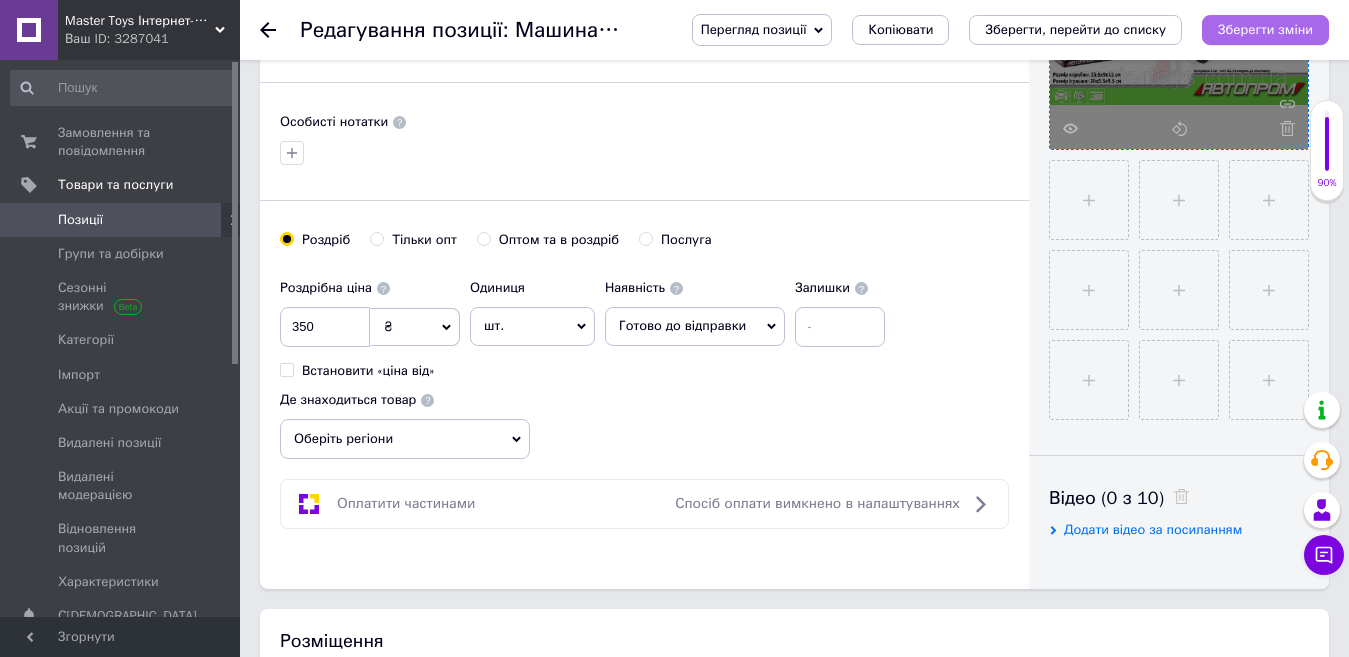click on "Зберегти зміни" at bounding box center (1265, 29) 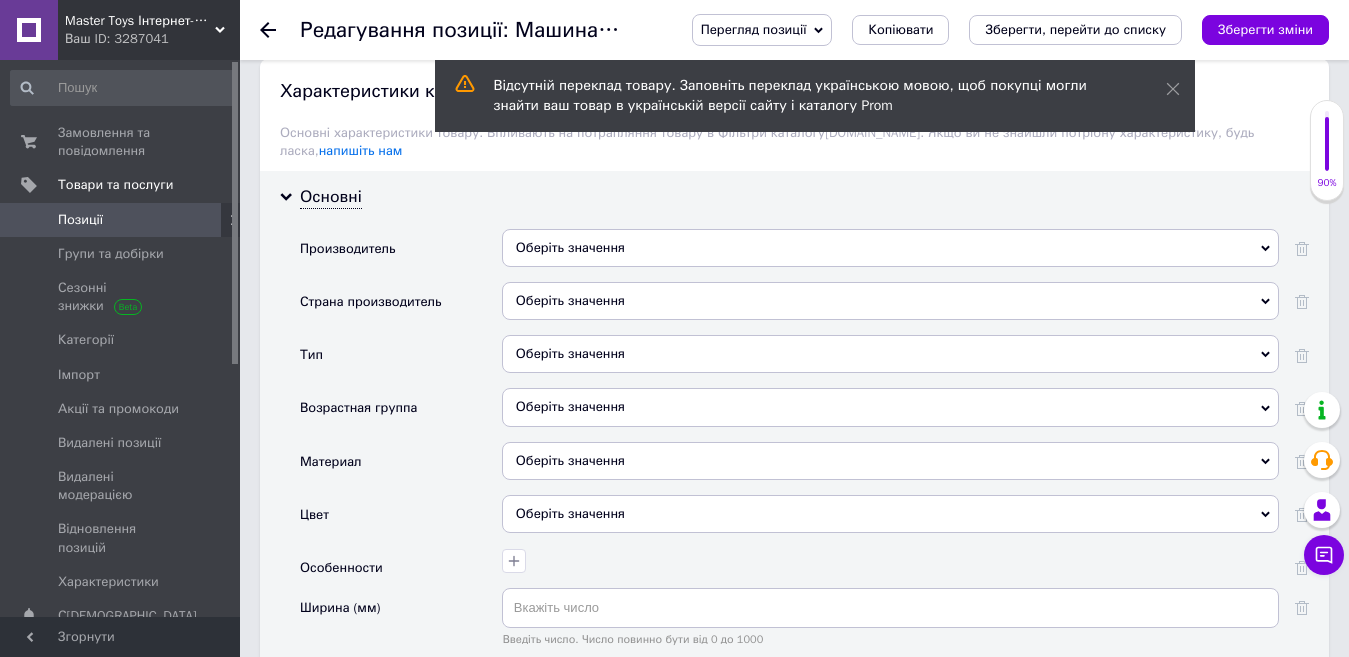 scroll, scrollTop: 1887, scrollLeft: 0, axis: vertical 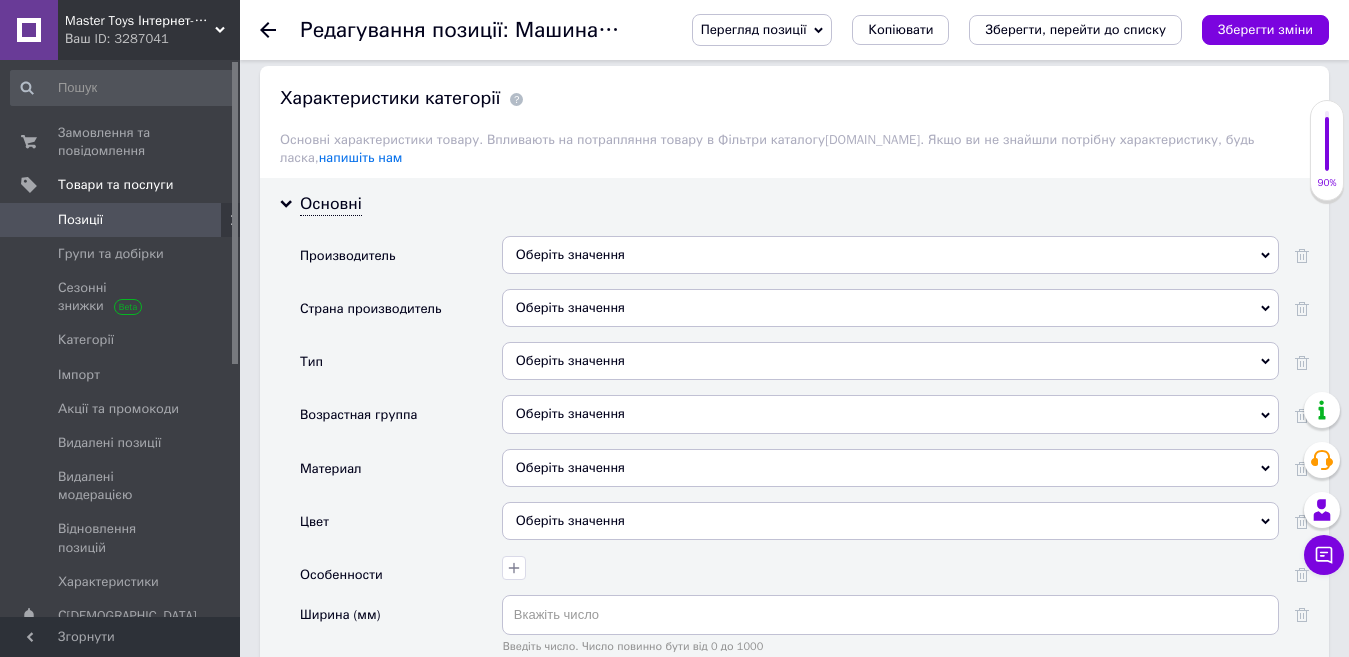 click on "Оберіть значення" at bounding box center (890, 255) 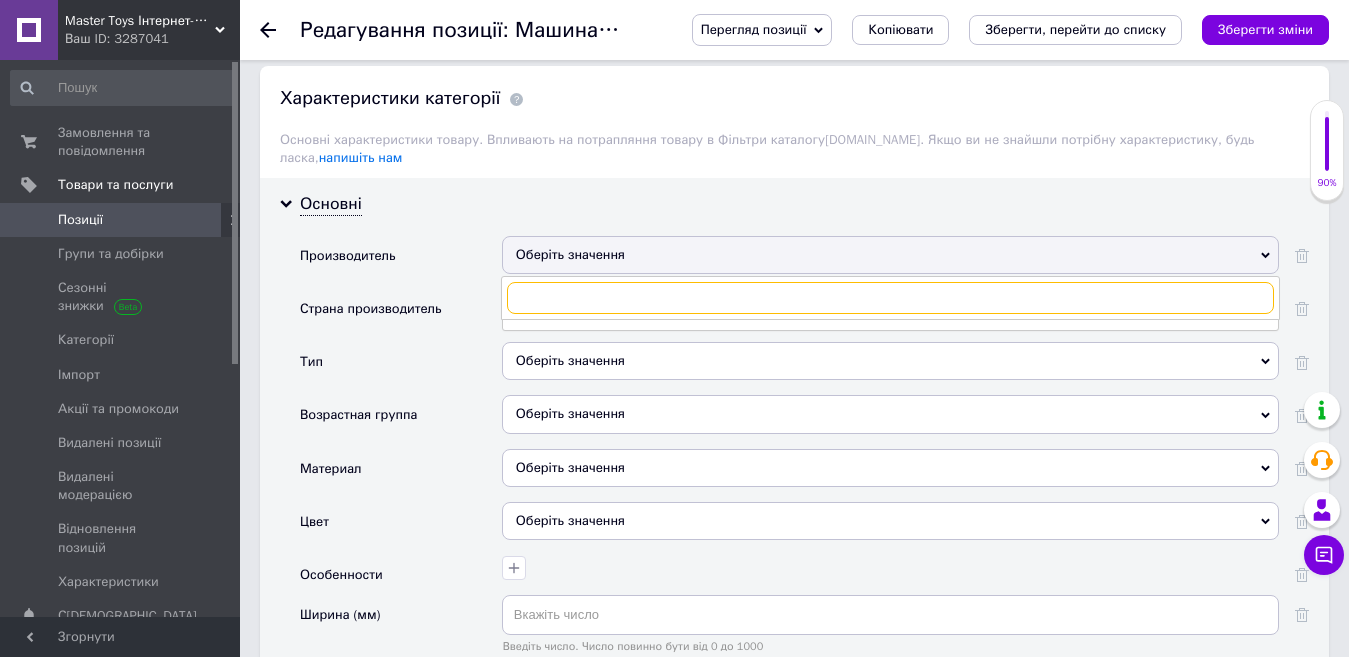 click at bounding box center (890, 298) 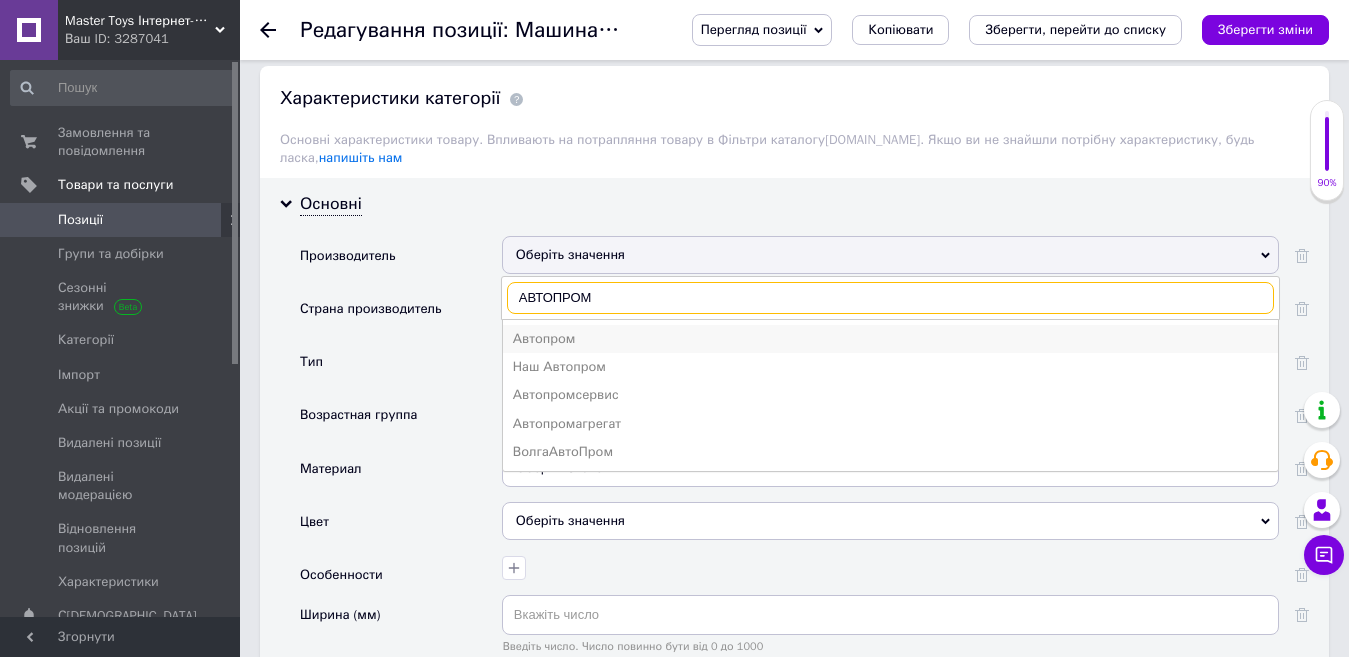 type on "АВТОПРОМ" 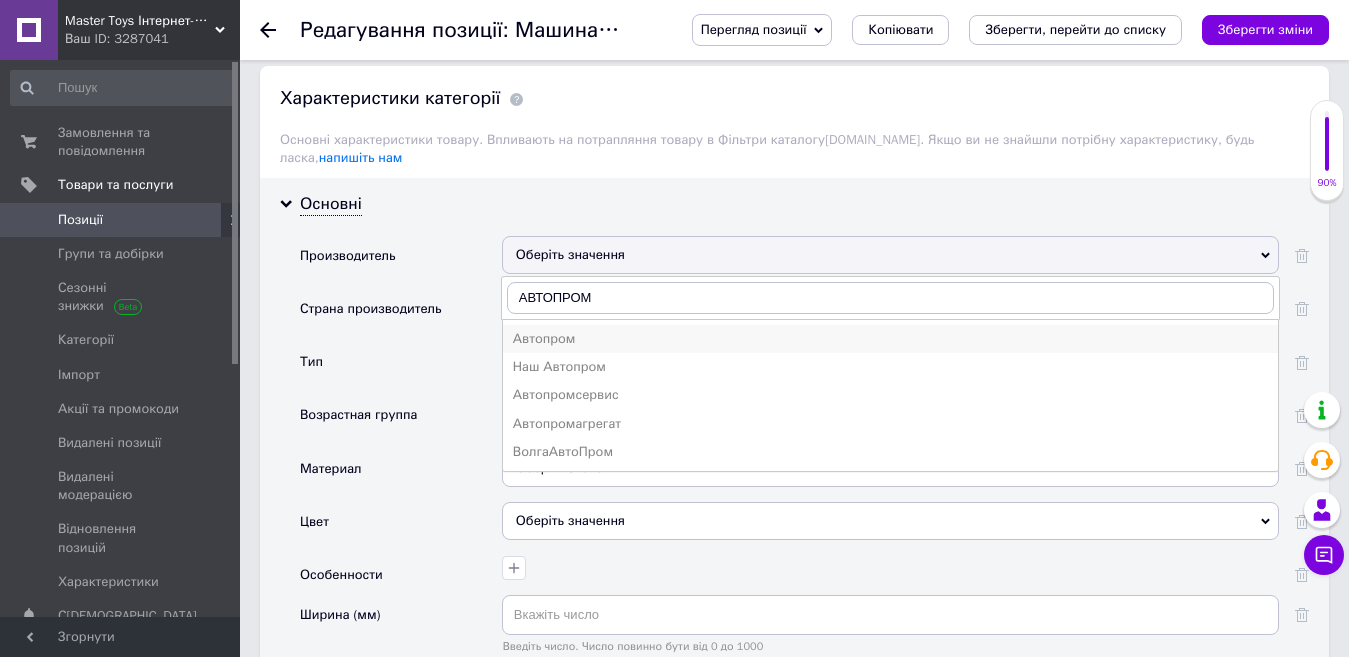 click on "Автопром" at bounding box center (890, 339) 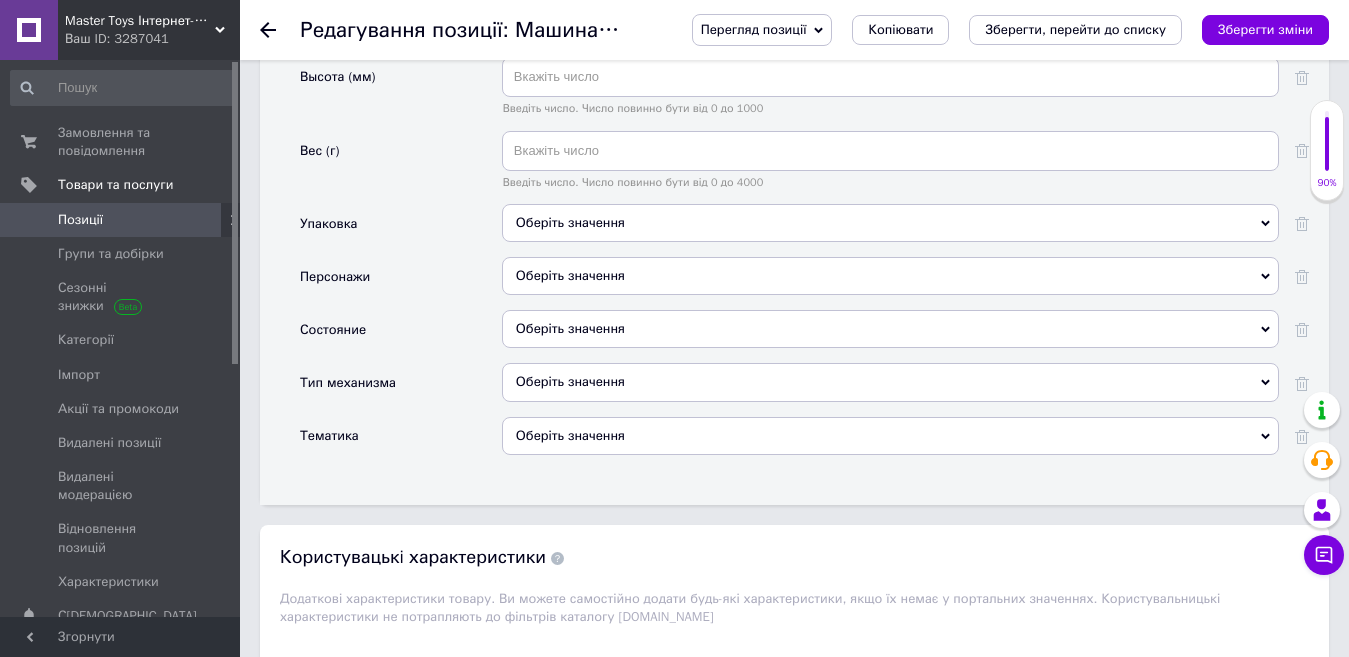 scroll, scrollTop: 2628, scrollLeft: 0, axis: vertical 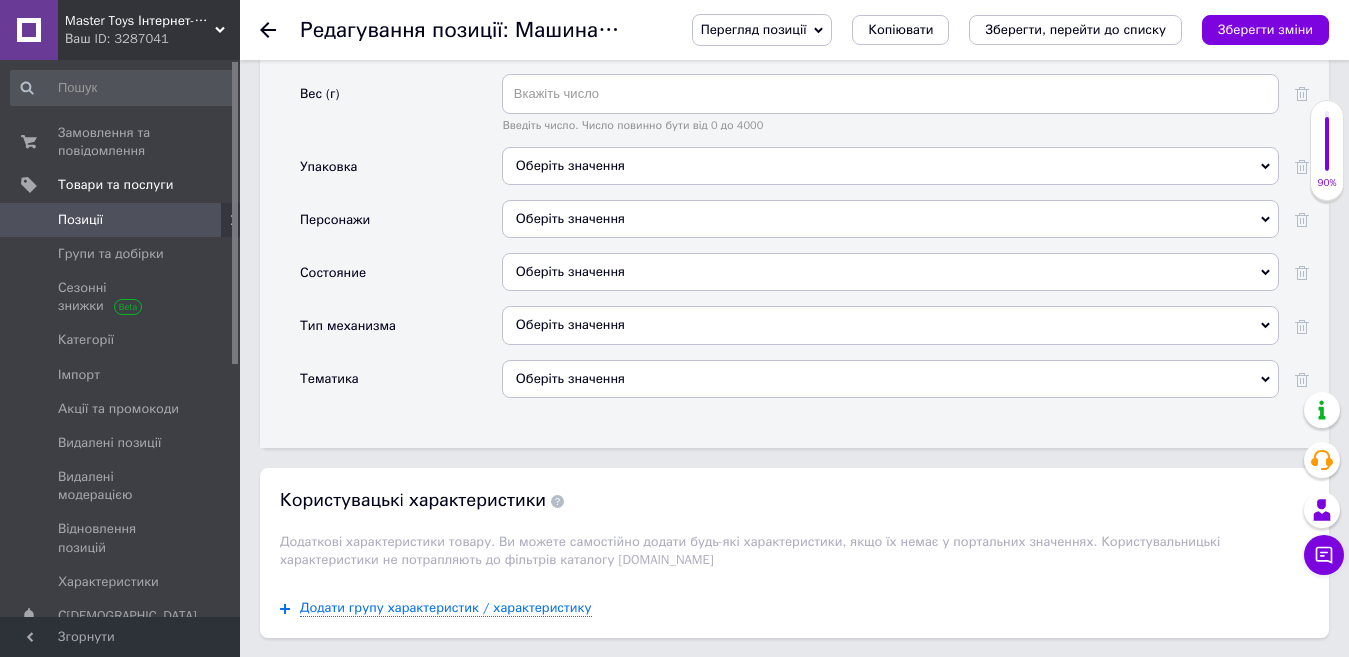 click 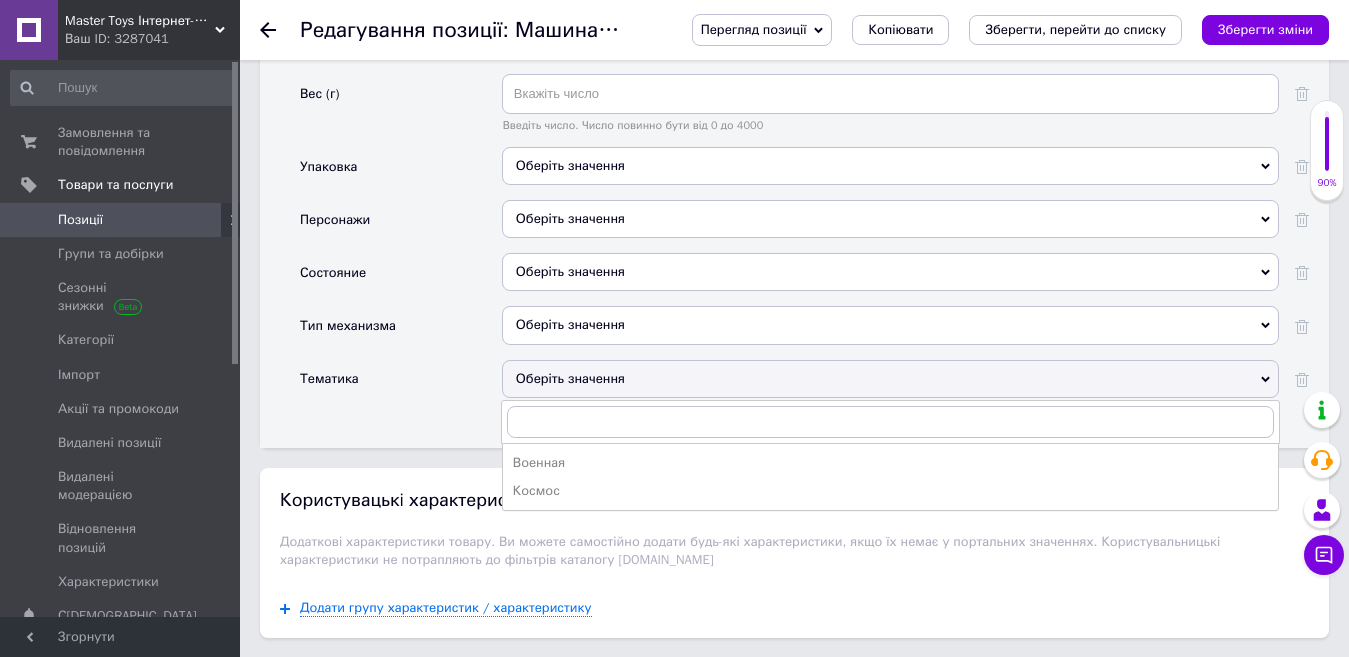 click 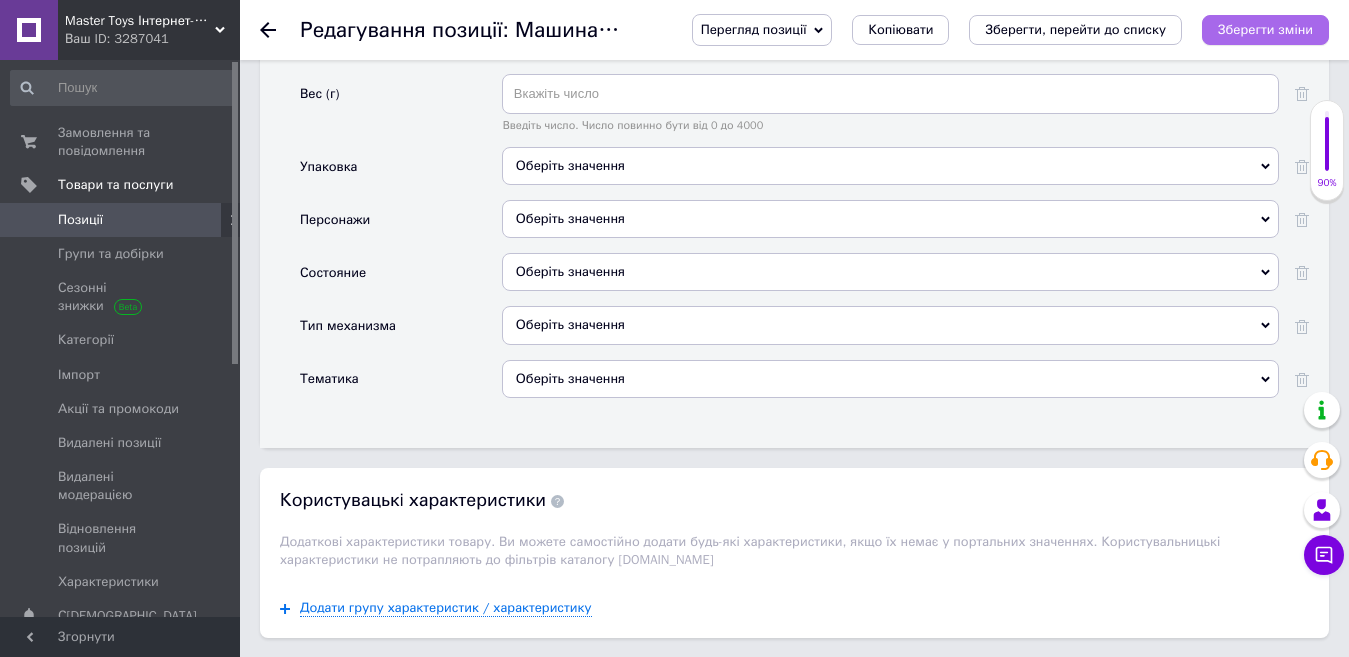 click on "Зберегти зміни" at bounding box center (1265, 30) 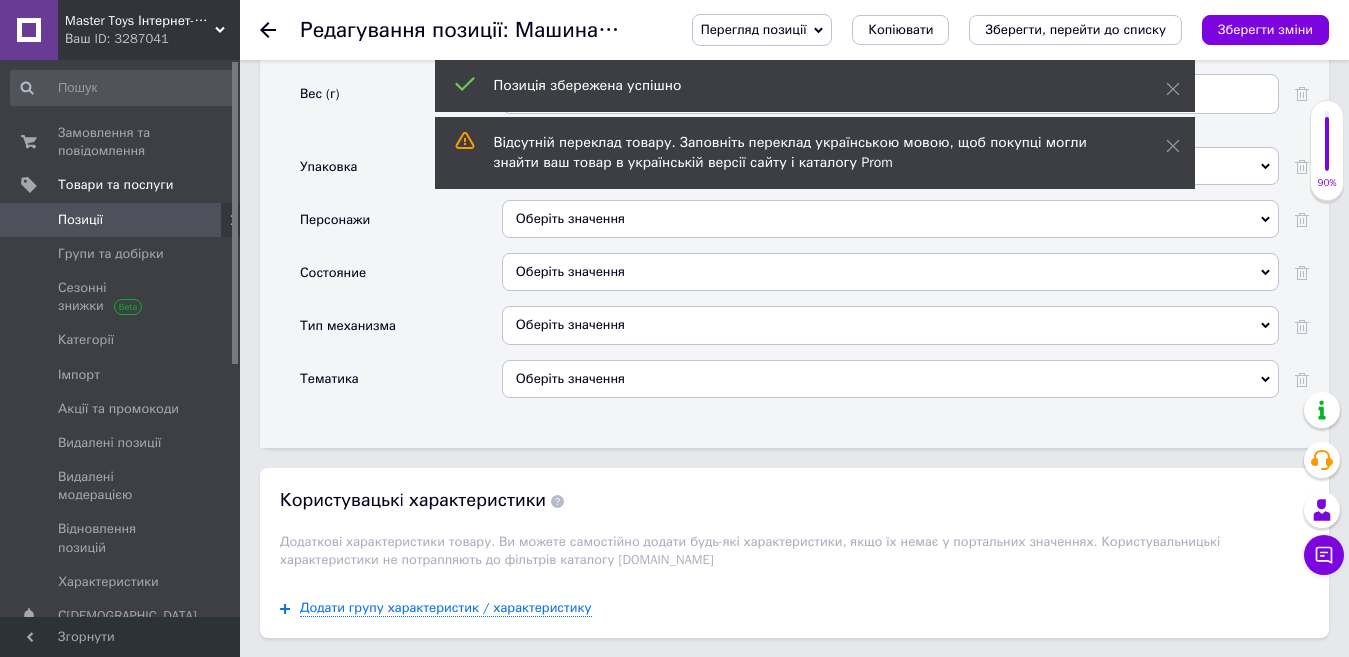 click 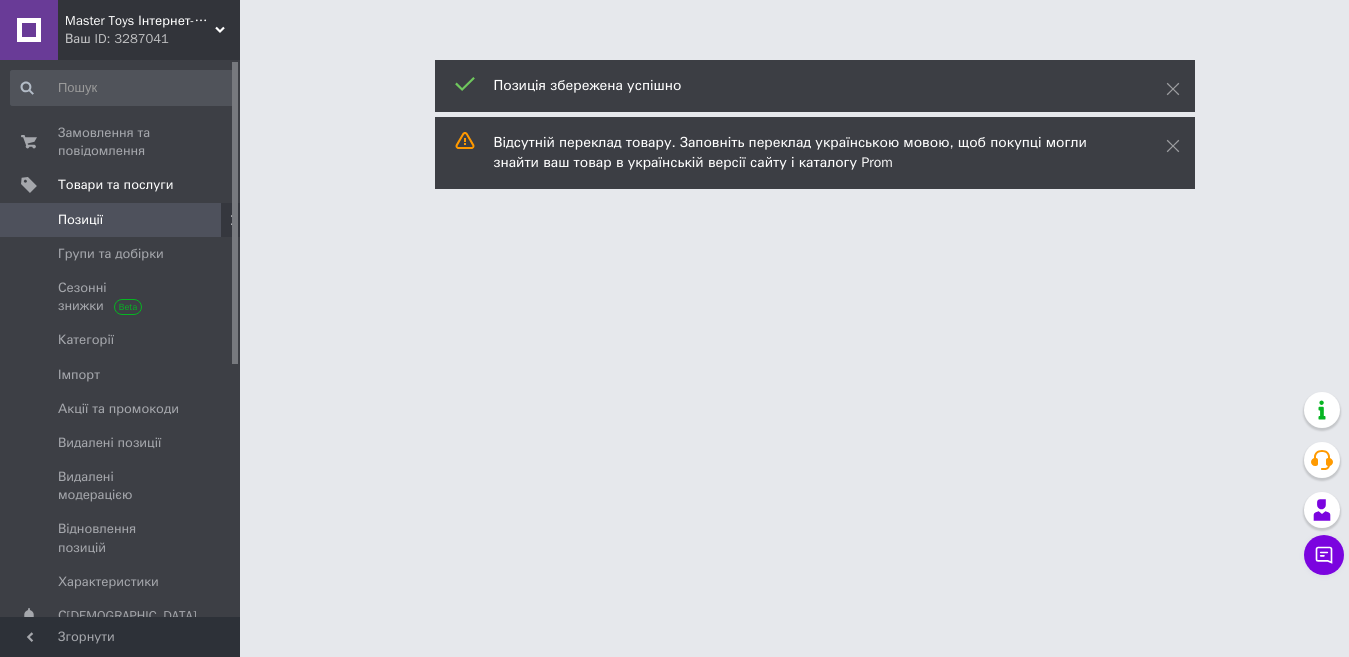 scroll, scrollTop: 0, scrollLeft: 0, axis: both 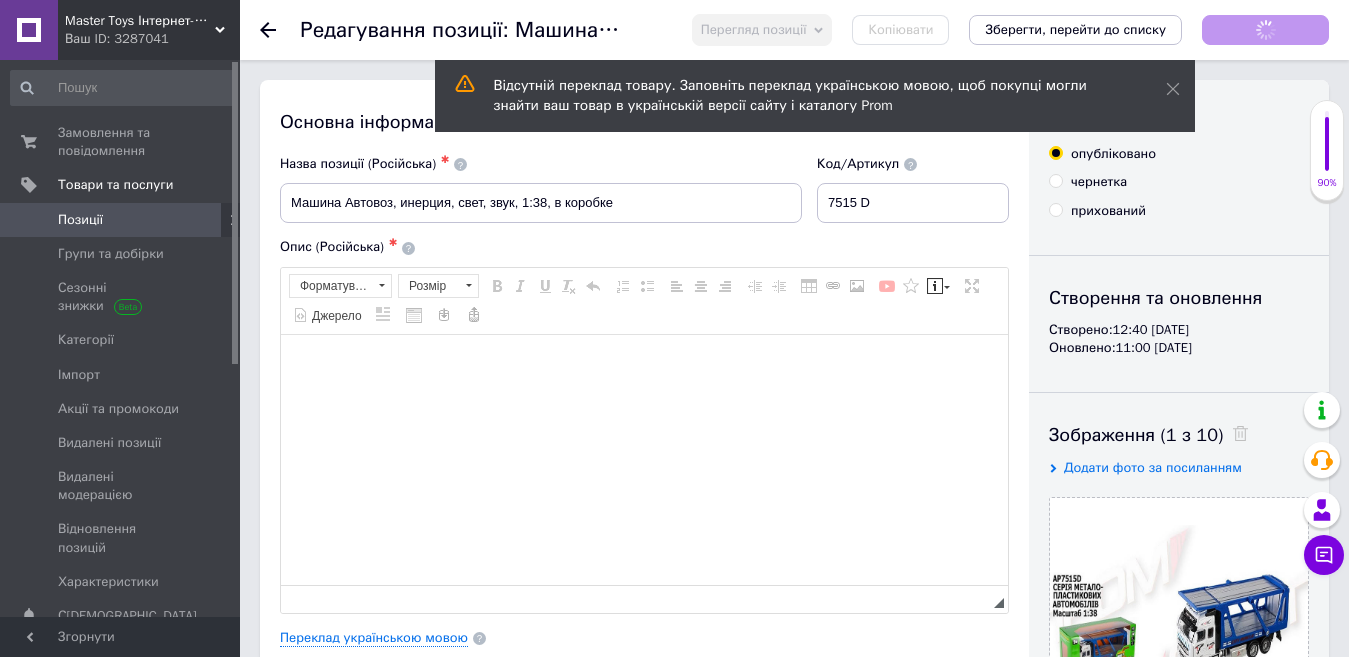 click 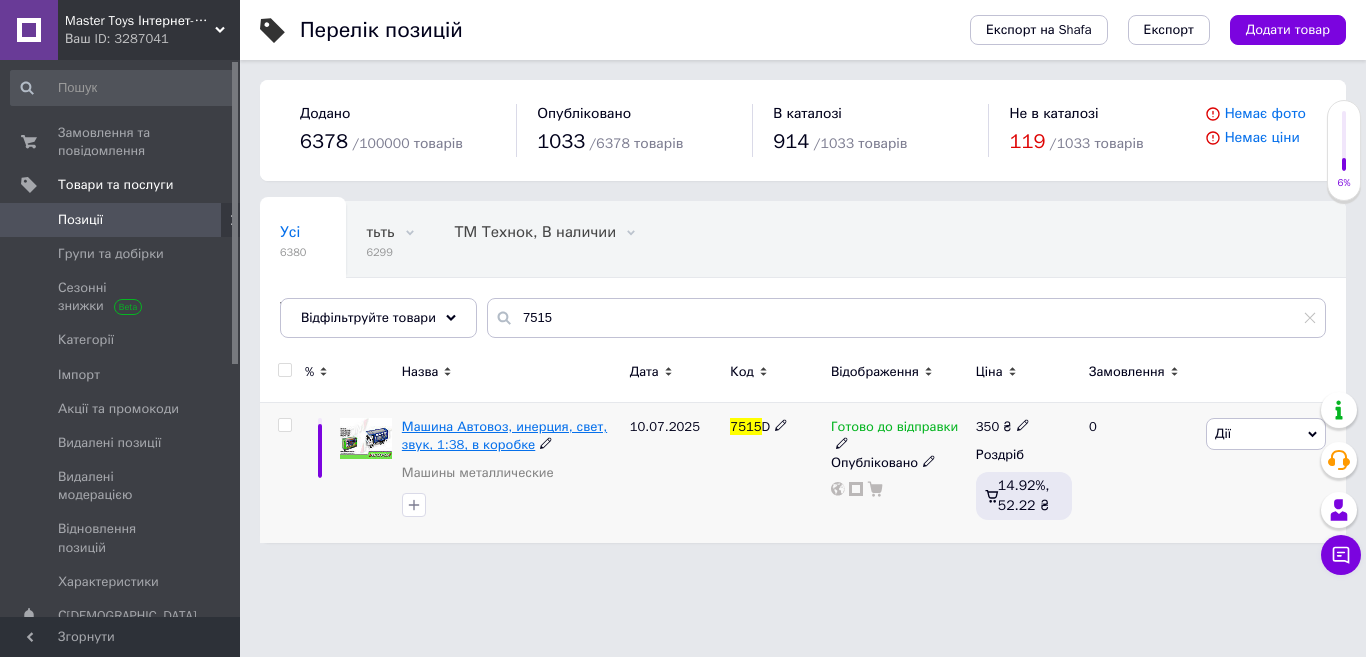 click on "Машина Автовоз, инерция, свет, звук, 1:38, в коробке" at bounding box center (504, 435) 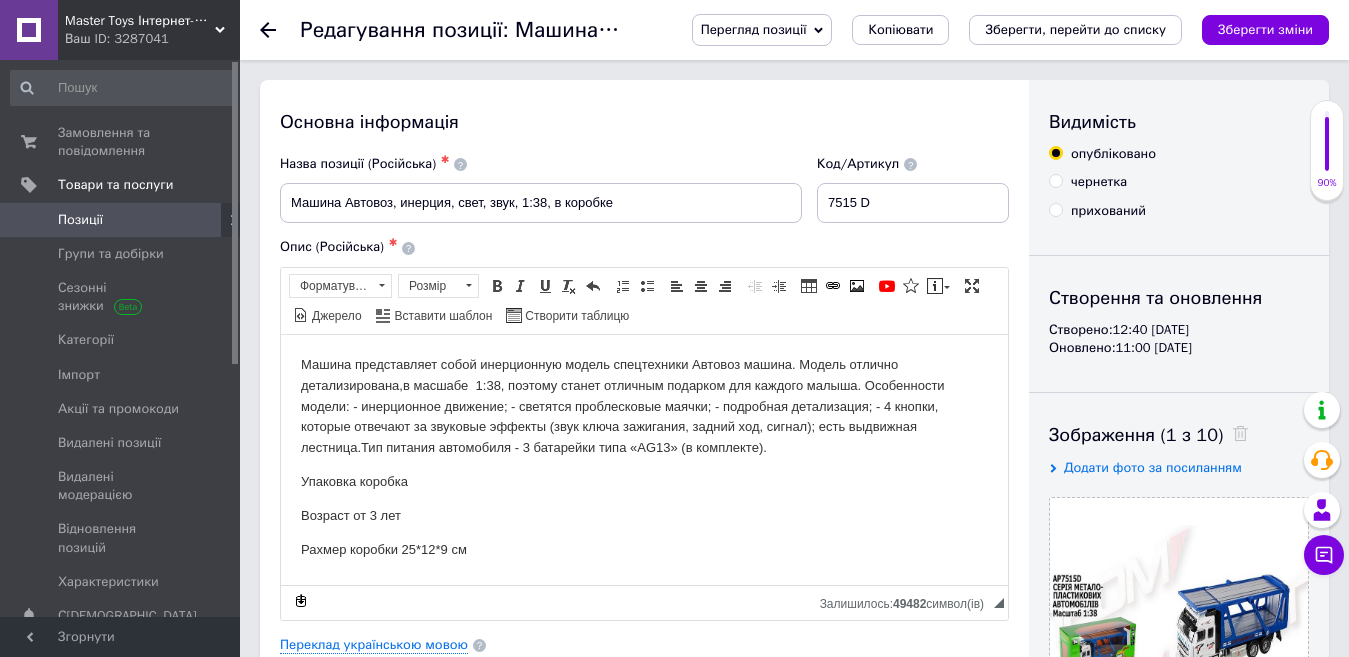 scroll, scrollTop: 0, scrollLeft: 0, axis: both 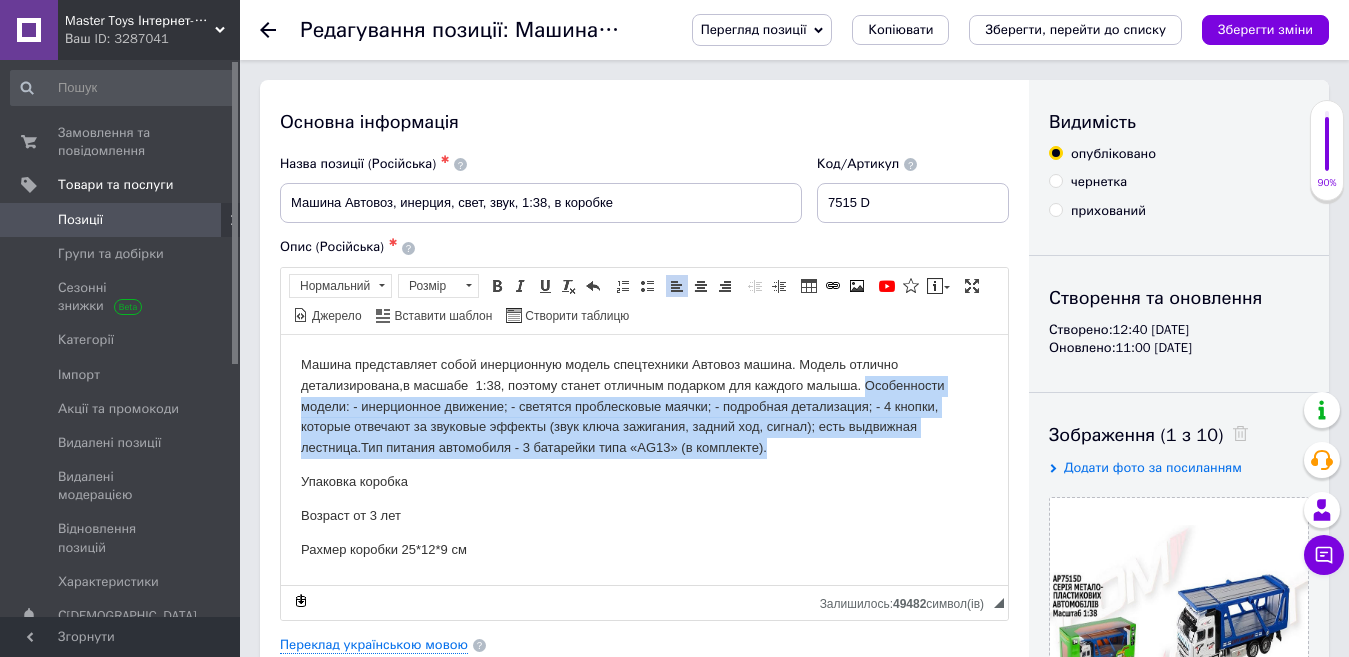 drag, startPoint x: 863, startPoint y: 387, endPoint x: 870, endPoint y: 452, distance: 65.37584 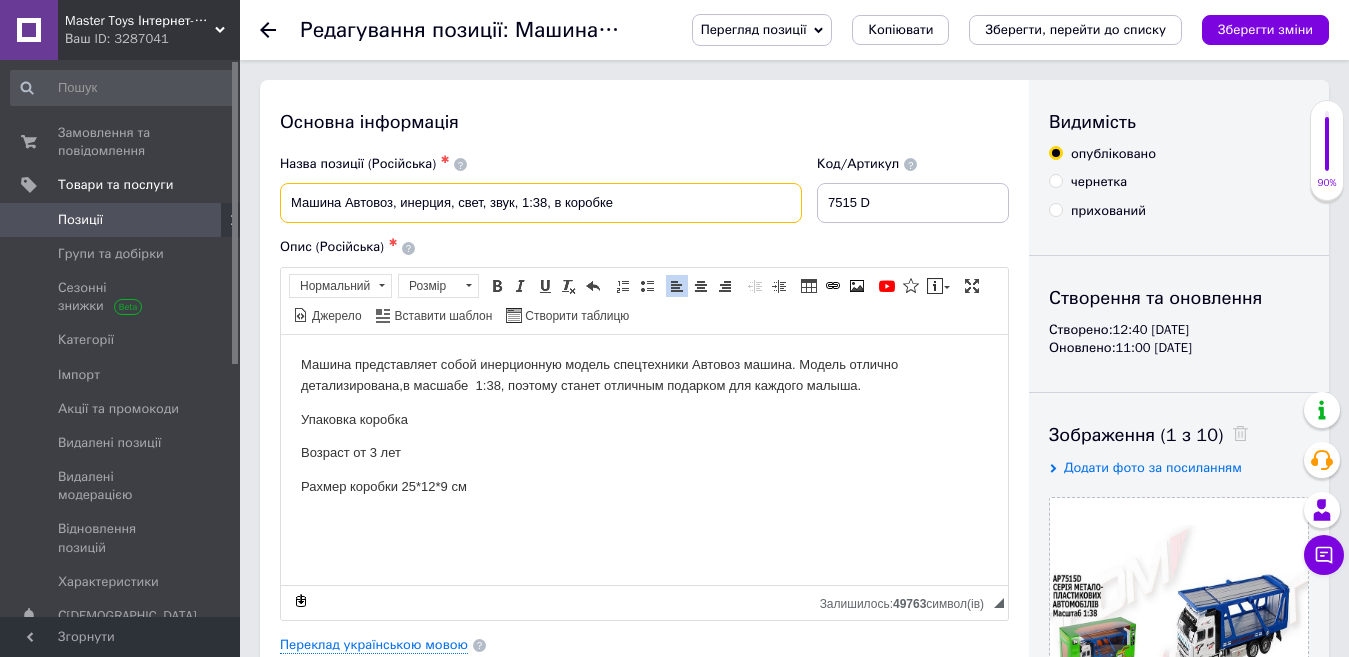 click on "Машина Автовоз, инерция, свет, звук, 1:38, в коробке" at bounding box center (541, 203) 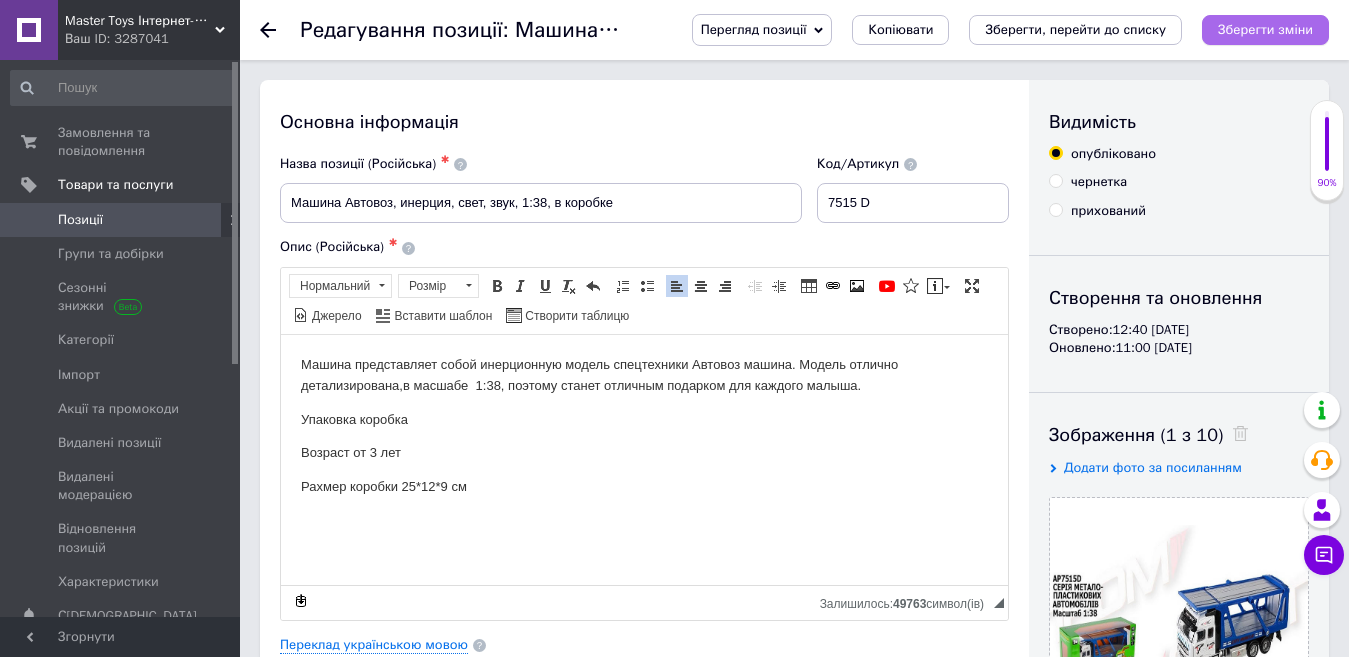 click on "Зберегти зміни" at bounding box center (1265, 29) 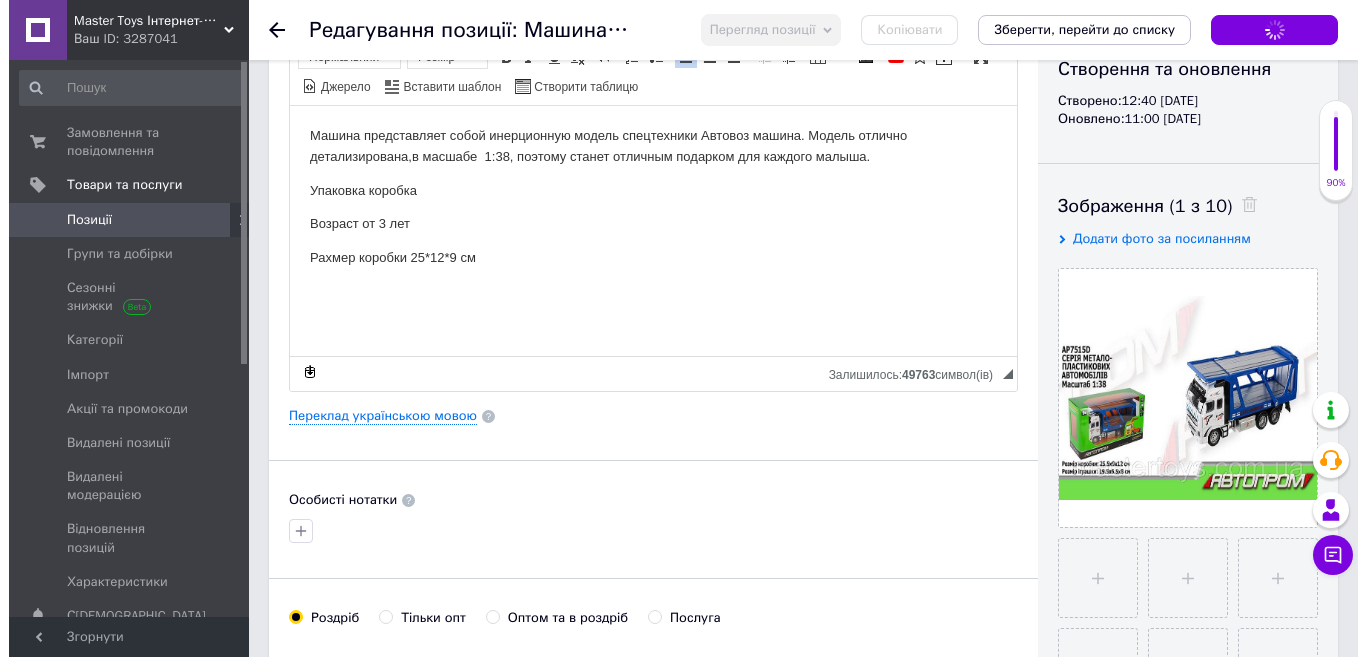 scroll, scrollTop: 257, scrollLeft: 0, axis: vertical 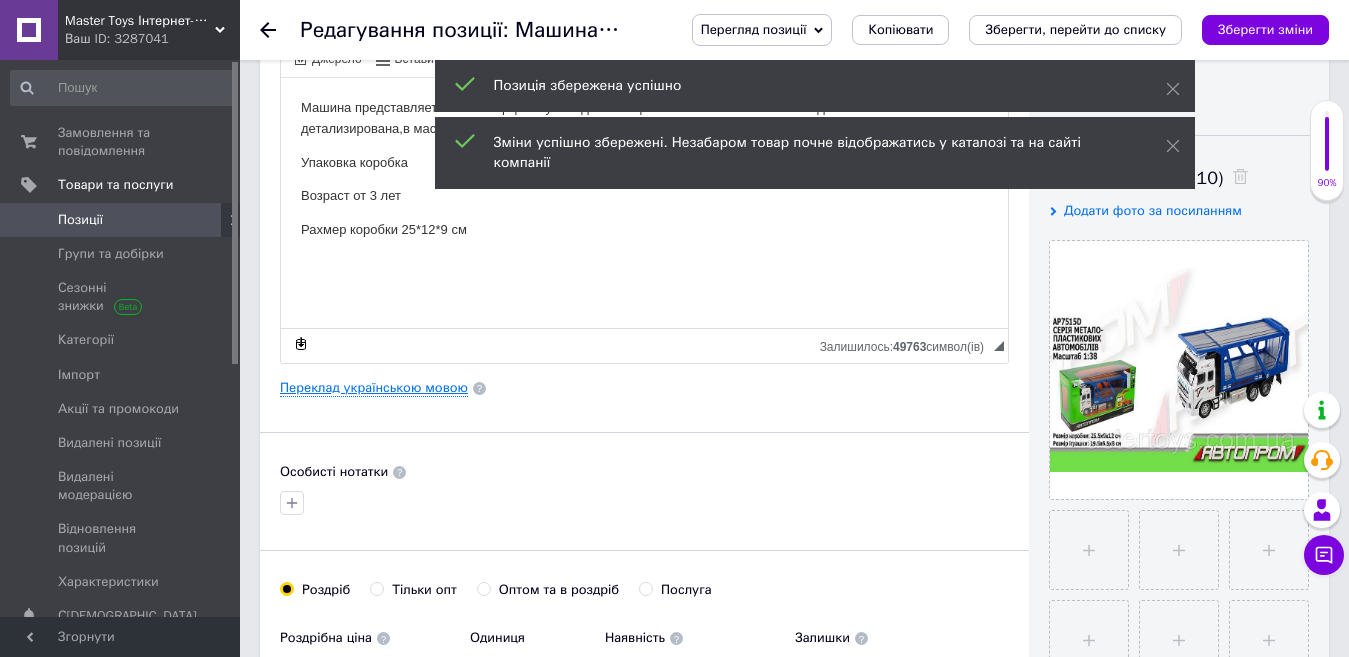 click on "Переклад українською мовою" at bounding box center [374, 388] 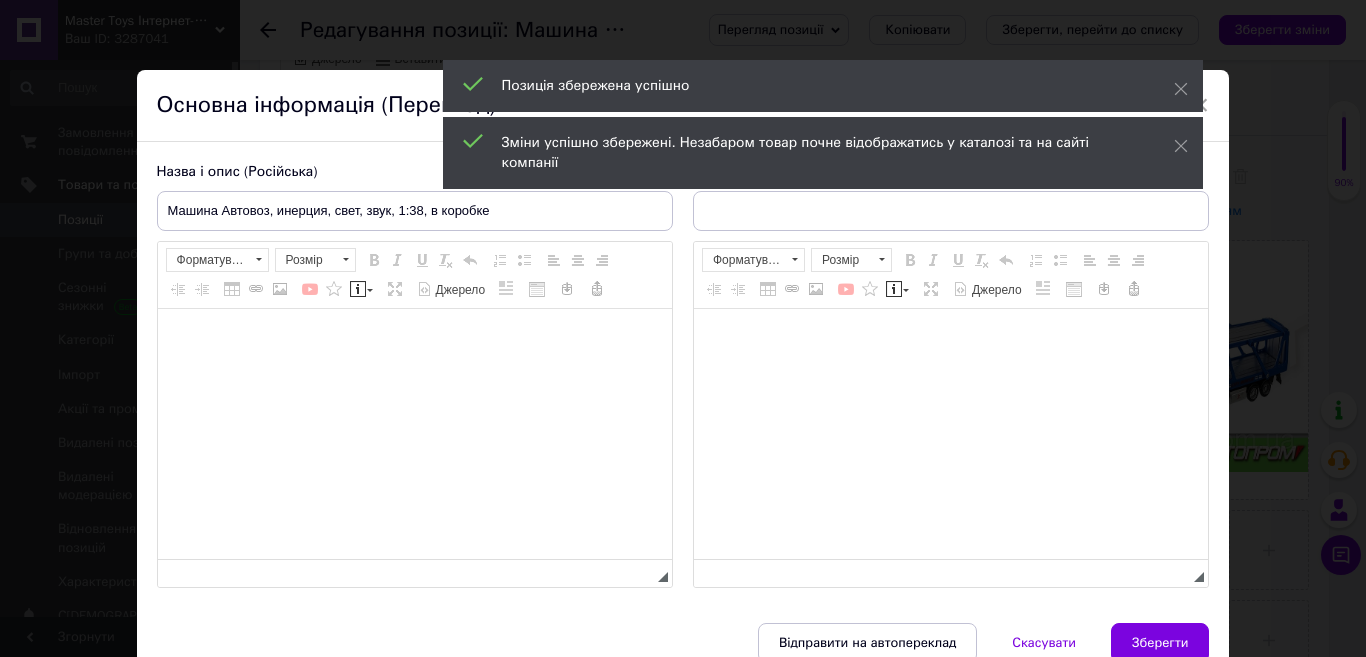 type on "Машина Автовоз, інція, світло, звук, 1:38, у коробці" 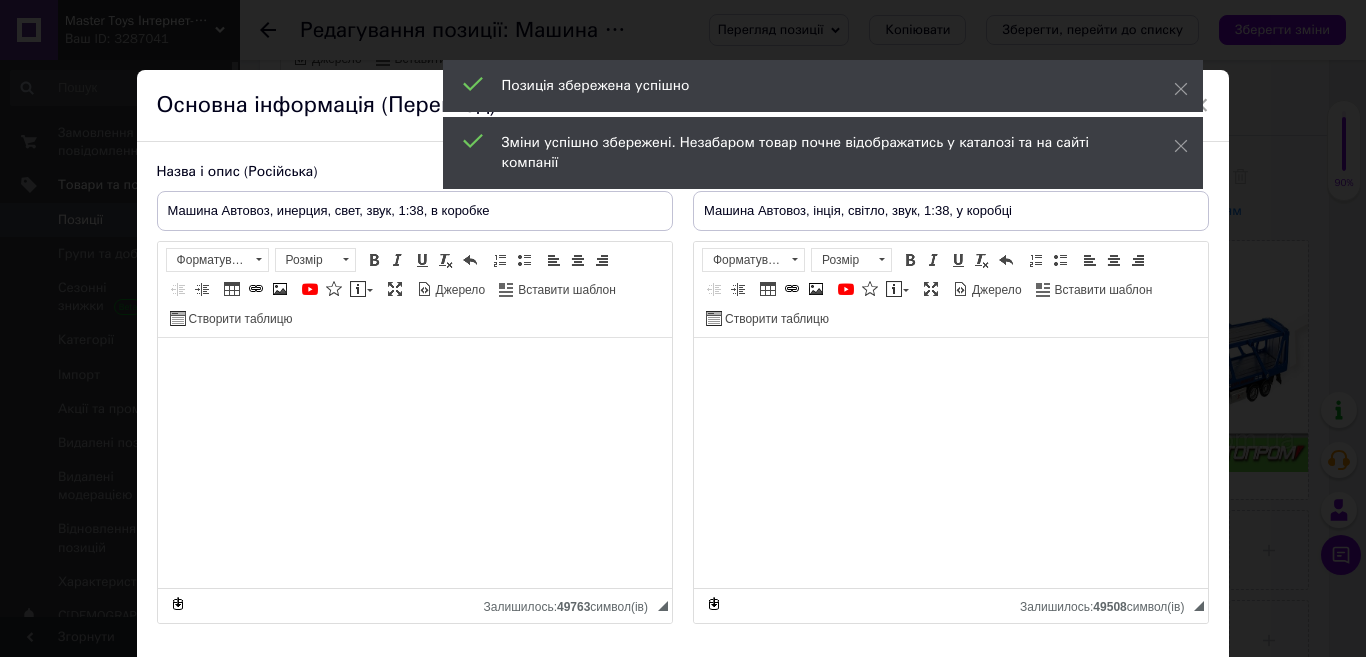 scroll, scrollTop: 132, scrollLeft: 0, axis: vertical 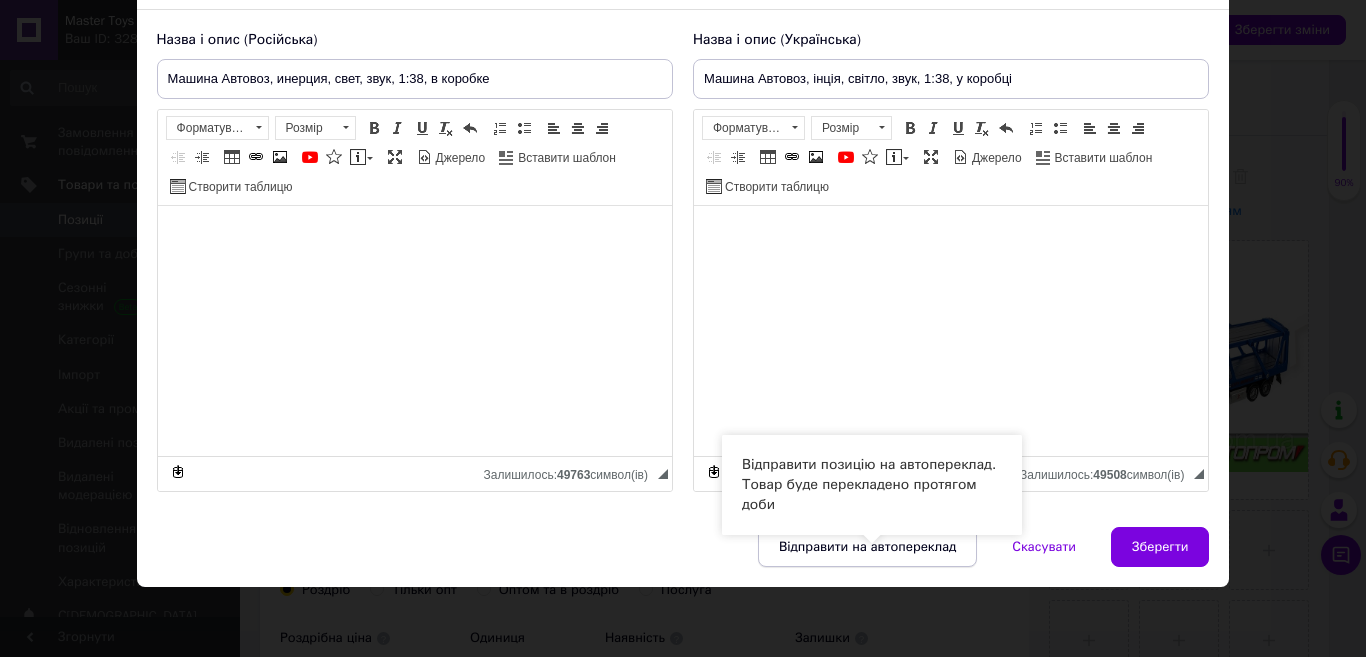 click on "Відправити на автопереклад" at bounding box center [867, 547] 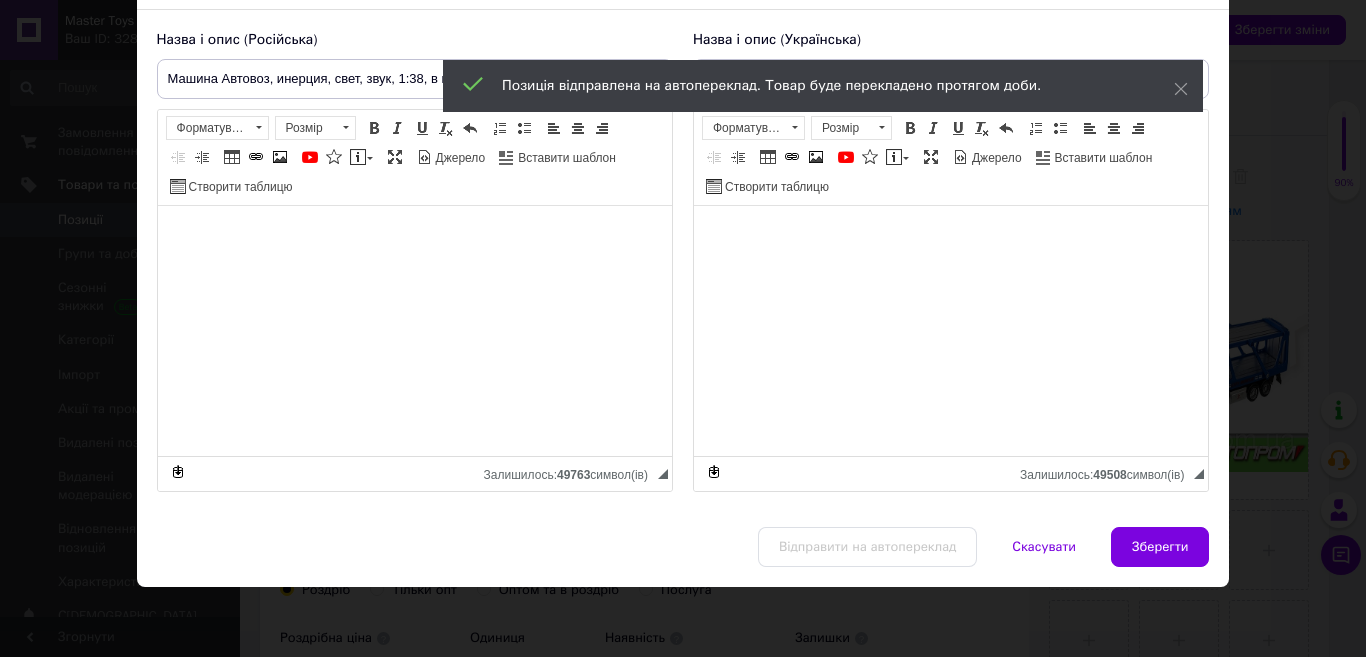 scroll, scrollTop: 0, scrollLeft: 0, axis: both 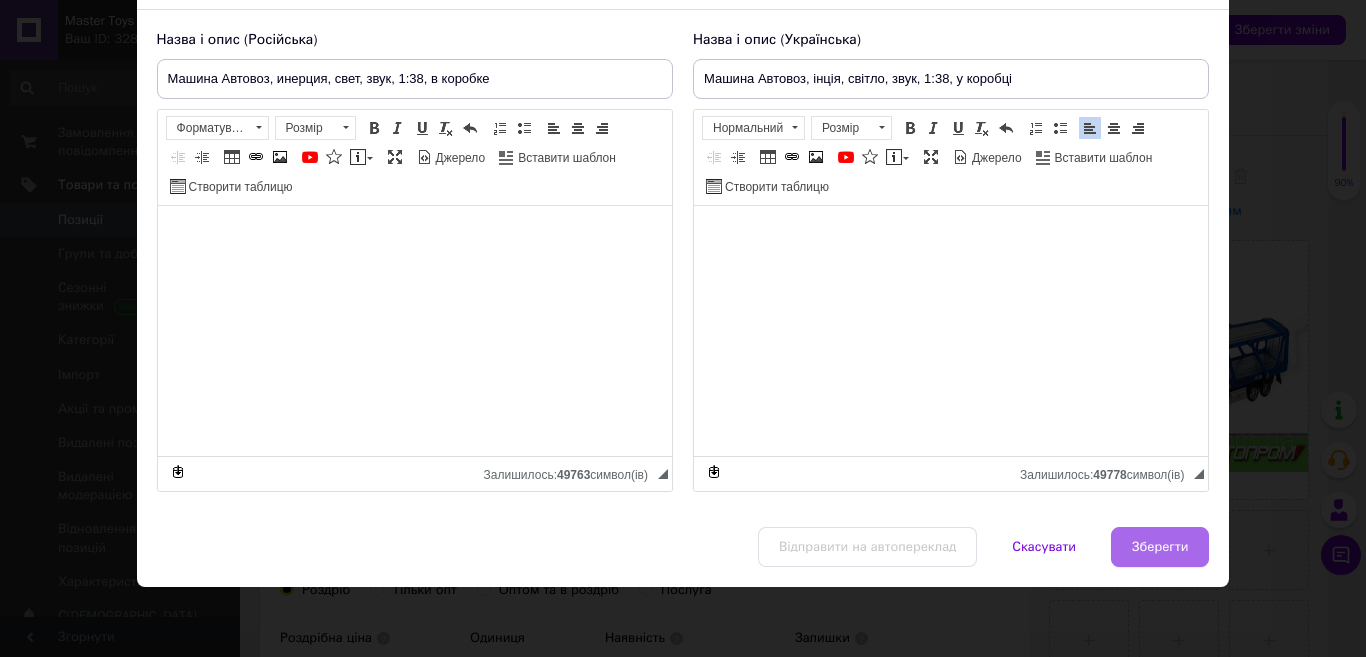 click on "Зберегти" at bounding box center (1160, 547) 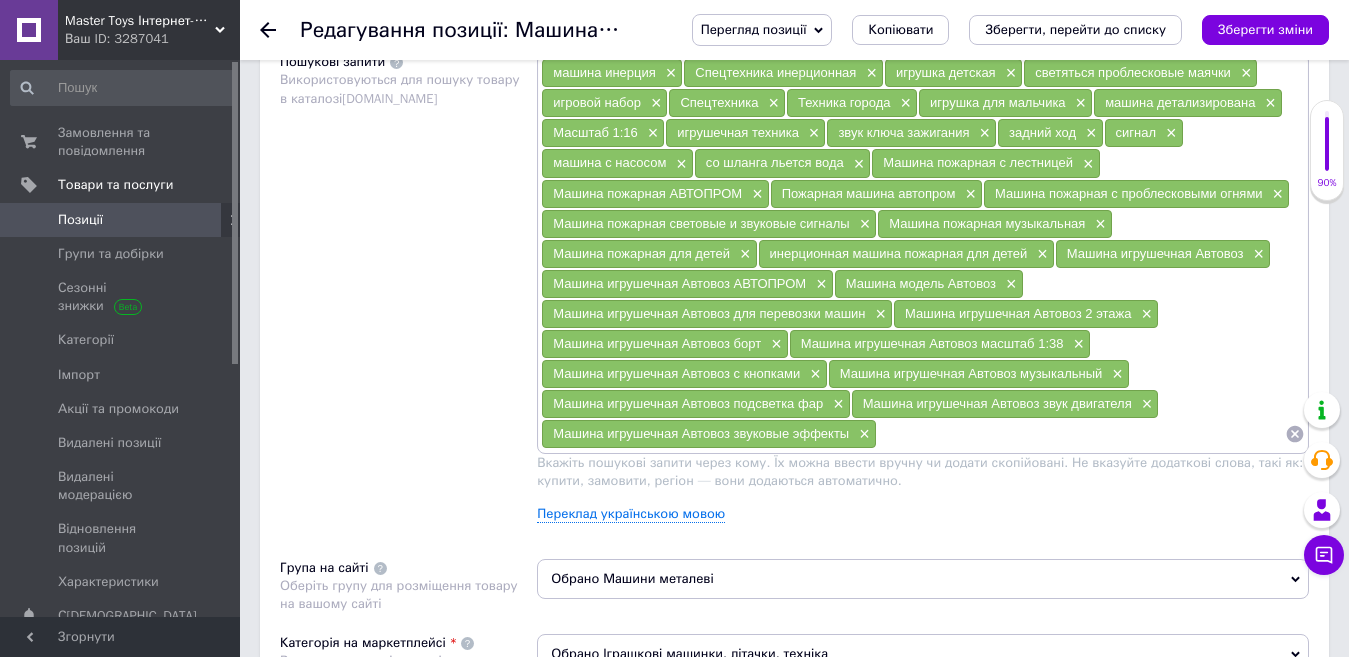 scroll, scrollTop: 919, scrollLeft: 0, axis: vertical 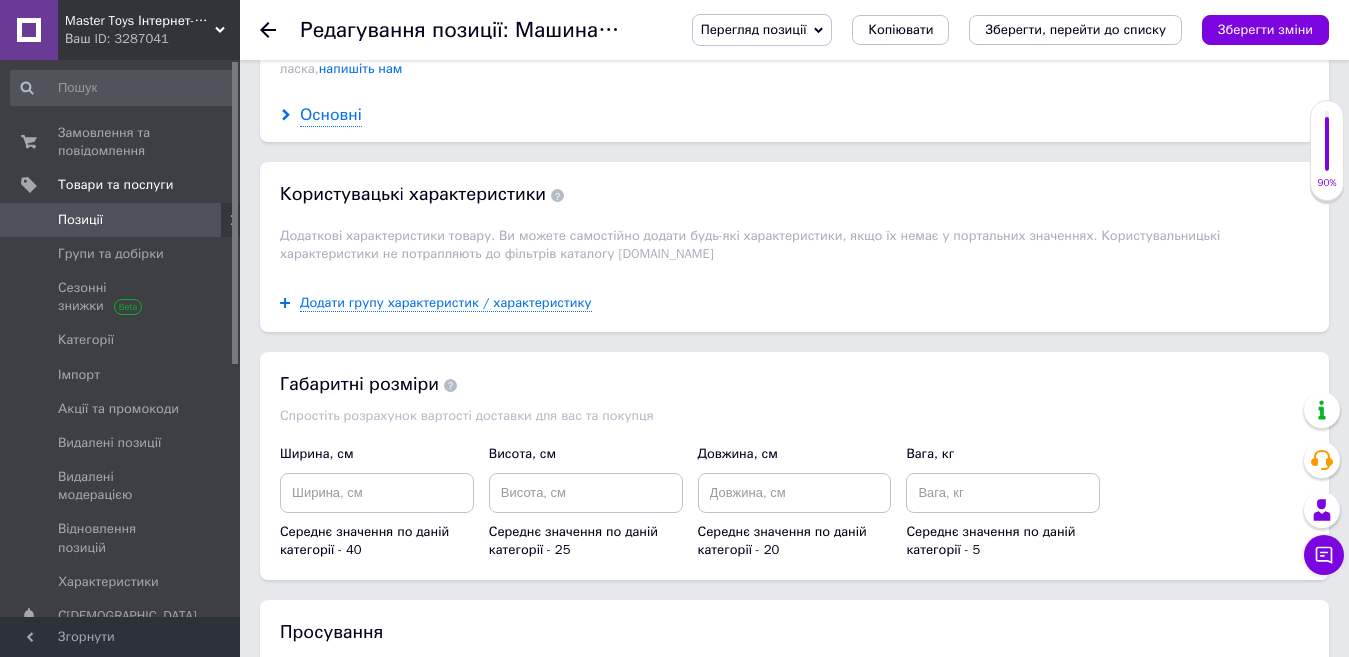 click 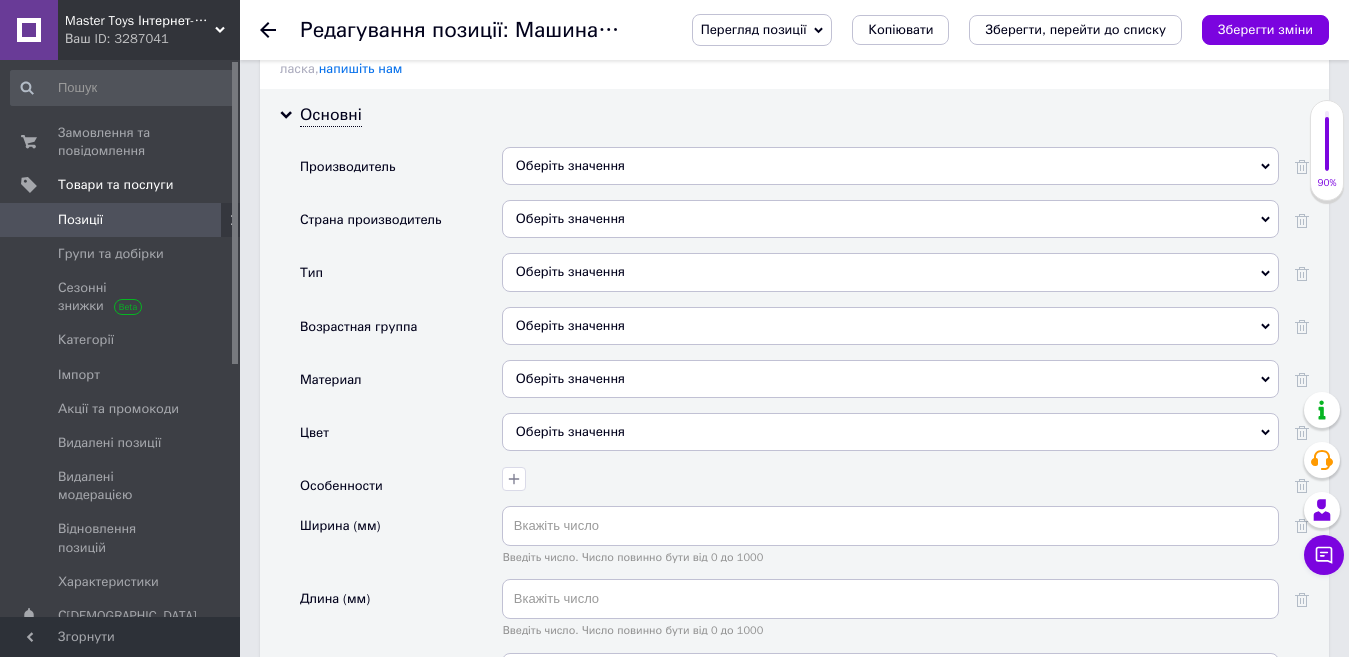 click on "Оберіть значення" at bounding box center [890, 166] 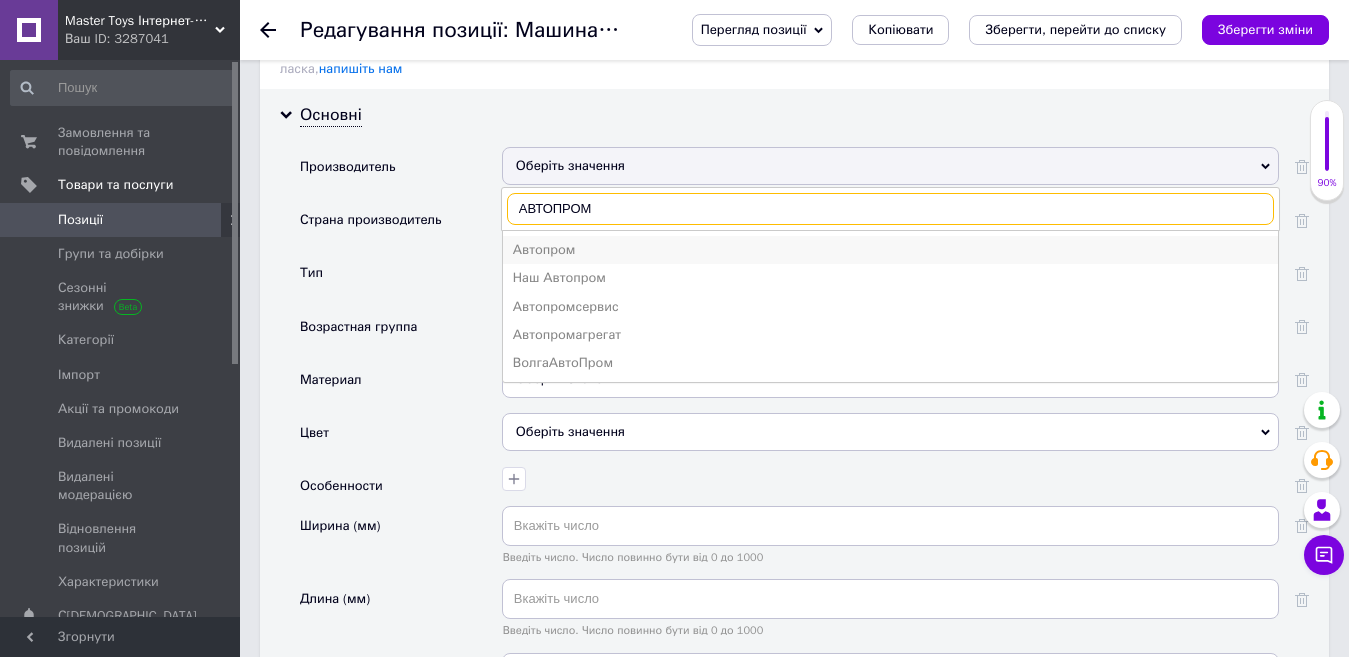 type on "АВТОПРОМ" 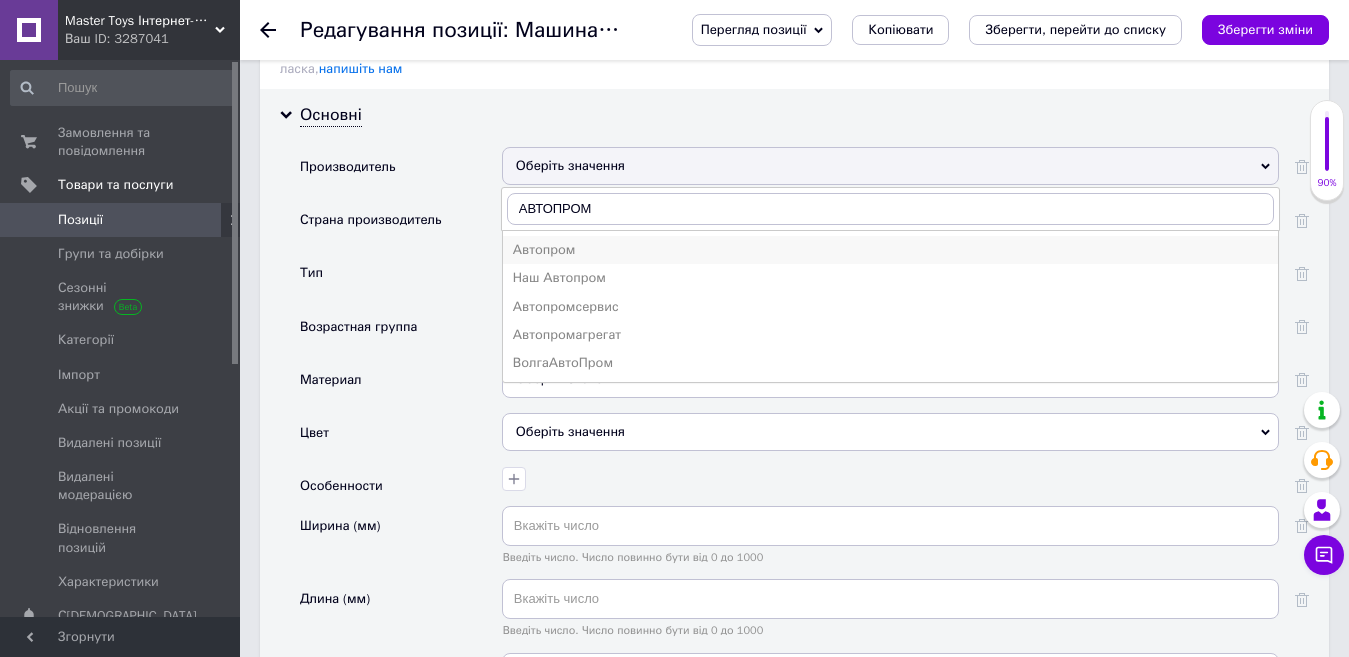 click on "Автопром" at bounding box center [890, 250] 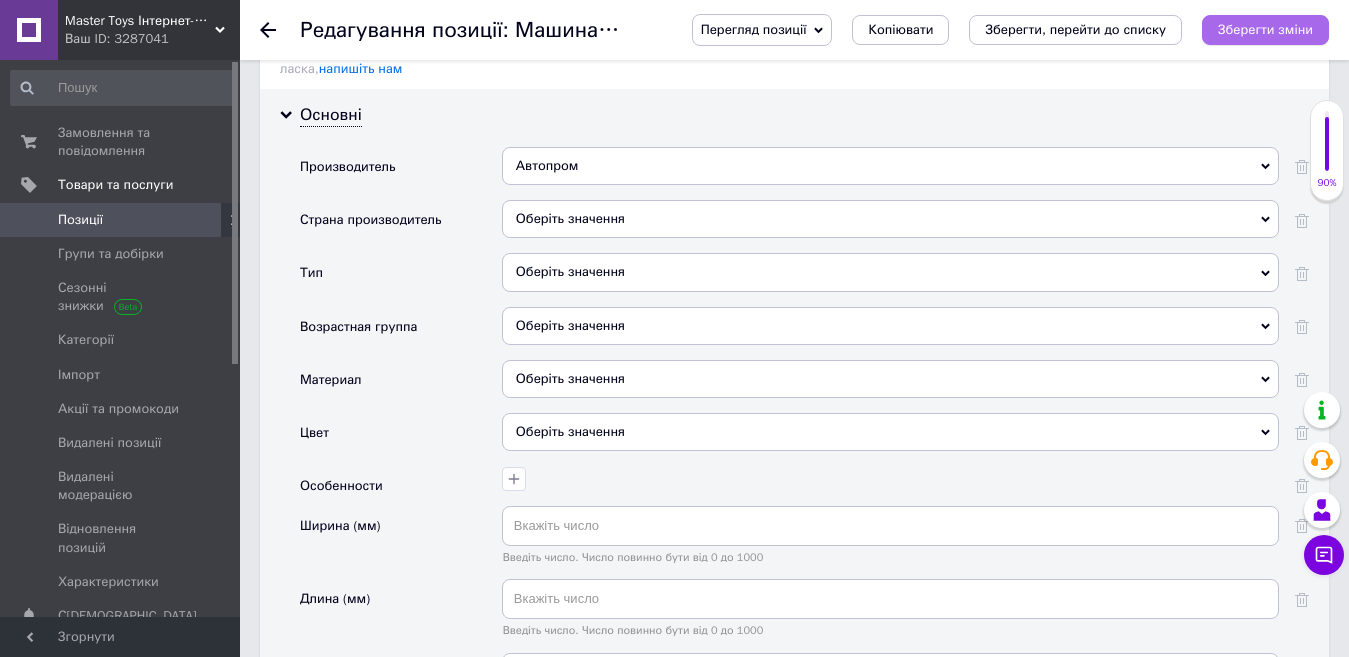click on "Зберегти зміни" at bounding box center [1265, 29] 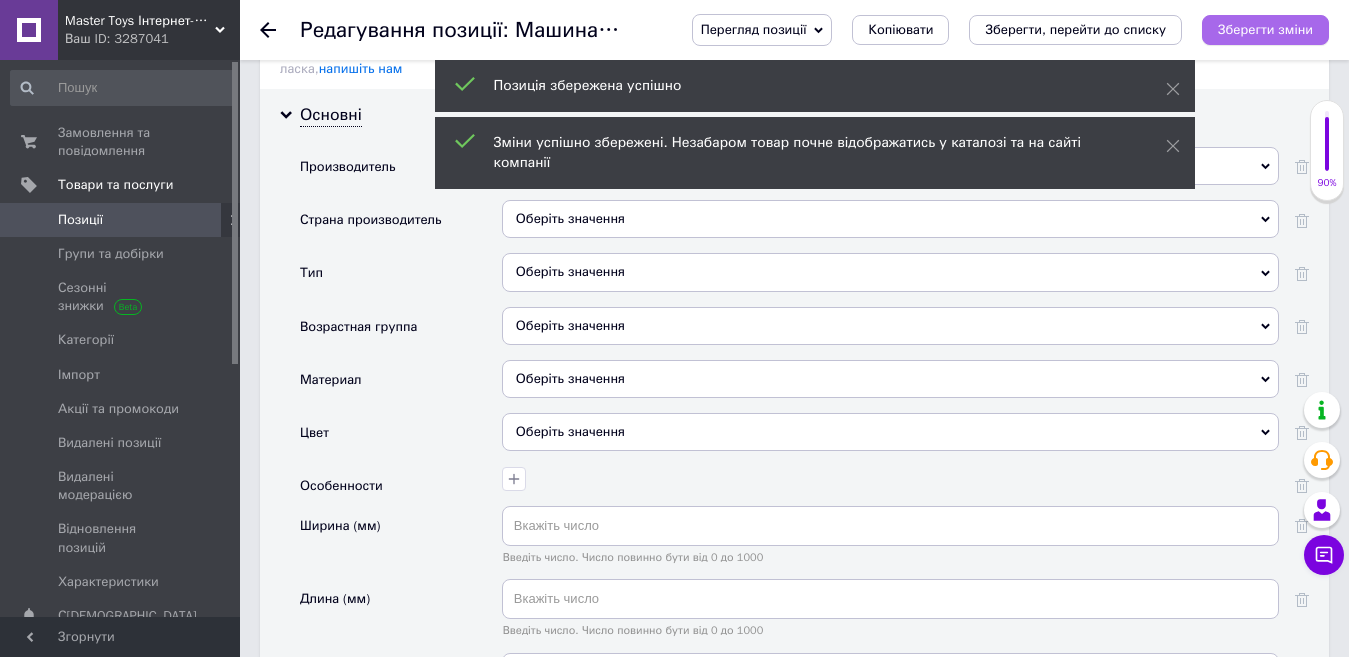 click on "Зберегти зміни" at bounding box center (1265, 29) 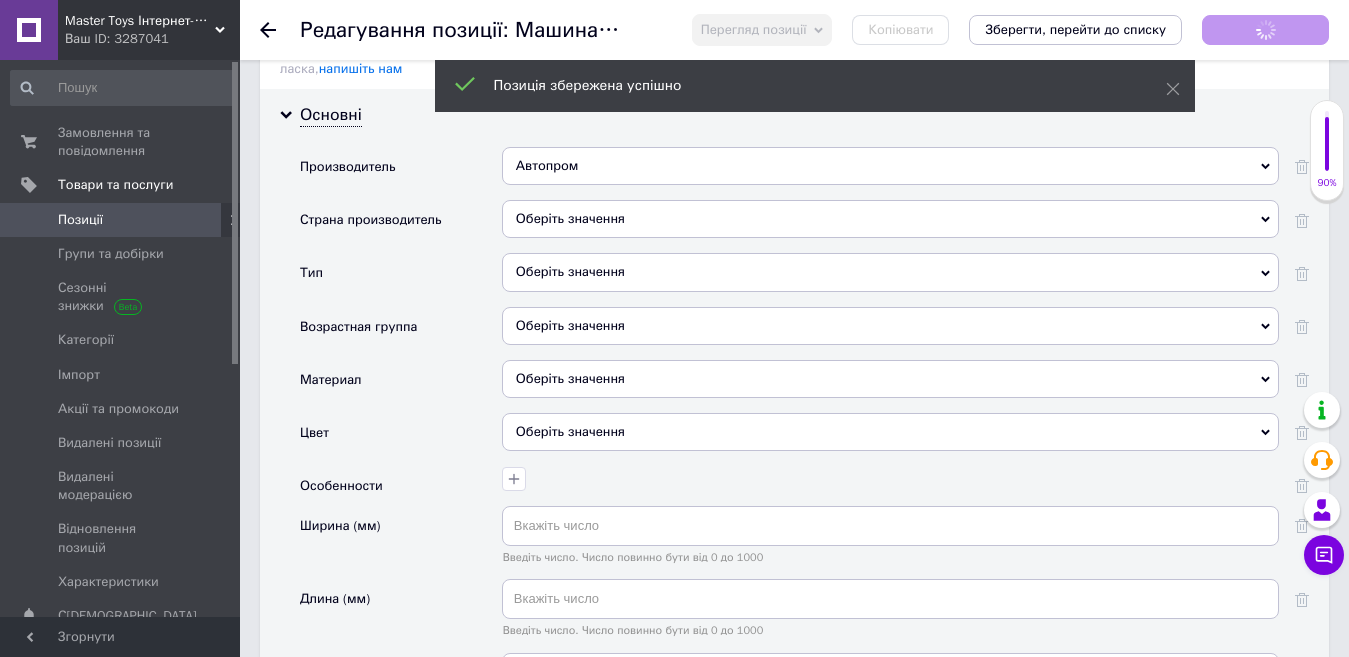 click 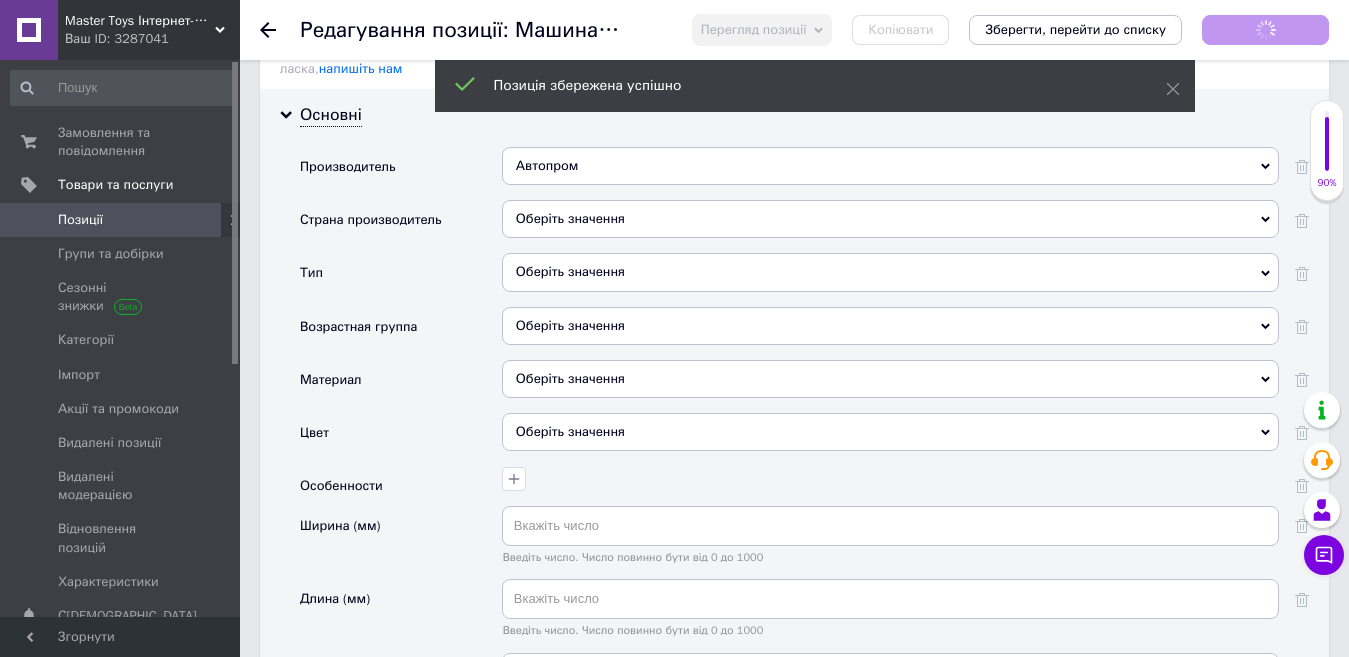 scroll, scrollTop: 0, scrollLeft: 0, axis: both 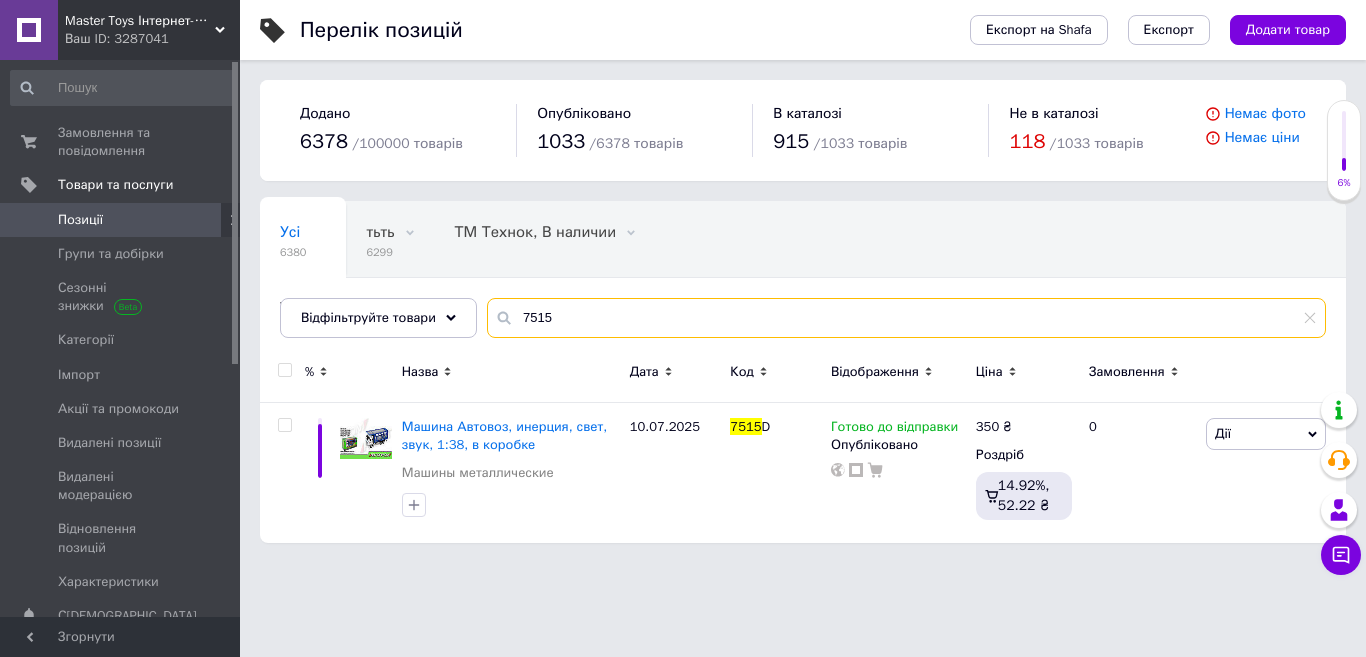 click on "7515" at bounding box center (906, 318) 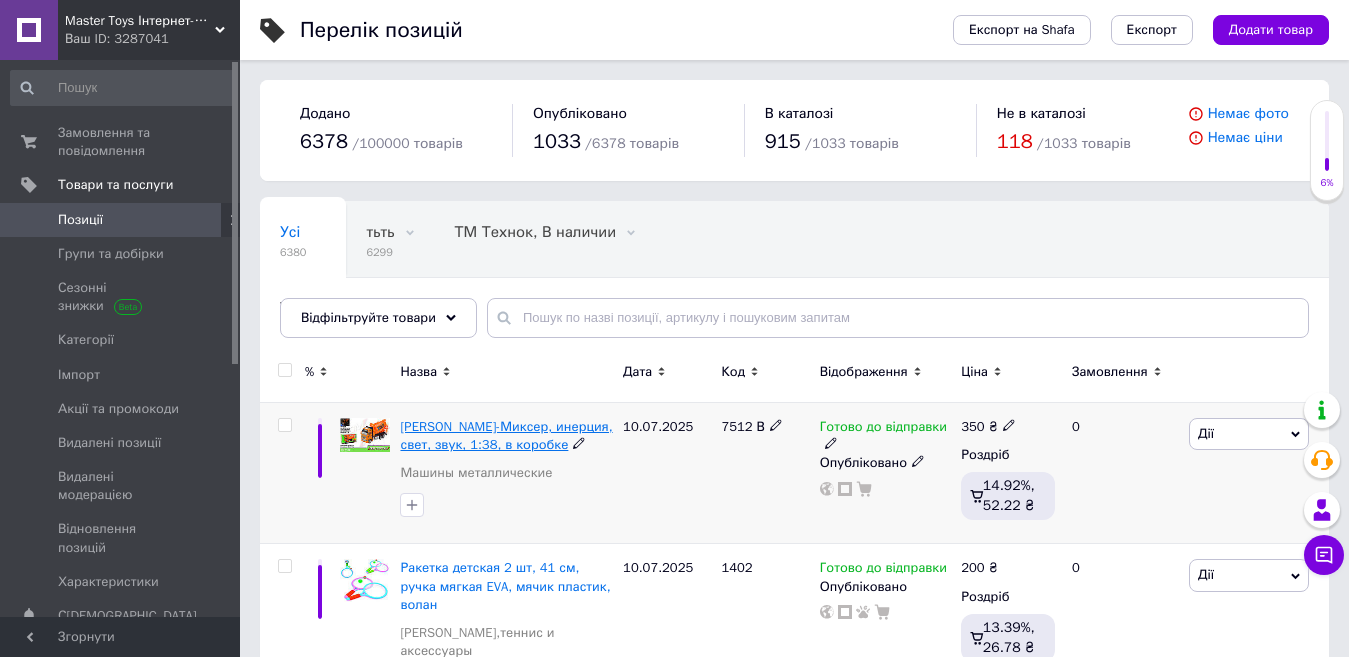click on "[PERSON_NAME]-Миксер, инерция, свет, звук, 1:38, в коробке" at bounding box center [506, 435] 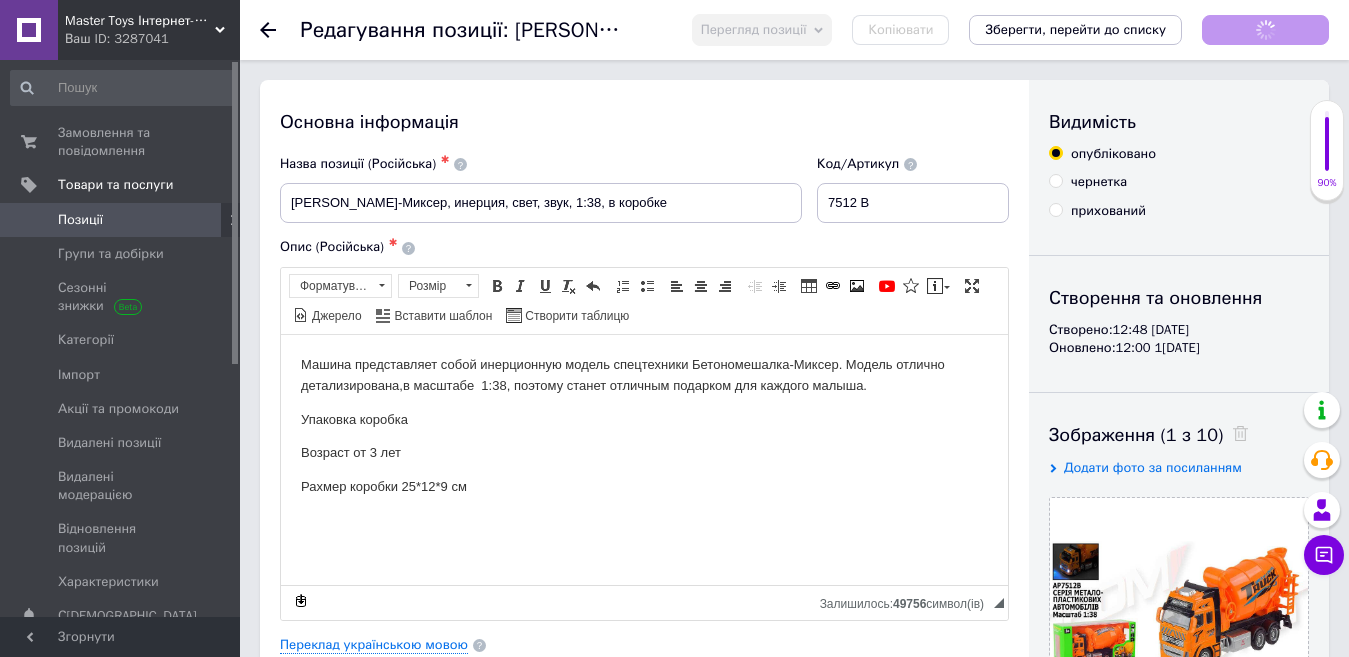 scroll, scrollTop: 0, scrollLeft: 0, axis: both 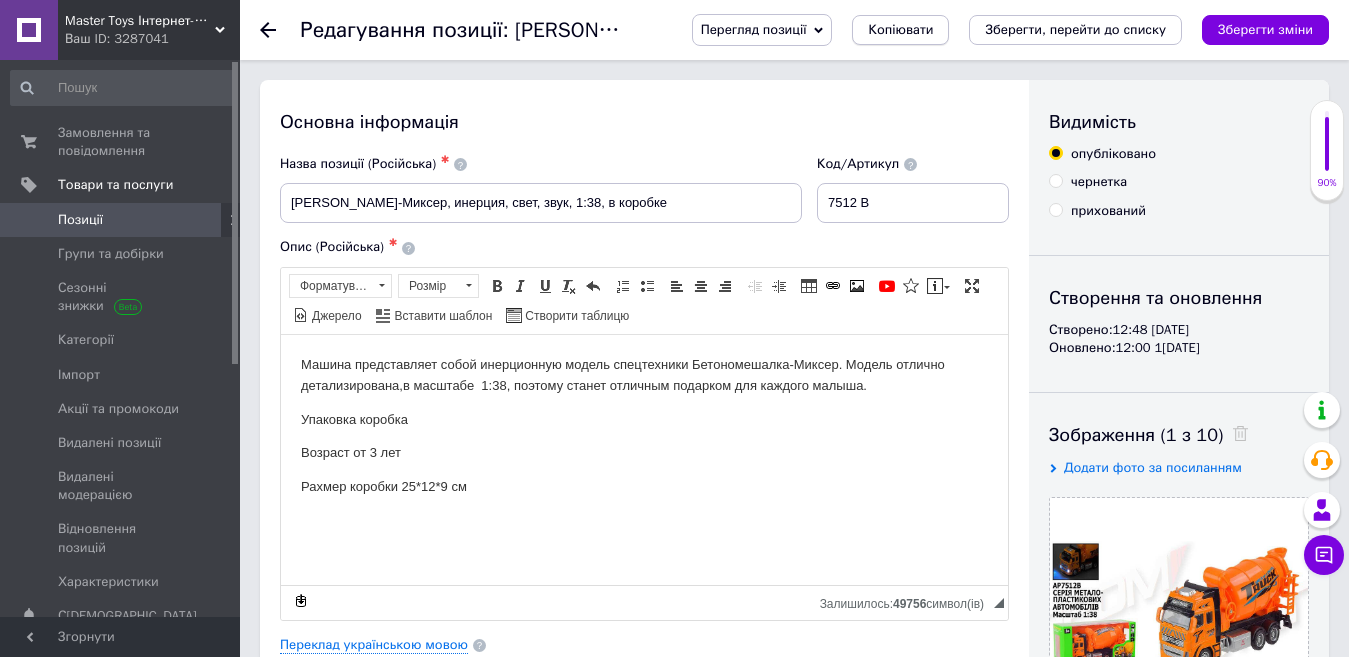 click on "Копіювати" at bounding box center [900, 30] 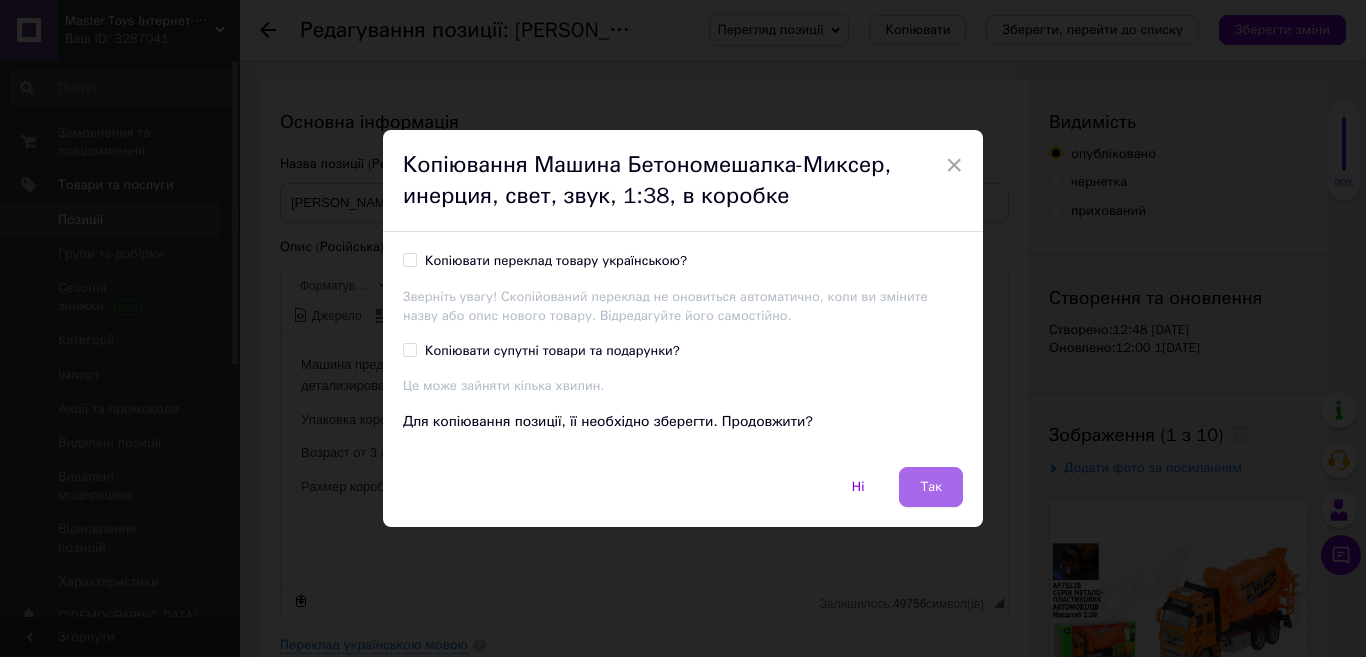click on "Так" at bounding box center (931, 487) 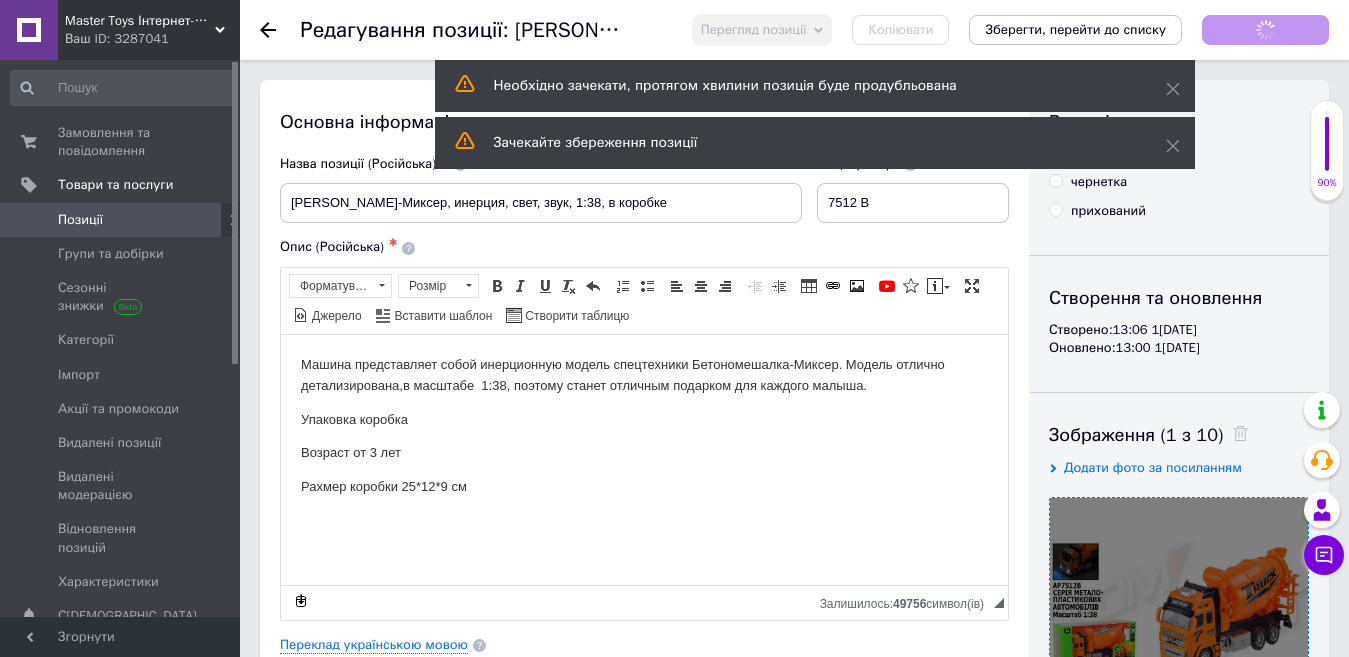 scroll, scrollTop: 0, scrollLeft: 0, axis: both 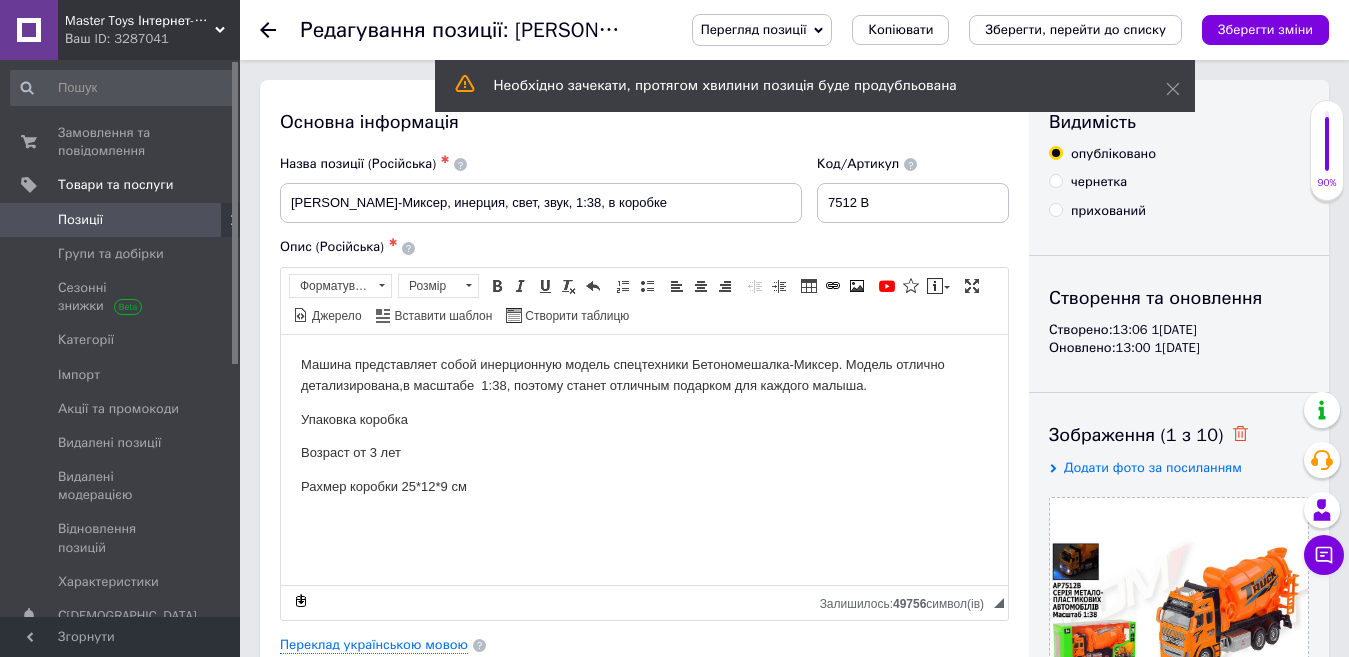 click 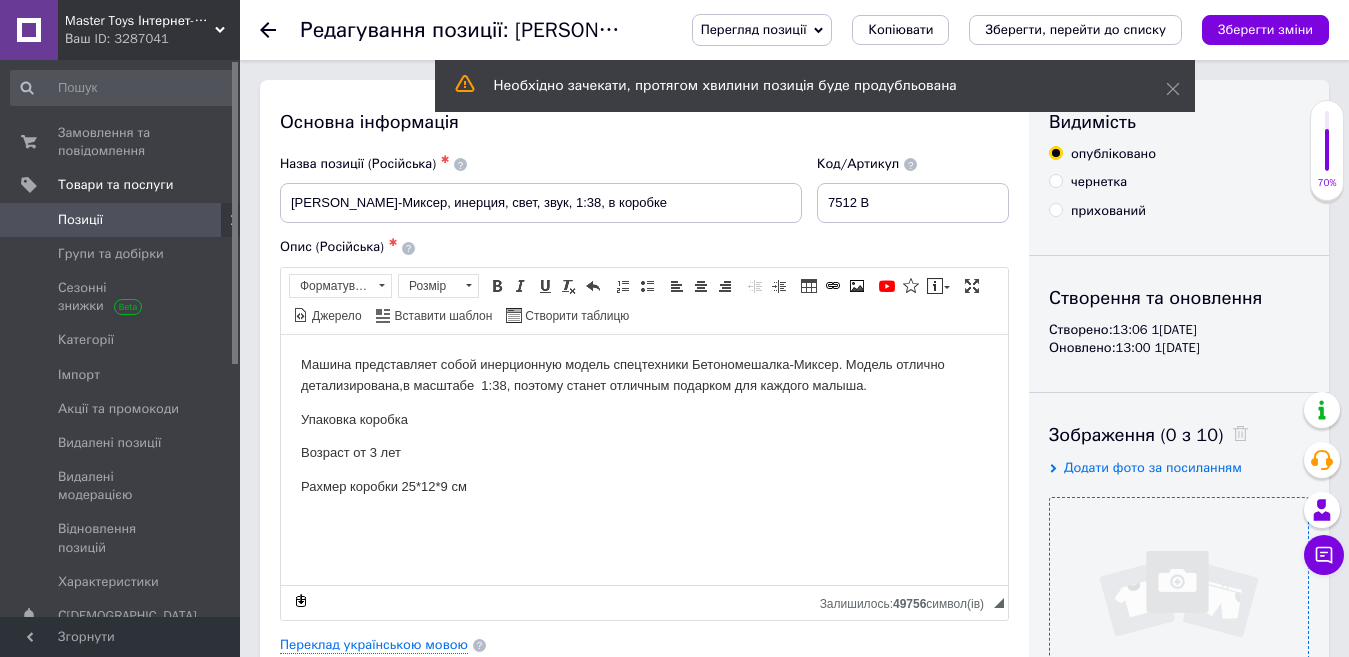 click at bounding box center [1179, 627] 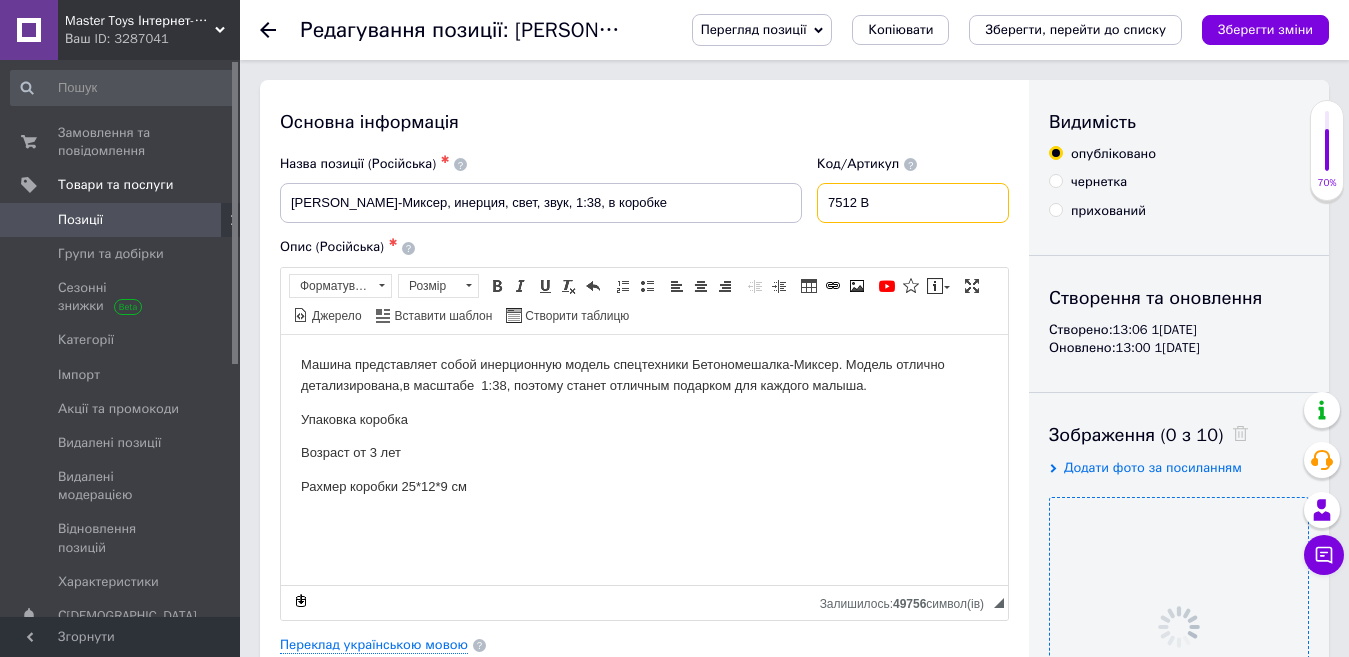click on "7512 В" at bounding box center [913, 203] 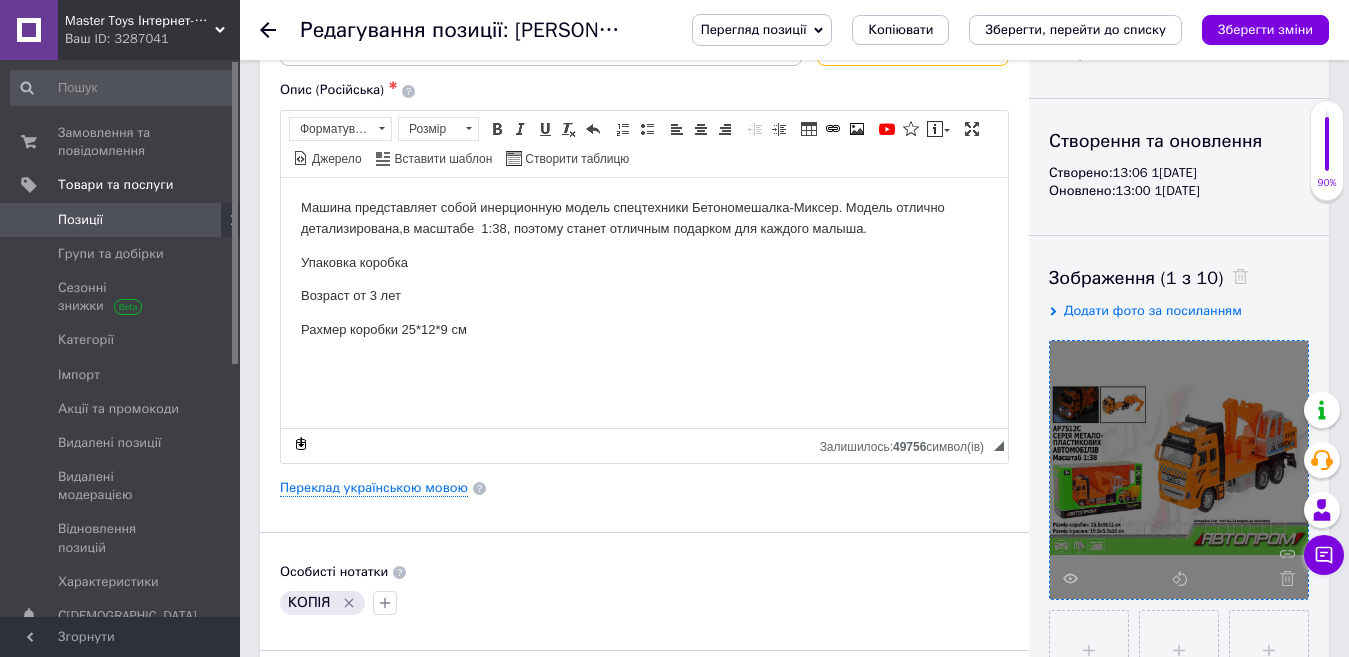 scroll, scrollTop: 157, scrollLeft: 0, axis: vertical 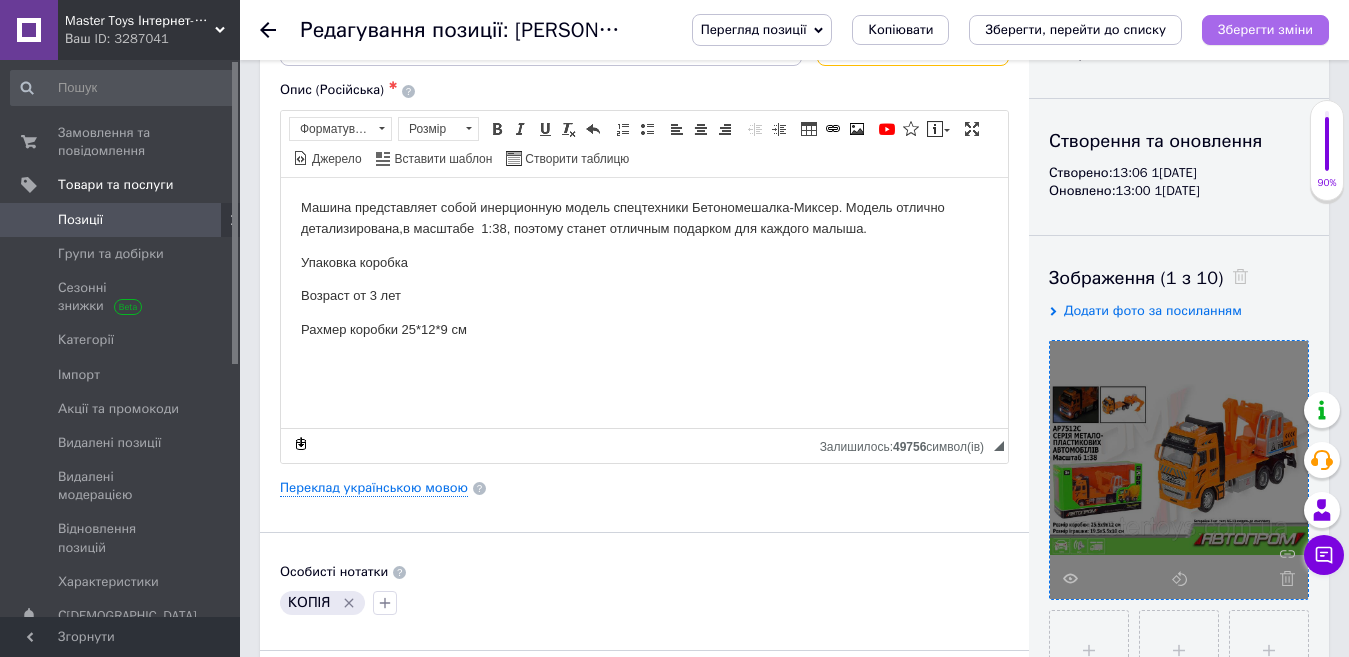 type on "7512 С" 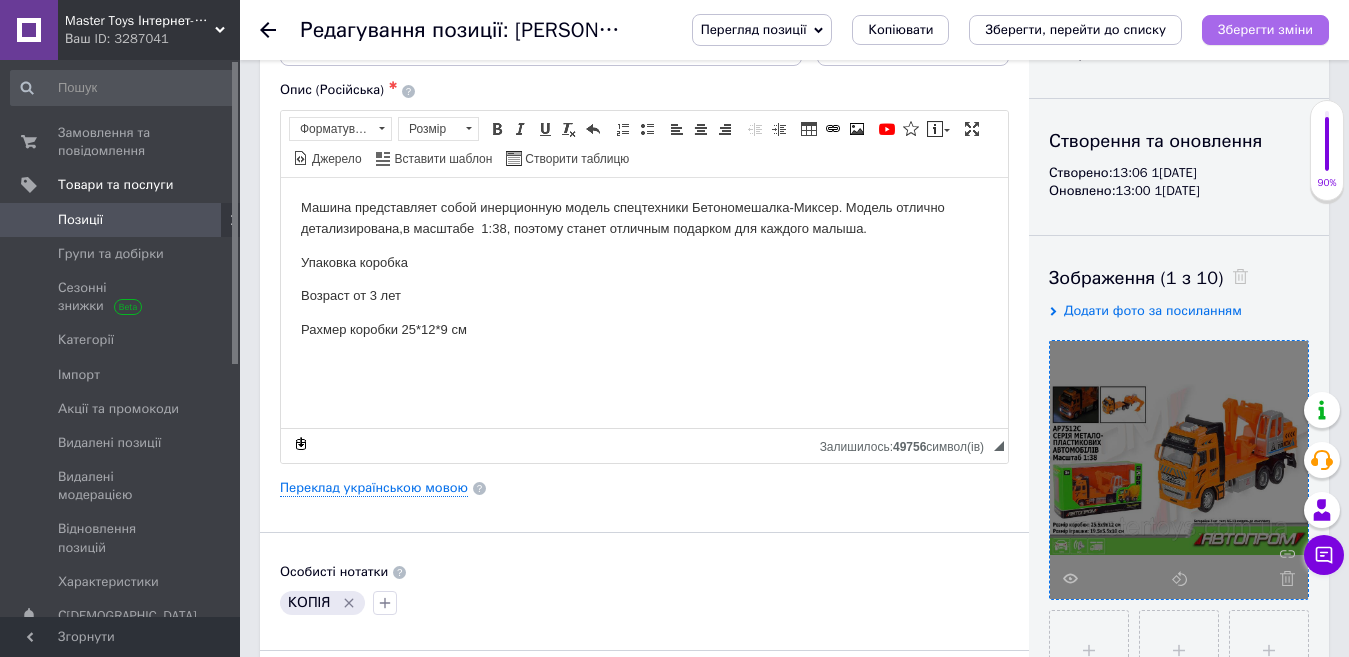 click on "Зберегти зміни" at bounding box center (1265, 30) 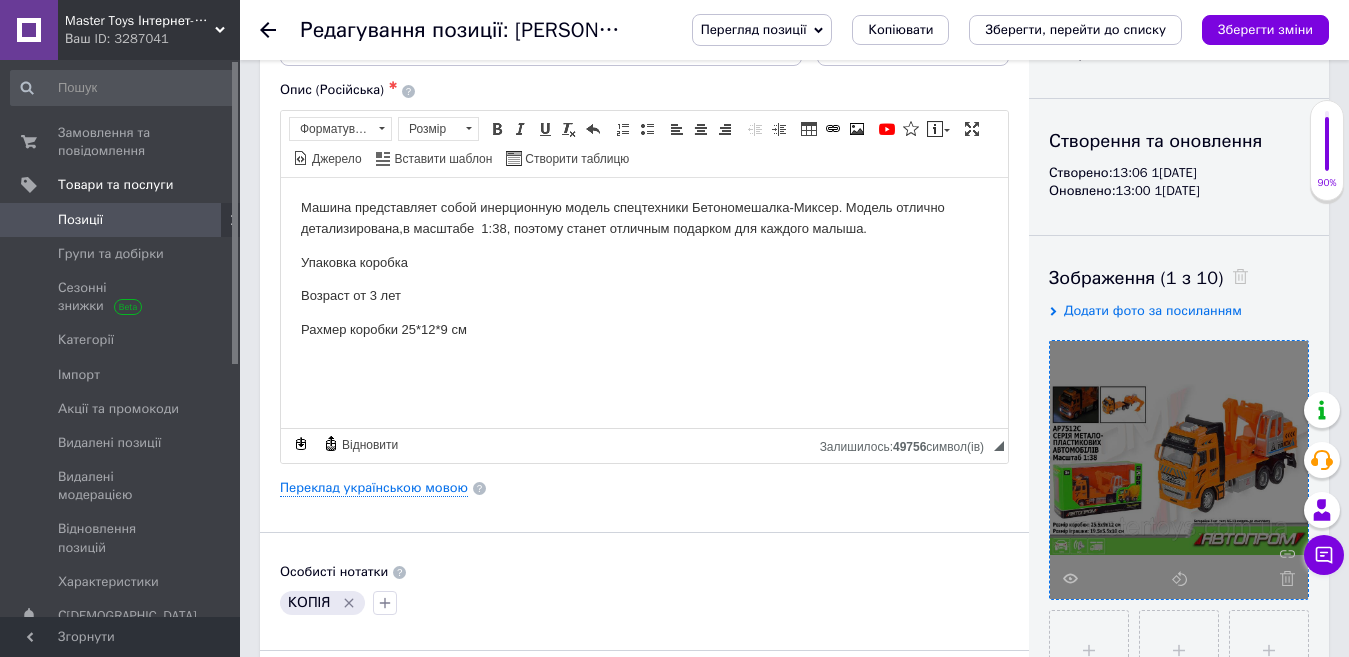 scroll, scrollTop: 0, scrollLeft: 0, axis: both 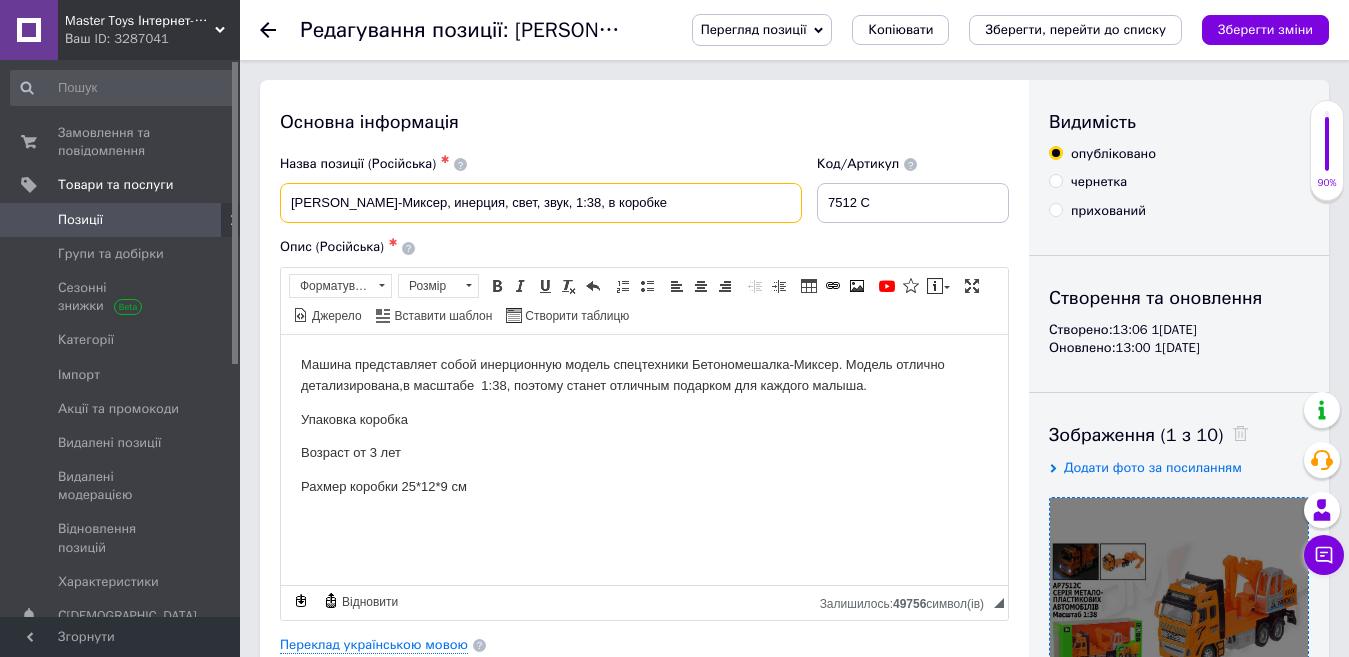 drag, startPoint x: 490, startPoint y: 207, endPoint x: 336, endPoint y: 191, distance: 154.82893 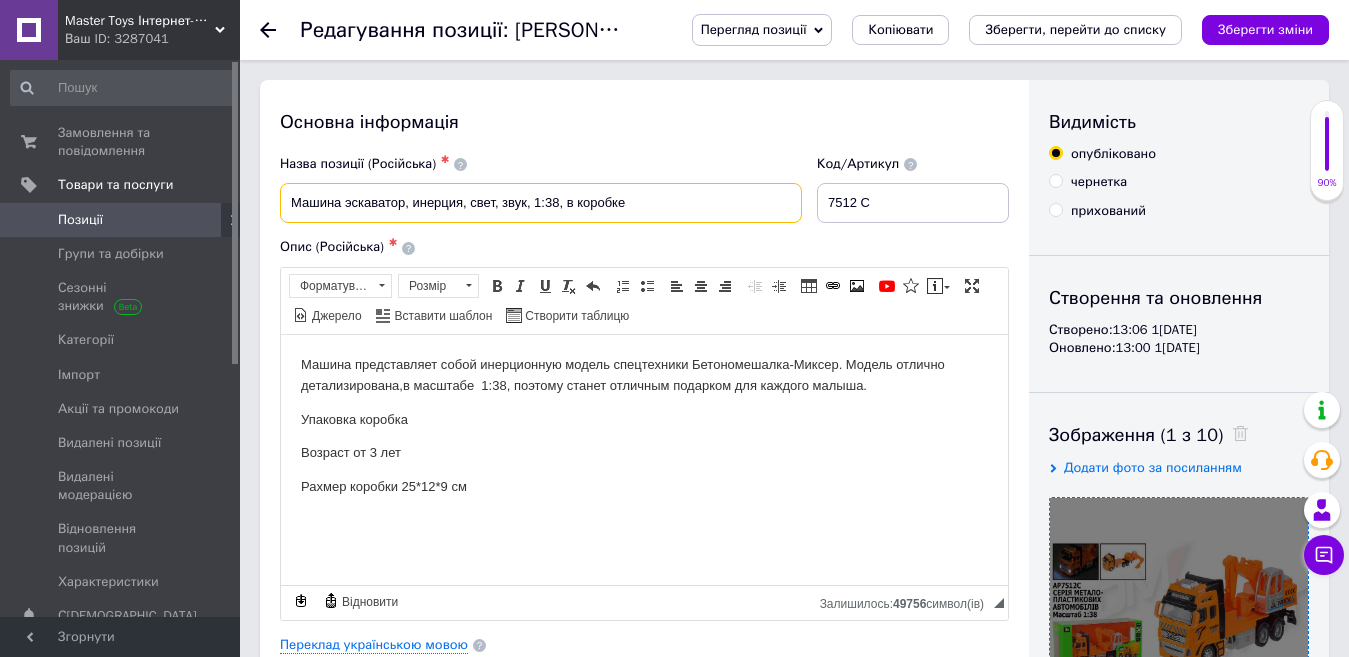 type on "Машина эскаватор, инерция, свет, звук, 1:38, в коробке" 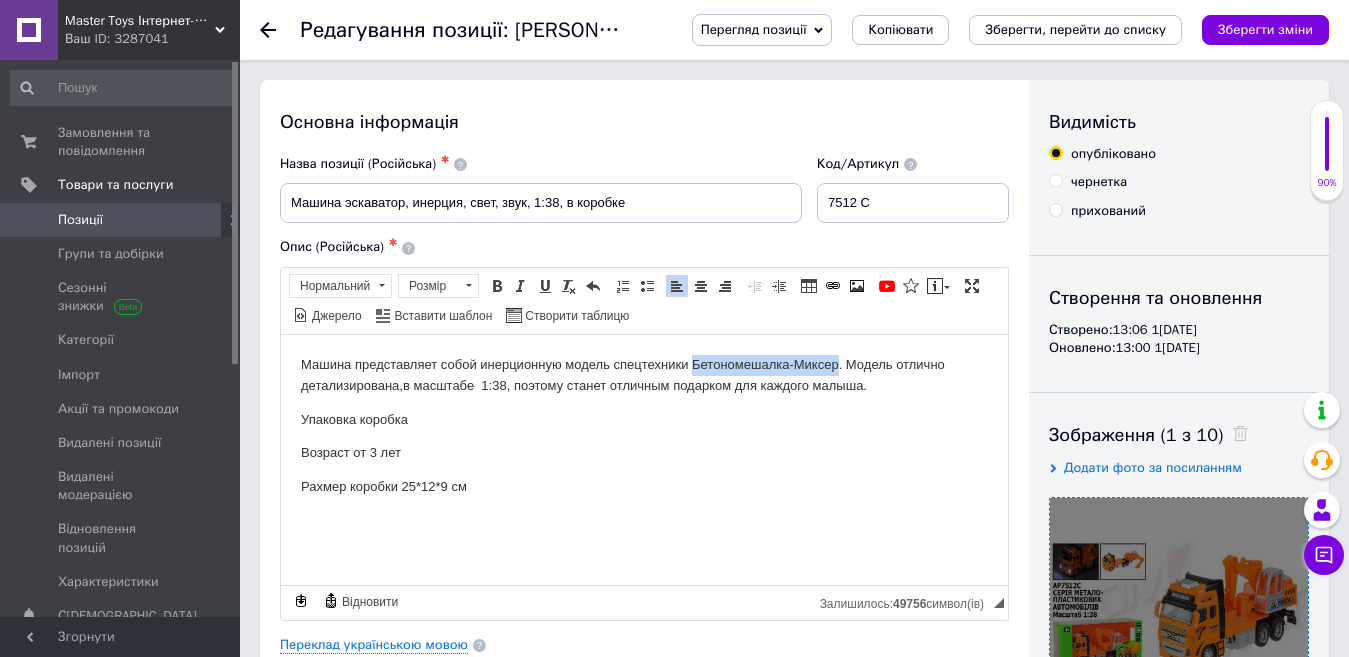 drag, startPoint x: 836, startPoint y: 361, endPoint x: 696, endPoint y: 359, distance: 140.01428 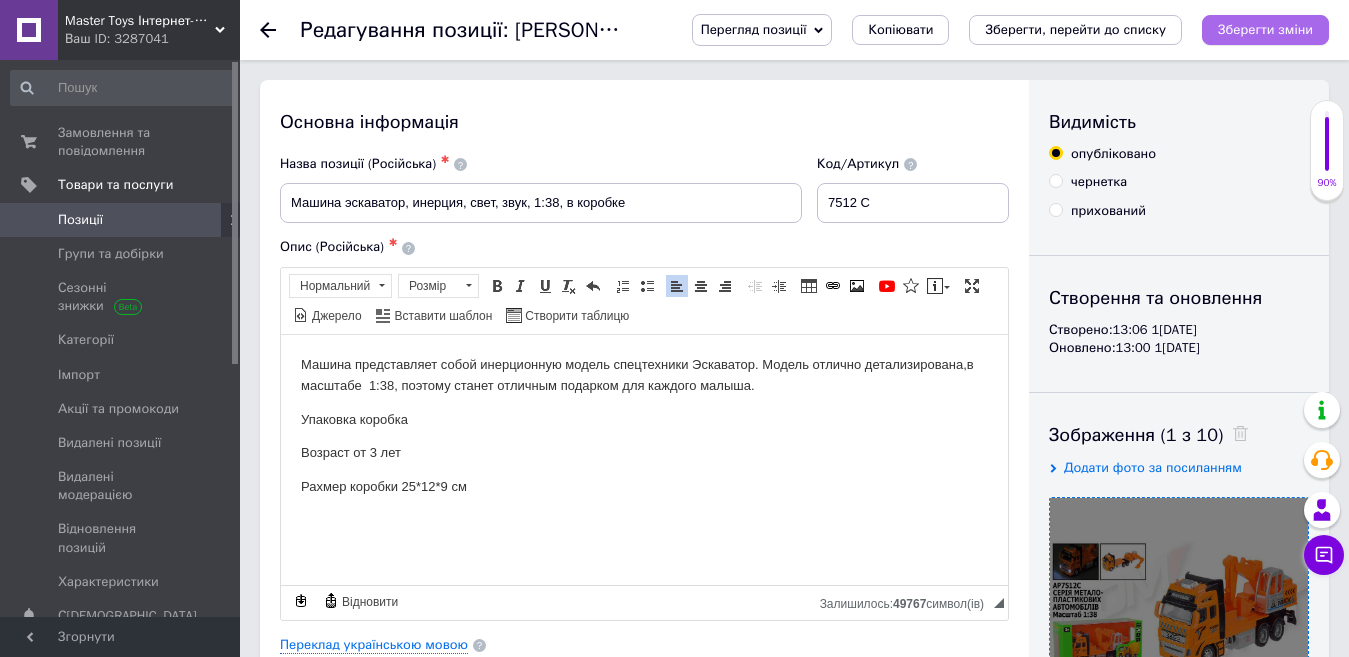 click on "Зберегти зміни" at bounding box center [1265, 29] 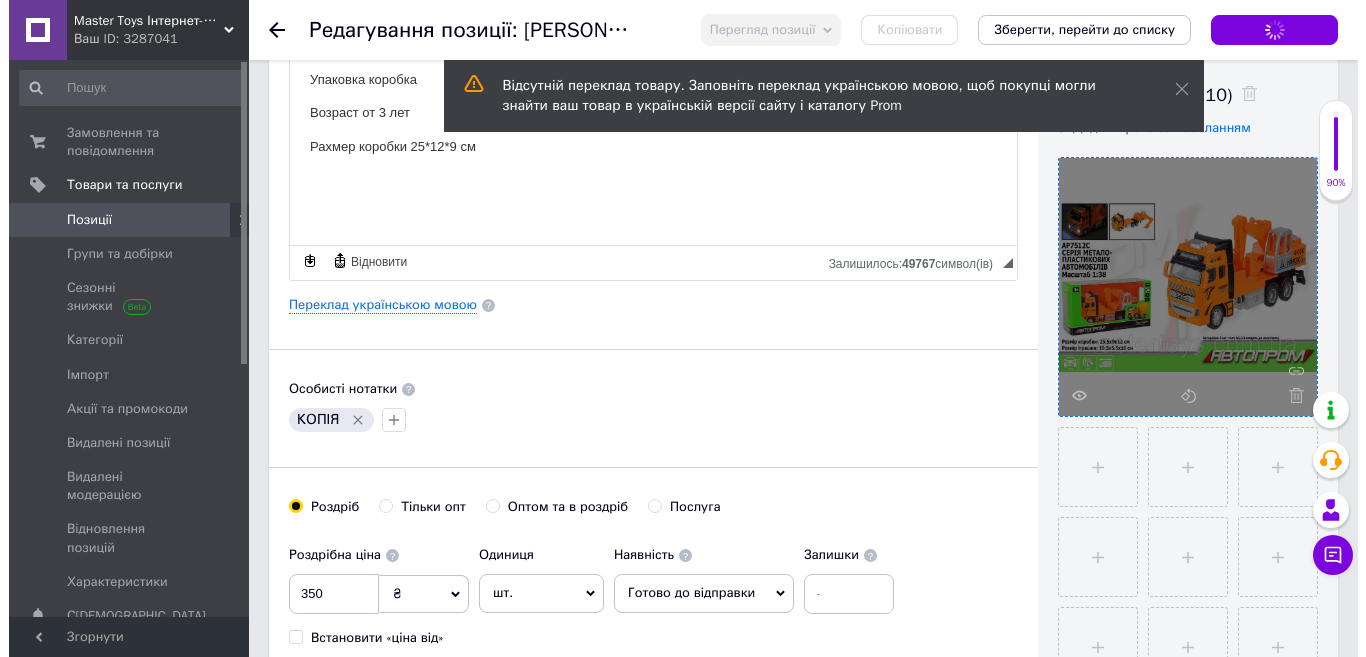scroll, scrollTop: 357, scrollLeft: 0, axis: vertical 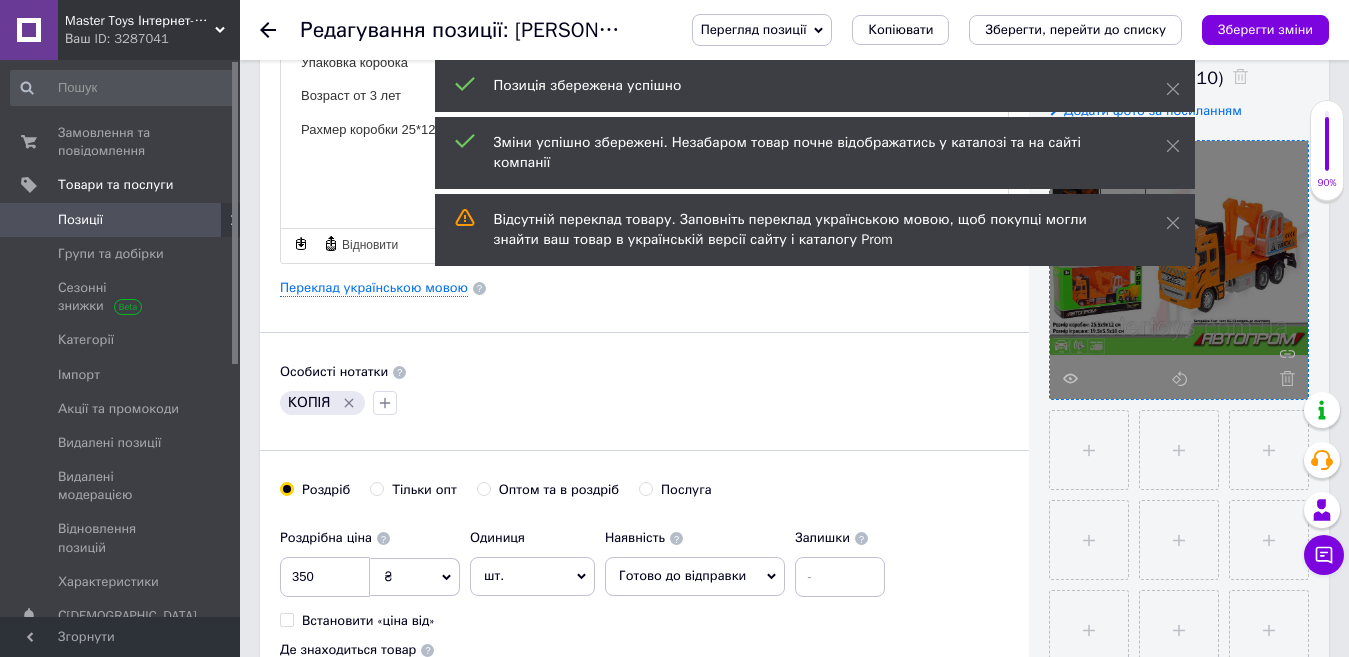 click 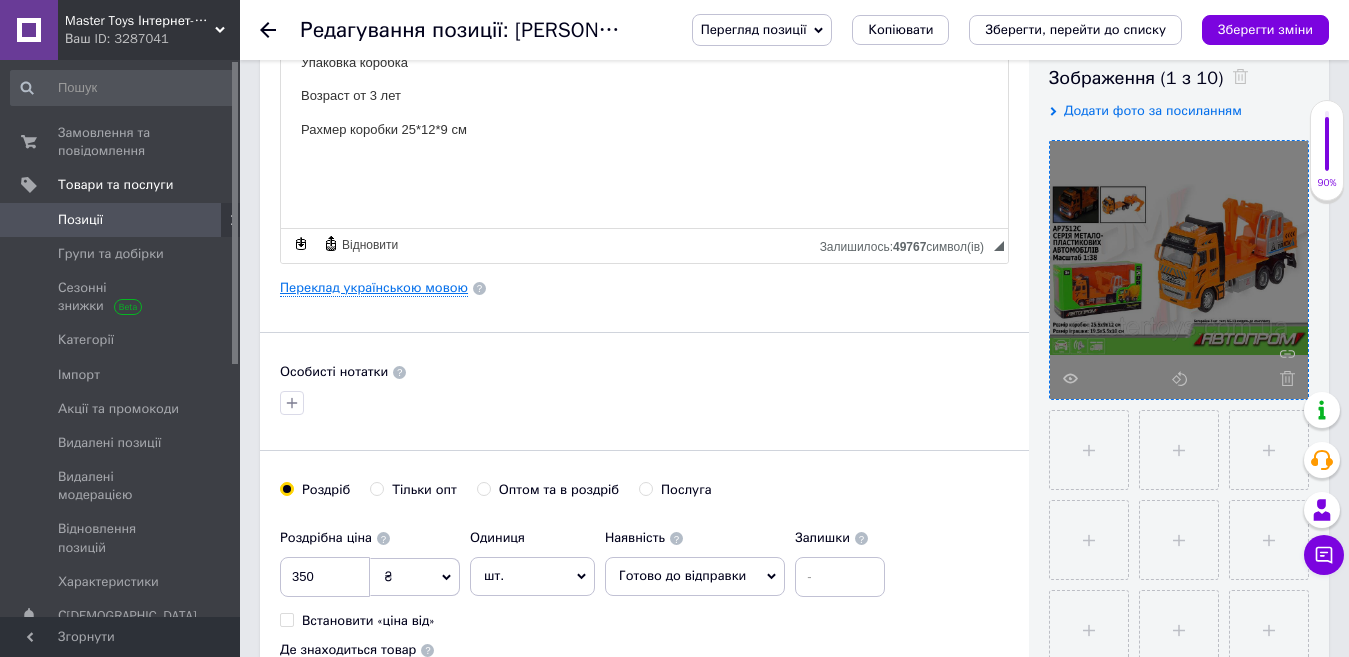 click on "Переклад українською мовою" at bounding box center (374, 288) 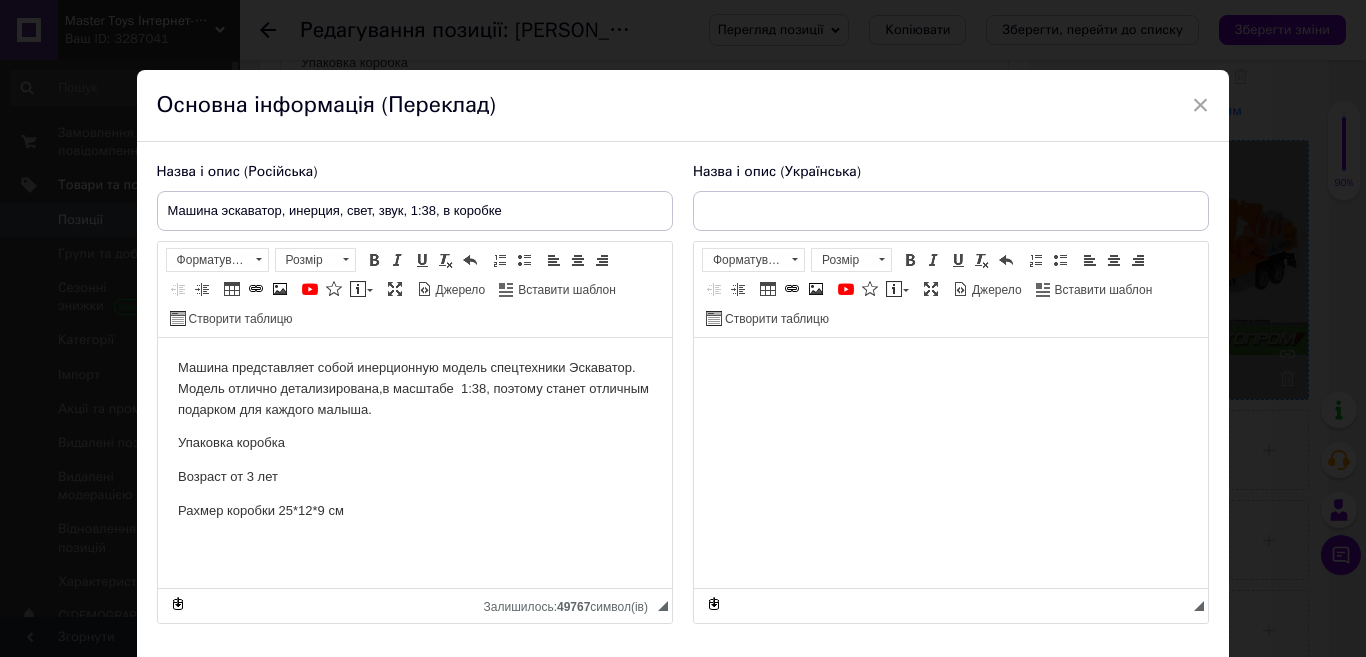 scroll, scrollTop: 0, scrollLeft: 0, axis: both 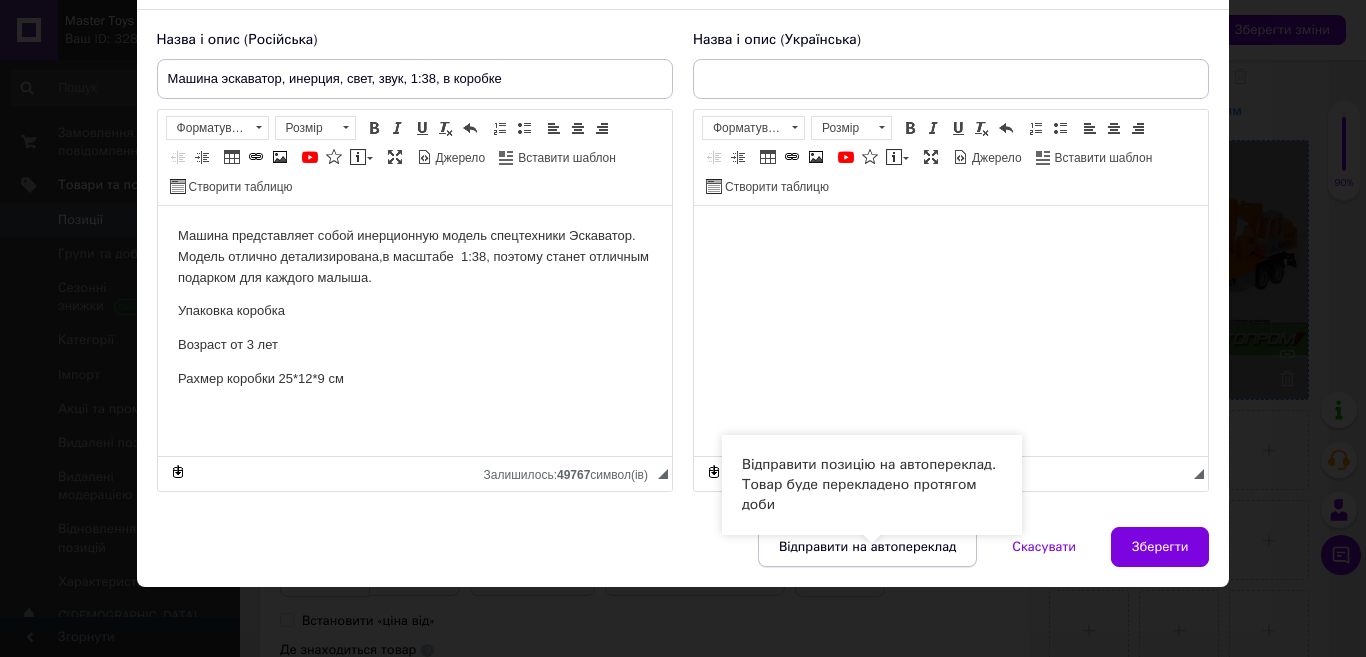 click on "Відправити на автопереклад" at bounding box center [867, 547] 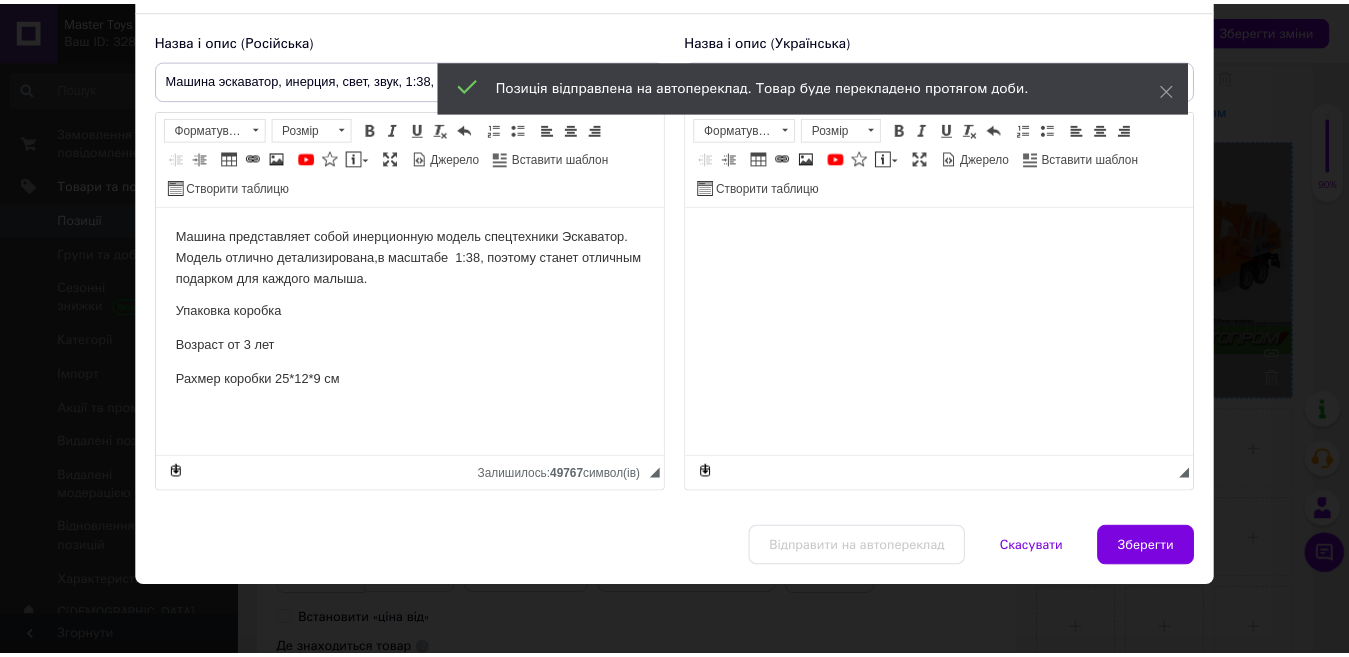 scroll, scrollTop: 0, scrollLeft: 0, axis: both 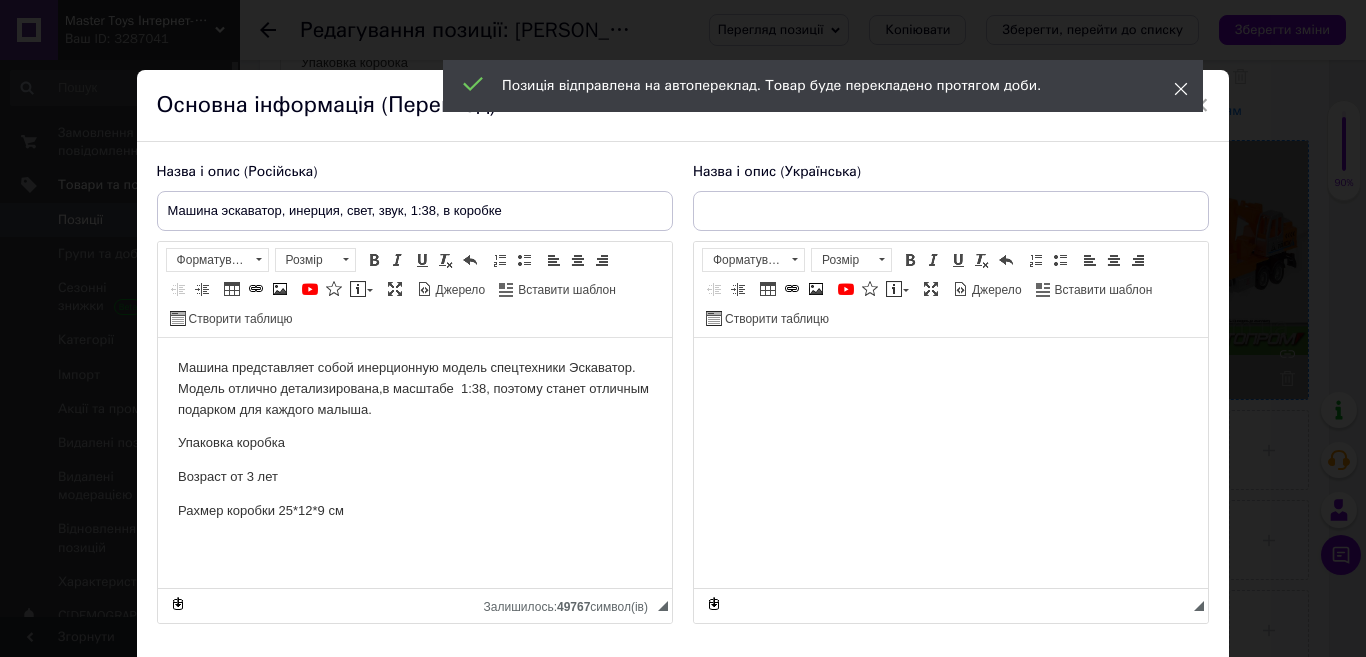click 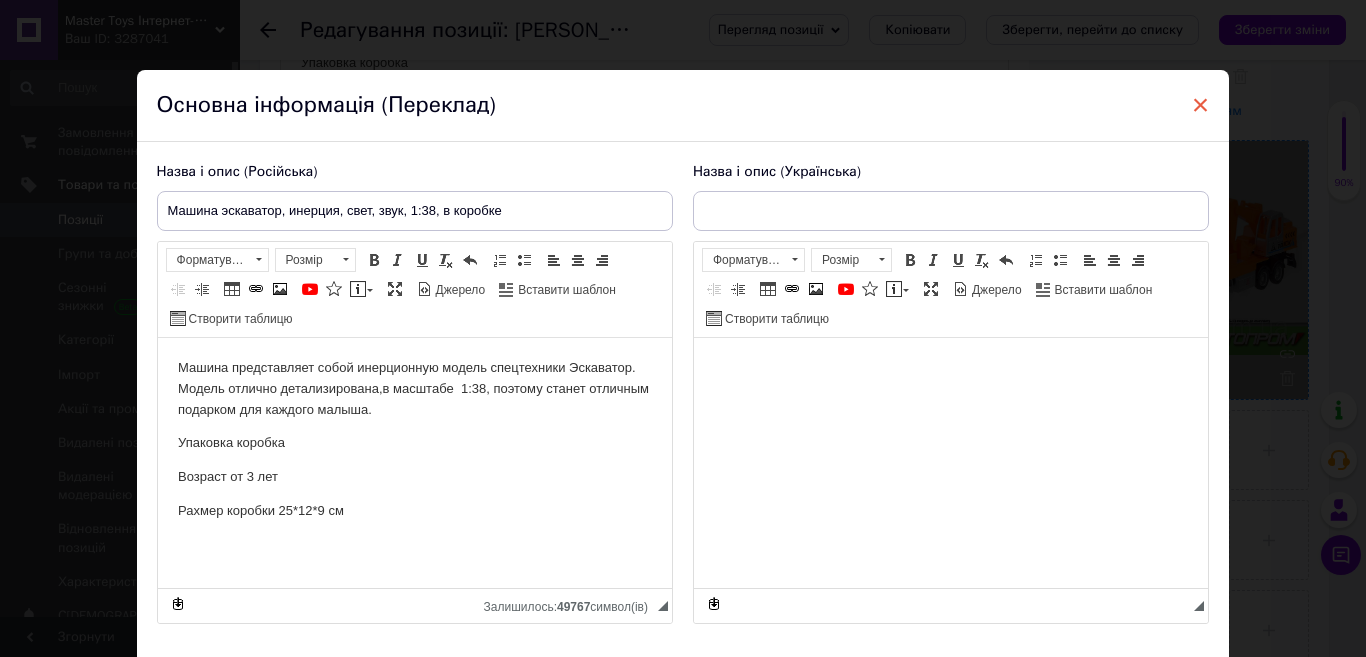 click on "×" at bounding box center (1201, 105) 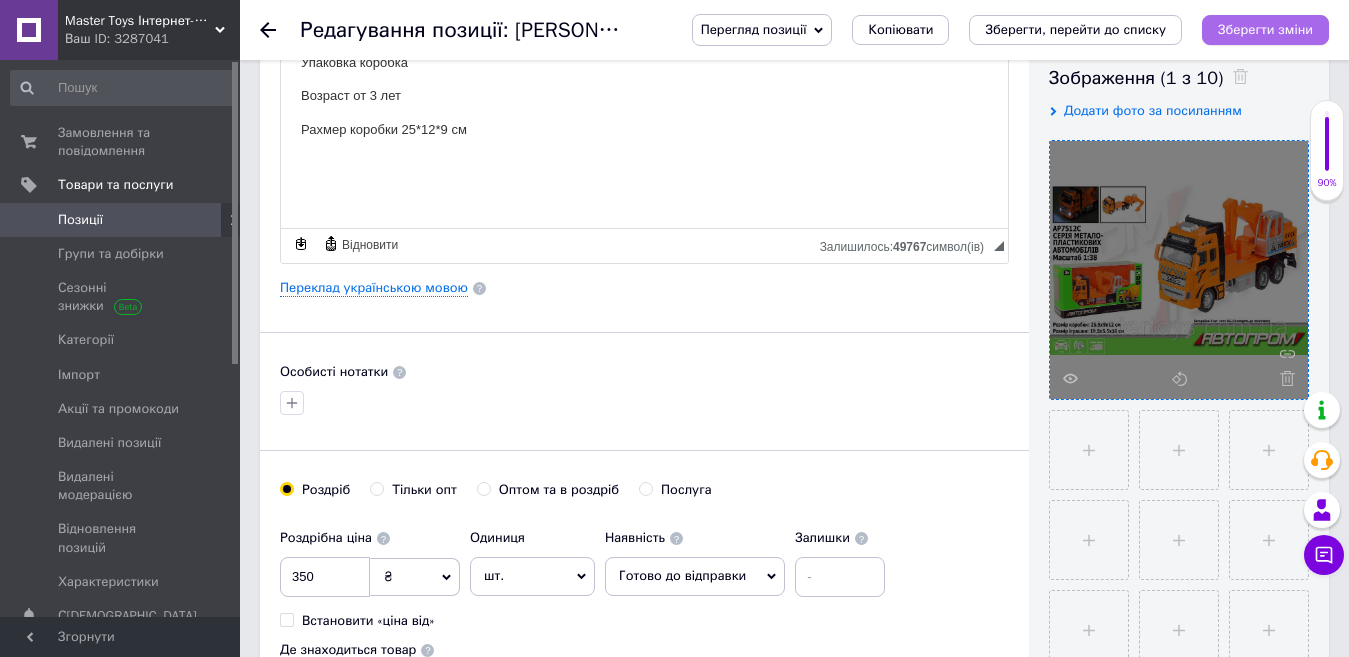 click on "Зберегти зміни" at bounding box center [1265, 29] 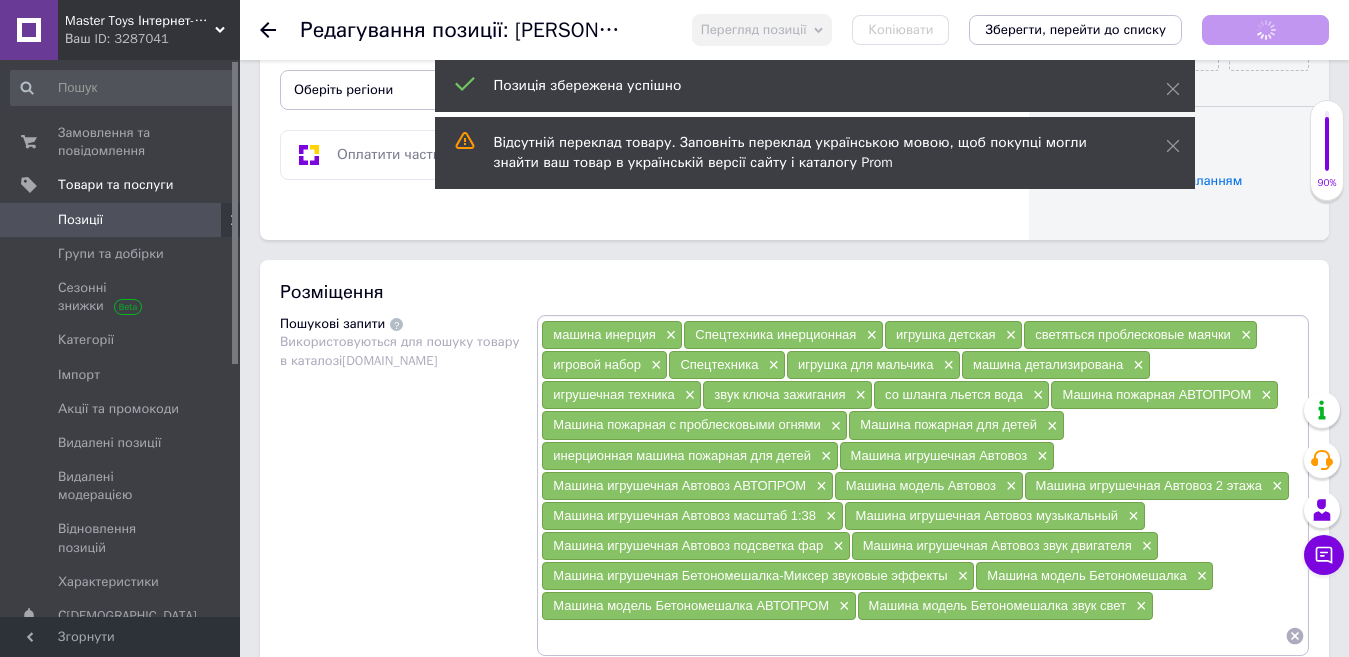 scroll, scrollTop: 1019, scrollLeft: 0, axis: vertical 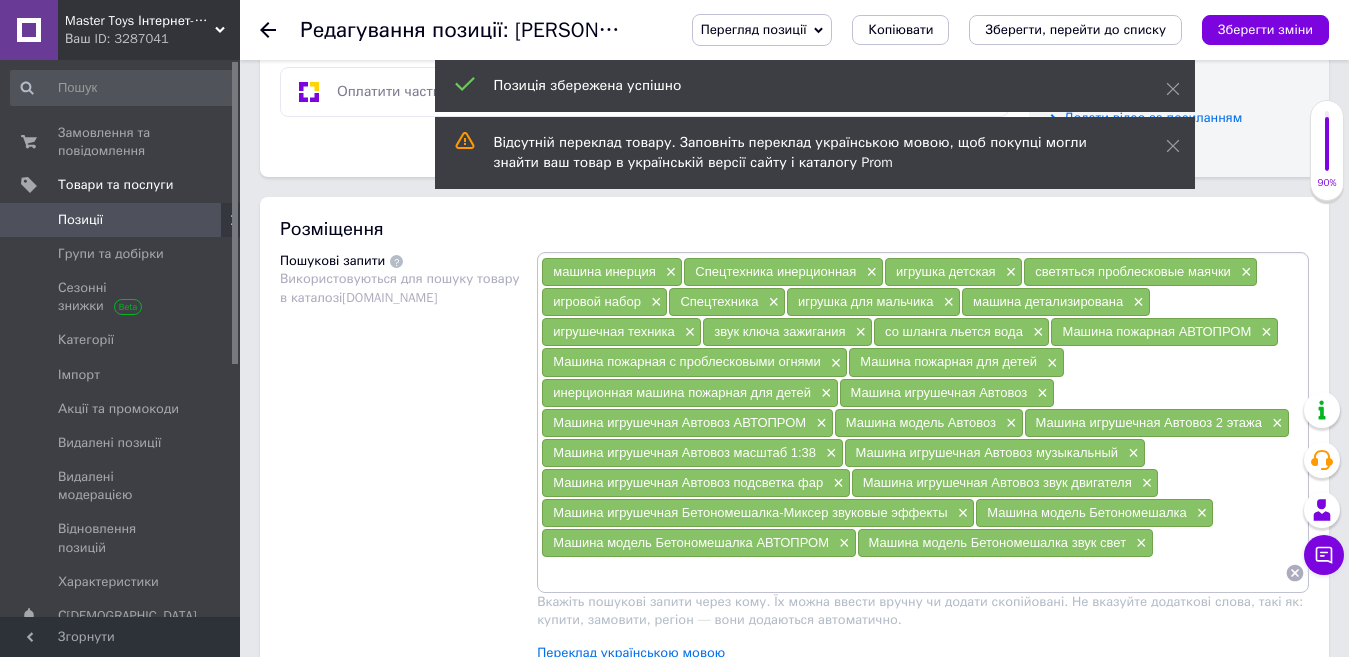 click at bounding box center (913, 573) 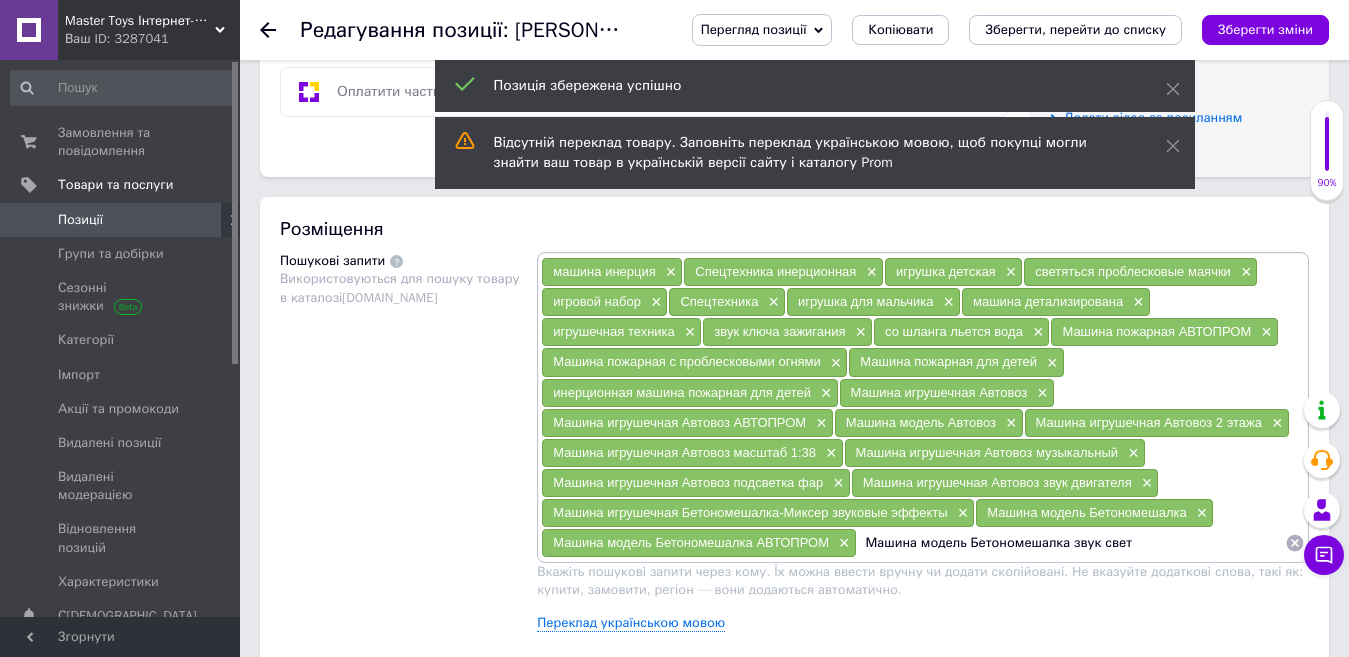 drag, startPoint x: 1059, startPoint y: 542, endPoint x: 969, endPoint y: 555, distance: 90.934044 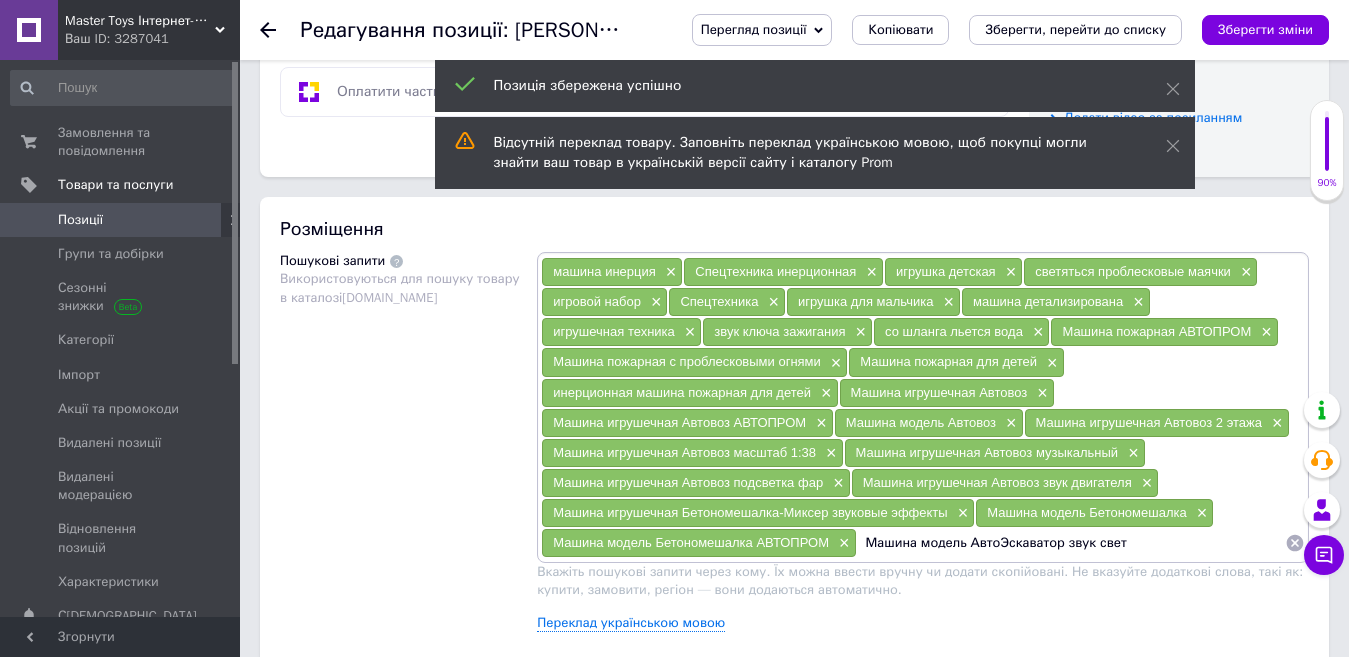 click on "Машина модель АвтоЭскаватор звук свет" at bounding box center (1071, 543) 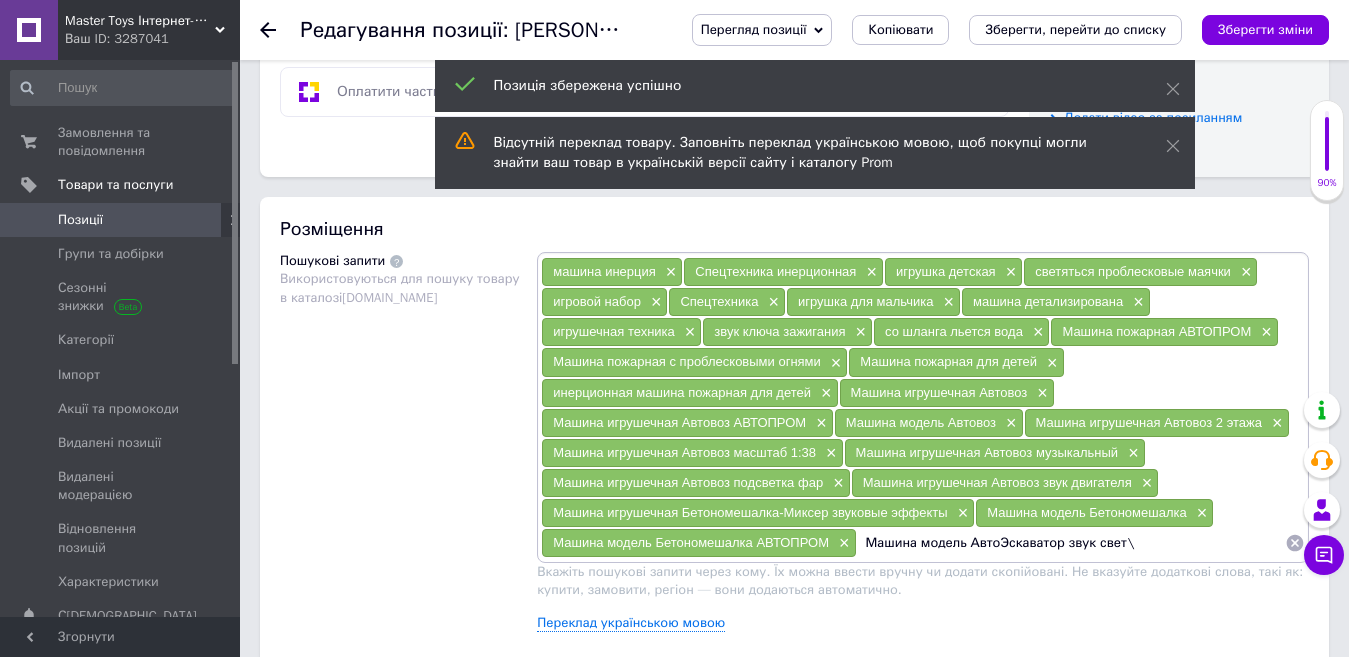 type on "Машина модель АвтоЭскаватор звук свет" 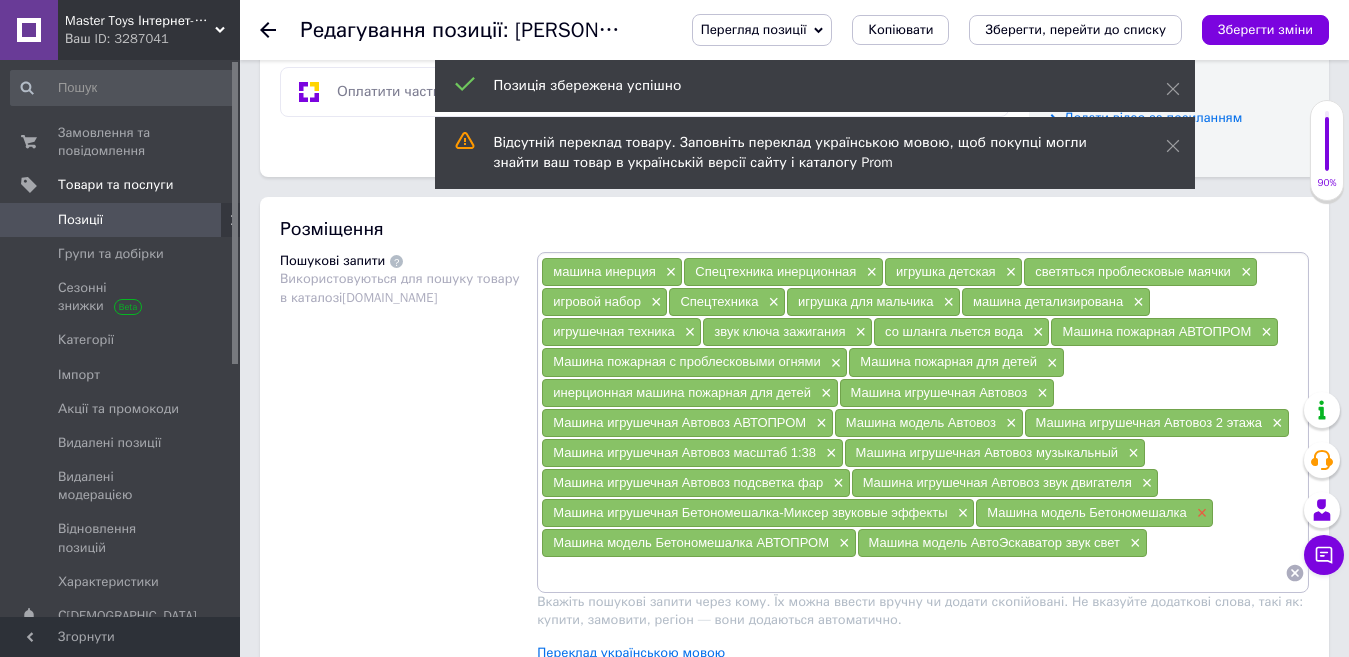 click on "×" at bounding box center [1200, 513] 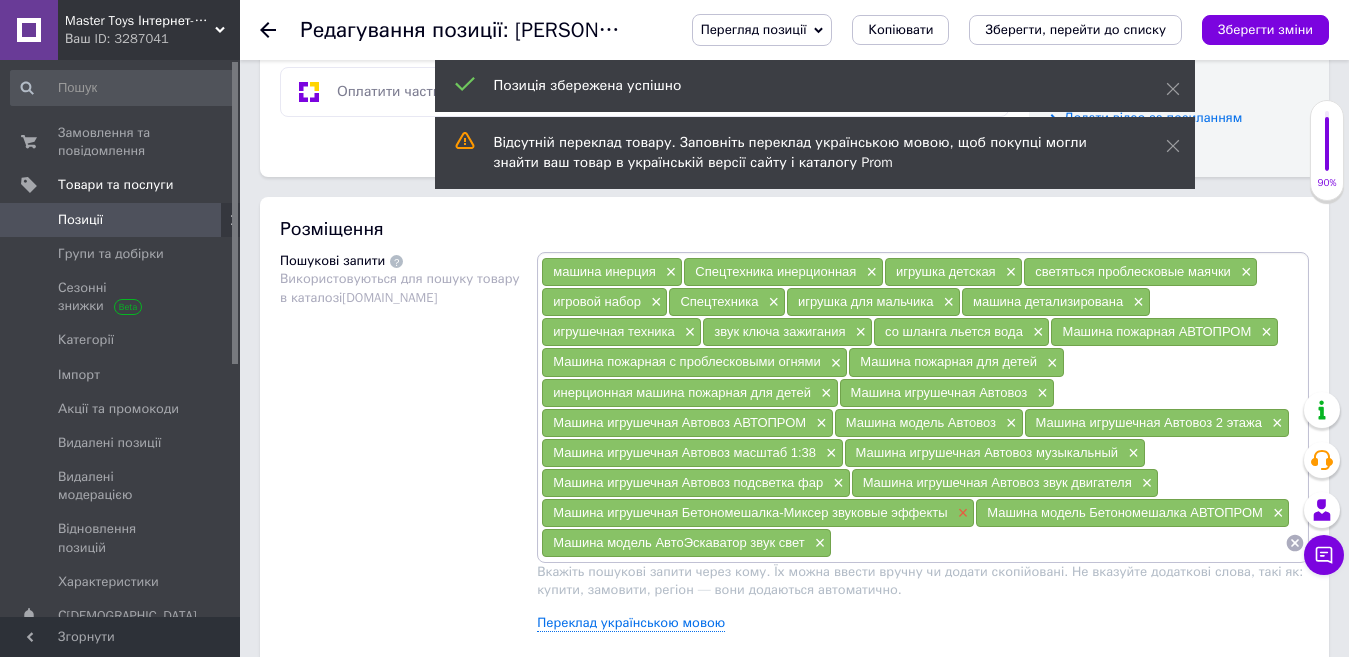 click on "×" at bounding box center [961, 513] 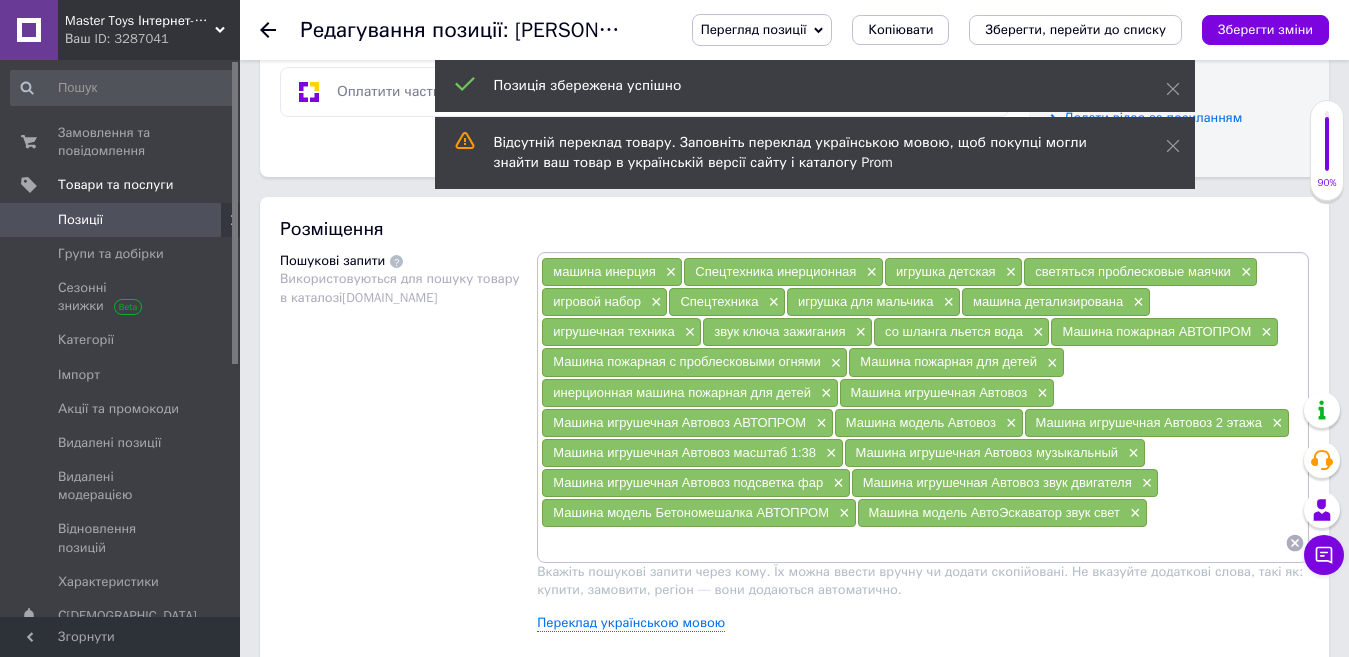 click at bounding box center (913, 543) 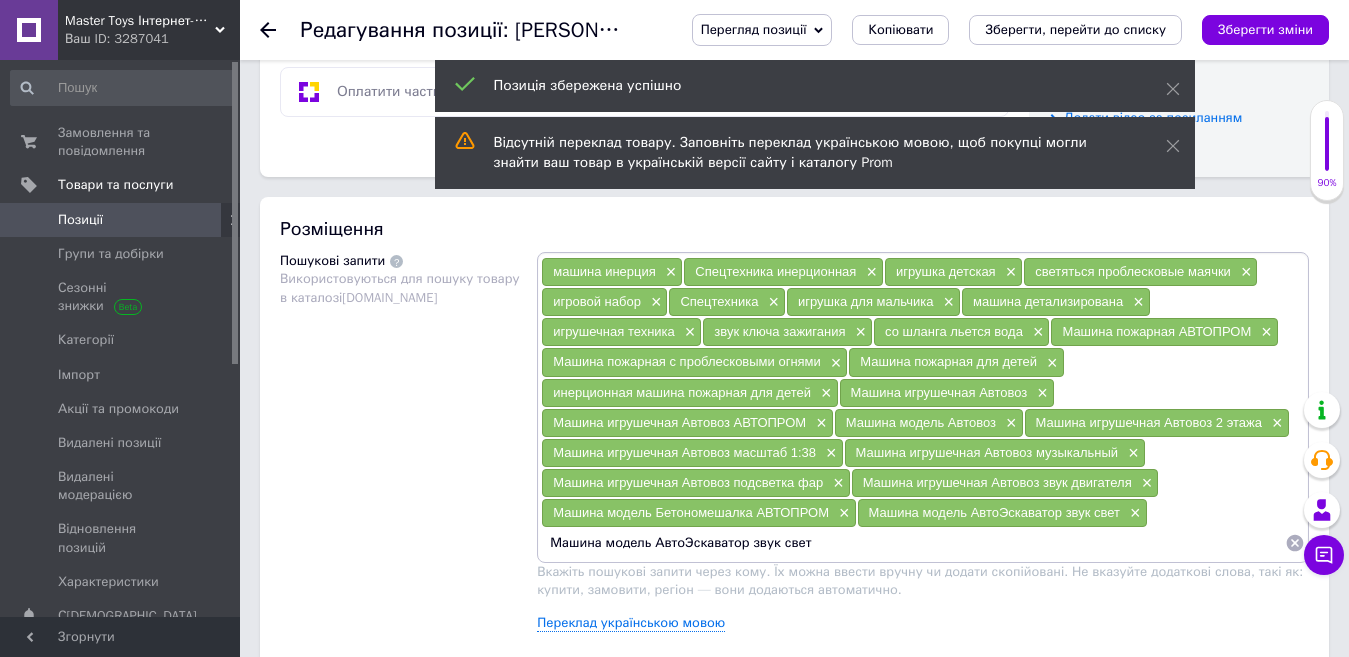 drag, startPoint x: 747, startPoint y: 547, endPoint x: 967, endPoint y: 583, distance: 222.926 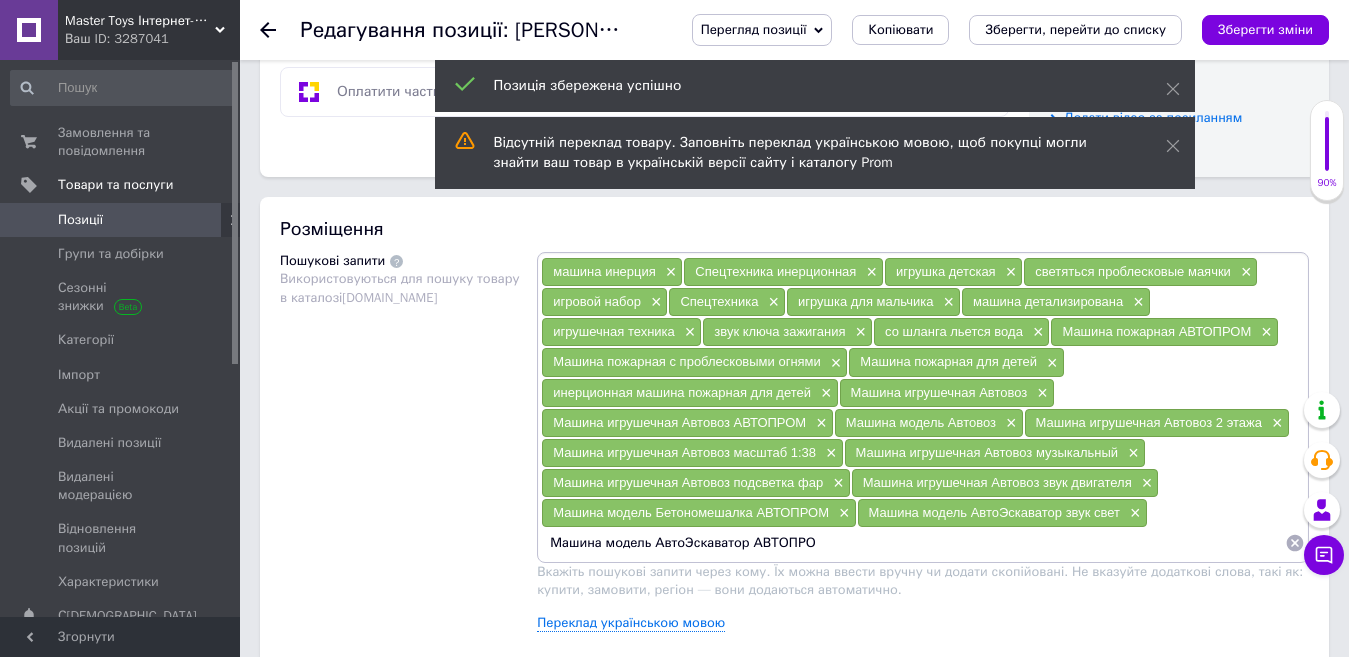 type on "Машина модель АвтоЭскаватор АВТОПРОМ" 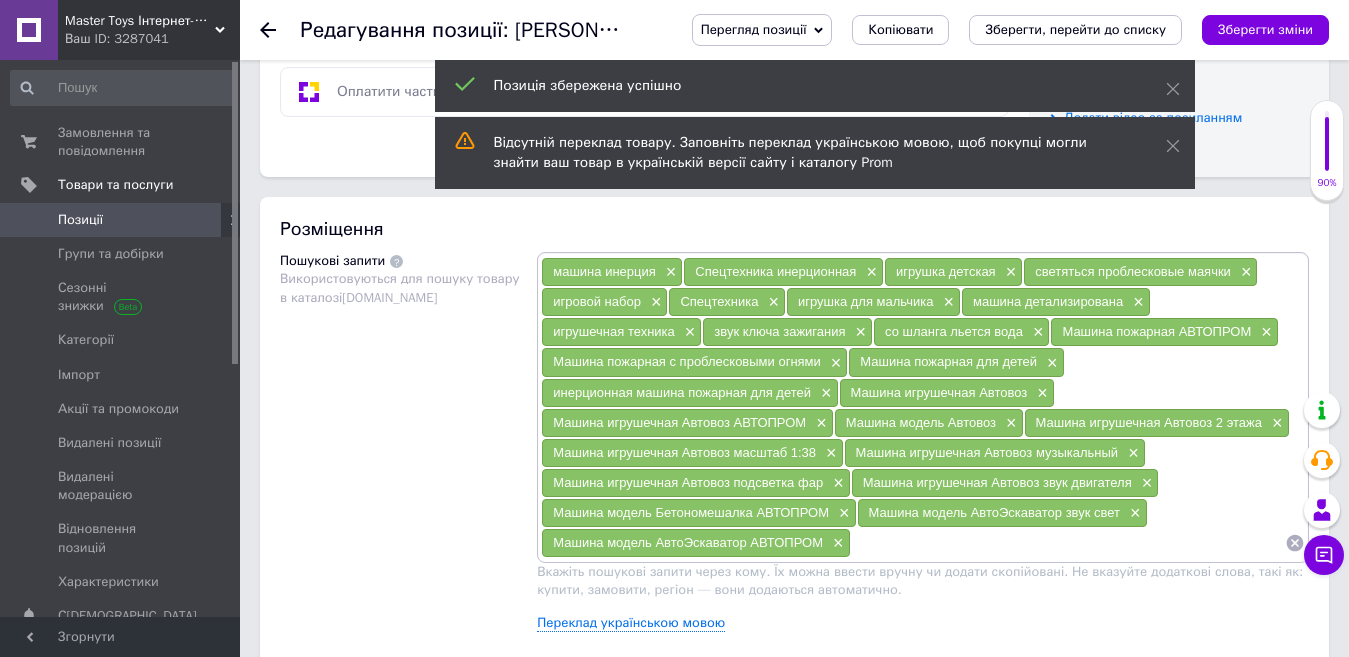 paste on "Машина модель АвтоЭскаватор звук свет" 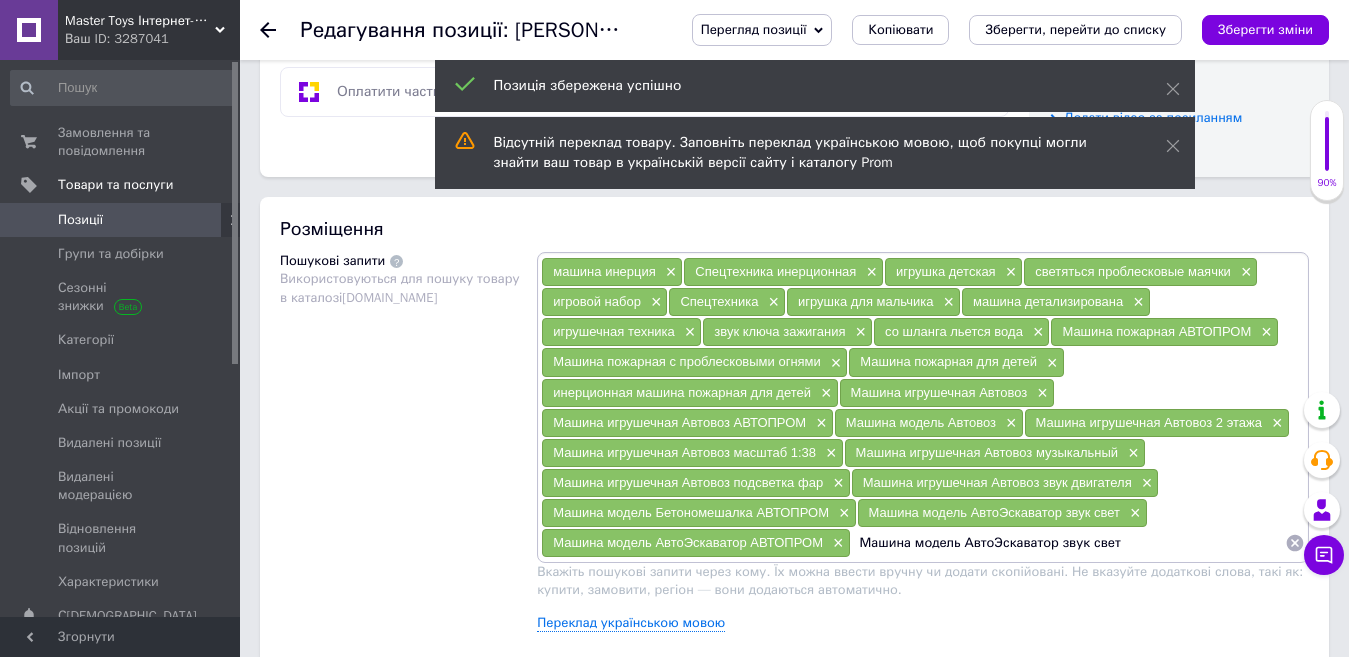 drag, startPoint x: 1051, startPoint y: 544, endPoint x: 1202, endPoint y: 573, distance: 153.75955 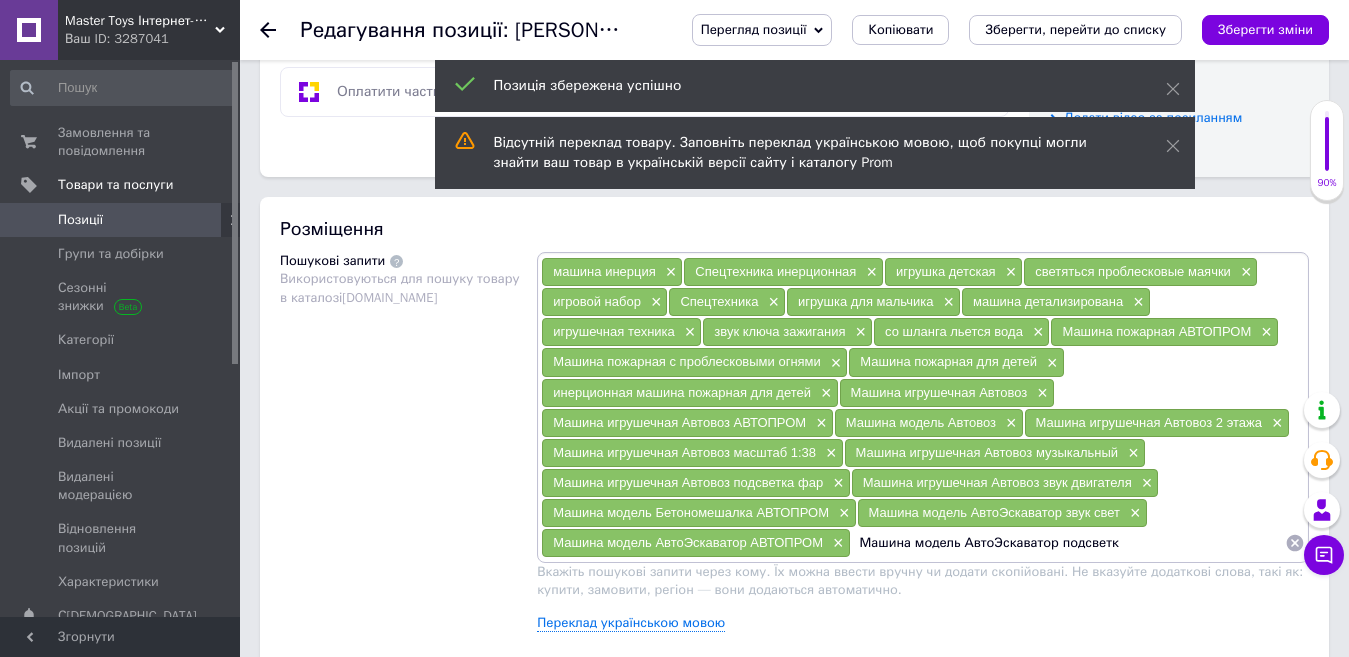 type on "Машина модель АвтоЭскаватор подсветка" 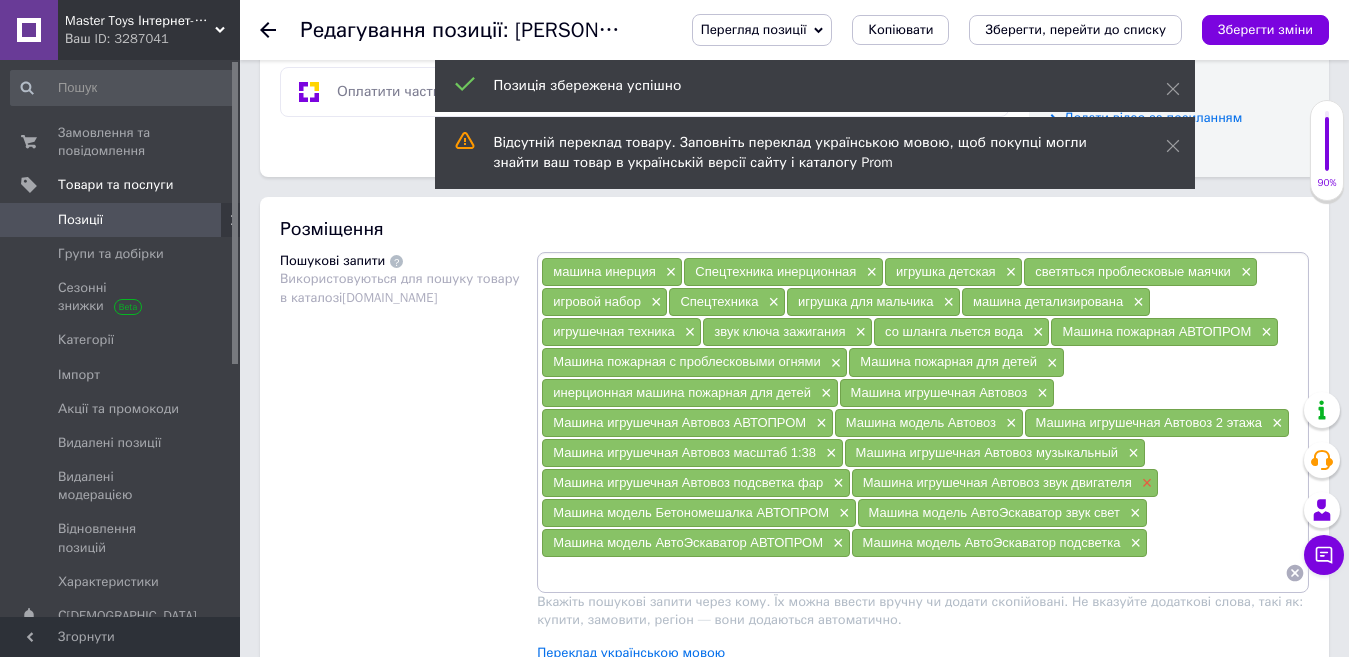 click on "×" at bounding box center [1145, 483] 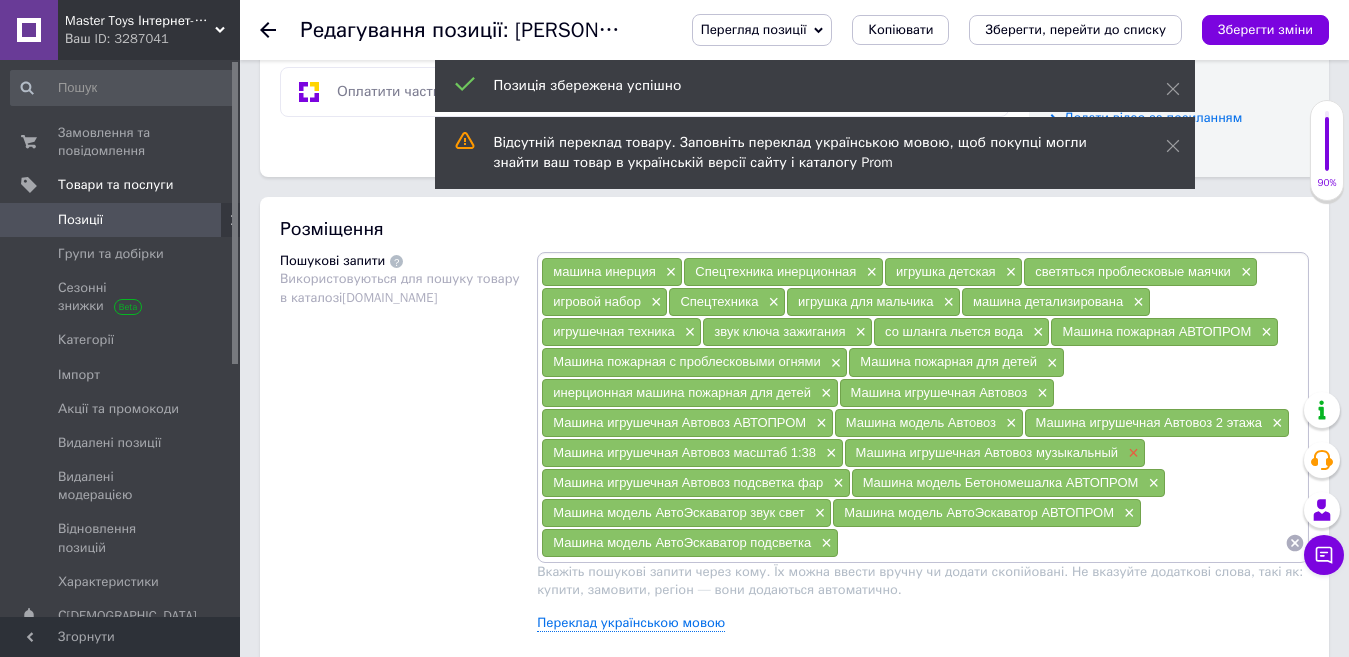click on "×" at bounding box center [1131, 453] 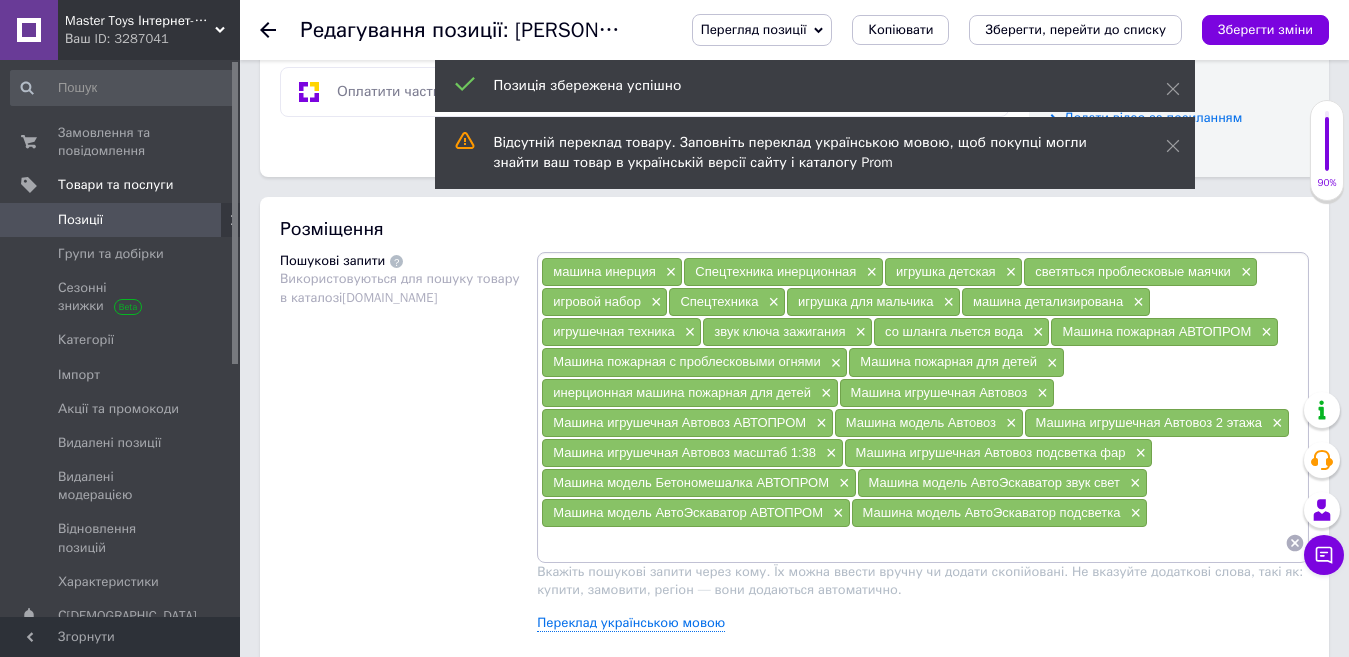 click at bounding box center [913, 543] 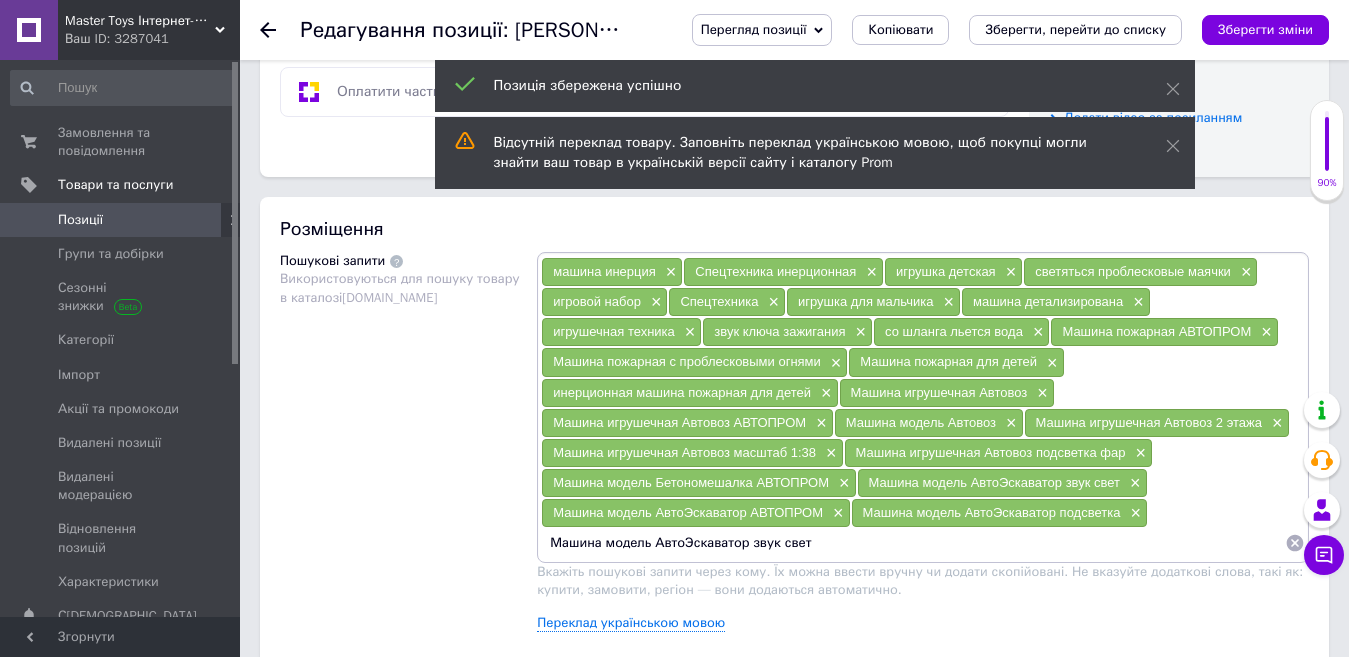 drag, startPoint x: 745, startPoint y: 540, endPoint x: 961, endPoint y: 595, distance: 222.89235 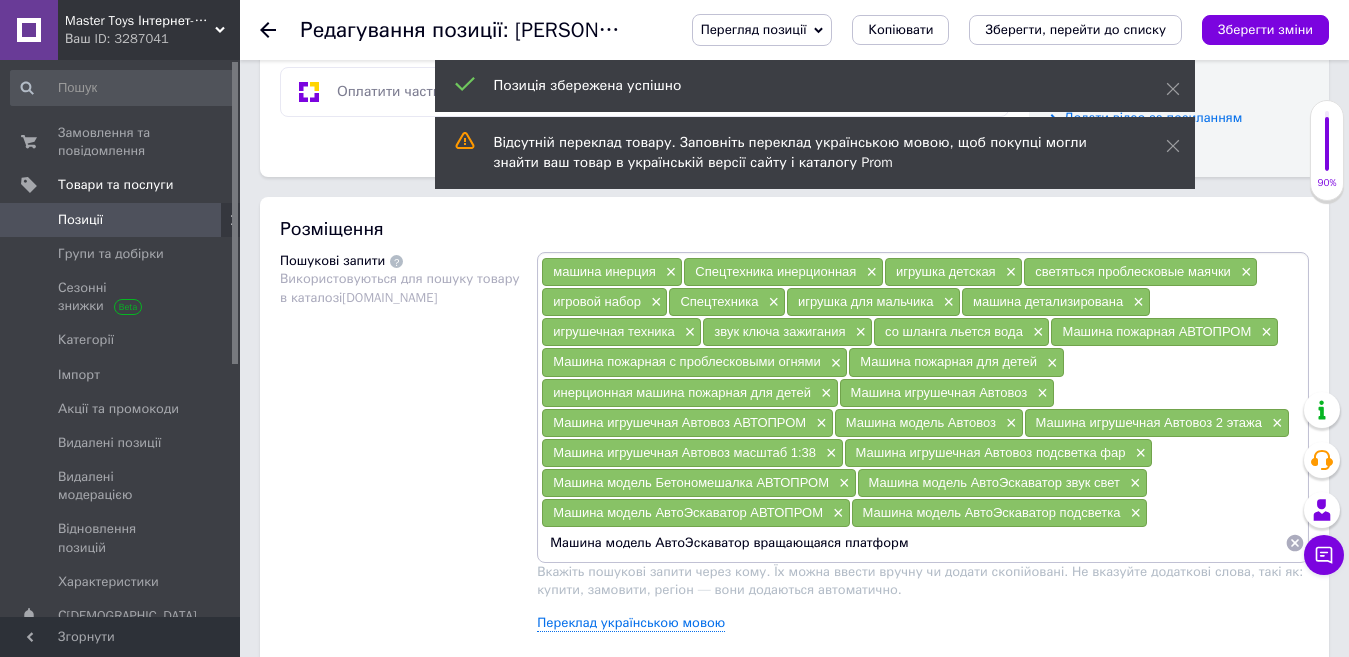 type on "Машина модель АвтоЭскаватор вращающаяся платформа" 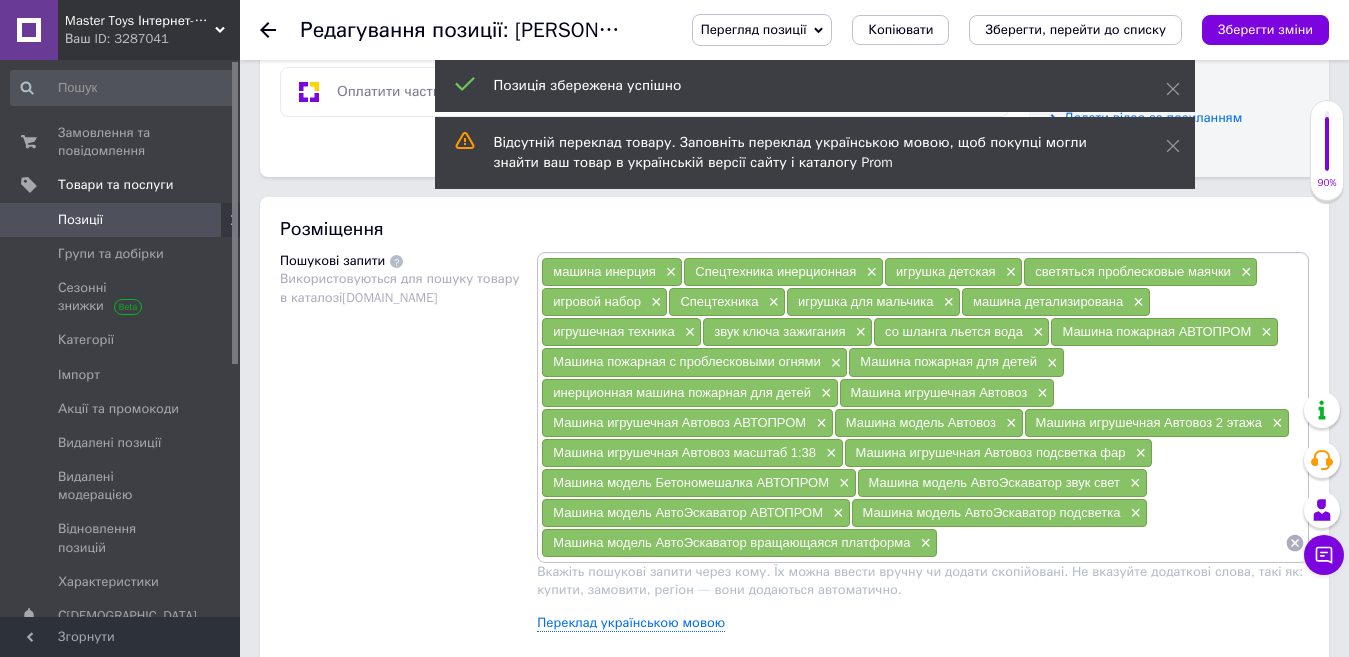 click at bounding box center [1111, 543] 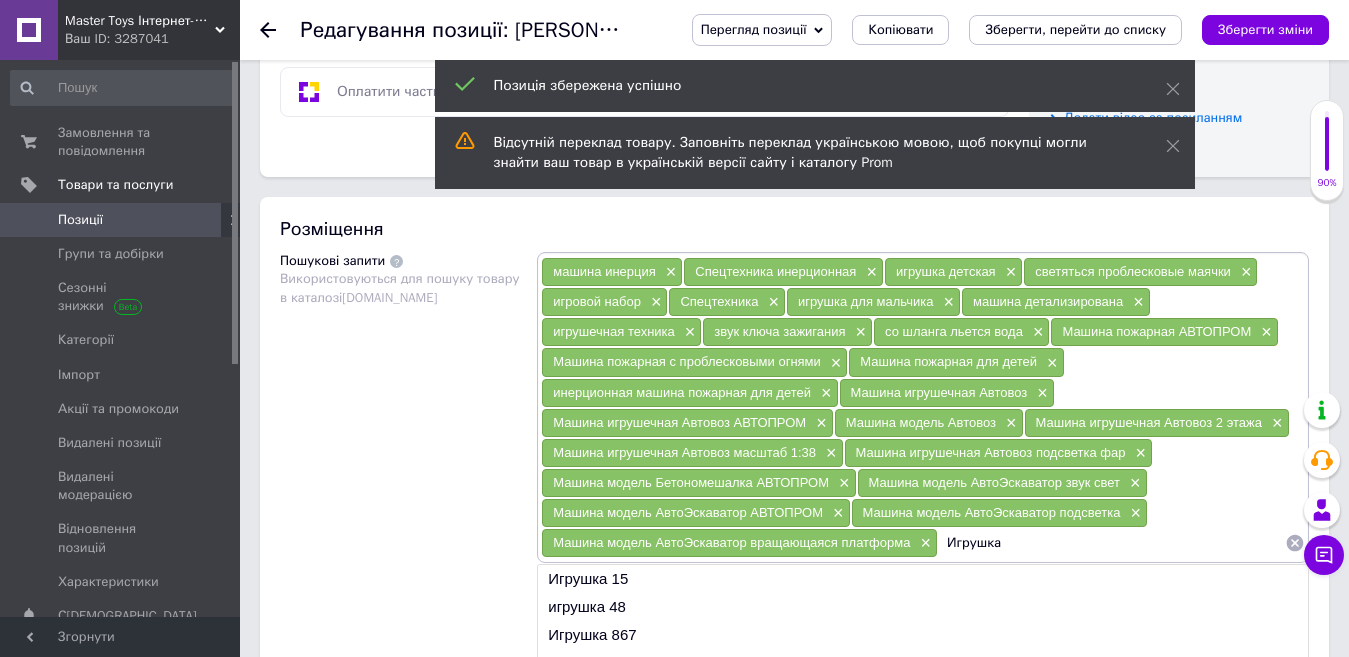 paste on "Машина модель АвтоЭскаватор звук свет" 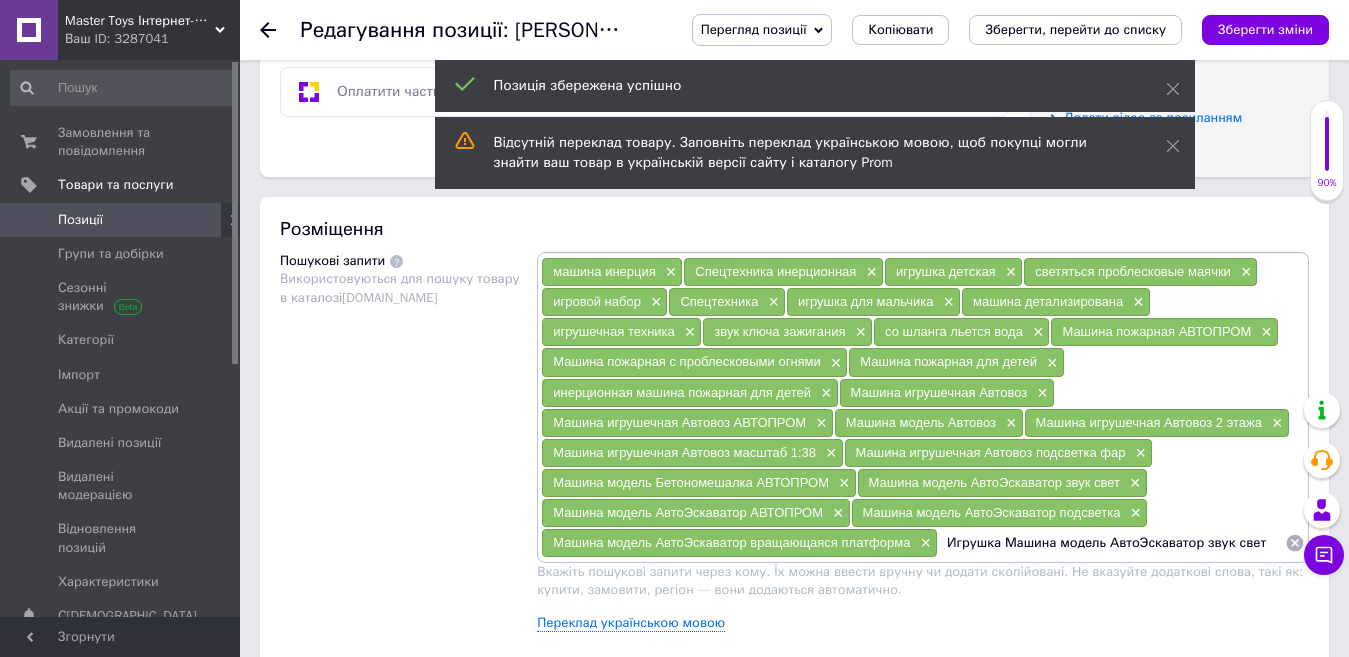 drag, startPoint x: 1197, startPoint y: 536, endPoint x: 1249, endPoint y: 553, distance: 54.708317 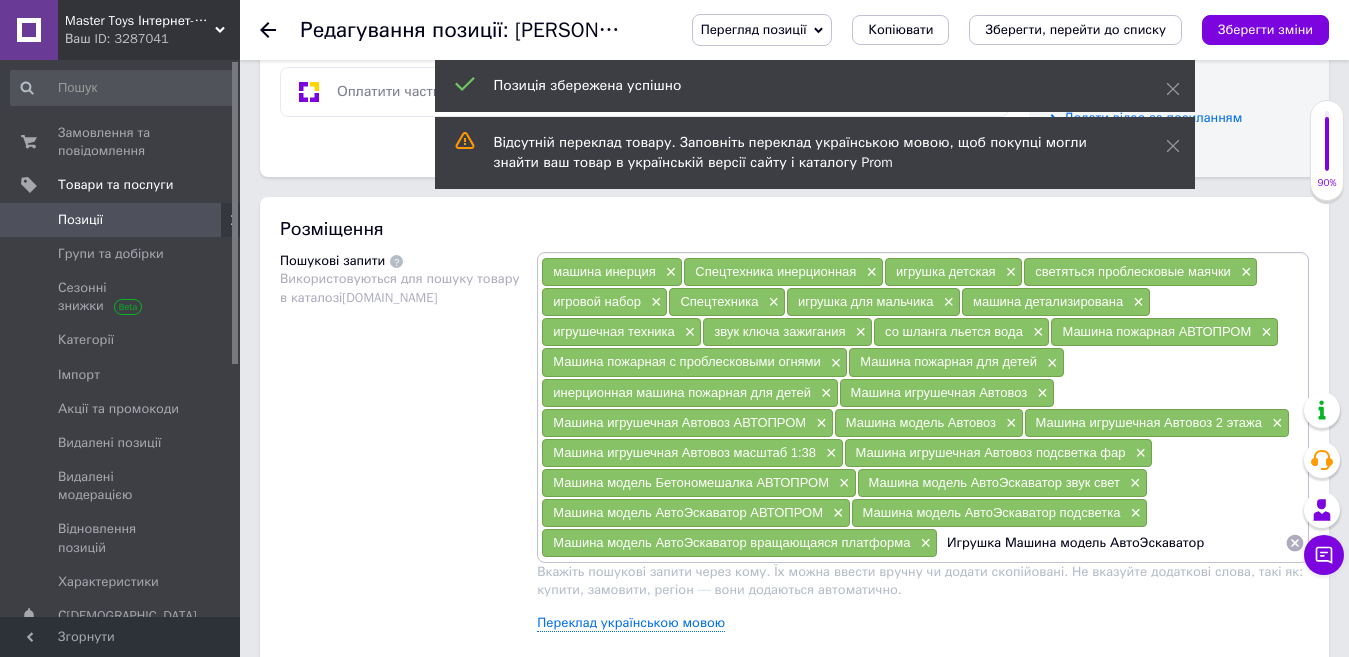 drag, startPoint x: 1132, startPoint y: 546, endPoint x: 1103, endPoint y: 541, distance: 29.427877 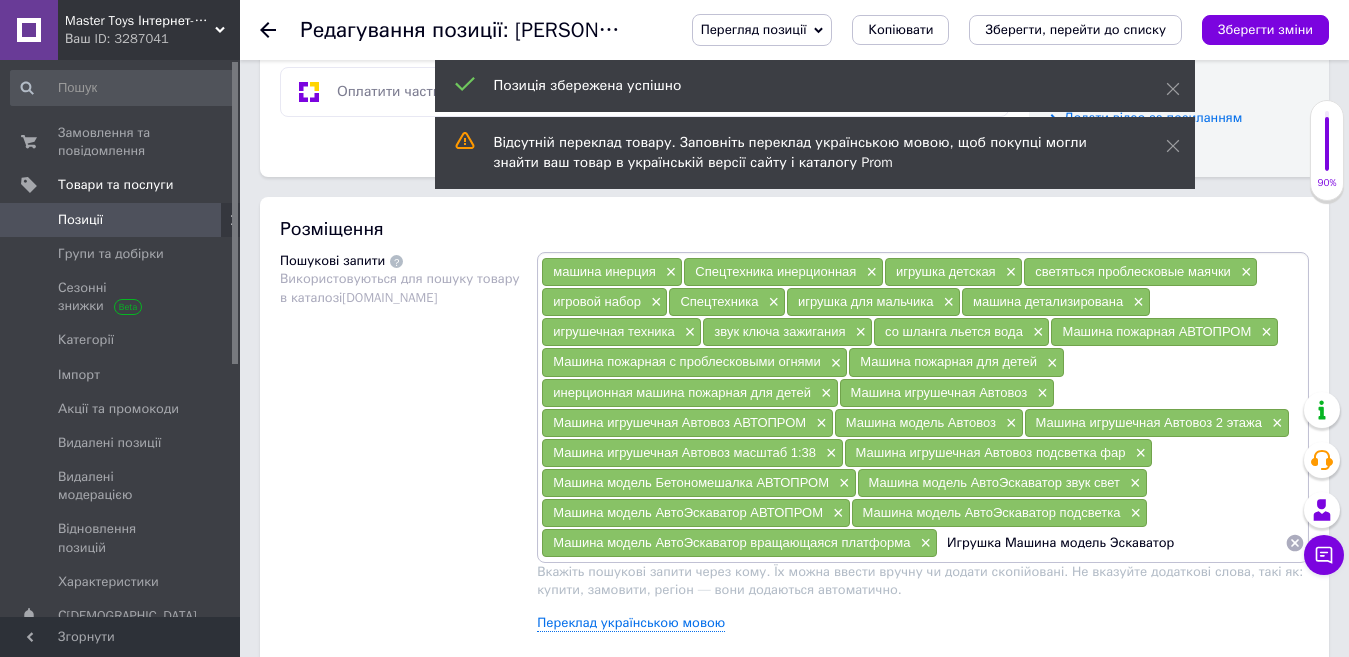 click on "Игрушка Машина модель Эскаватор" at bounding box center (1111, 543) 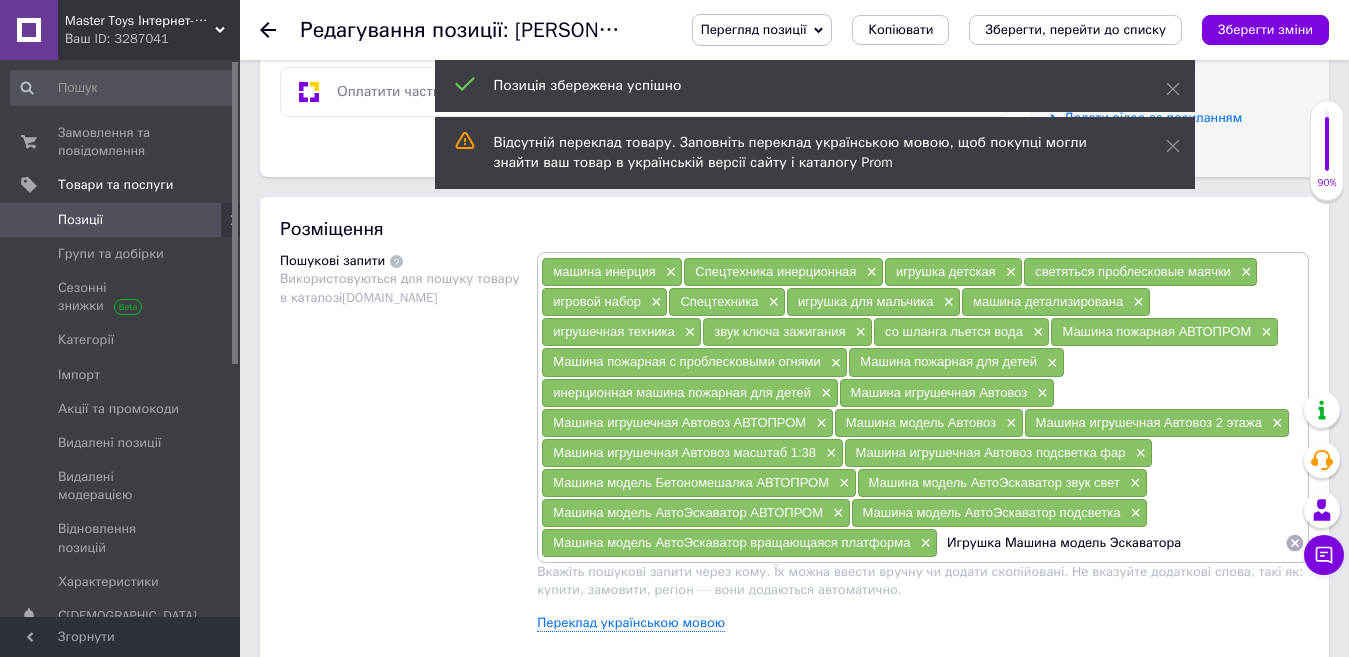 click on "Игрушка Машина модель Эскаватора" at bounding box center (1111, 543) 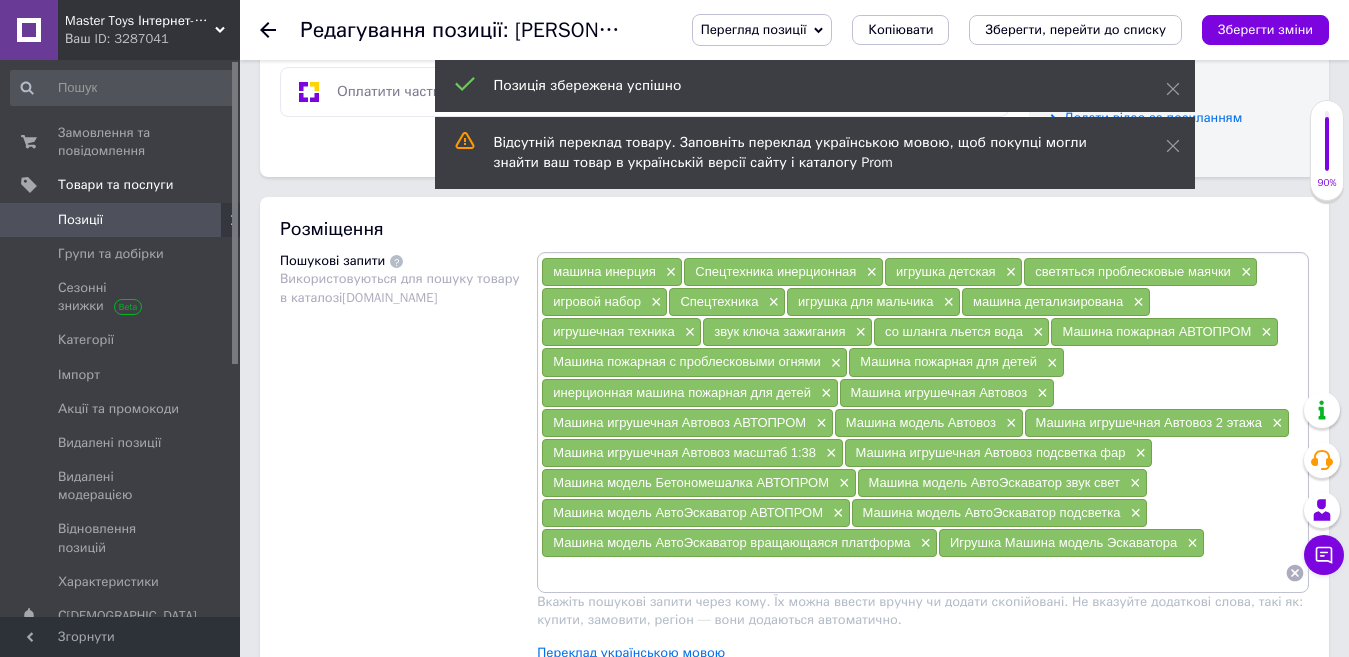 click at bounding box center (913, 573) 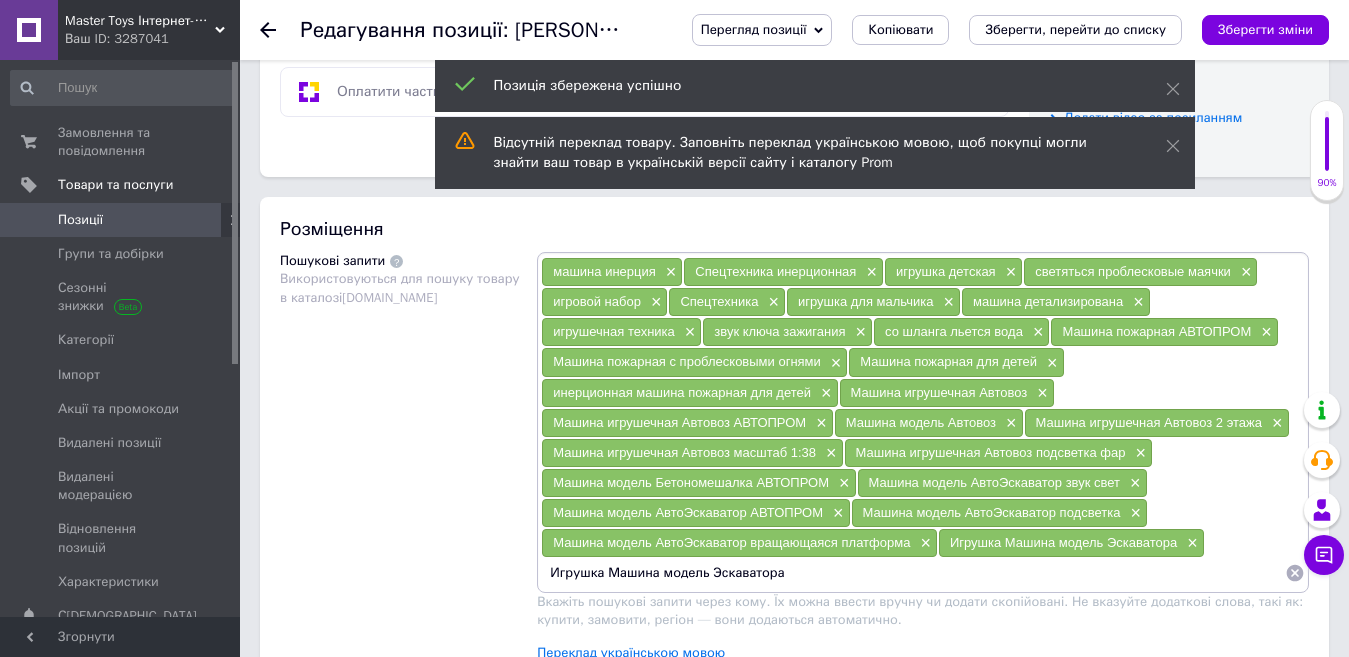 click on "Игрушка Машина модель Эскаватора" at bounding box center [913, 573] 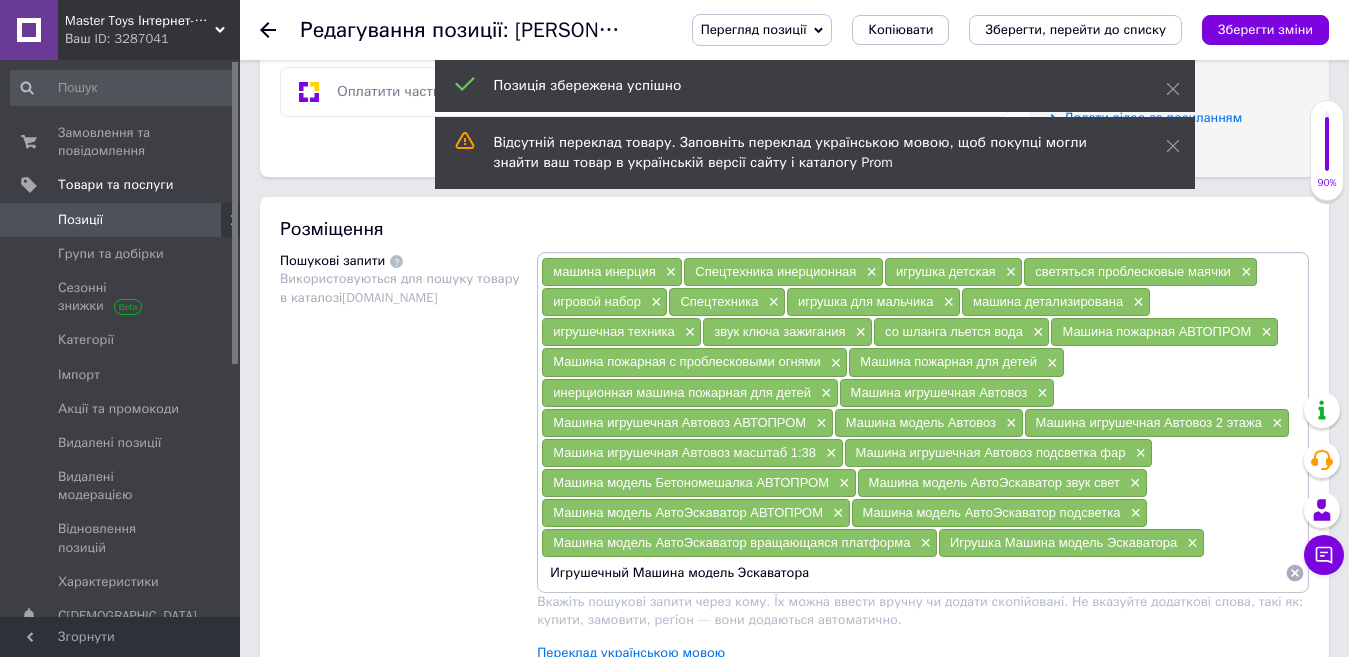click on "Игрушечный Машина модель Эскаватора" at bounding box center [913, 573] 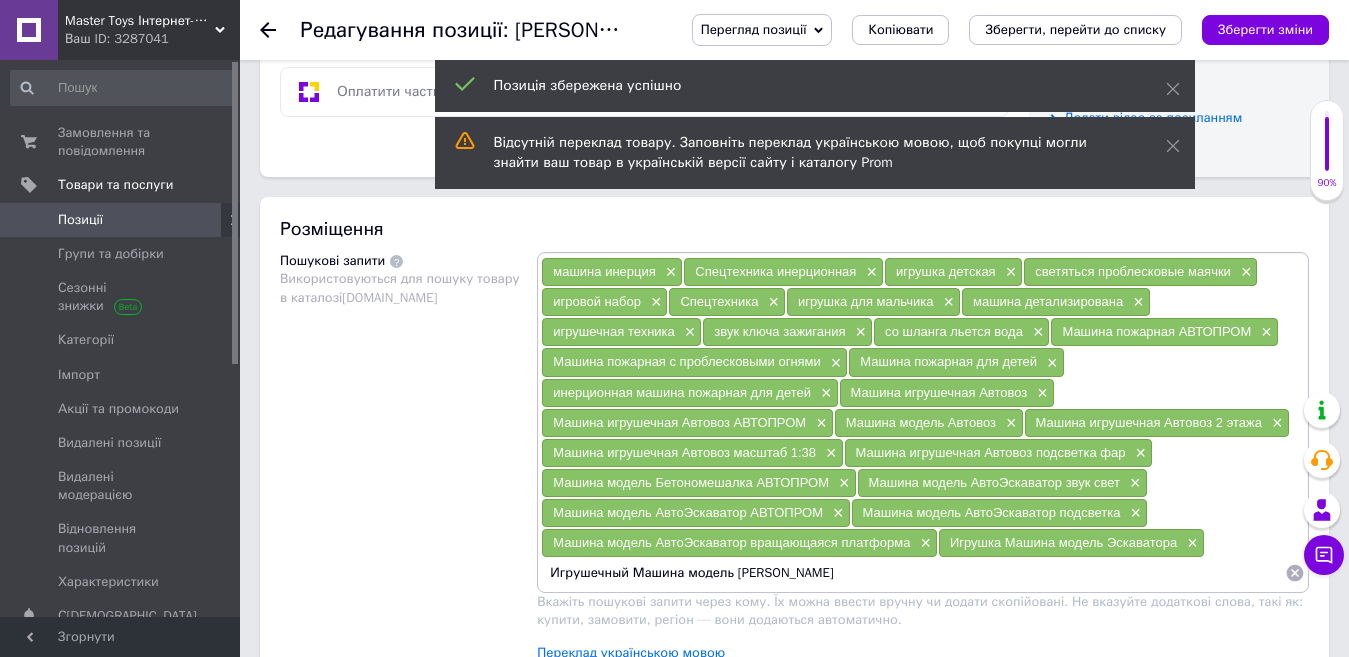 type on "Игрушечный Машина модель [PERSON_NAME]" 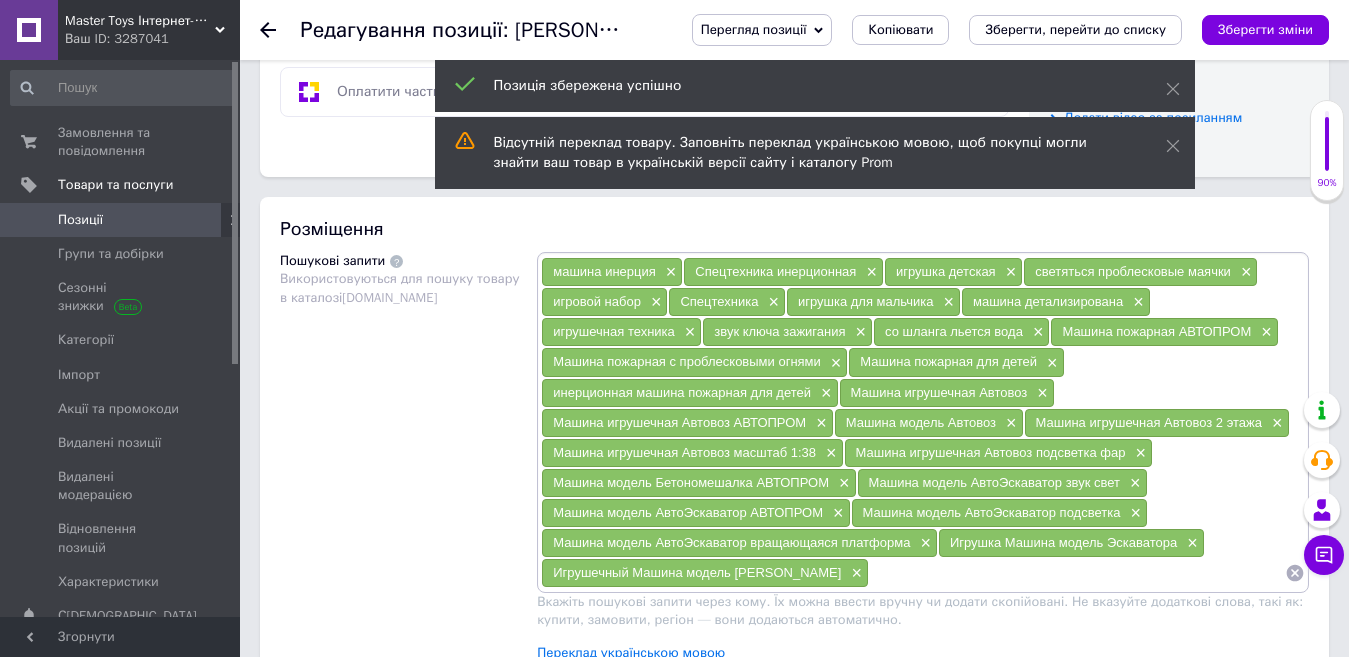 click at bounding box center (1077, 573) 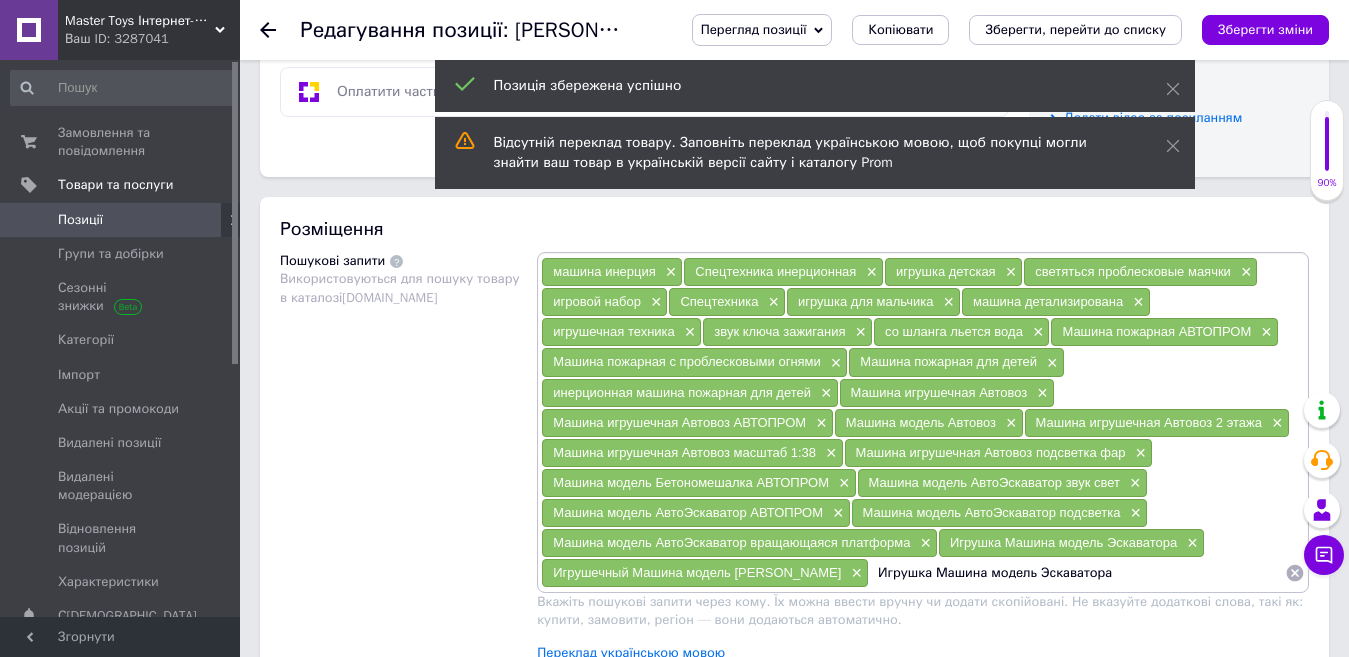 drag, startPoint x: 1031, startPoint y: 571, endPoint x: 989, endPoint y: 574, distance: 42.107006 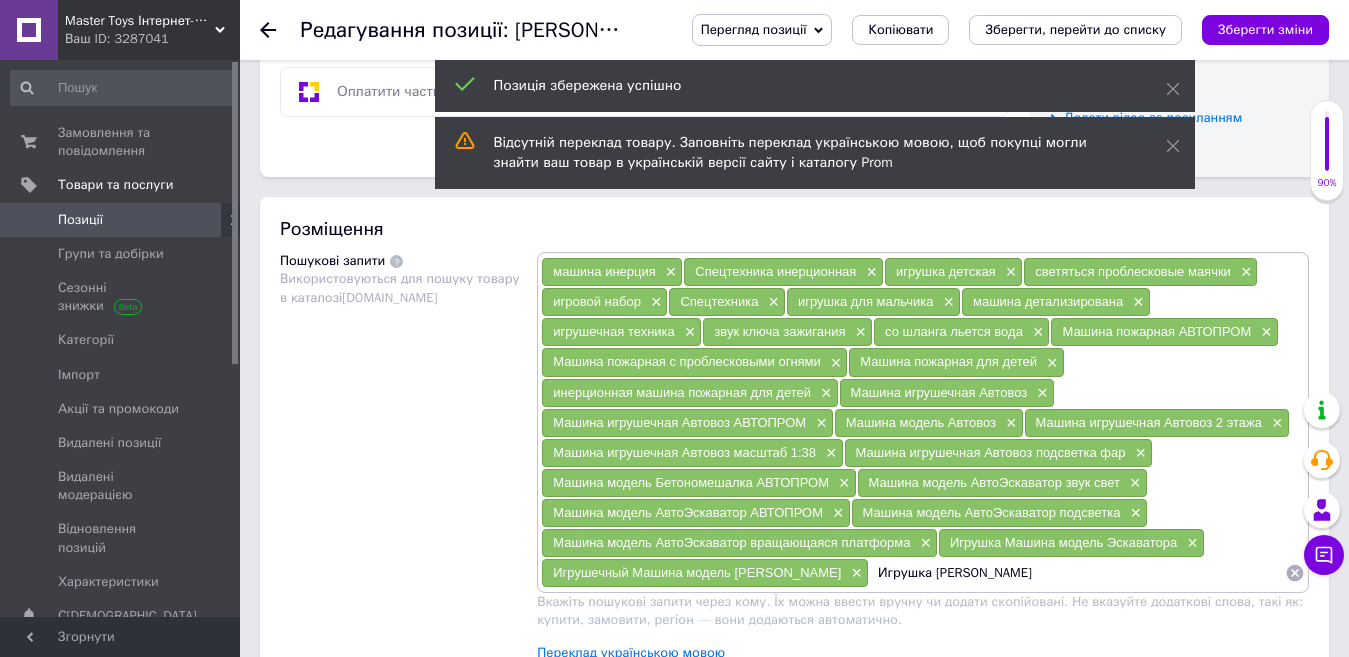 click on "Игрушка [PERSON_NAME]" at bounding box center (1077, 573) 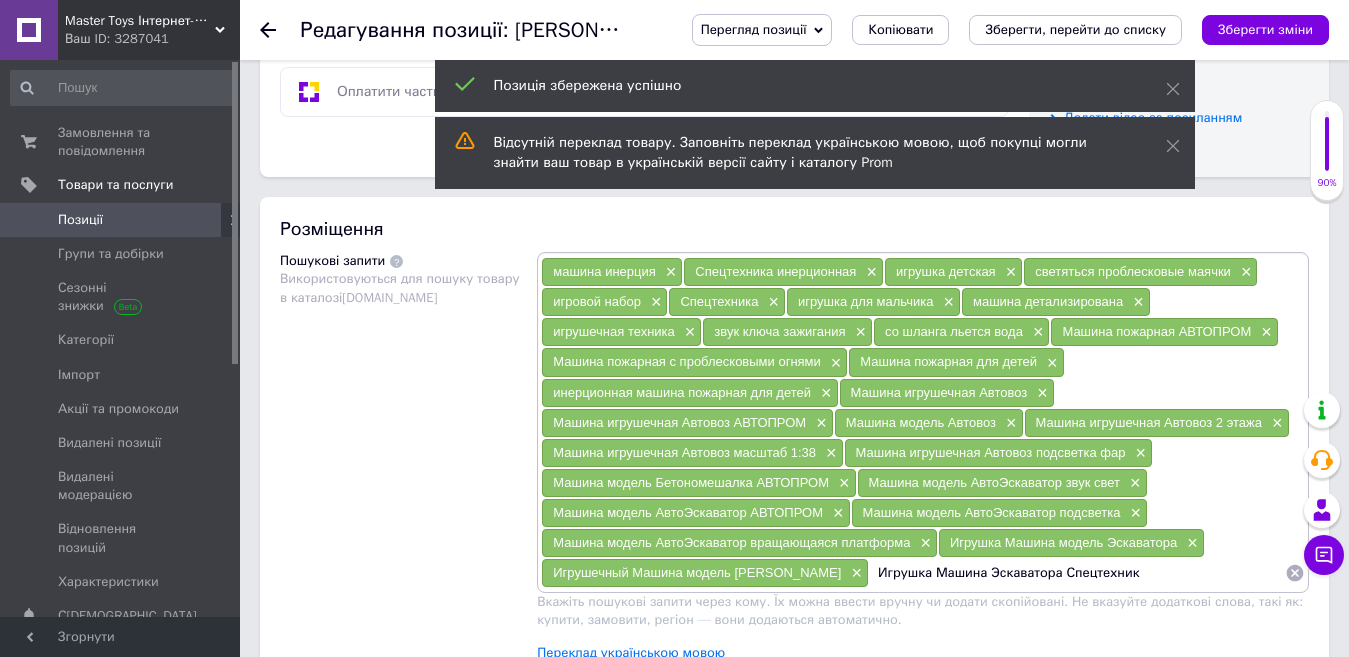type on "Игрушка Машина Эскаватора Спецтехника" 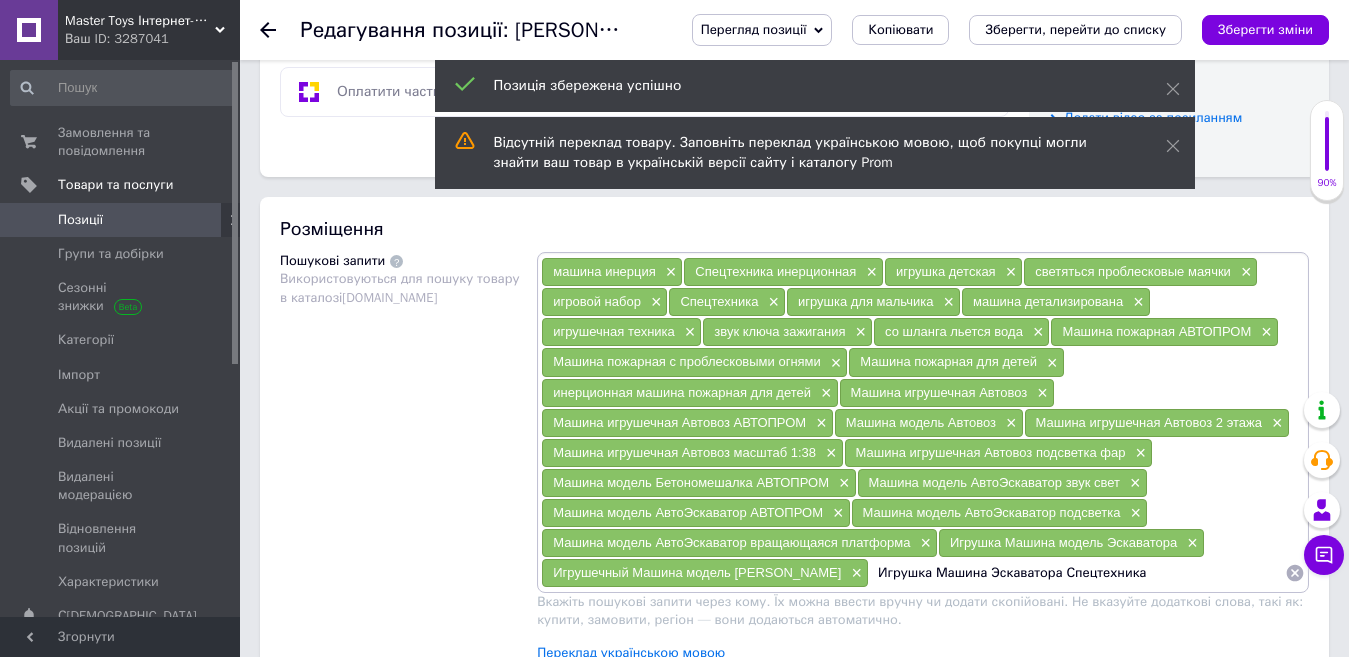 type 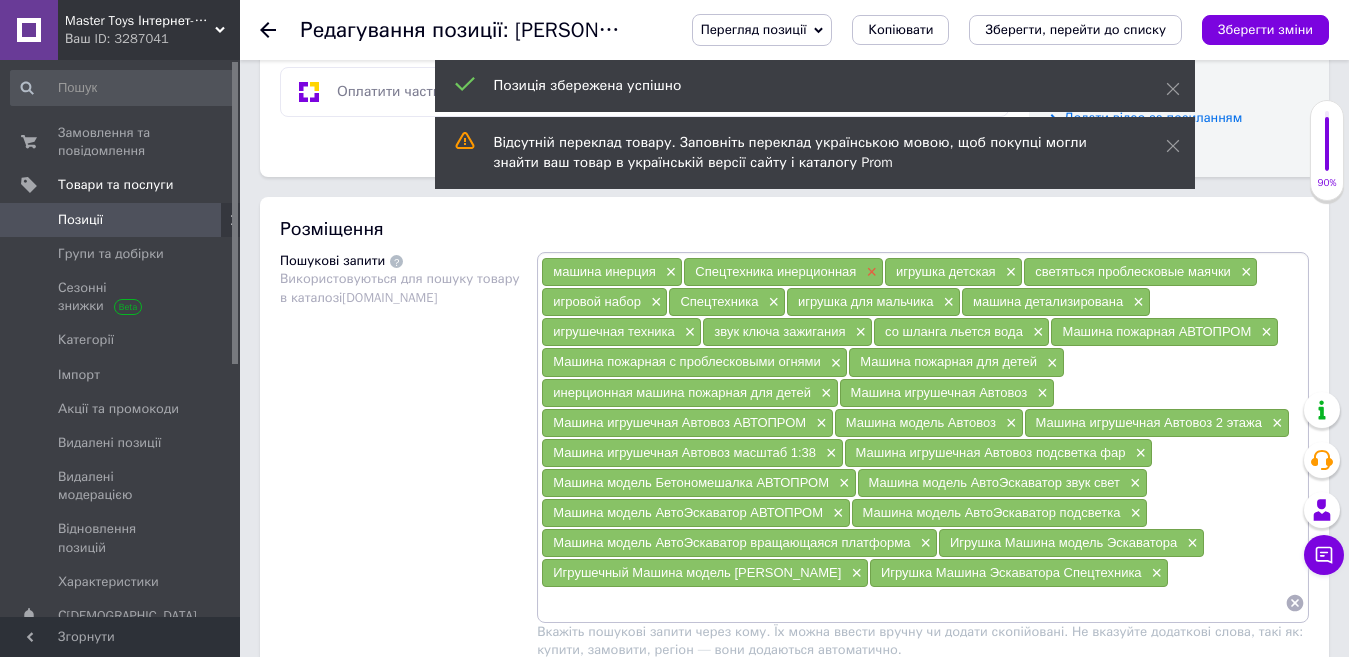 click on "×" at bounding box center (869, 272) 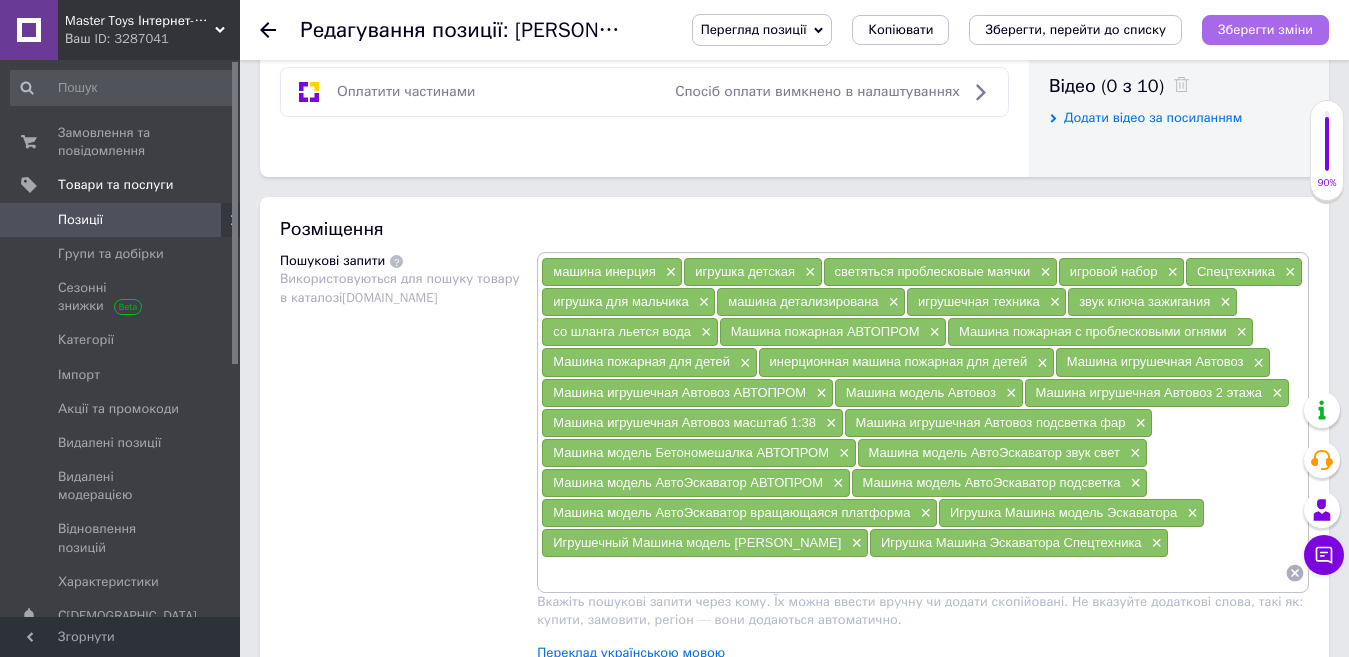 click on "Зберегти зміни" at bounding box center (1265, 29) 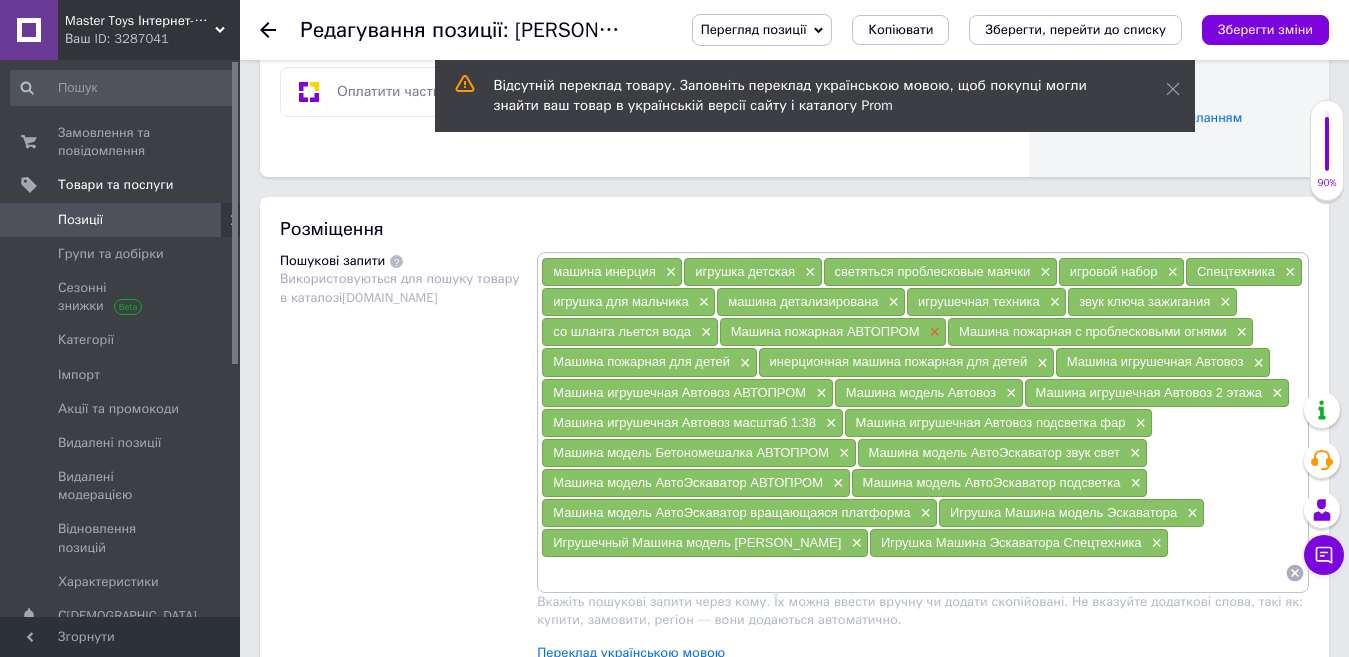 click on "×" at bounding box center (933, 332) 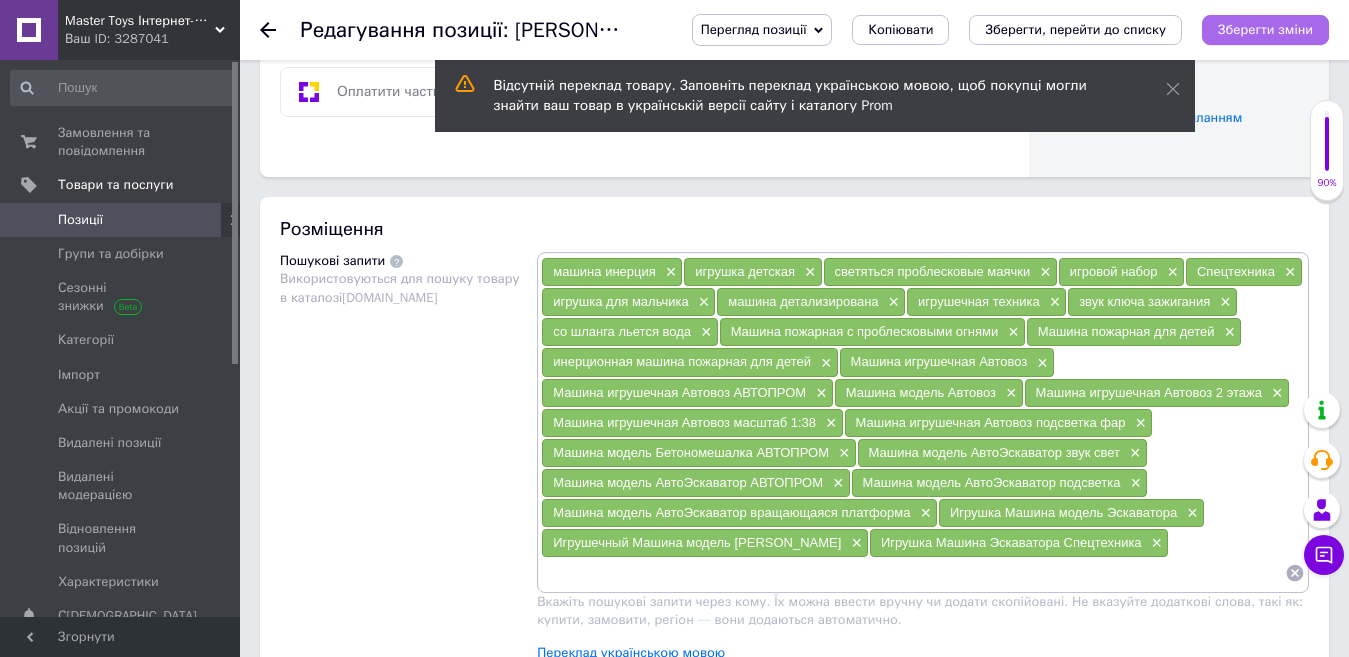 click on "Зберегти зміни" at bounding box center (1265, 30) 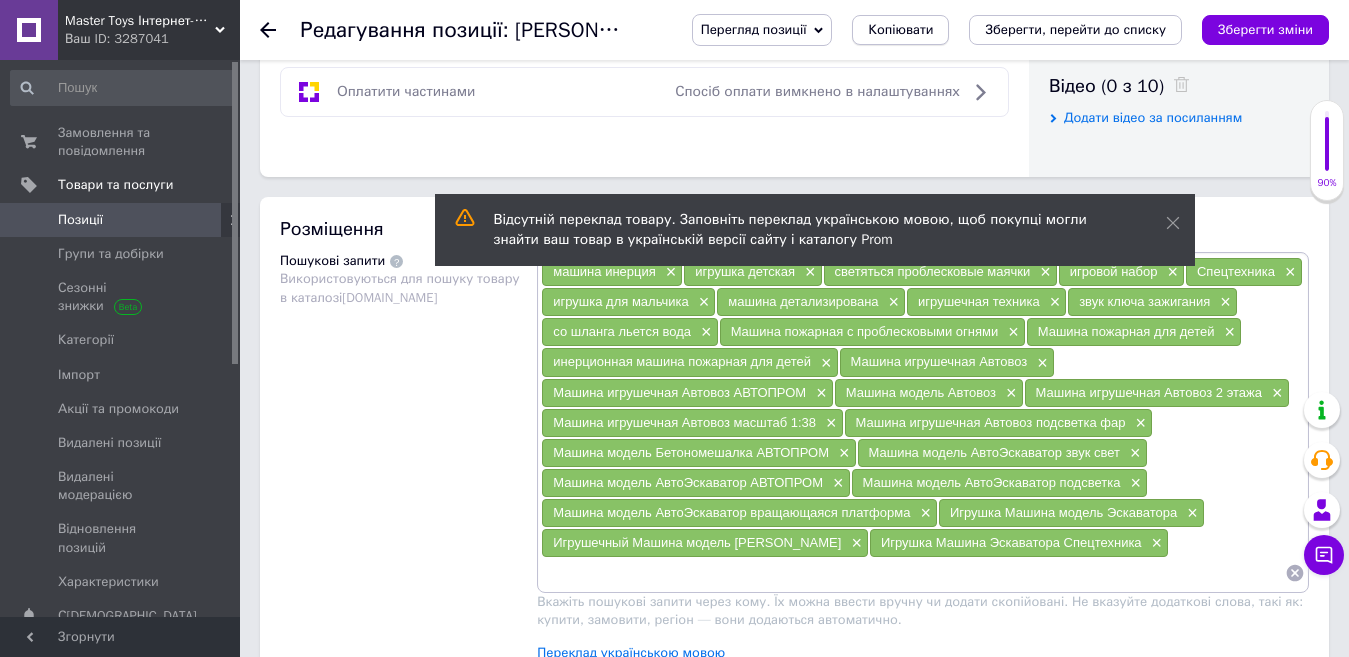 click on "Копіювати" at bounding box center [900, 30] 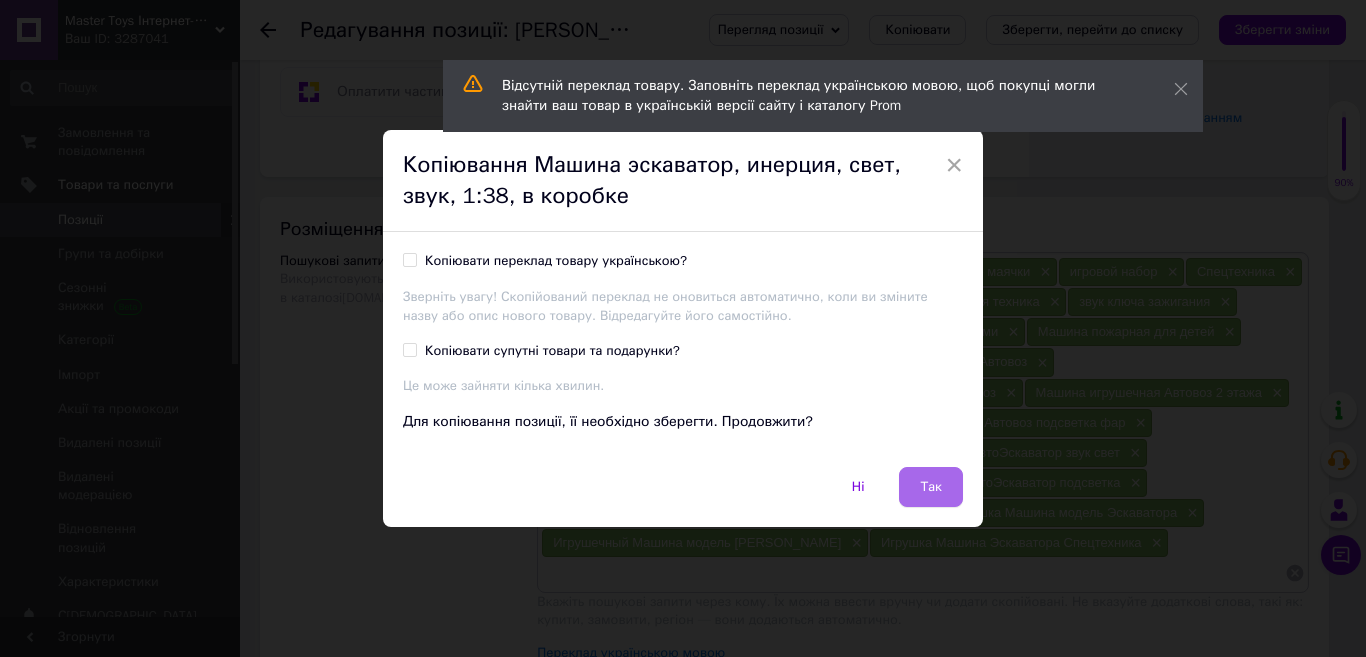 click on "Так" at bounding box center (931, 487) 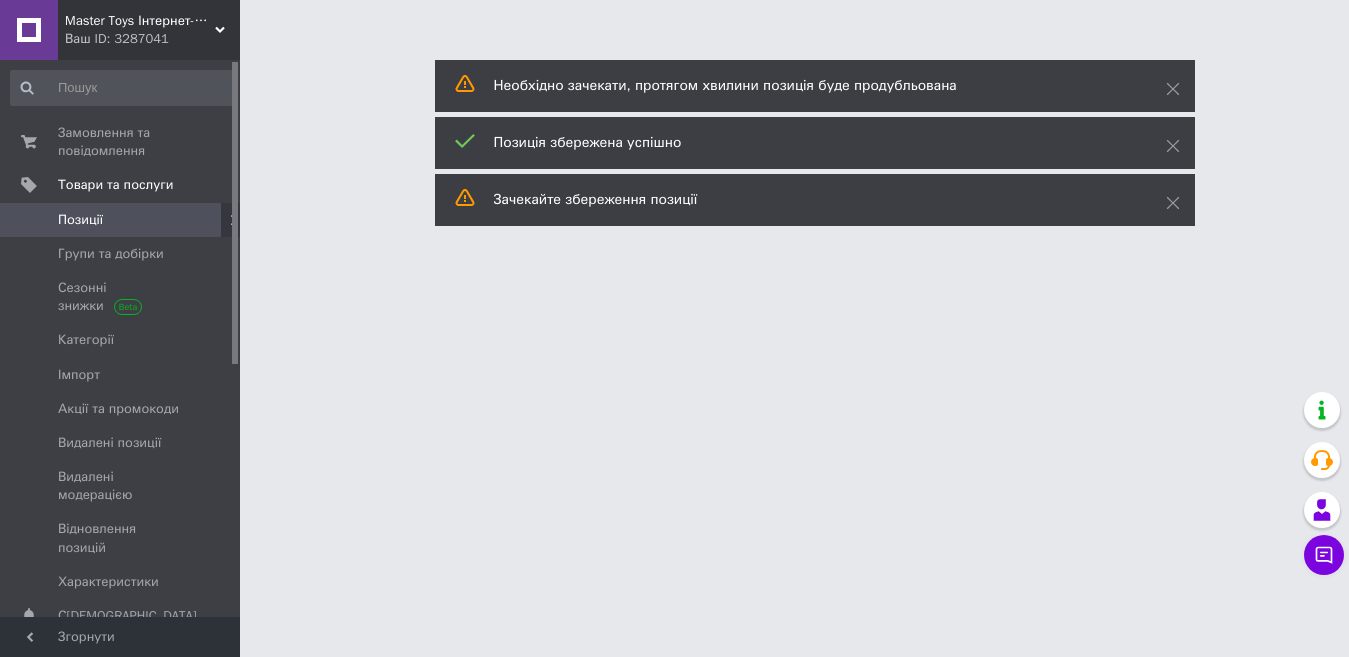scroll, scrollTop: 0, scrollLeft: 0, axis: both 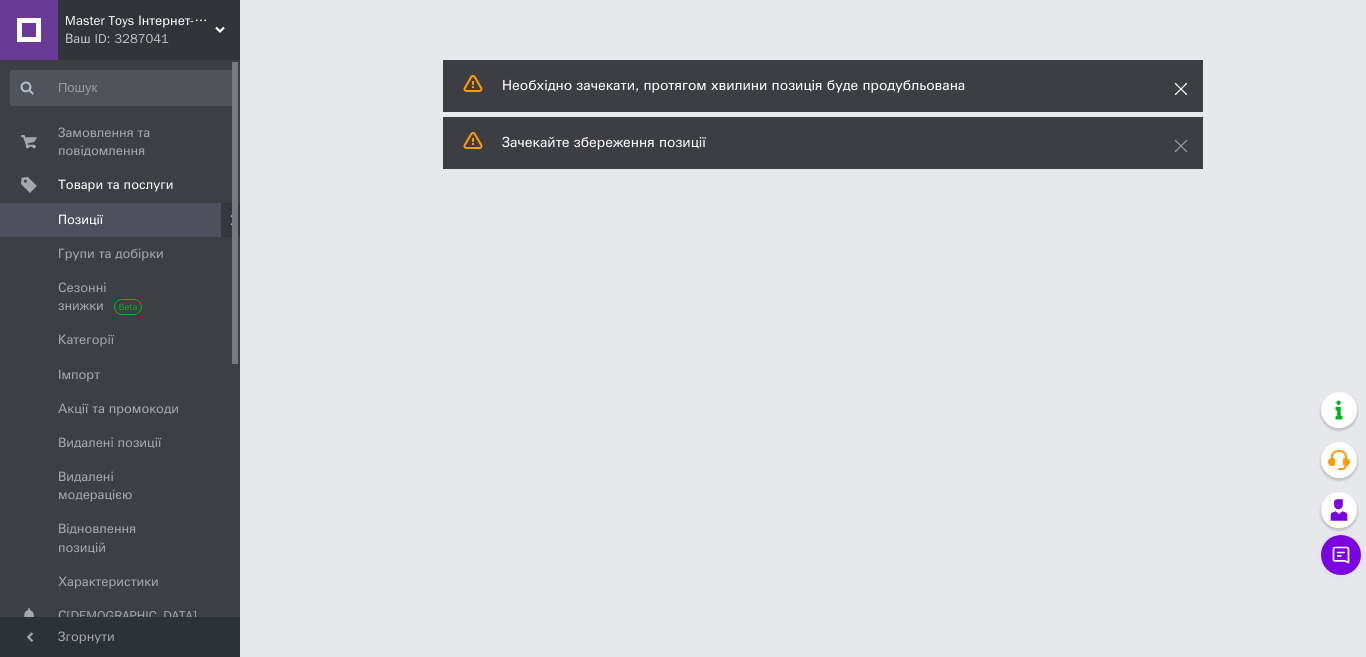 click 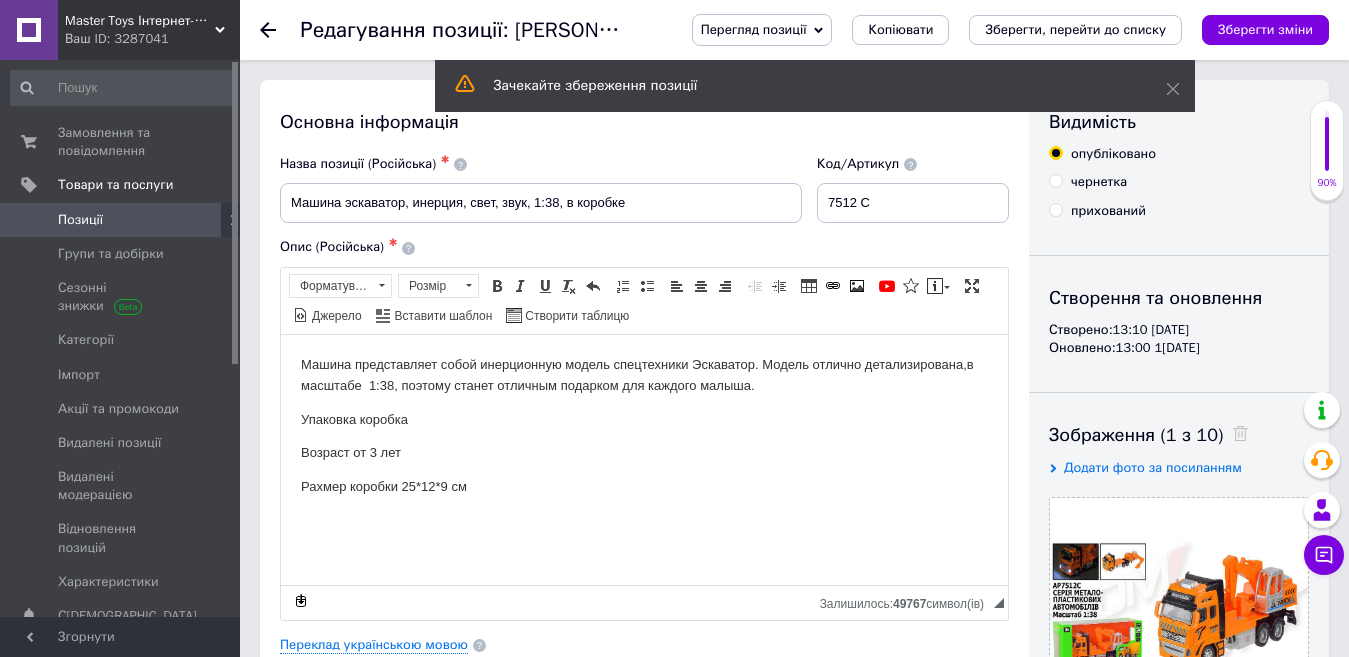 scroll, scrollTop: 0, scrollLeft: 0, axis: both 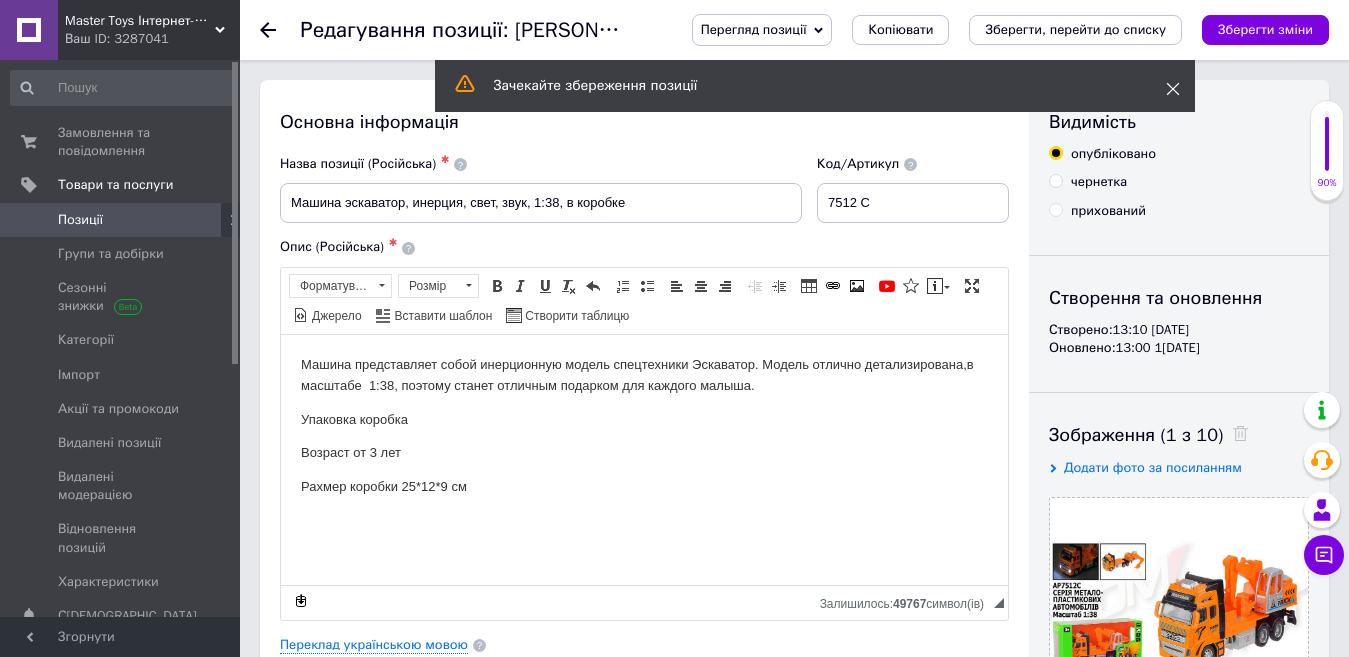click 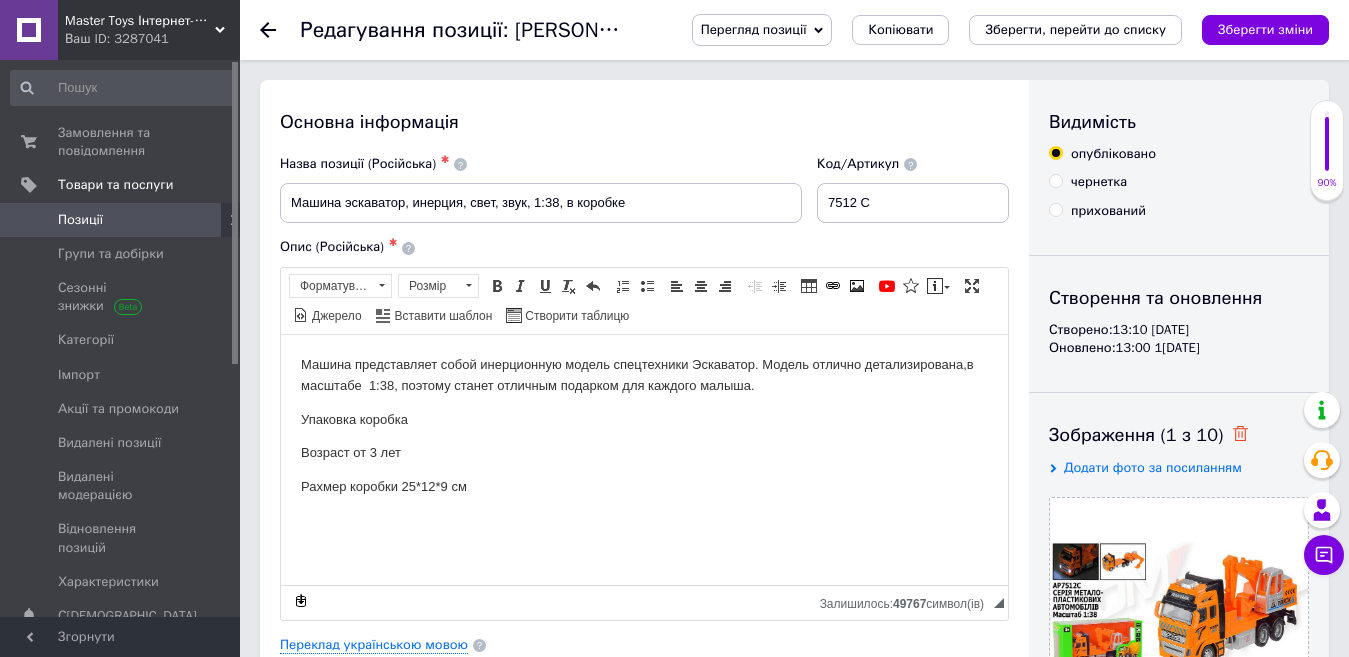 click 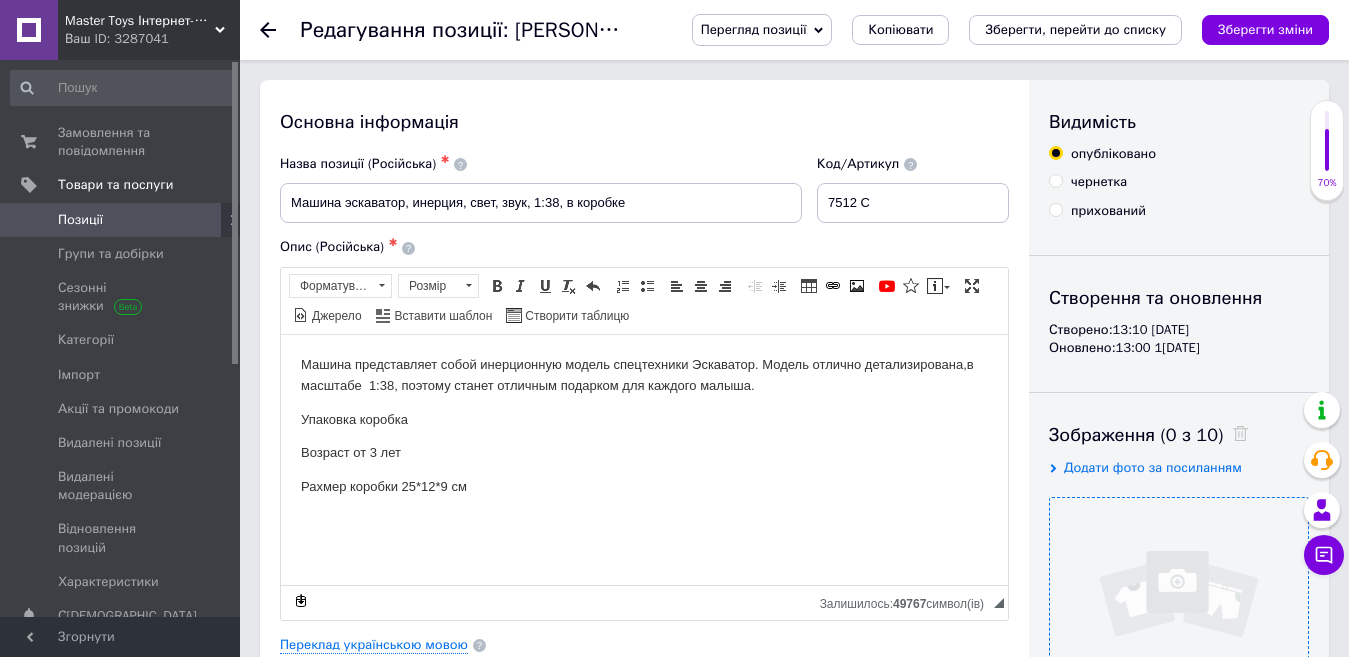 click at bounding box center (1179, 627) 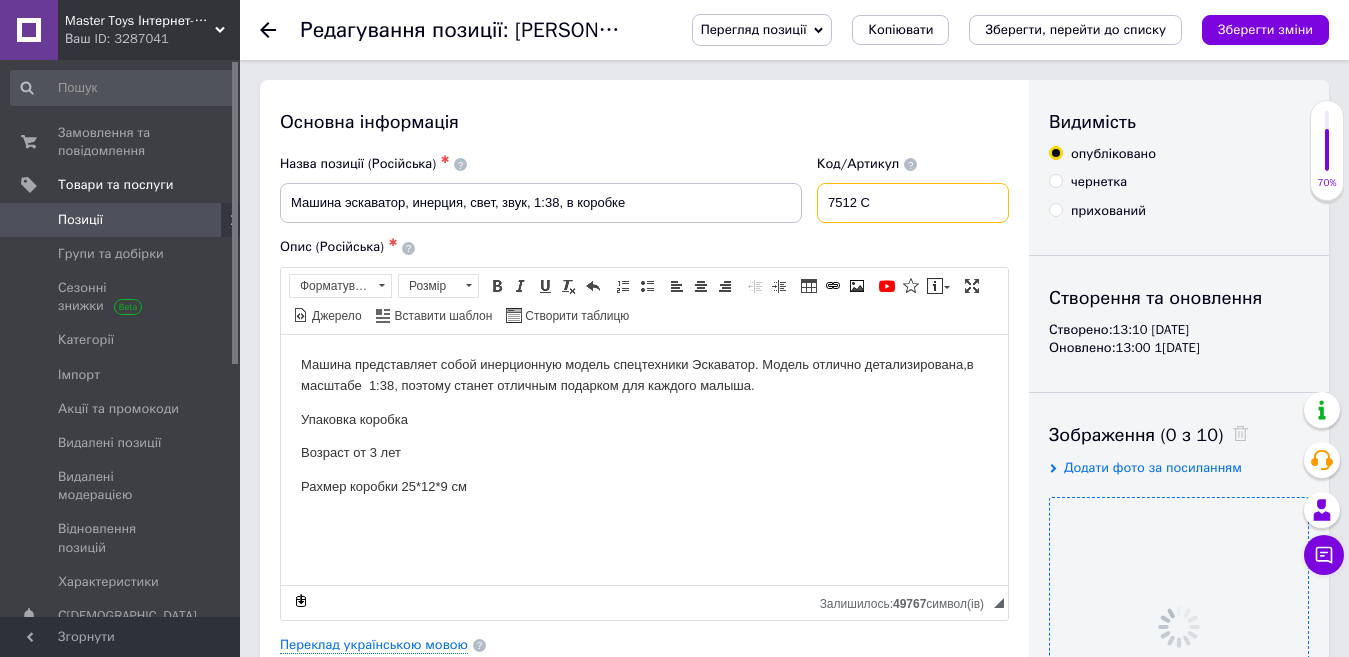 click on "7512 С" at bounding box center [913, 203] 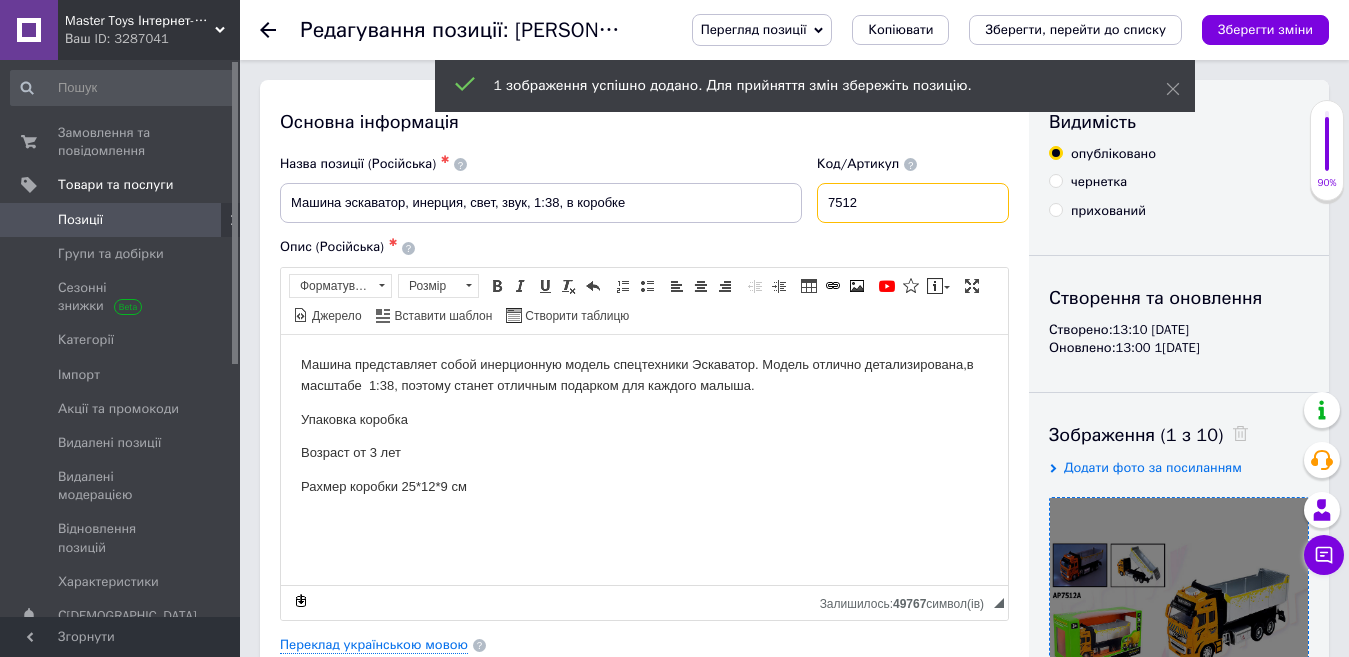 type on "7512" 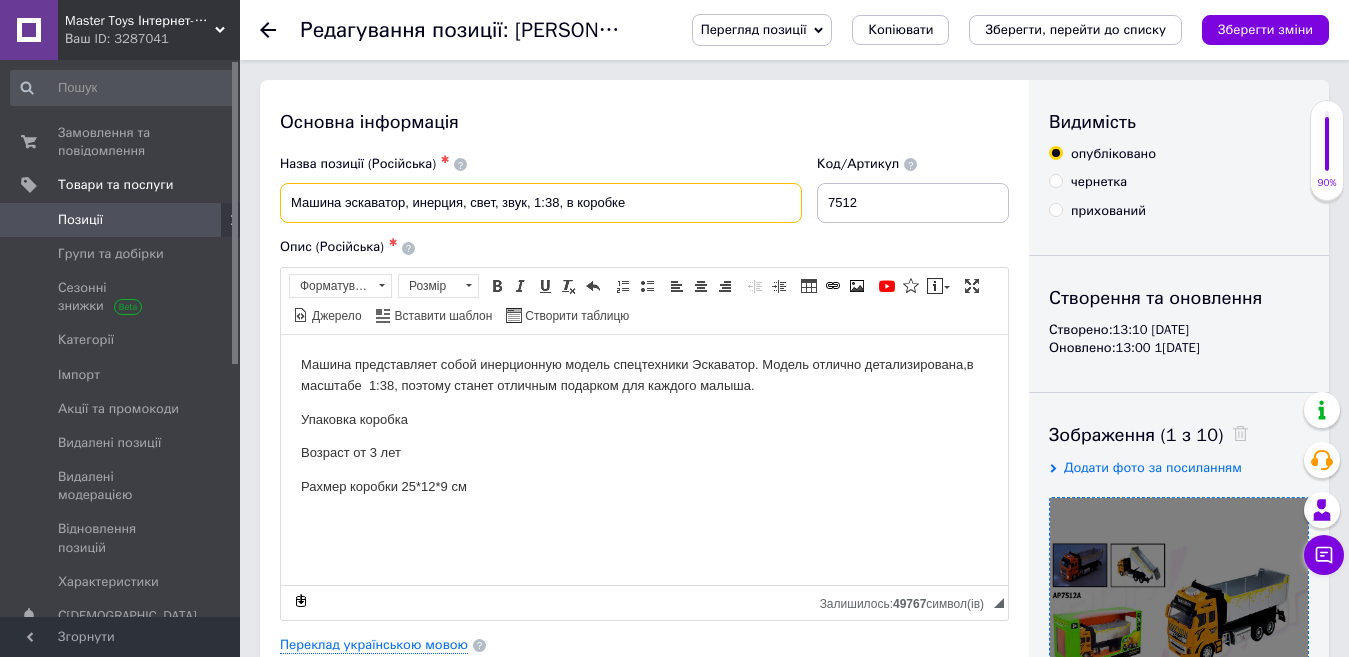 drag, startPoint x: 404, startPoint y: 203, endPoint x: 345, endPoint y: 209, distance: 59.3043 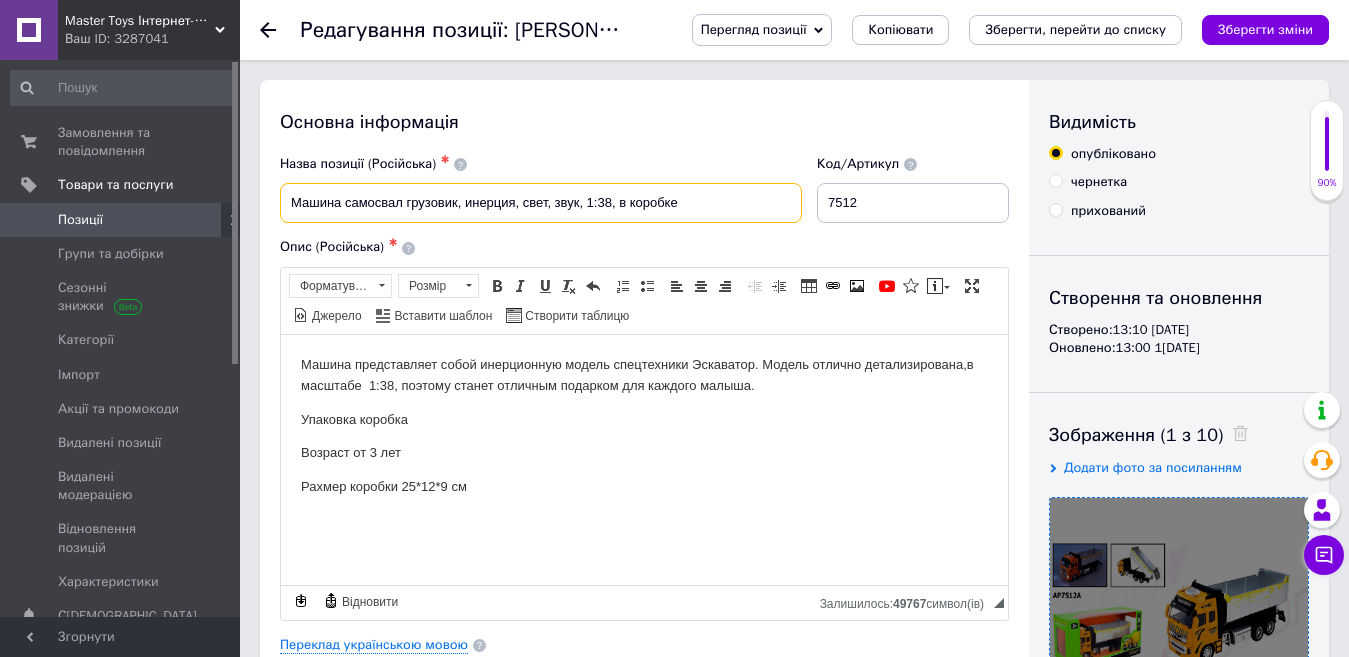 click on "Машина самосвал грузовик, инерция, свет, звук, 1:38, в коробке" at bounding box center (541, 203) 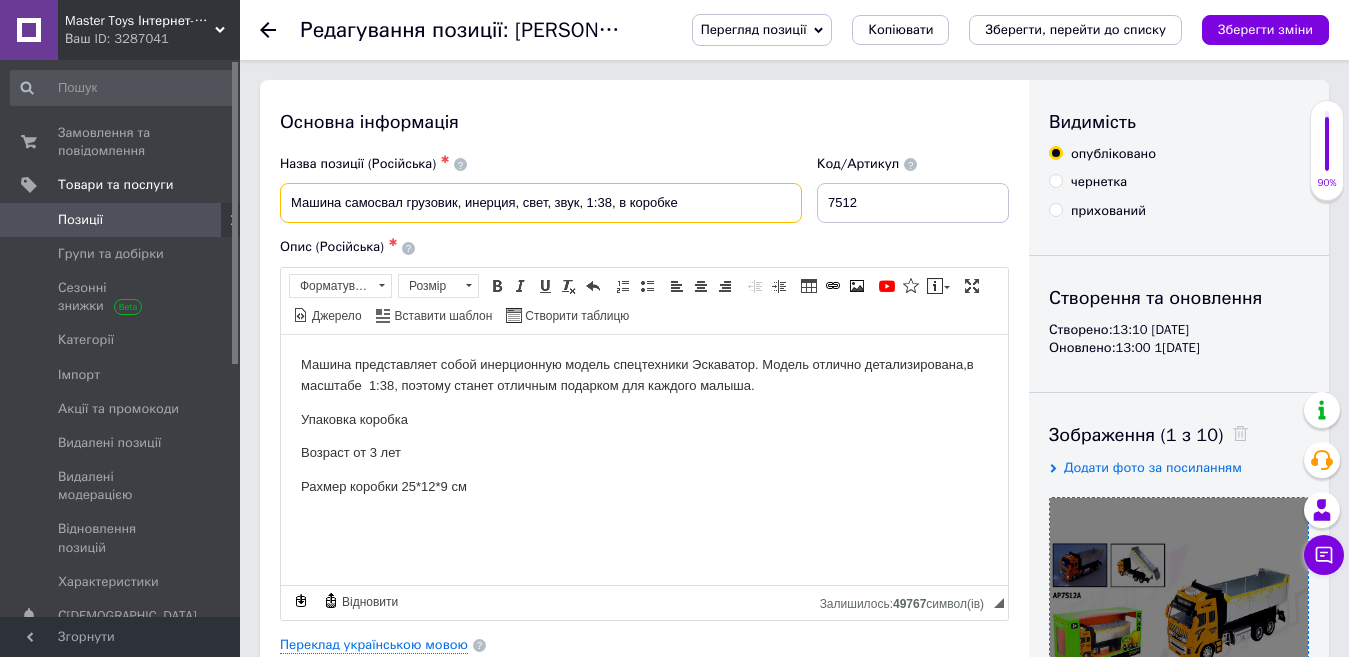 type on "Машина самосвал грузовик, инерция, свет, звук, 1:38, в коробке" 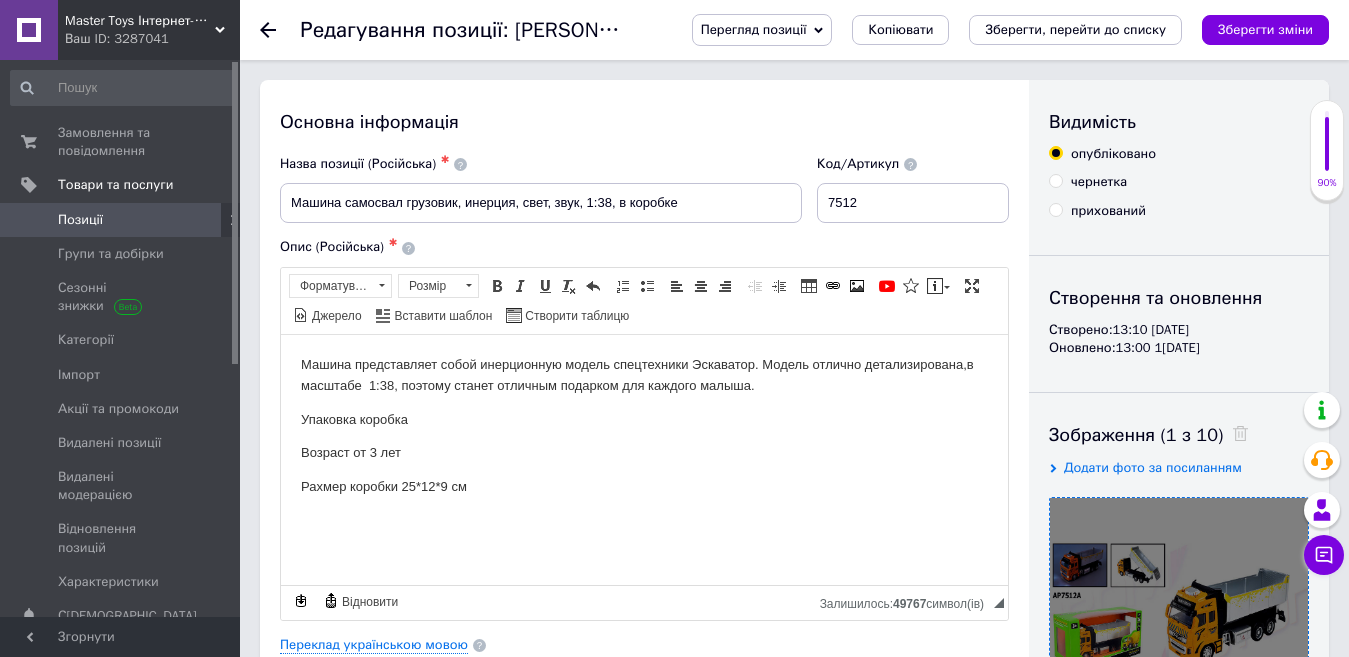 drag, startPoint x: 530, startPoint y: 215, endPoint x: 655, endPoint y: 180, distance: 129.80756 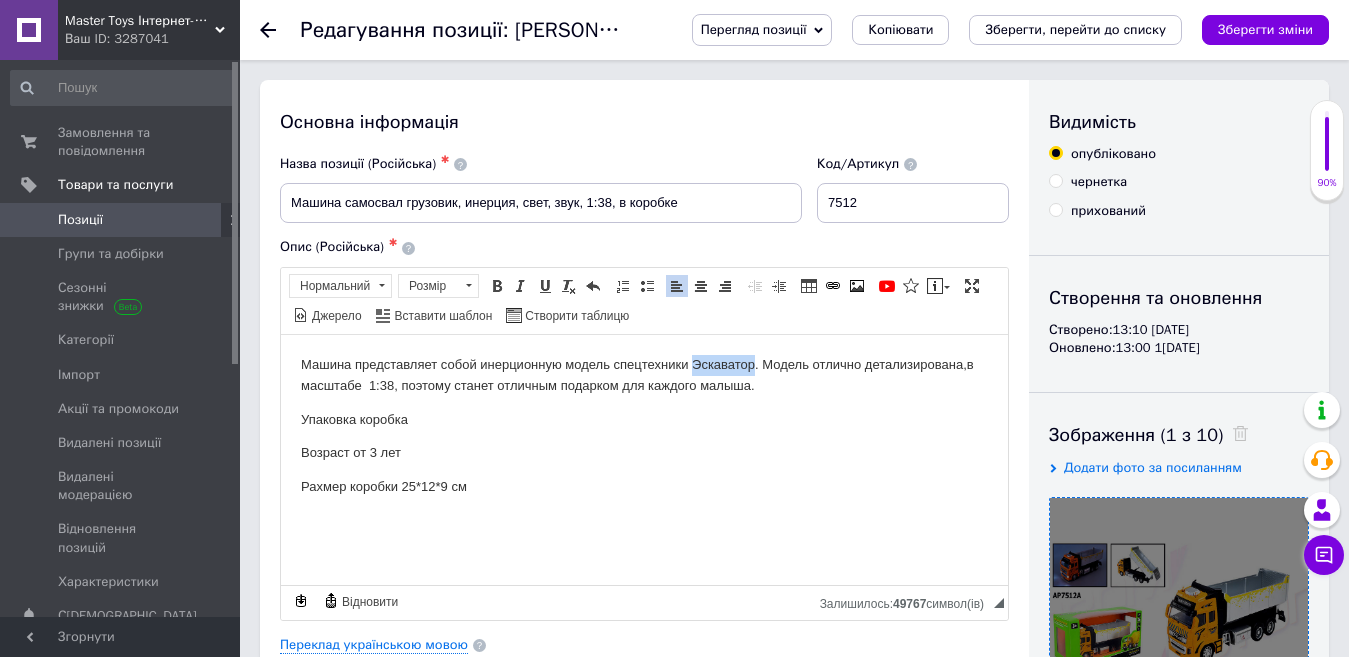 drag, startPoint x: 752, startPoint y: 367, endPoint x: 692, endPoint y: 366, distance: 60.00833 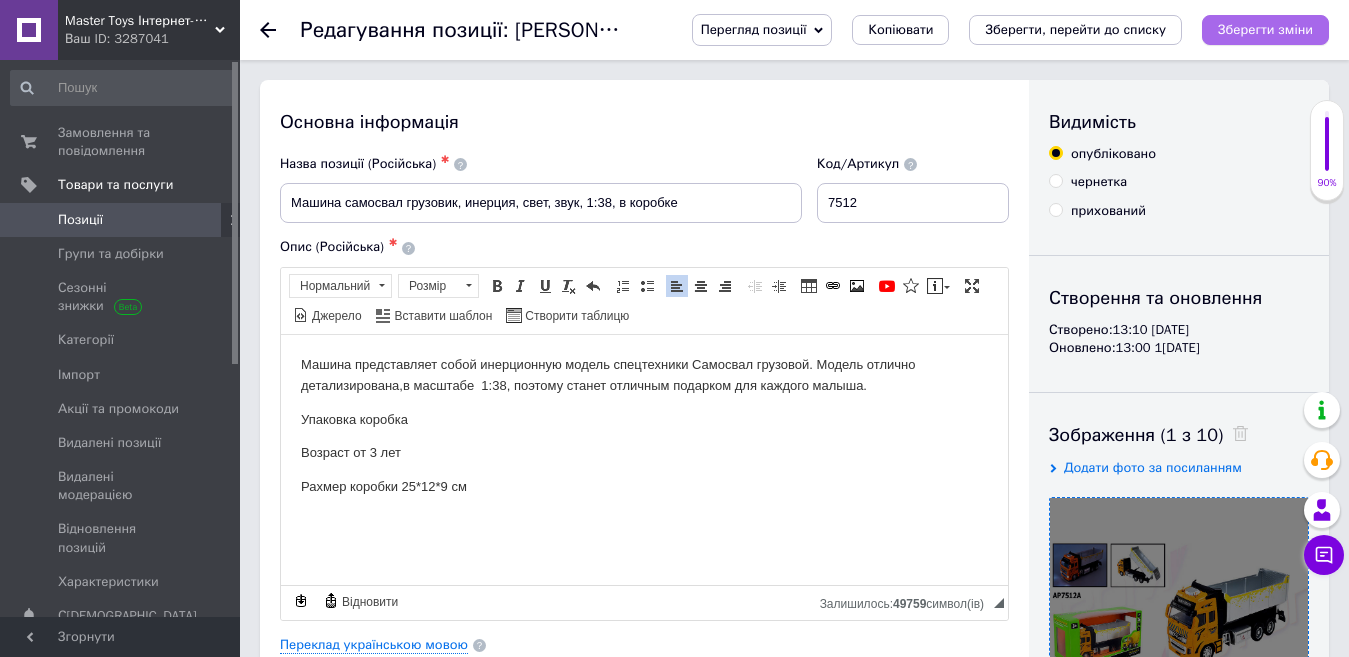 click on "Зберегти зміни" at bounding box center [1265, 29] 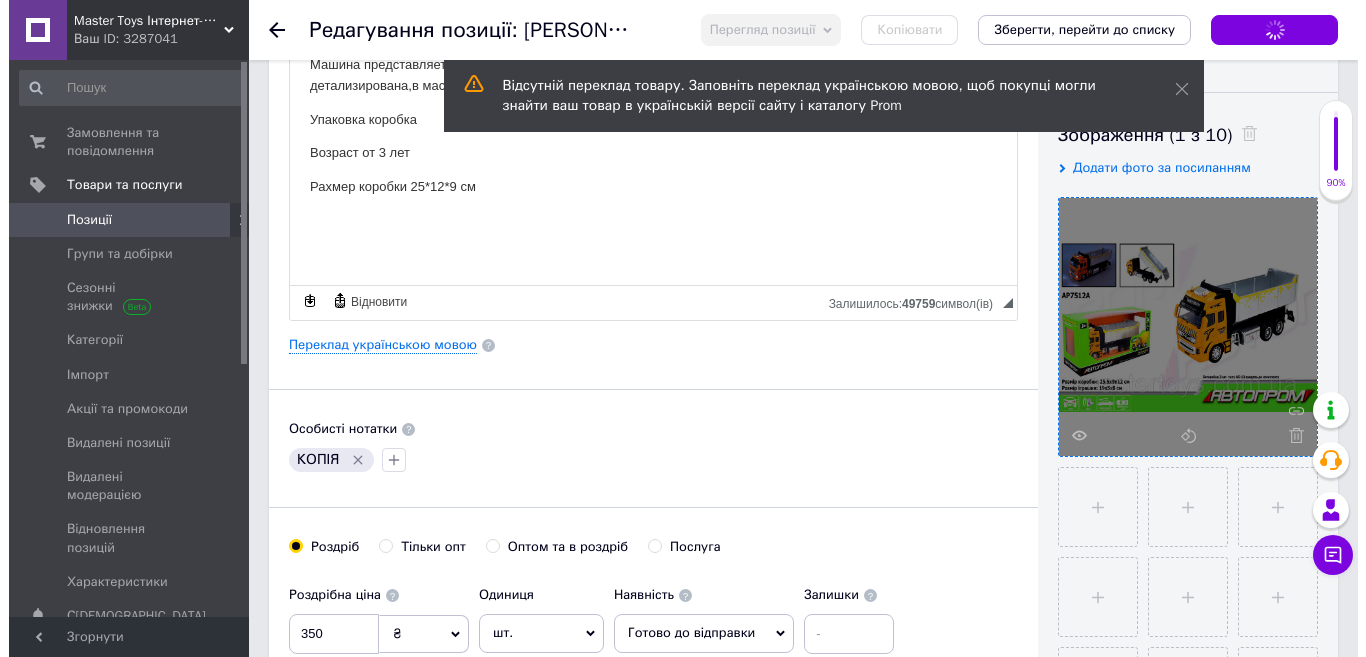 scroll, scrollTop: 340, scrollLeft: 0, axis: vertical 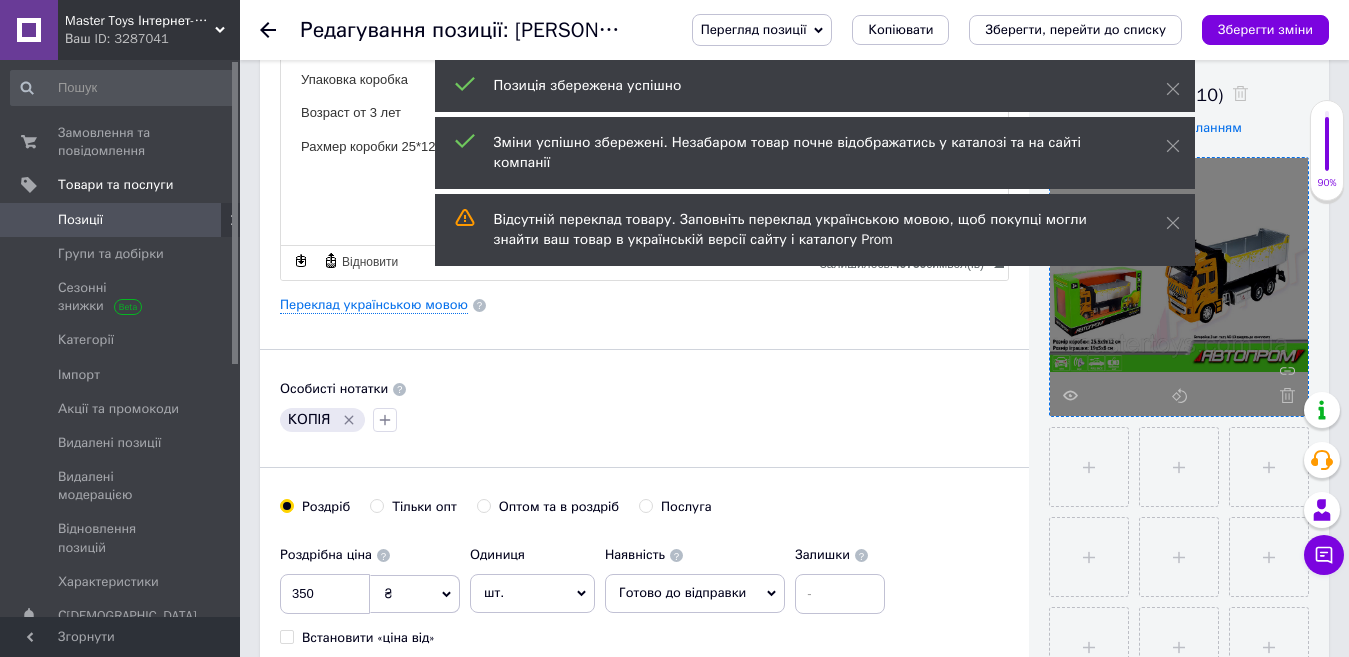 click 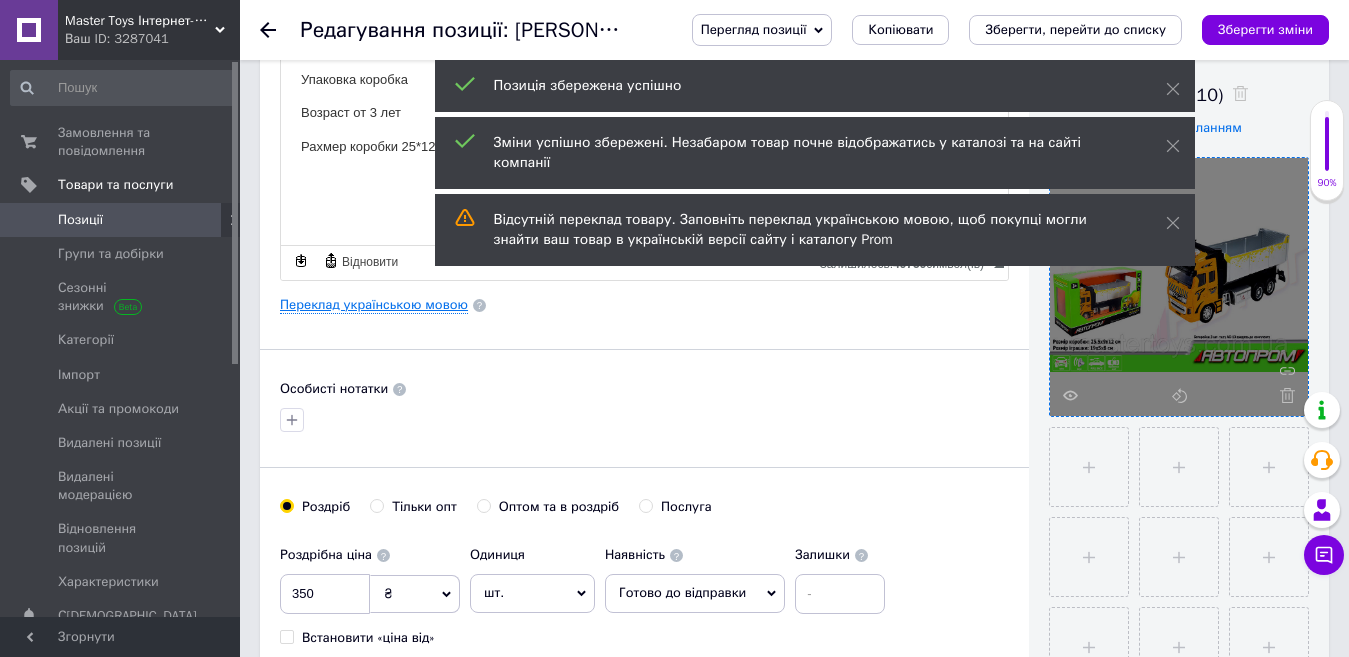 click on "Переклад українською мовою" at bounding box center [374, 305] 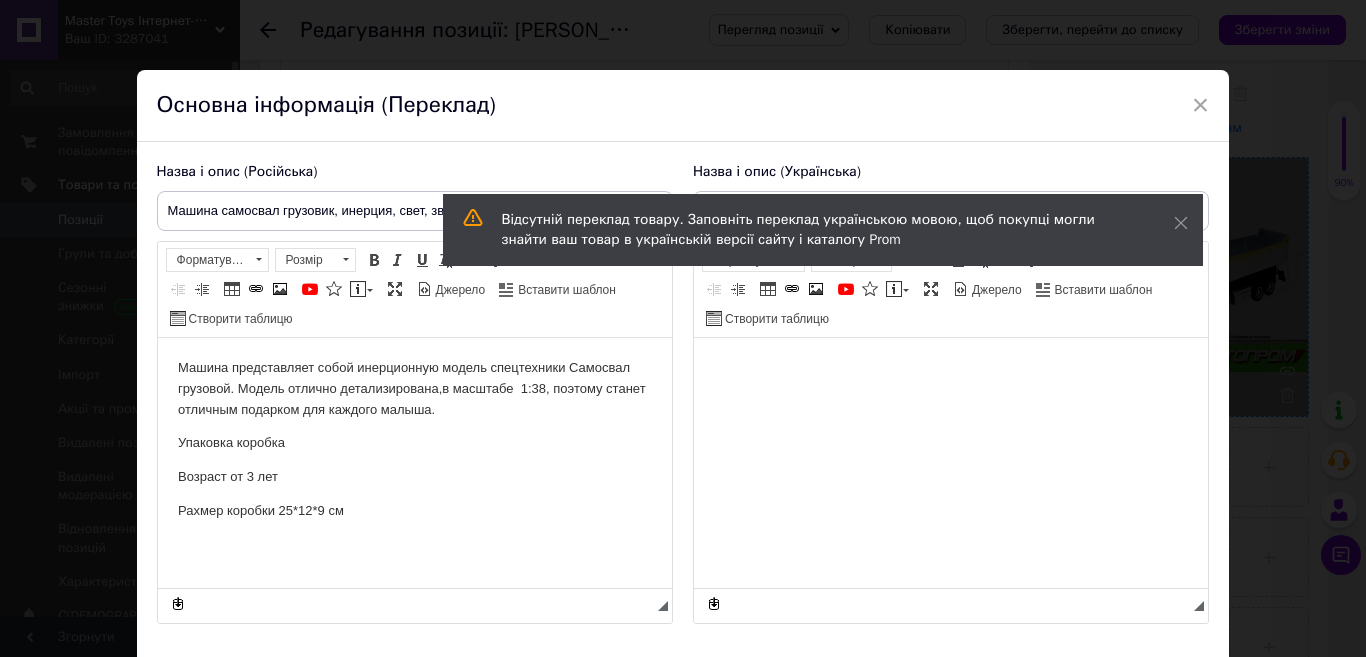 scroll, scrollTop: 0, scrollLeft: 0, axis: both 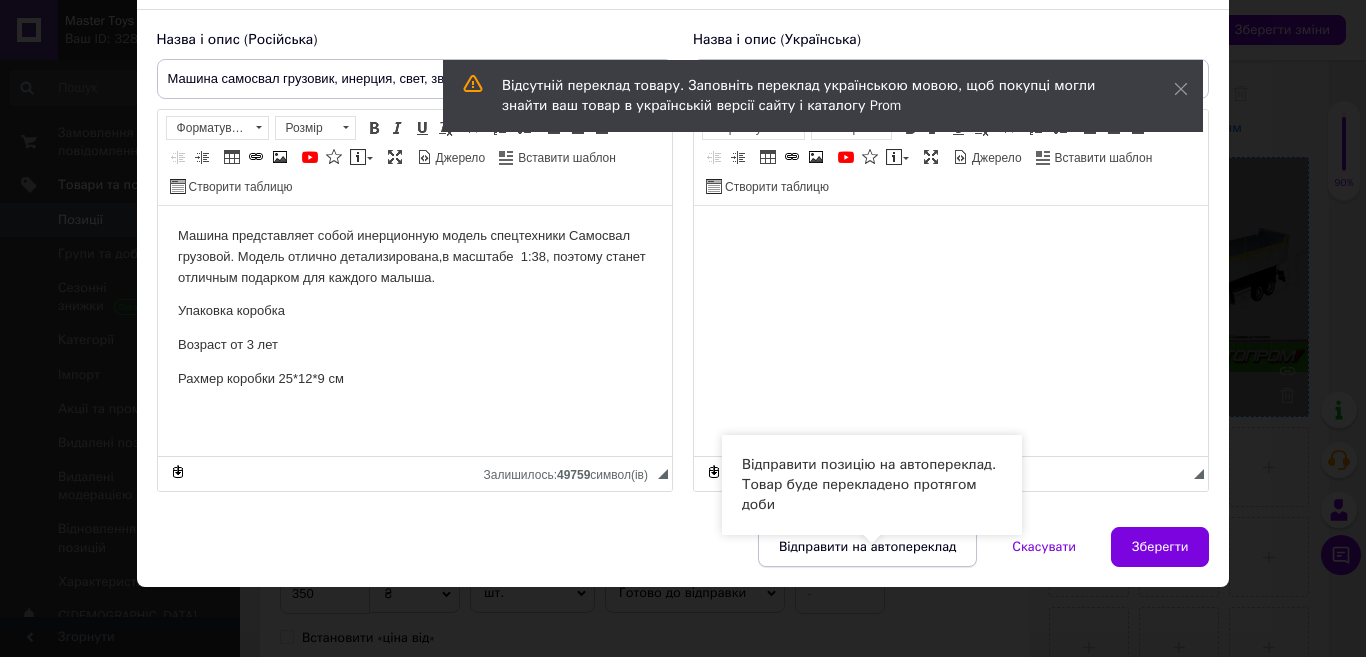 click on "Відправити на автопереклад" at bounding box center [867, 547] 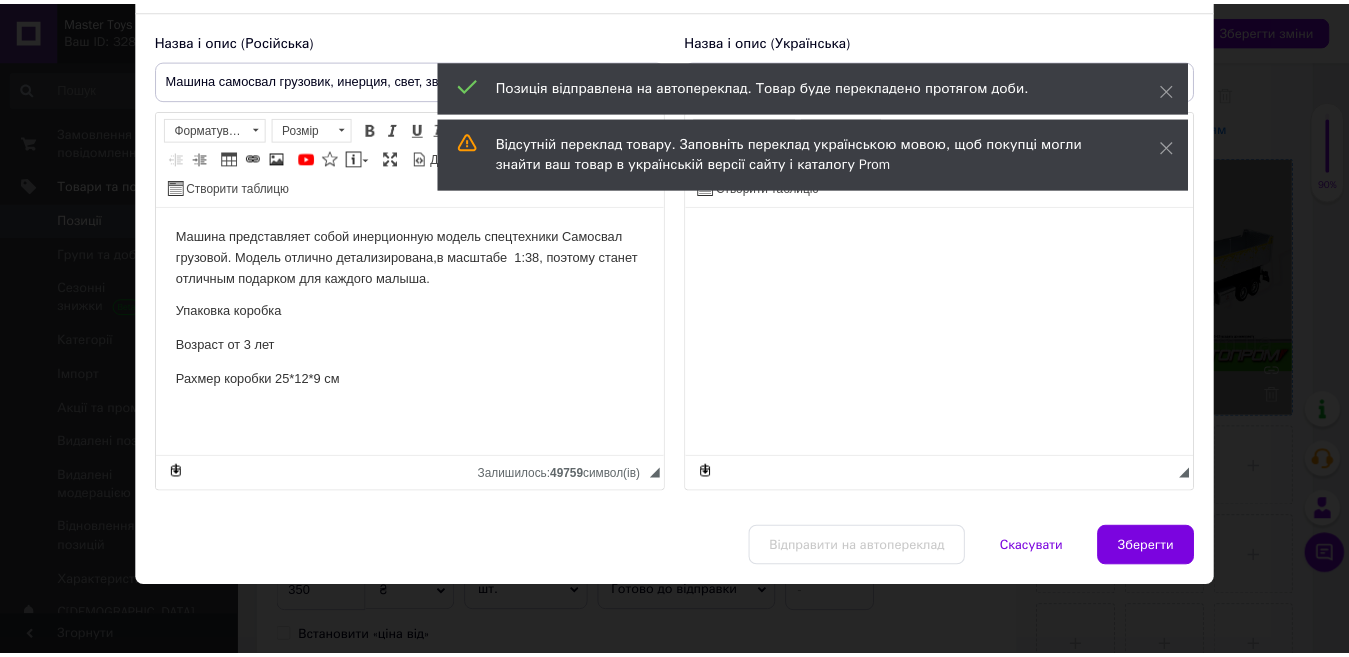 scroll, scrollTop: 0, scrollLeft: 0, axis: both 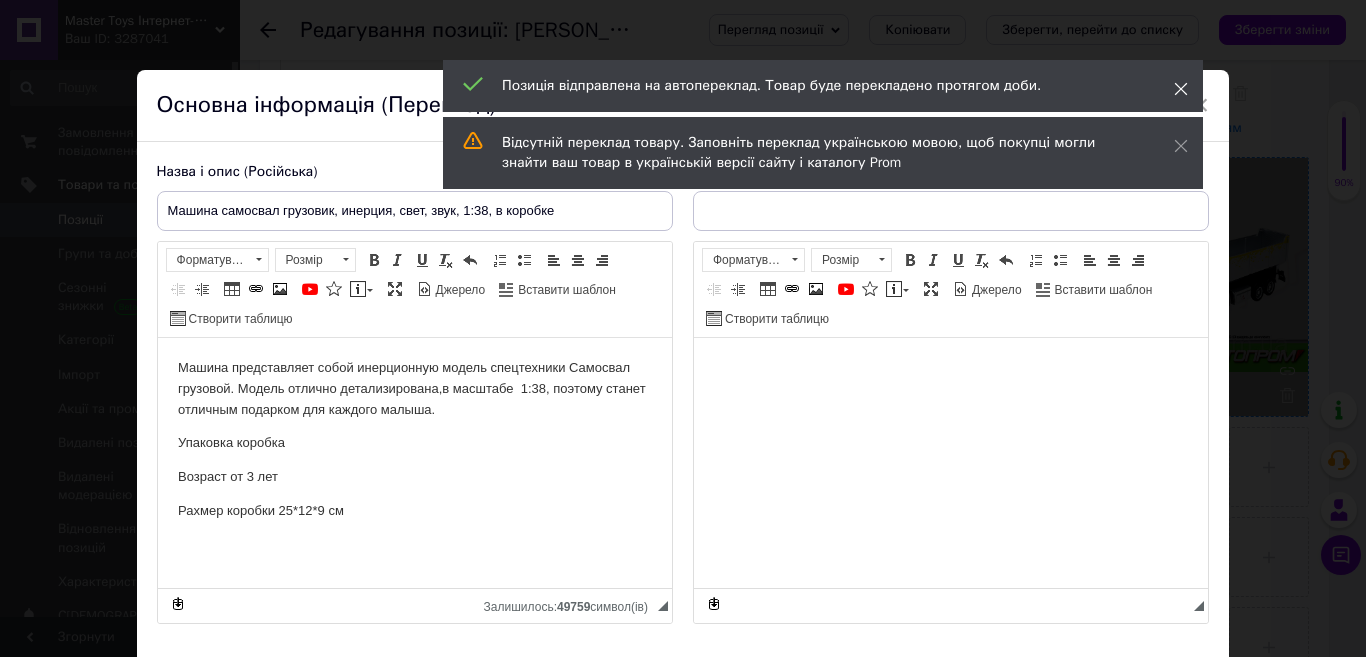 click 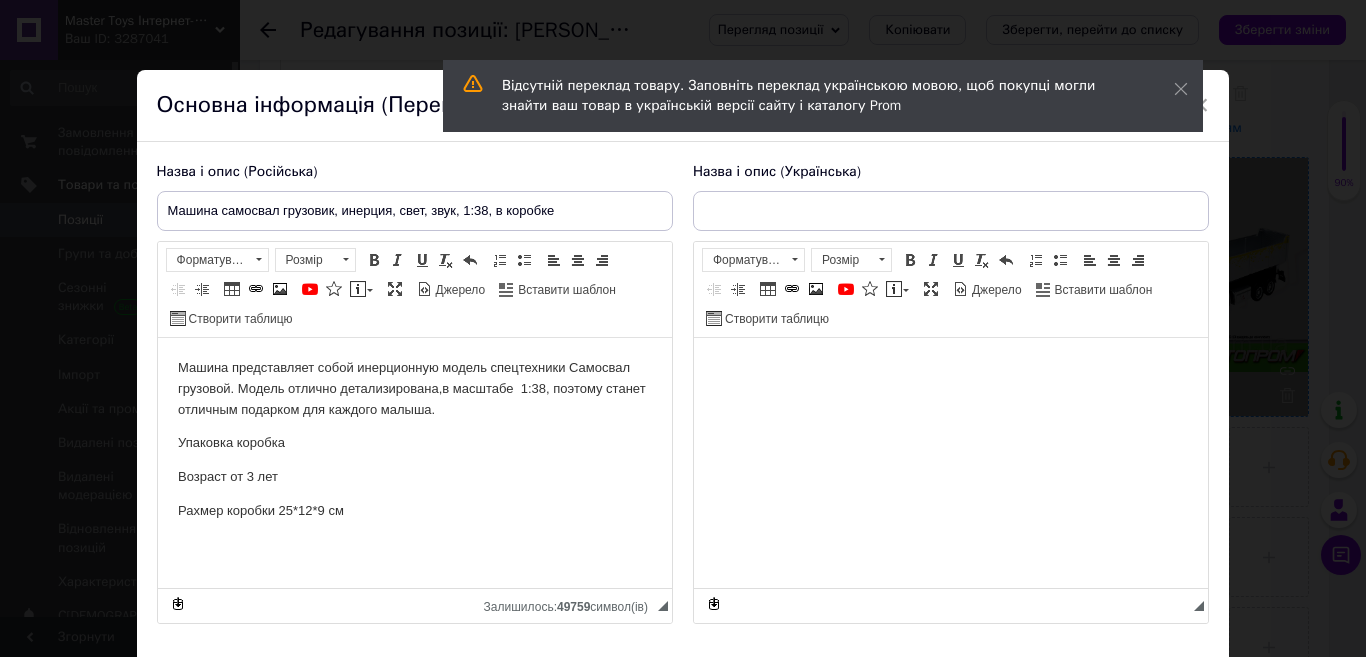 click 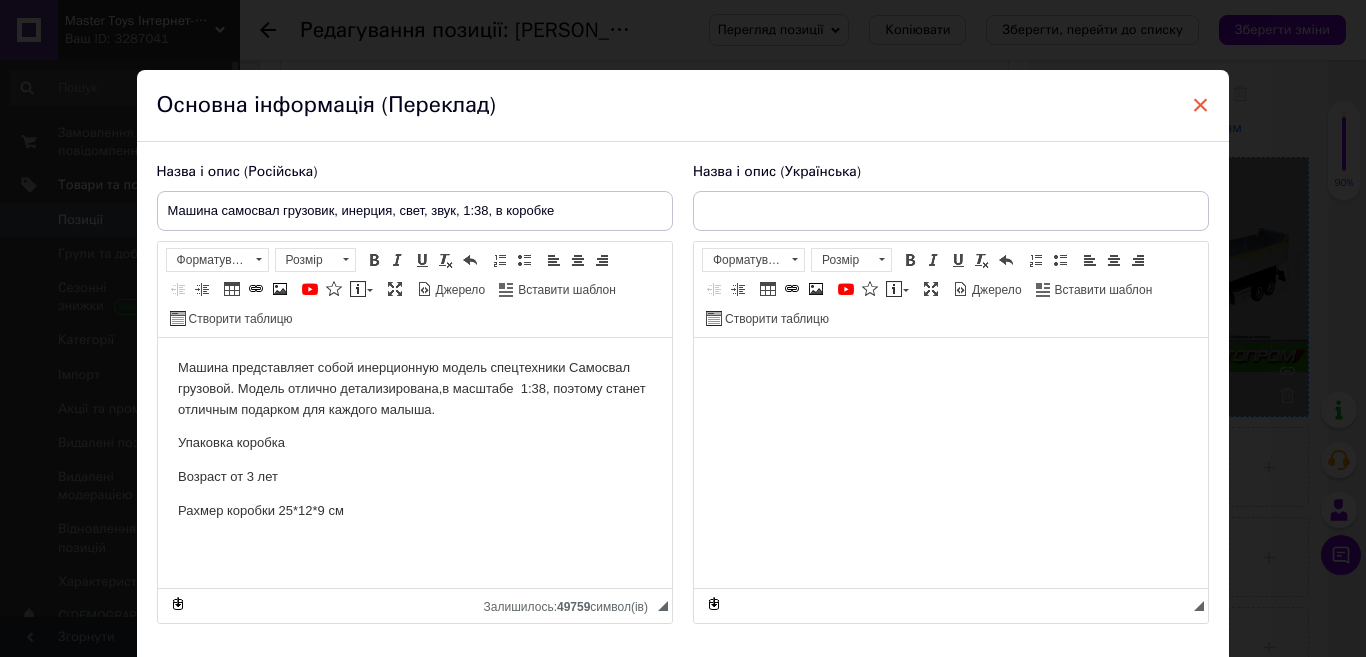 click on "×" at bounding box center (1201, 105) 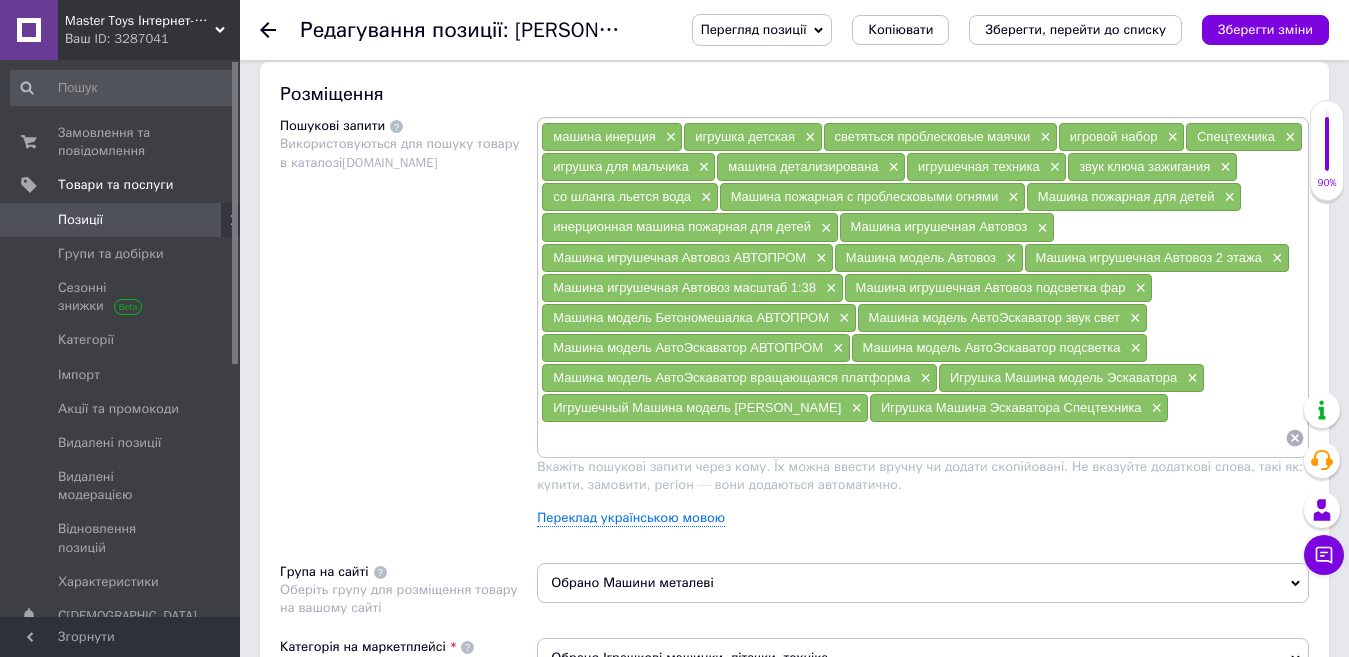 scroll, scrollTop: 1200, scrollLeft: 0, axis: vertical 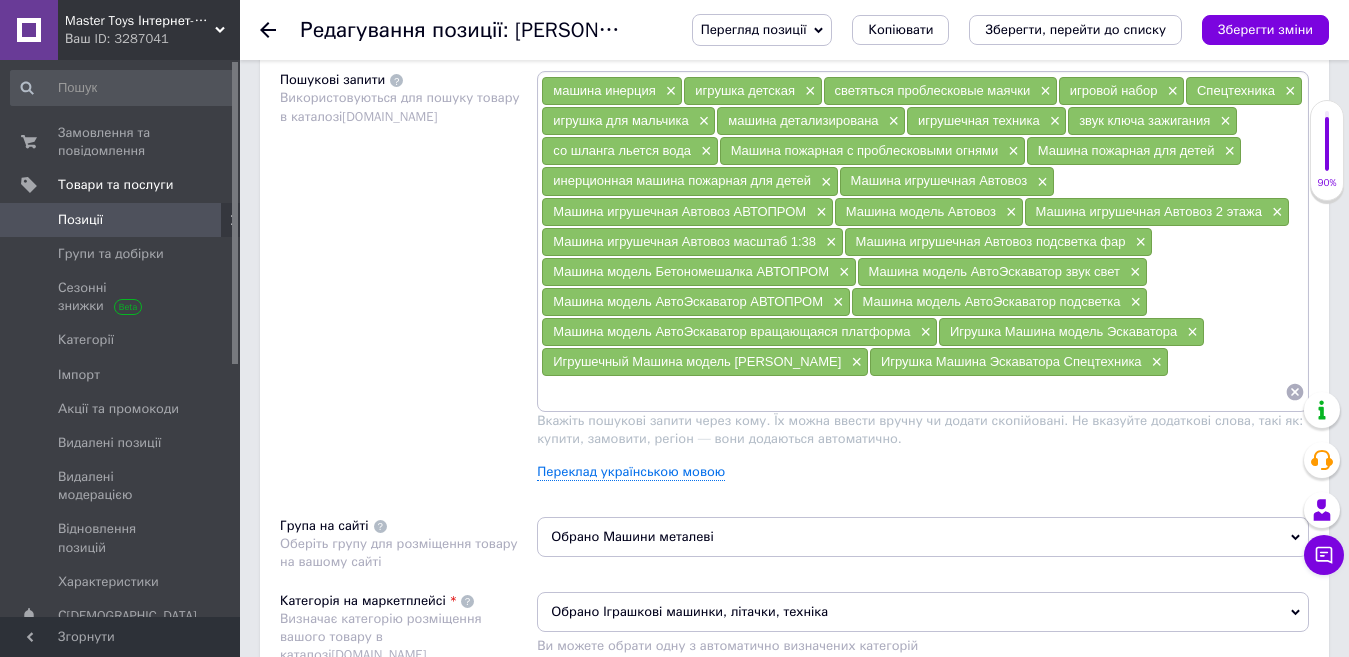 click at bounding box center [913, 392] 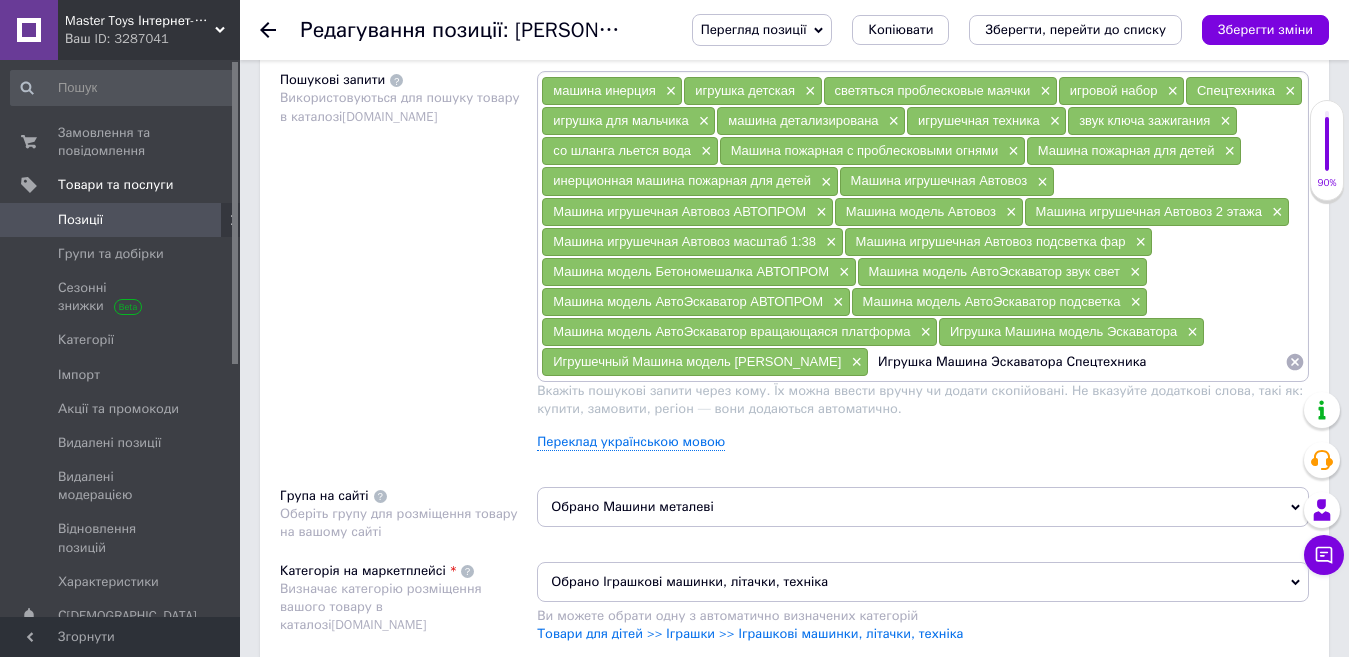 drag, startPoint x: 1058, startPoint y: 362, endPoint x: 986, endPoint y: 360, distance: 72.02777 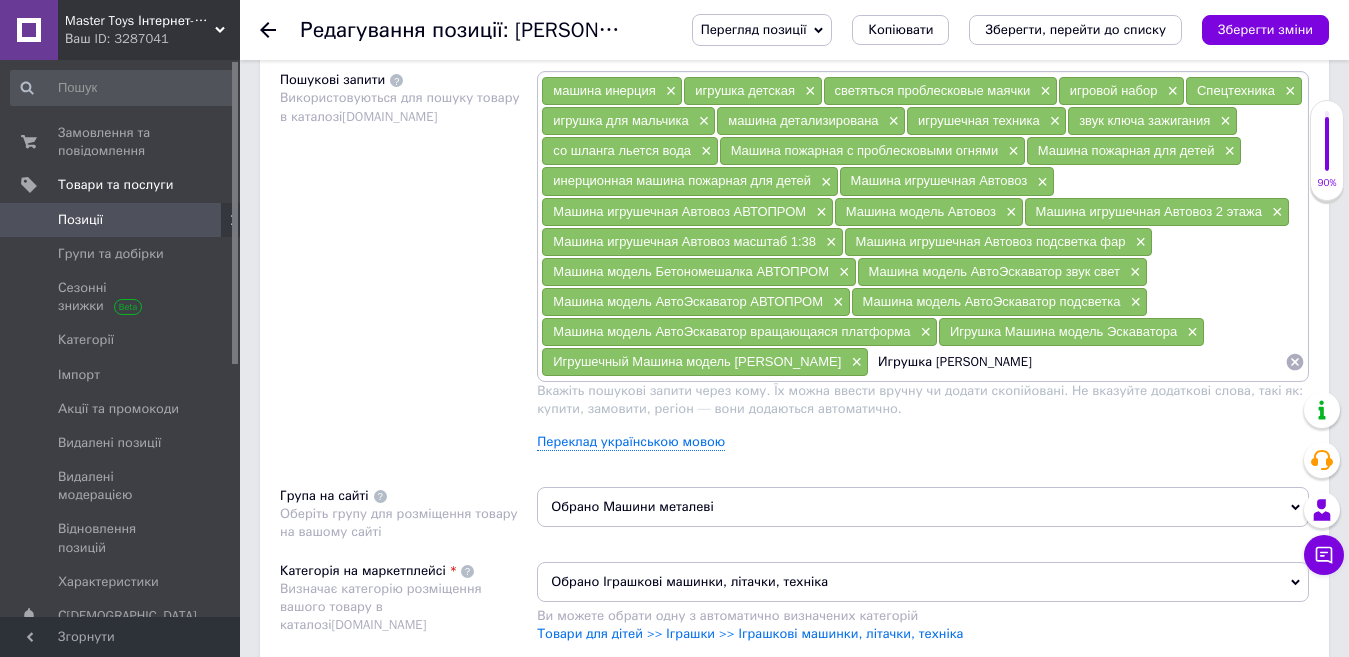 type on "Игрушка [PERSON_NAME] Спецтехника" 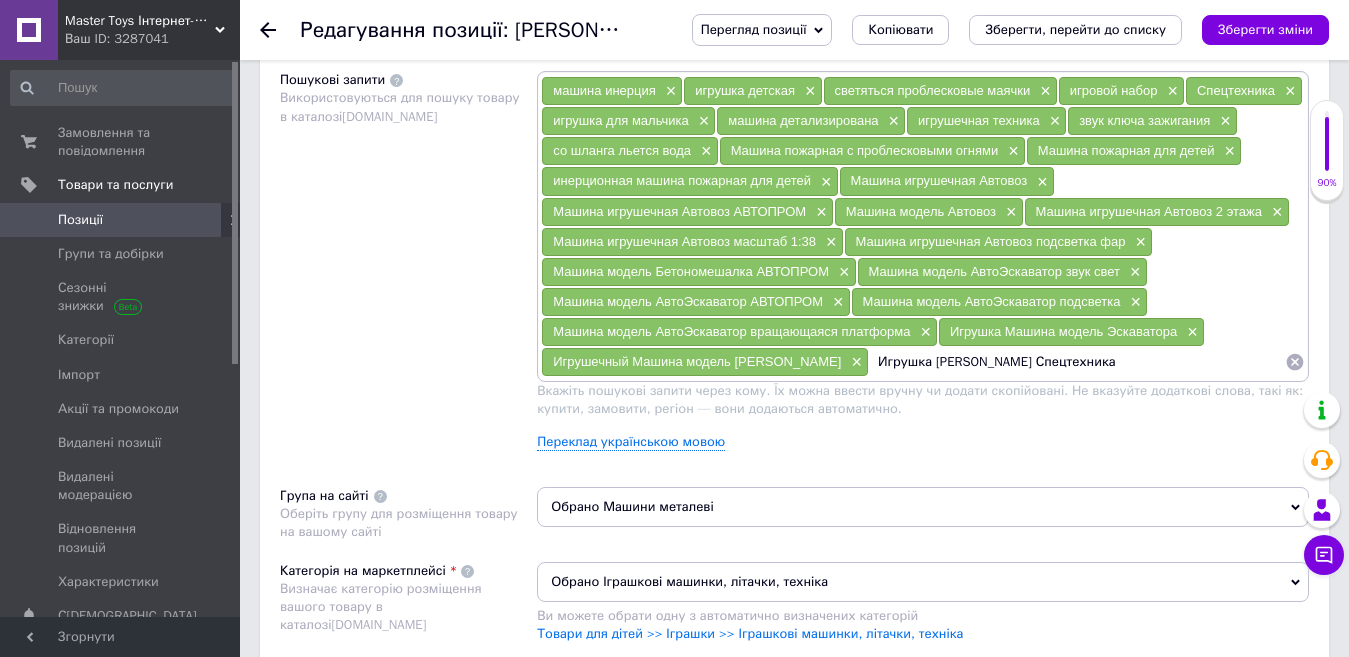 click on "Игрушка [PERSON_NAME] Спецтехника" at bounding box center [1077, 362] 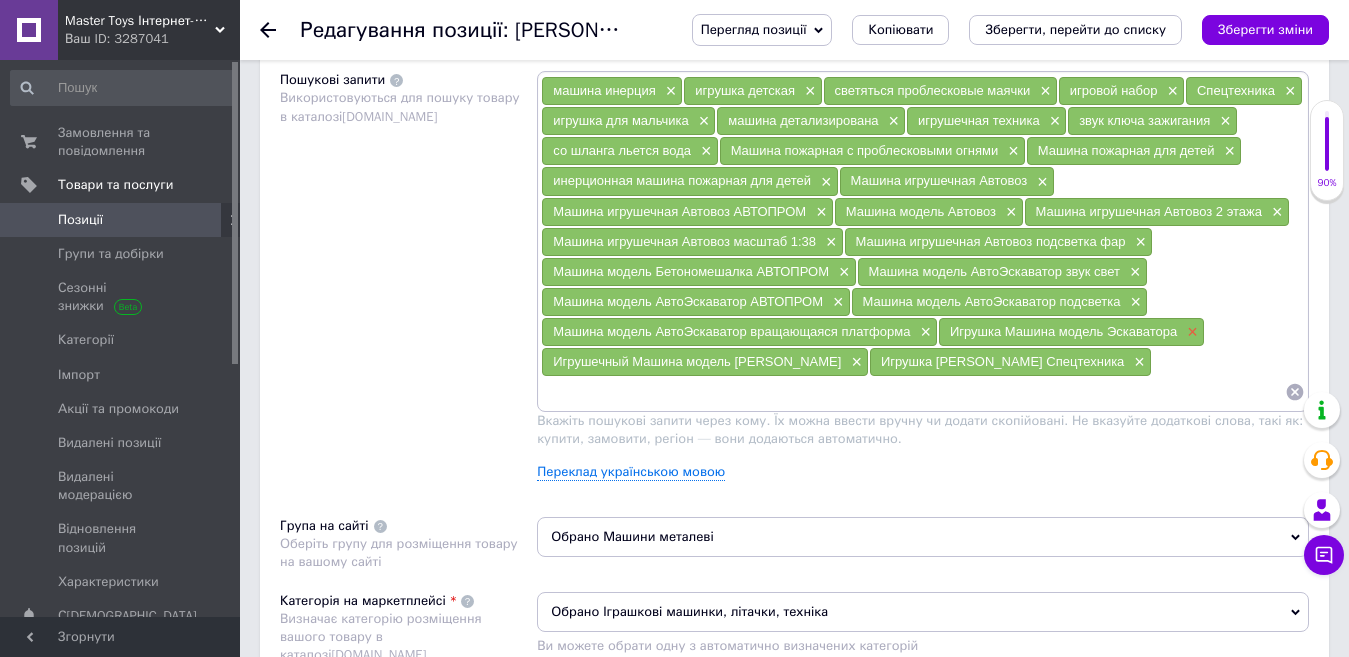 click on "×" at bounding box center [1190, 332] 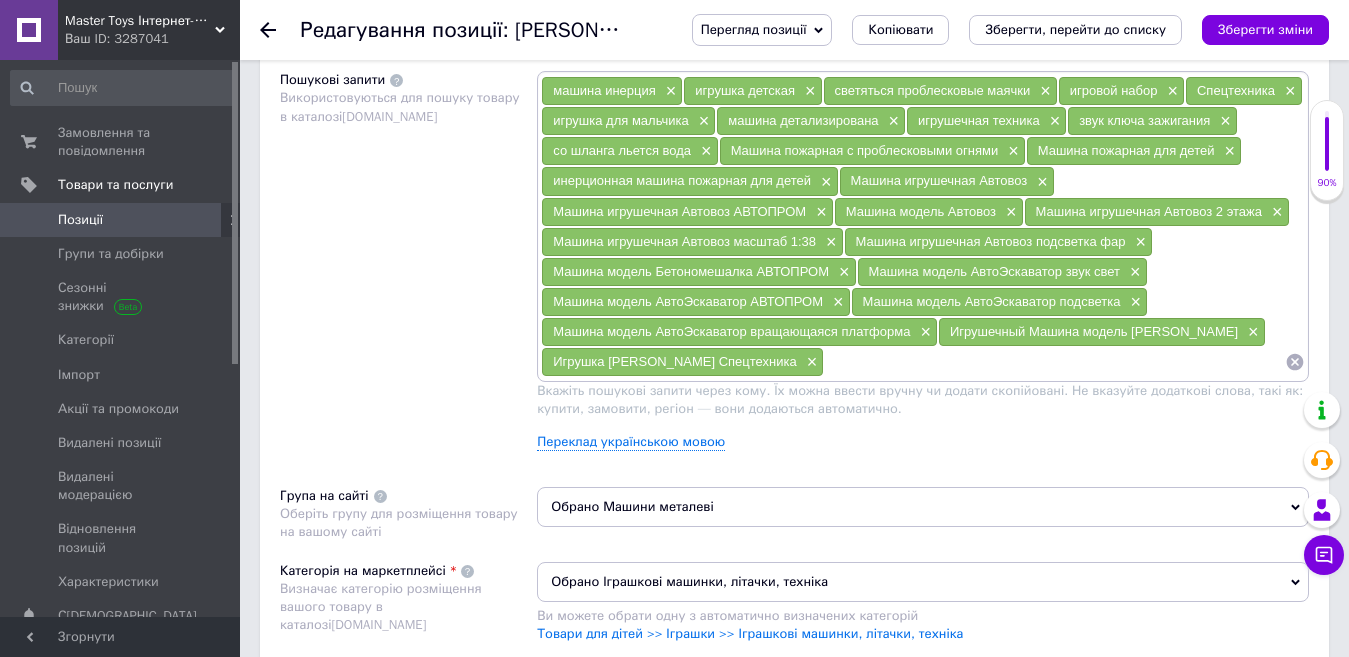 click on "Машина модель АвтоЭскаватор подсветка ×" at bounding box center [999, 302] 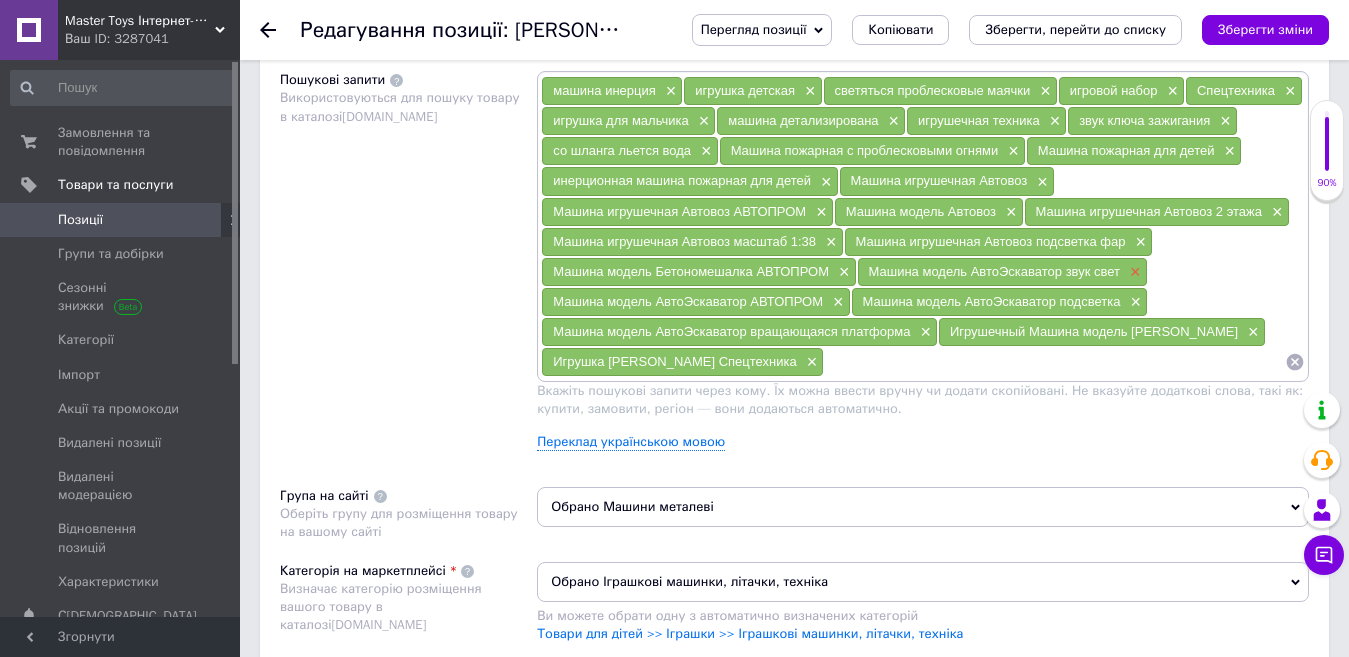 click on "×" at bounding box center [1133, 272] 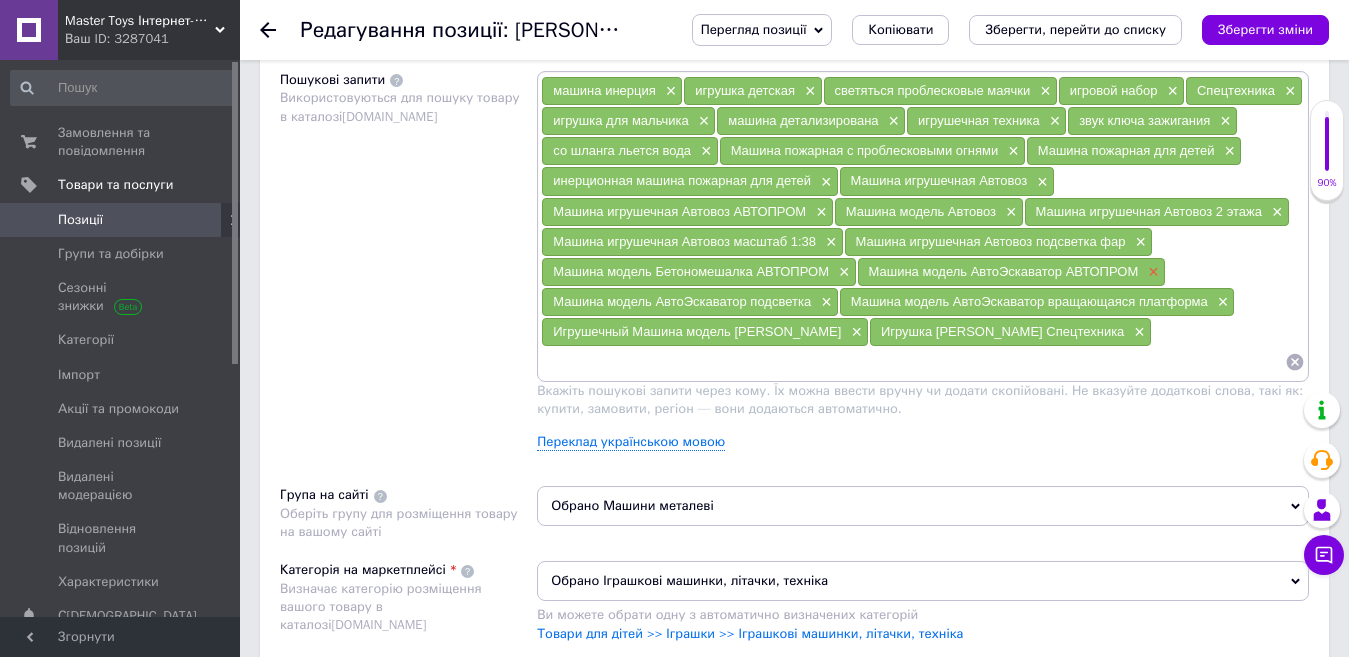 click on "×" at bounding box center (1151, 272) 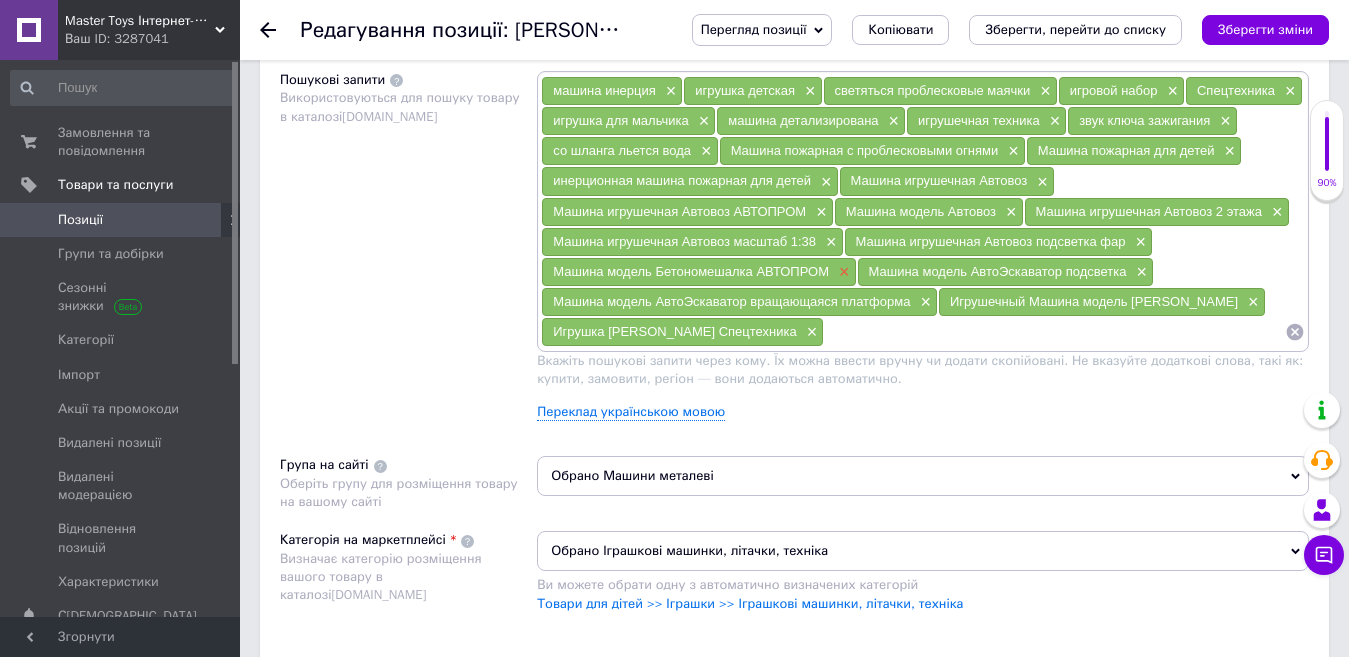click on "×" at bounding box center (842, 272) 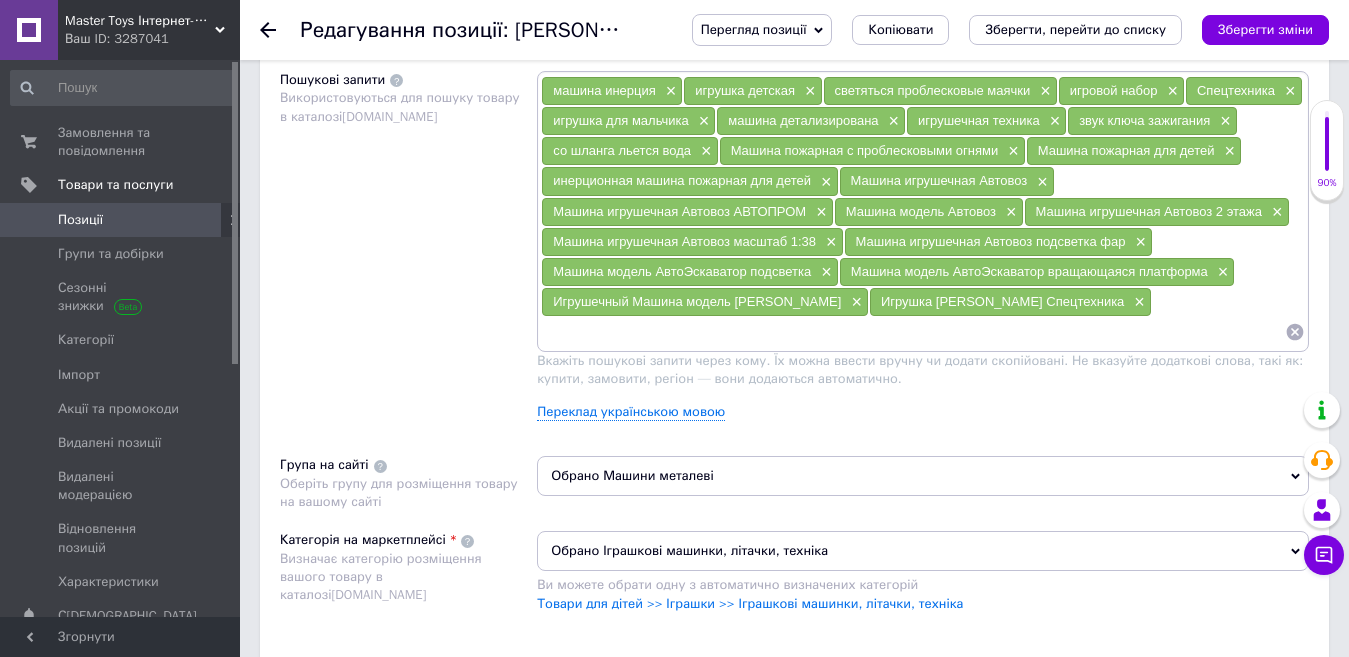 click on "Машина игрушечная Автовоз ×" at bounding box center (947, 181) 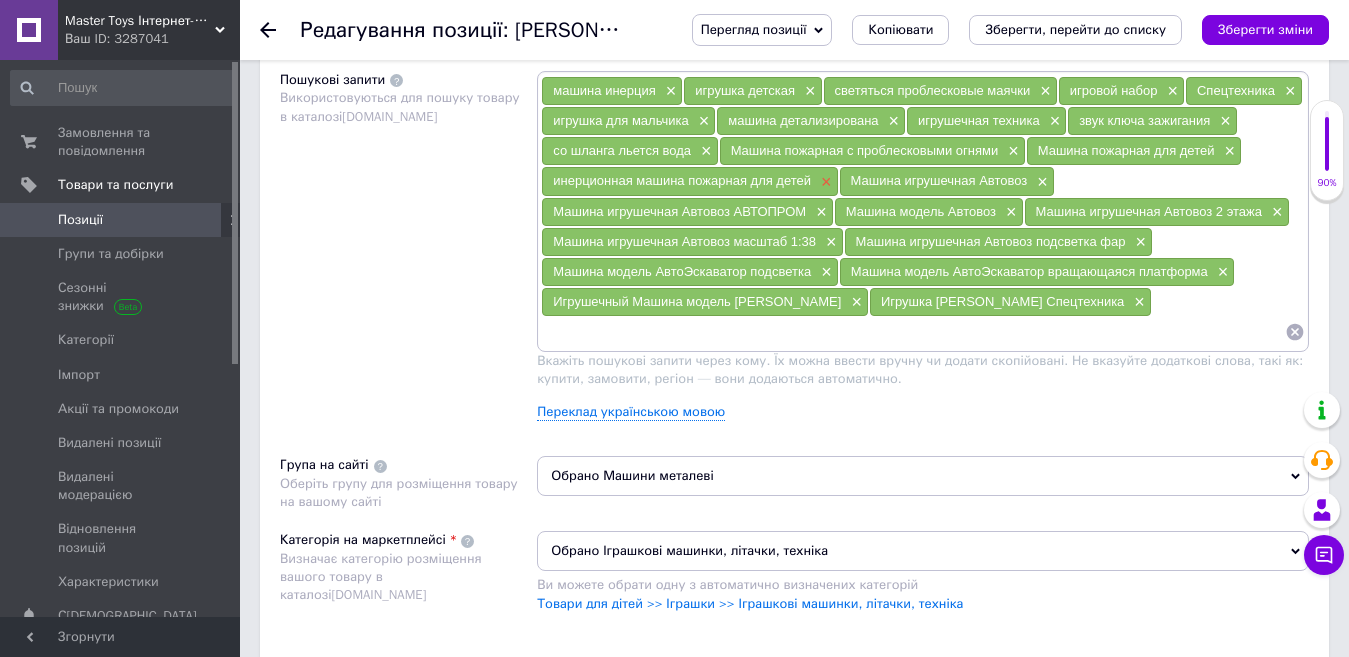 click on "×" at bounding box center [824, 182] 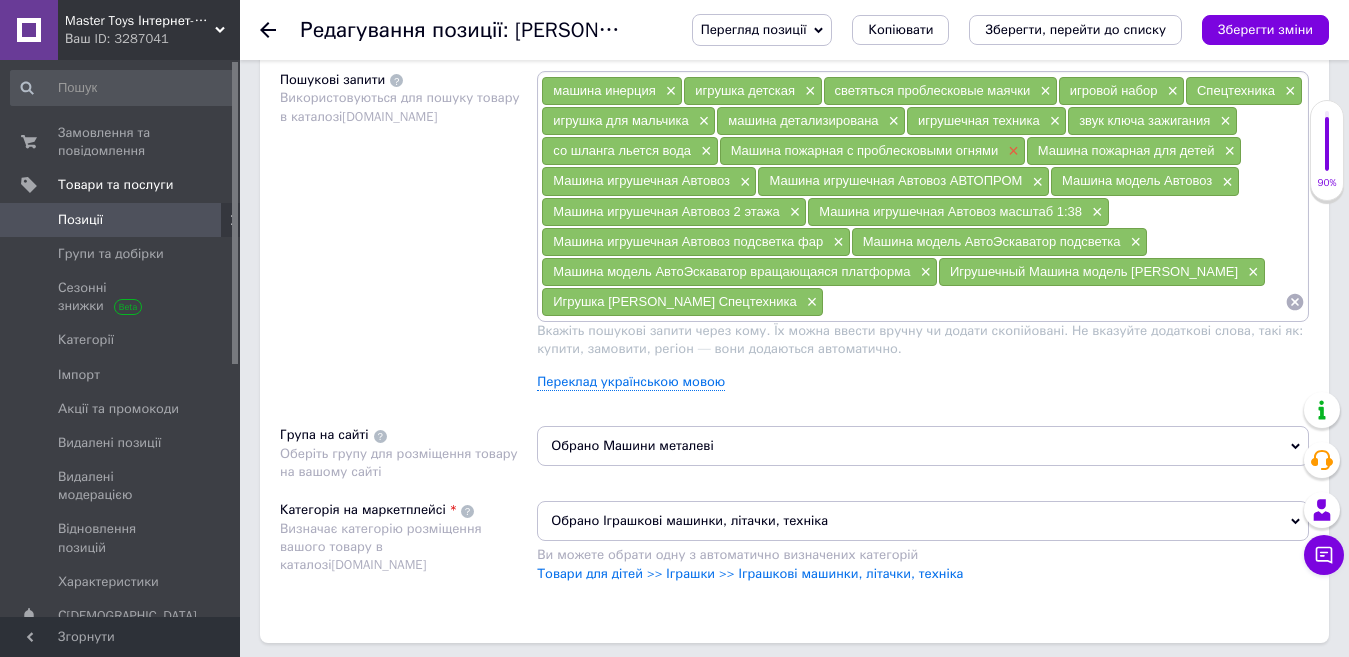 click on "×" at bounding box center [1011, 151] 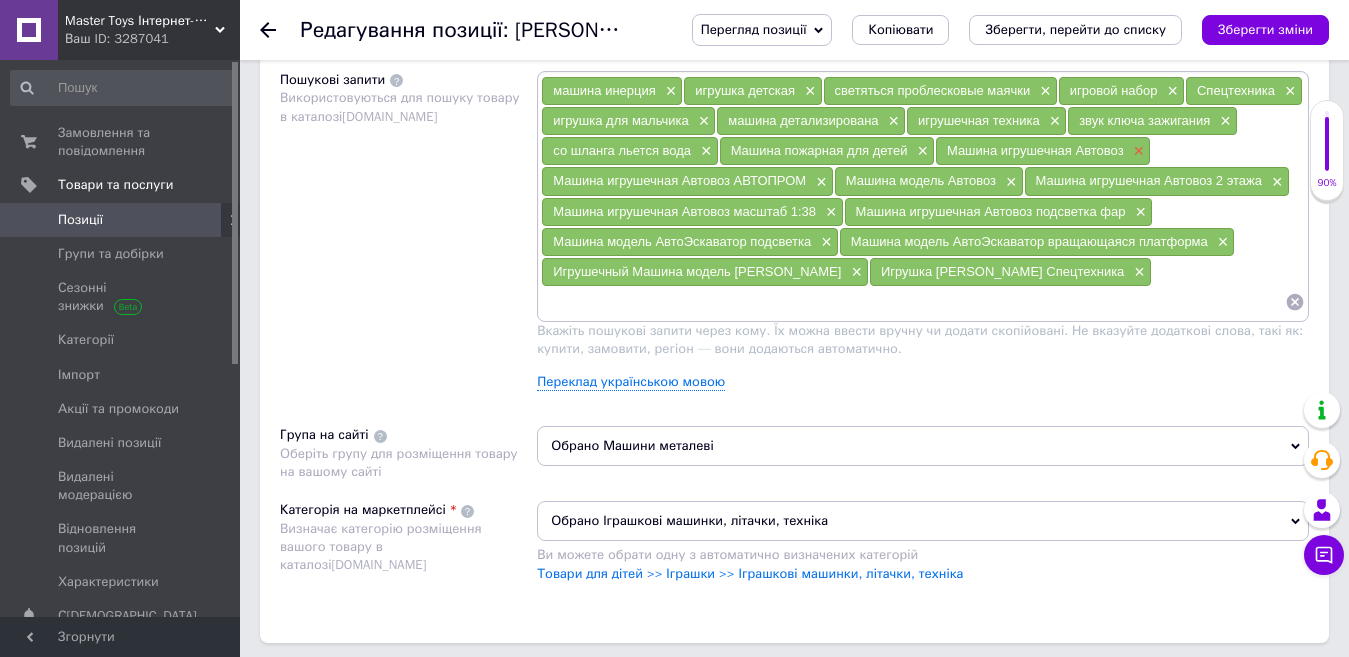 click on "×" at bounding box center (1137, 151) 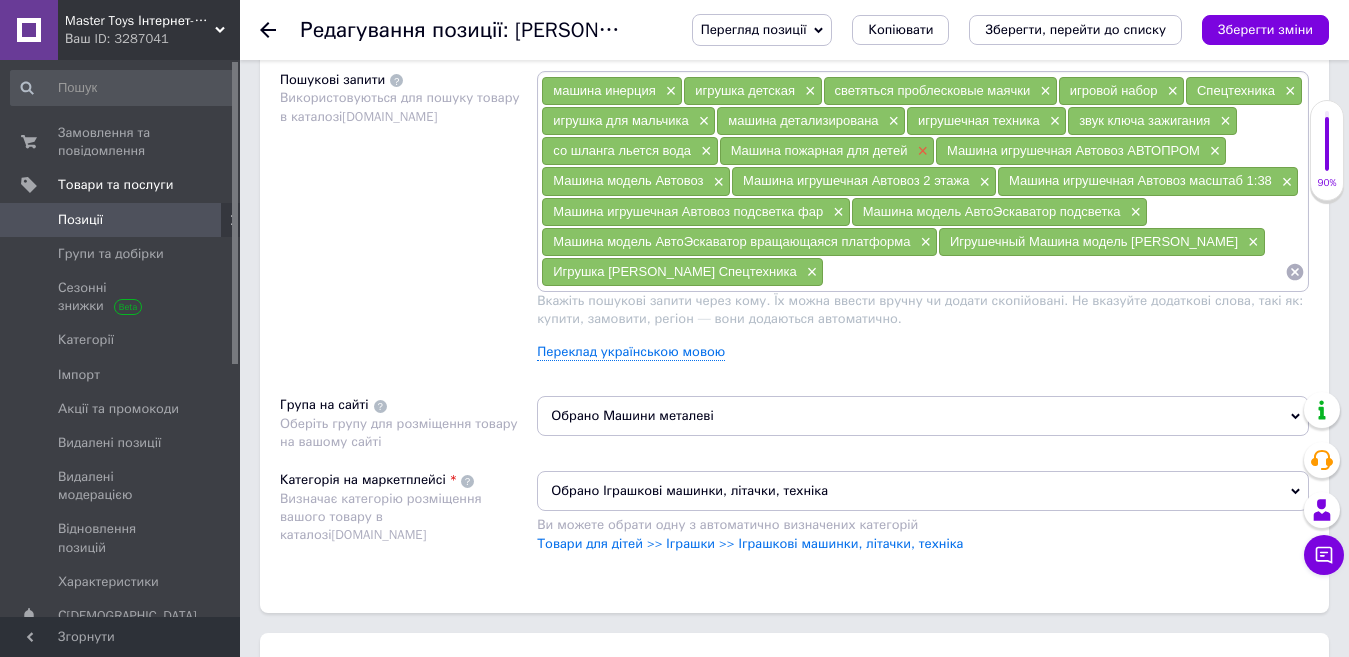click on "×" at bounding box center (920, 151) 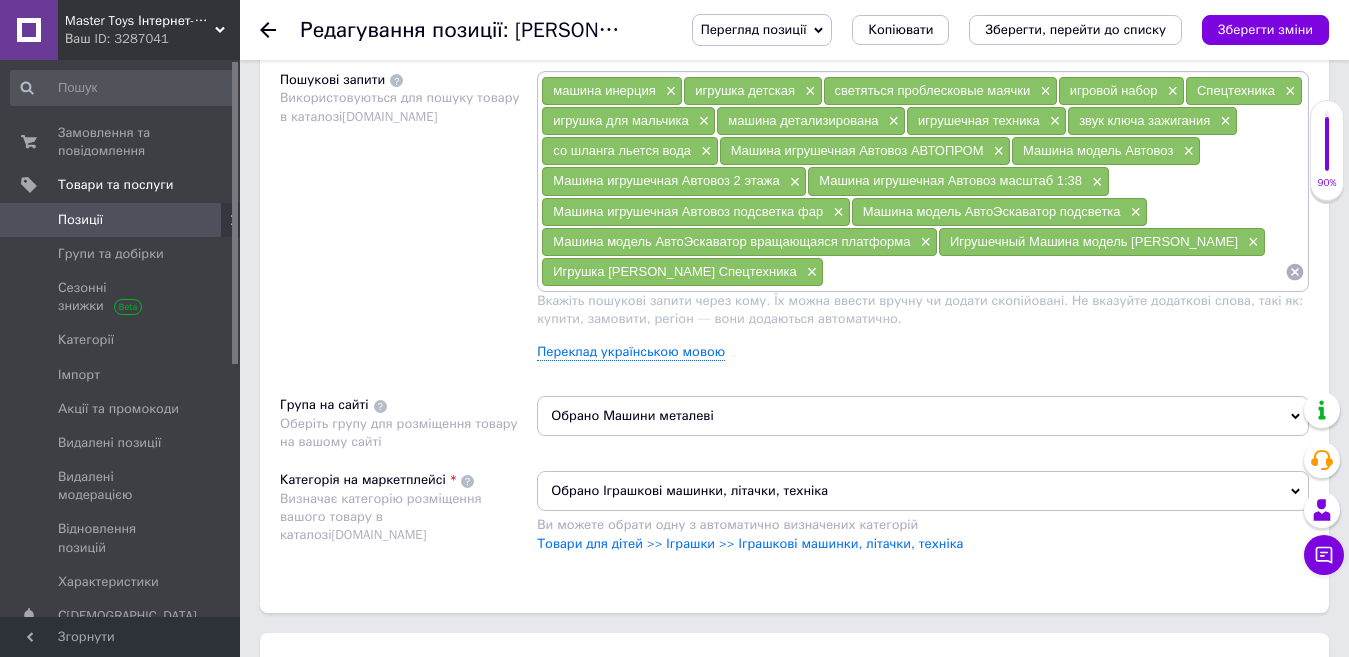 click at bounding box center [1054, 272] 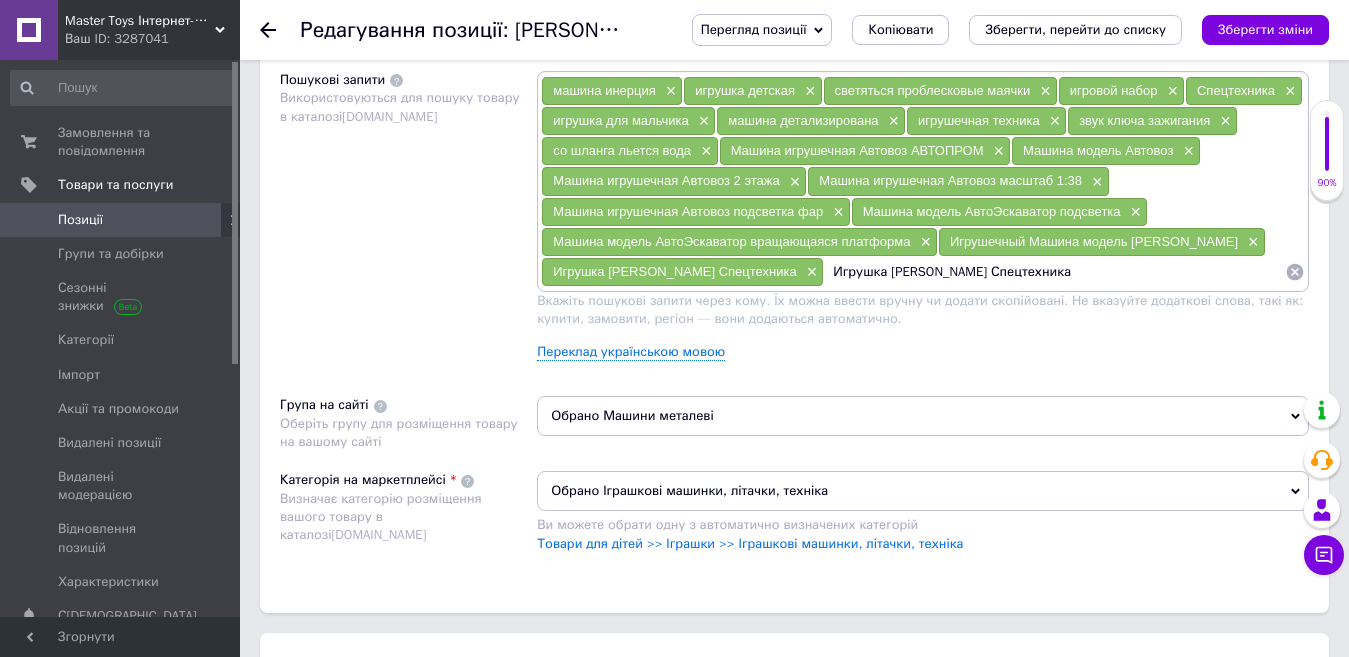 drag, startPoint x: 900, startPoint y: 272, endPoint x: 720, endPoint y: 259, distance: 180.46883 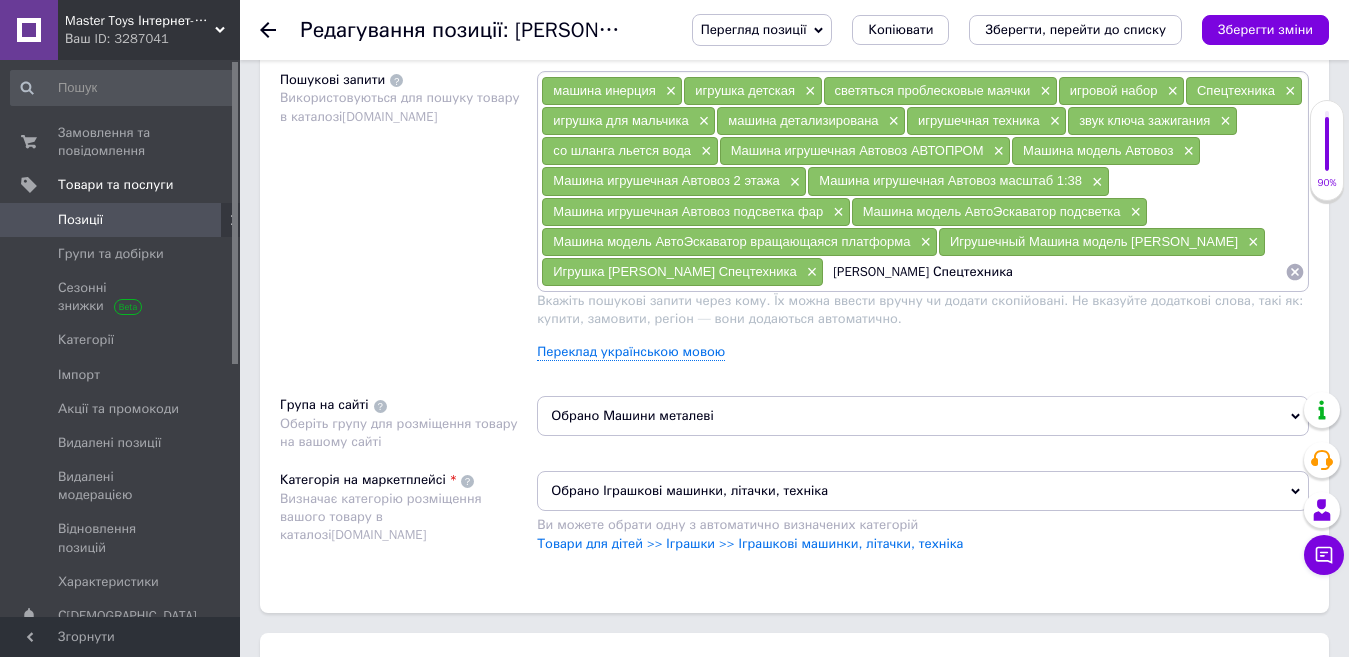 click on "[PERSON_NAME] Спецтехника" at bounding box center (1054, 272) 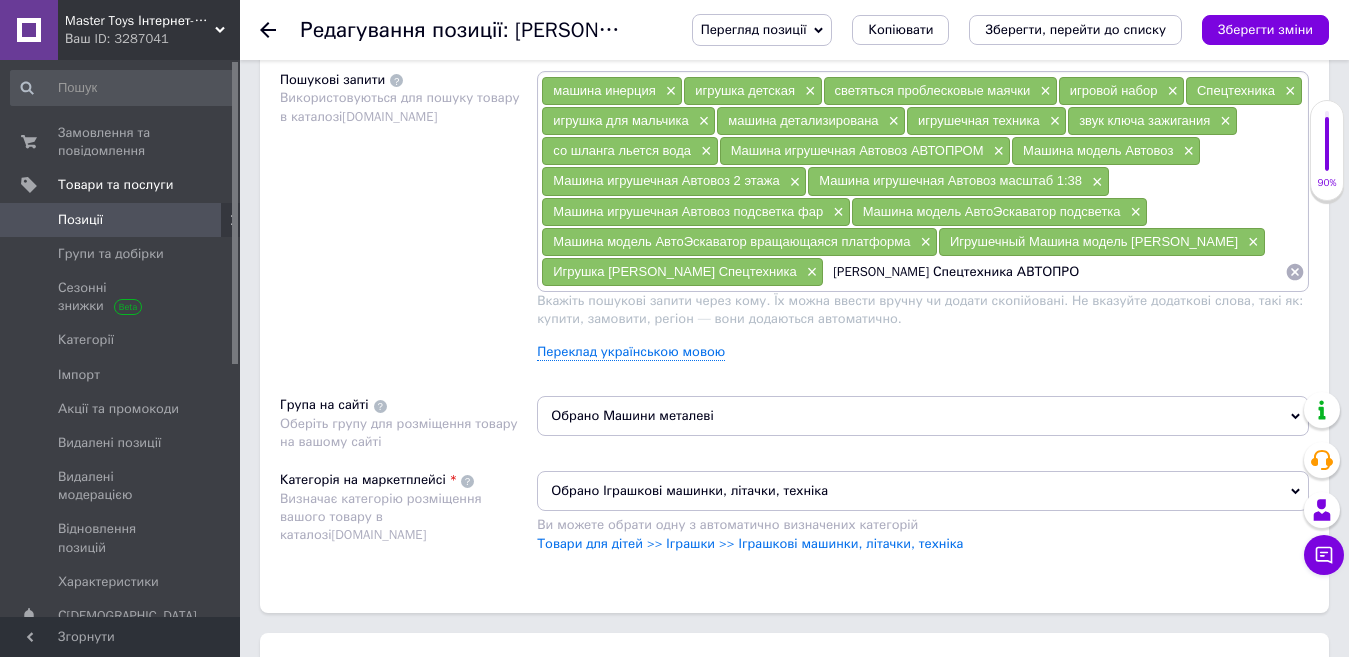 type on "Машина Самосвал Спецтехника АВТОПРОМ" 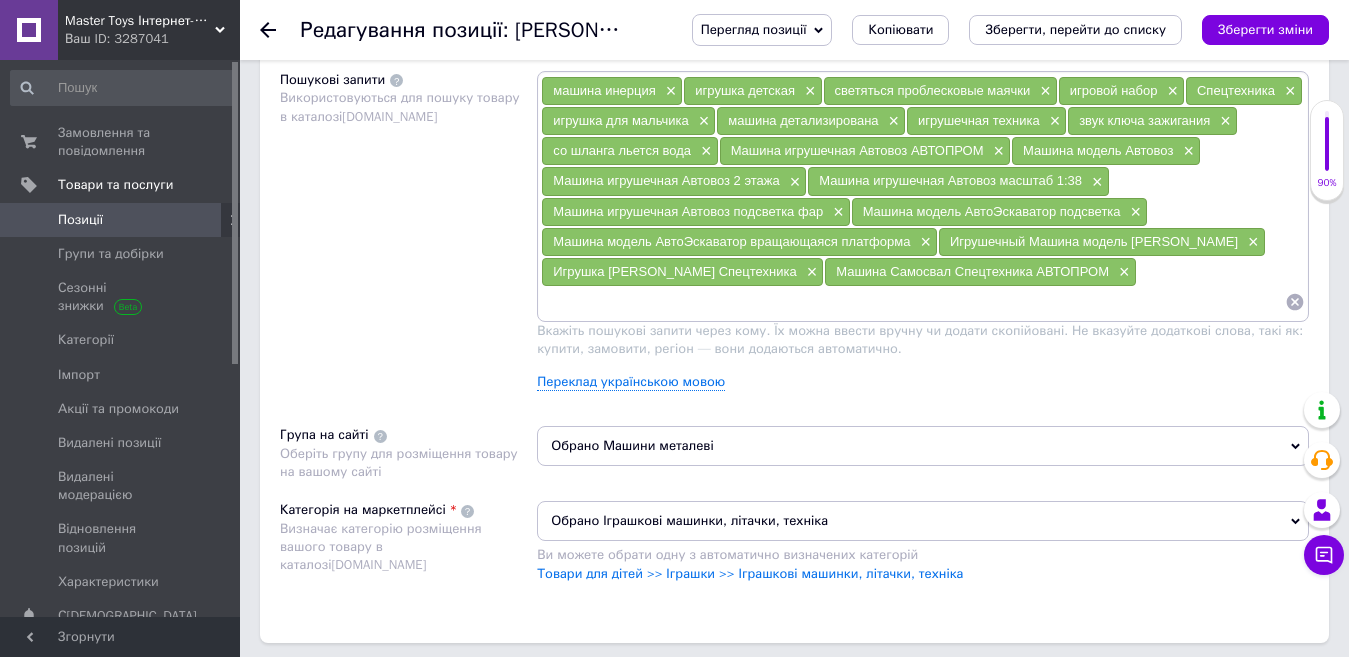 click at bounding box center [913, 302] 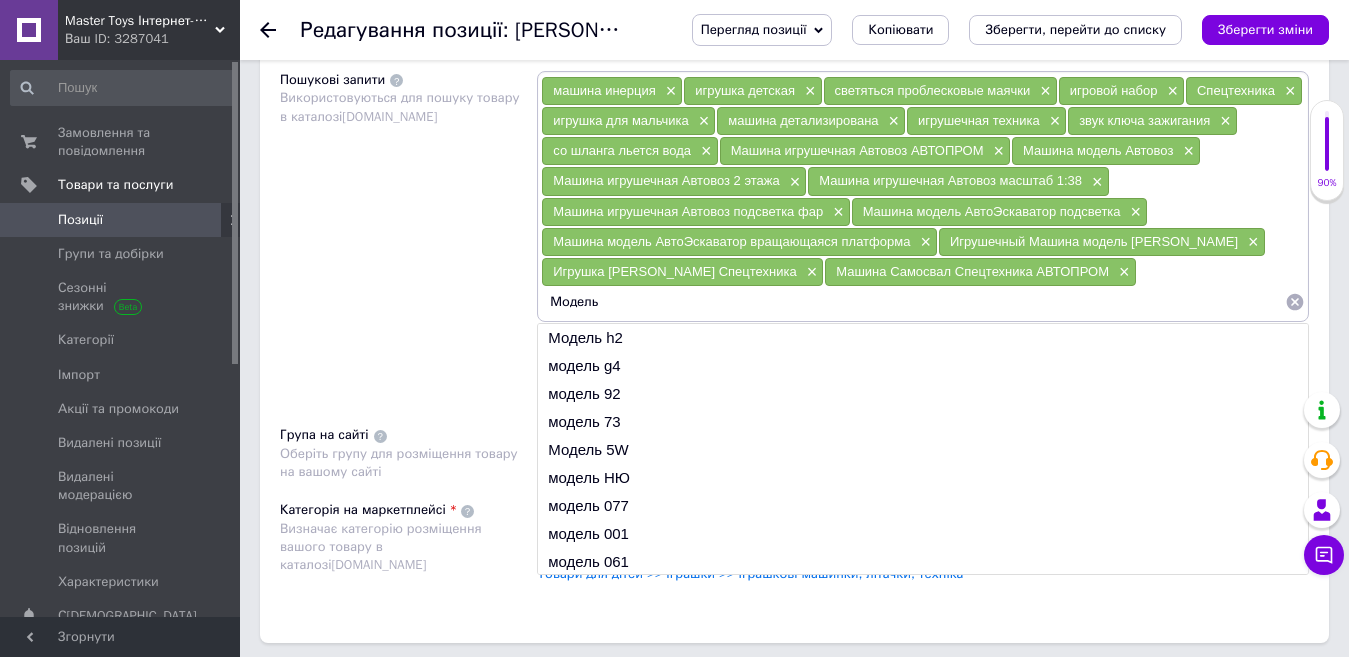 paste on "Игрушка [PERSON_NAME] Спецтехника" 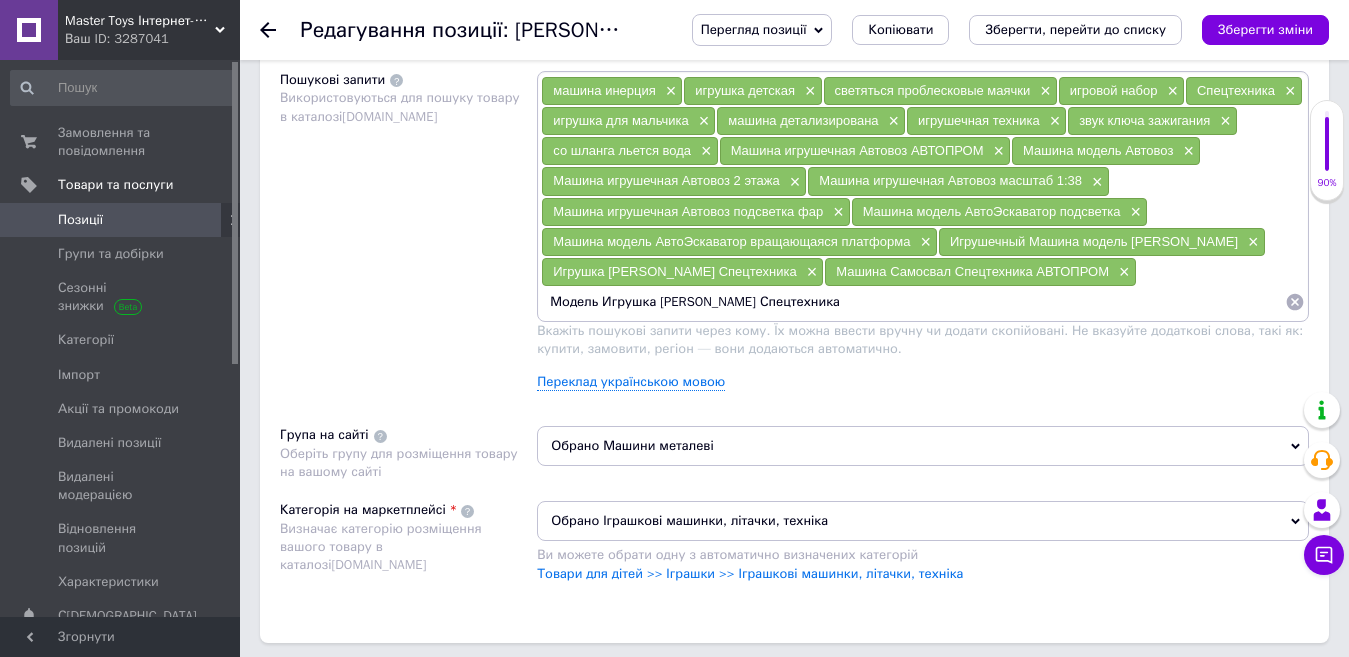 drag, startPoint x: 654, startPoint y: 302, endPoint x: 598, endPoint y: 304, distance: 56.0357 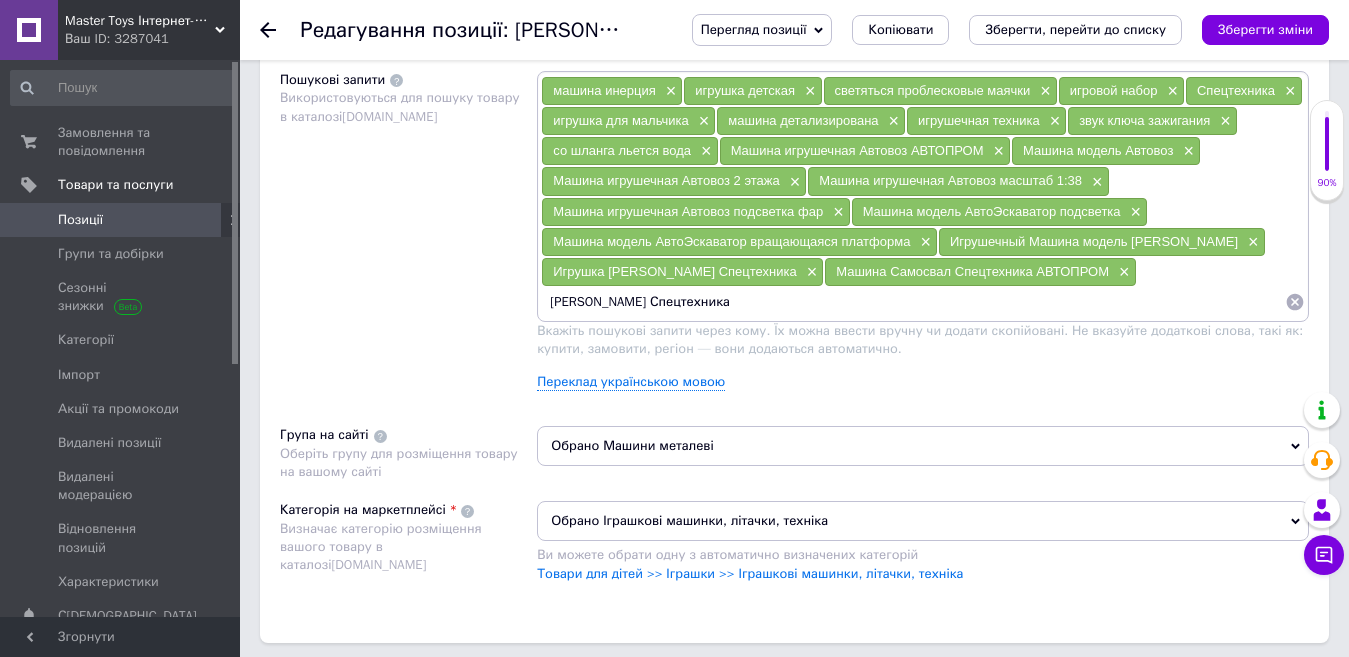 drag, startPoint x: 712, startPoint y: 308, endPoint x: 1047, endPoint y: 316, distance: 335.09552 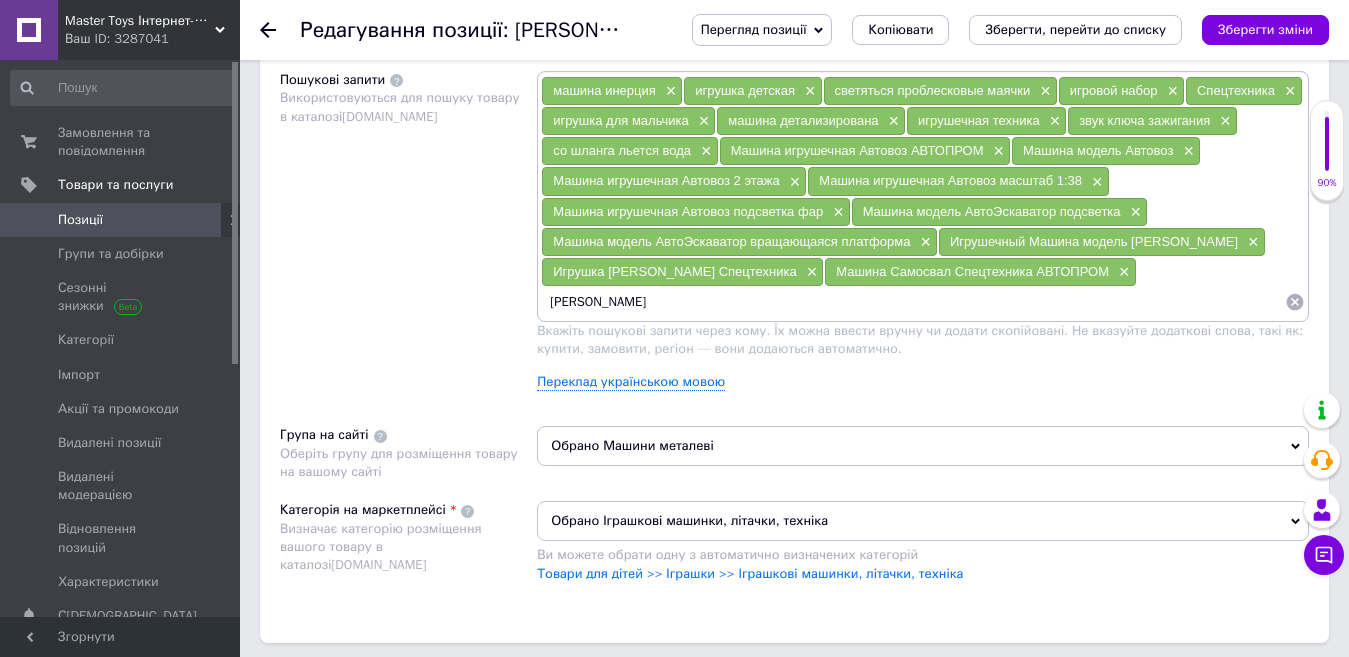 type on "[PERSON_NAME]" 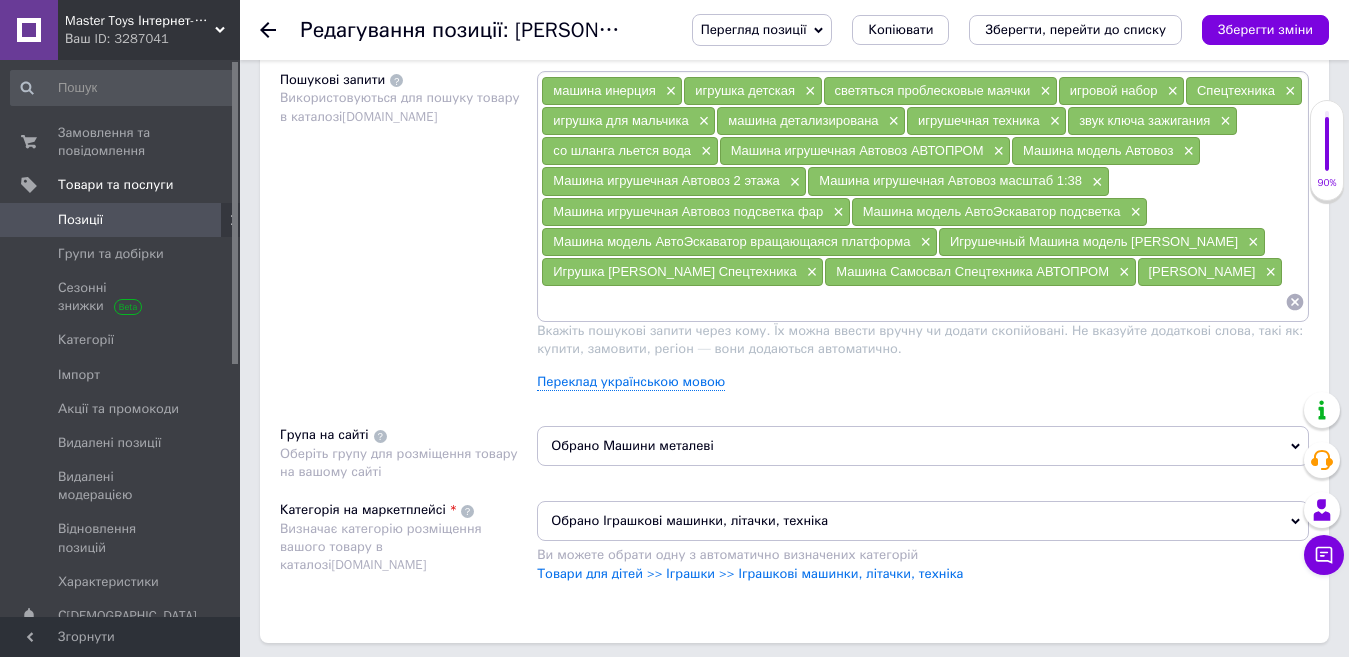 click at bounding box center [913, 302] 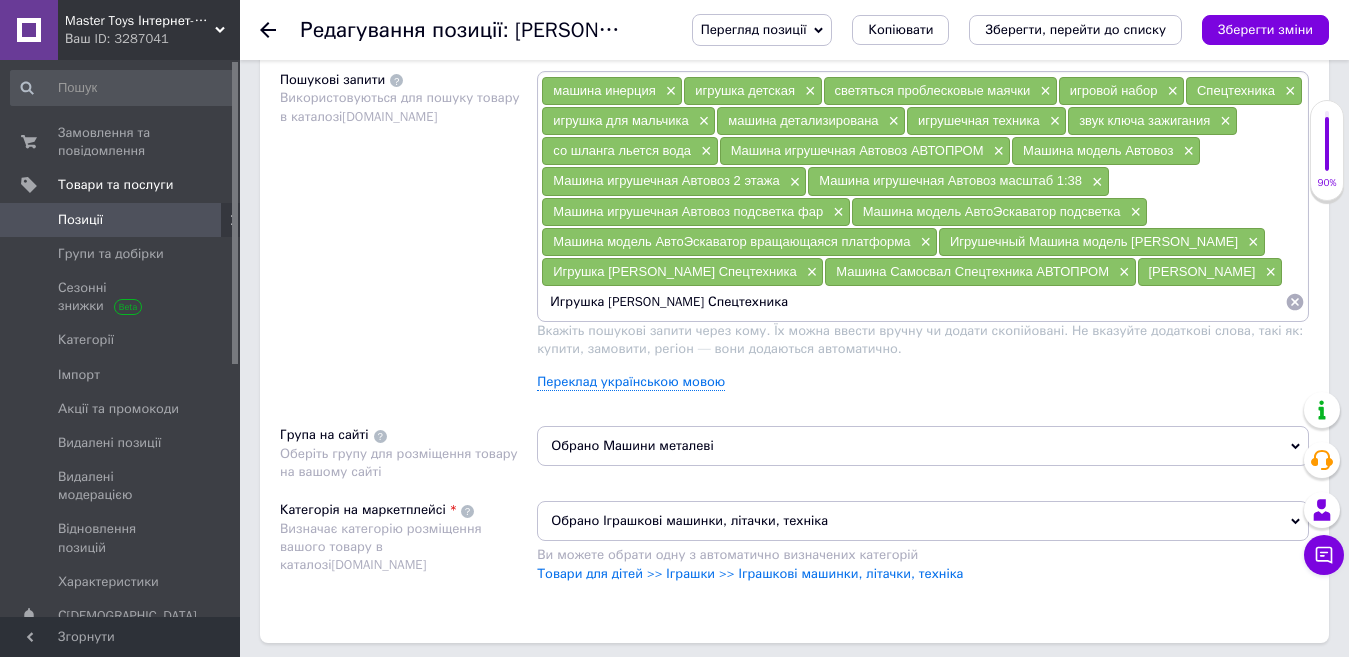 drag, startPoint x: 865, startPoint y: 304, endPoint x: 819, endPoint y: 304, distance: 46 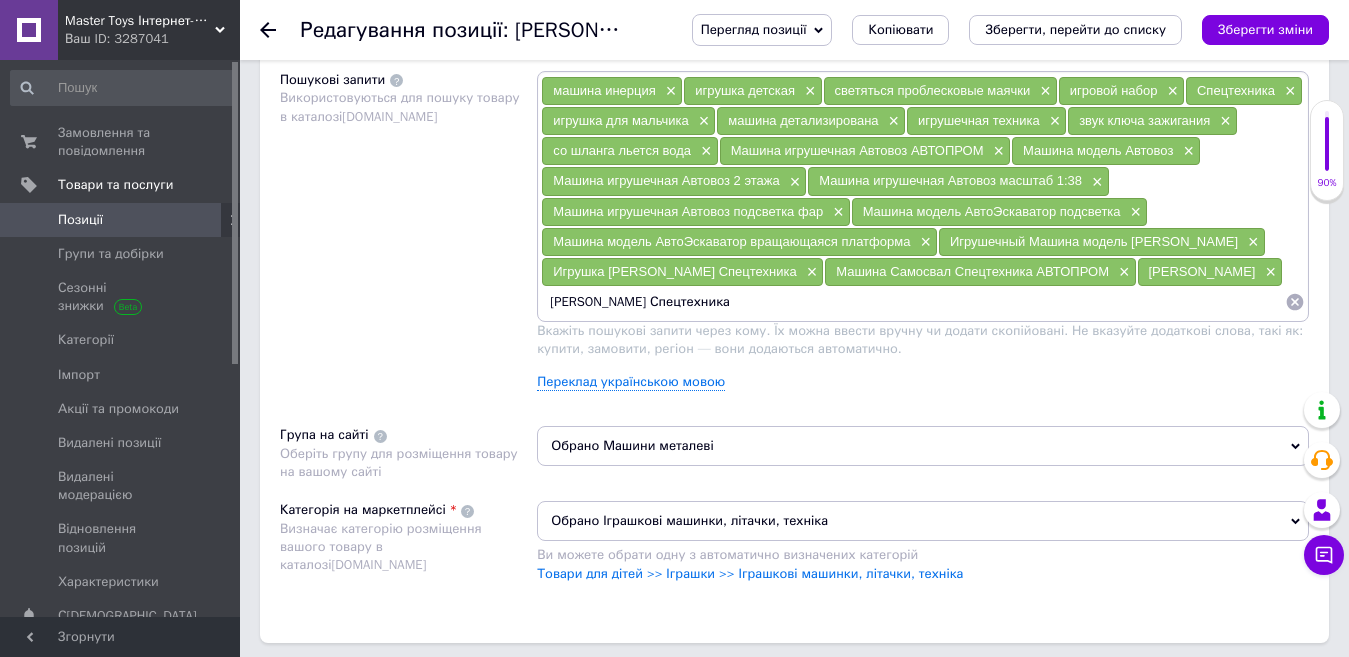 click on "[PERSON_NAME] Спецтехника" at bounding box center [913, 302] 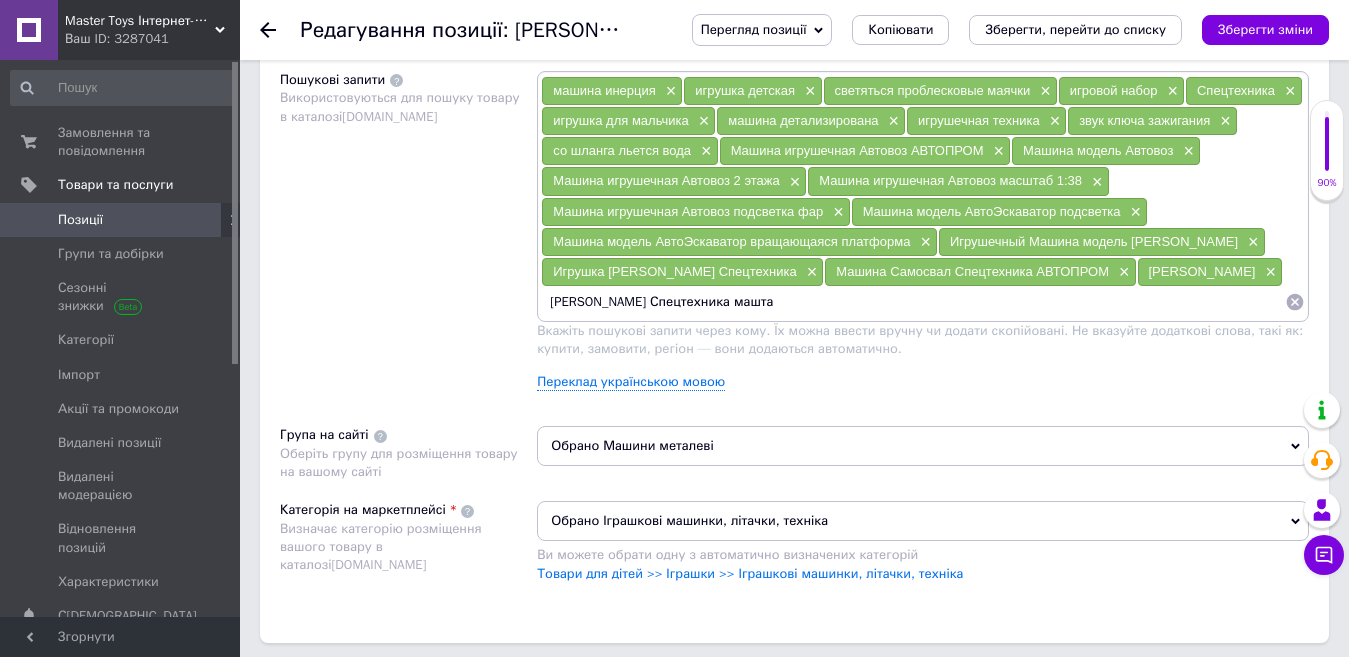 type on "[PERSON_NAME] Спецтехника маштаб" 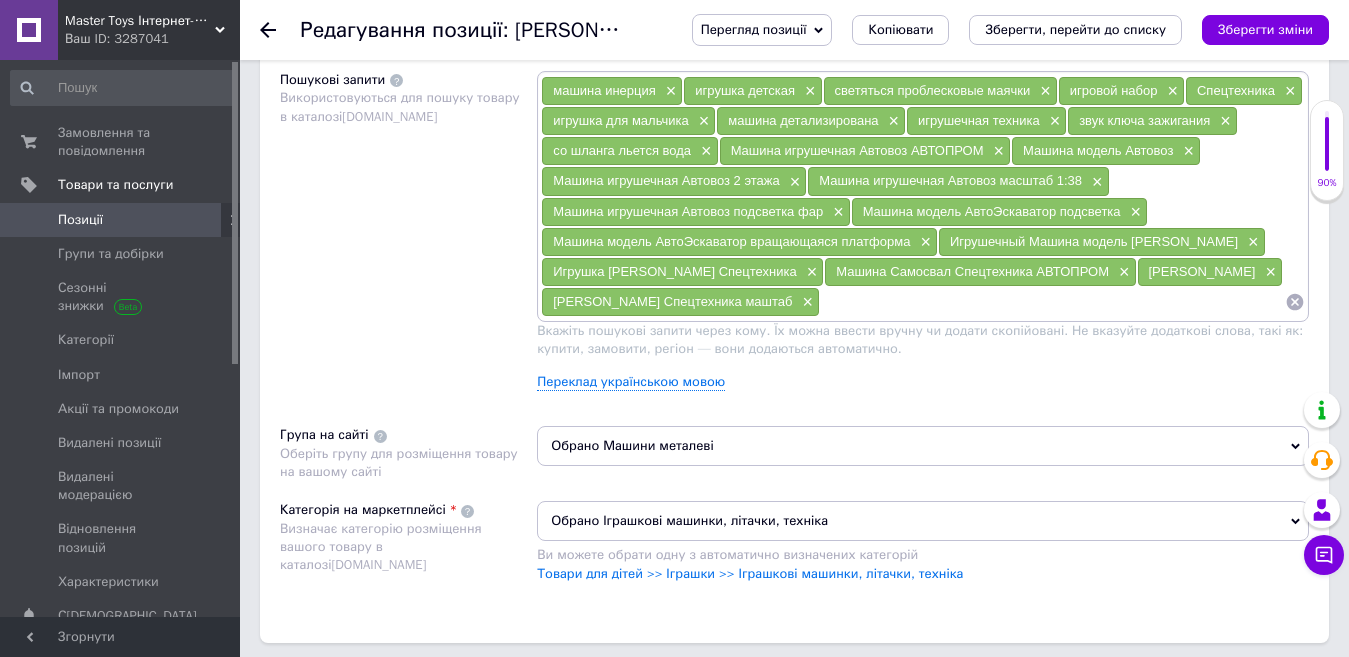 click at bounding box center (1052, 302) 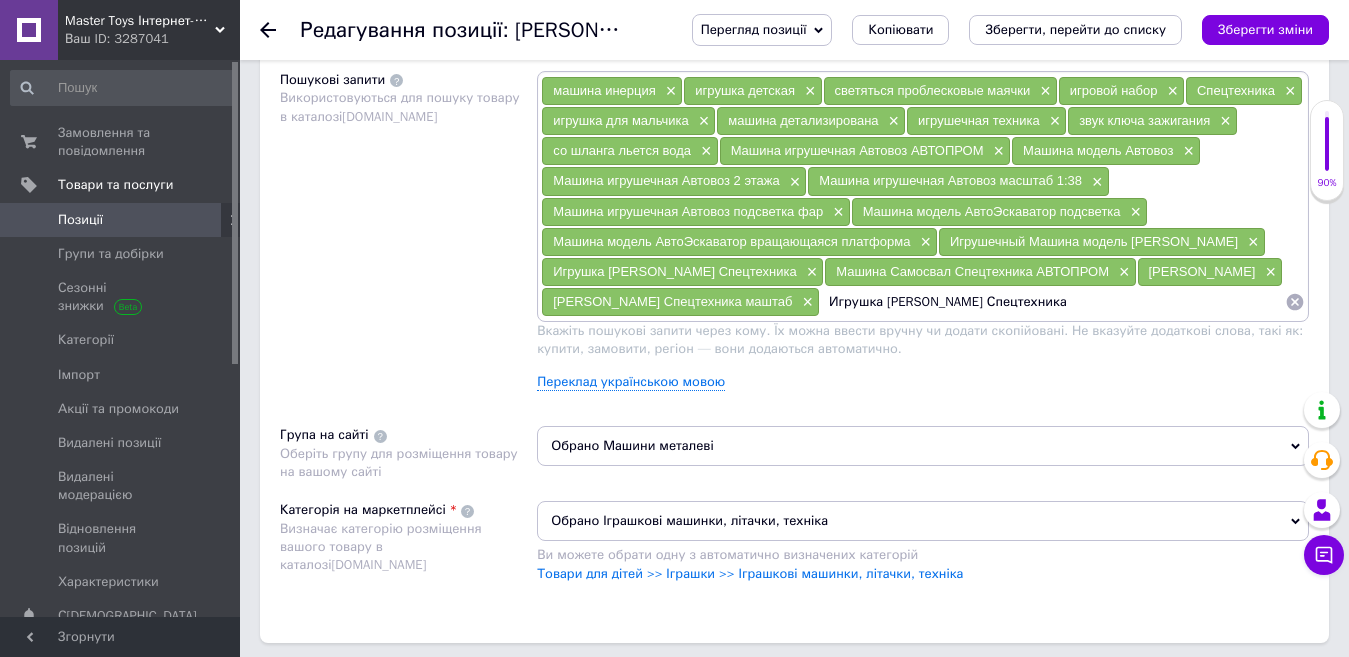 drag, startPoint x: 722, startPoint y: 340, endPoint x: 1084, endPoint y: 400, distance: 366.9387 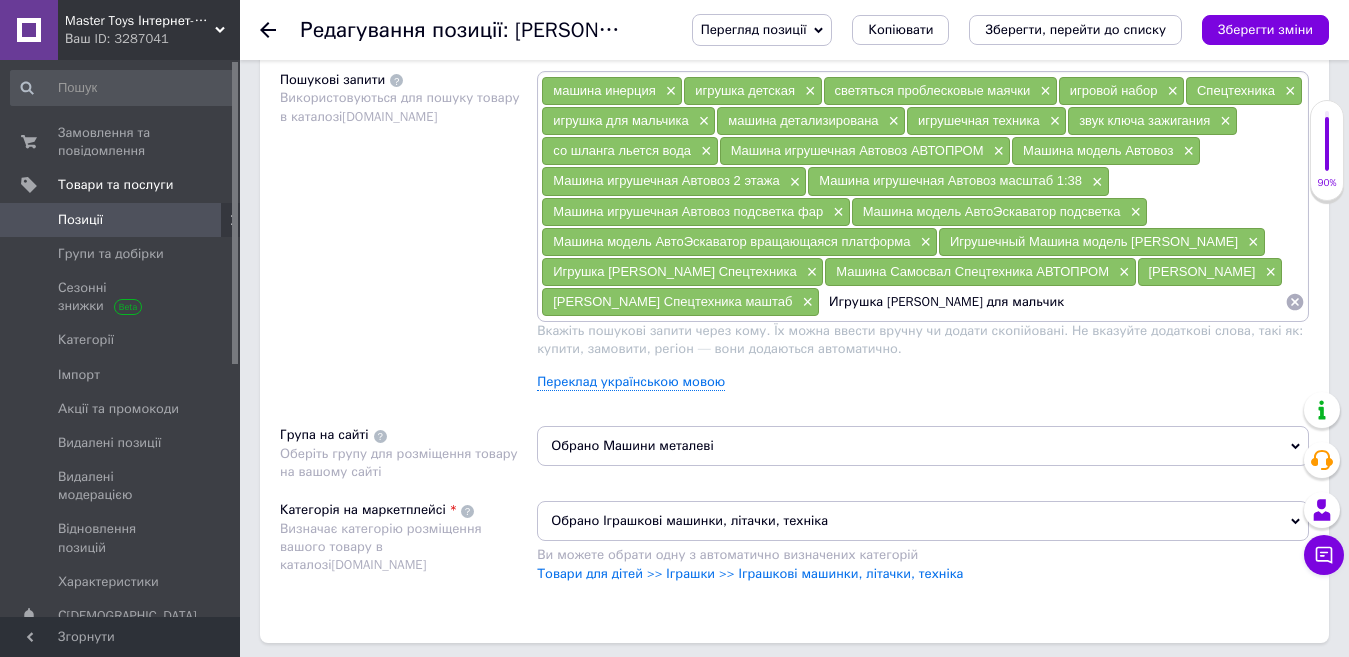 type on "Игрушка [PERSON_NAME] для мальчика" 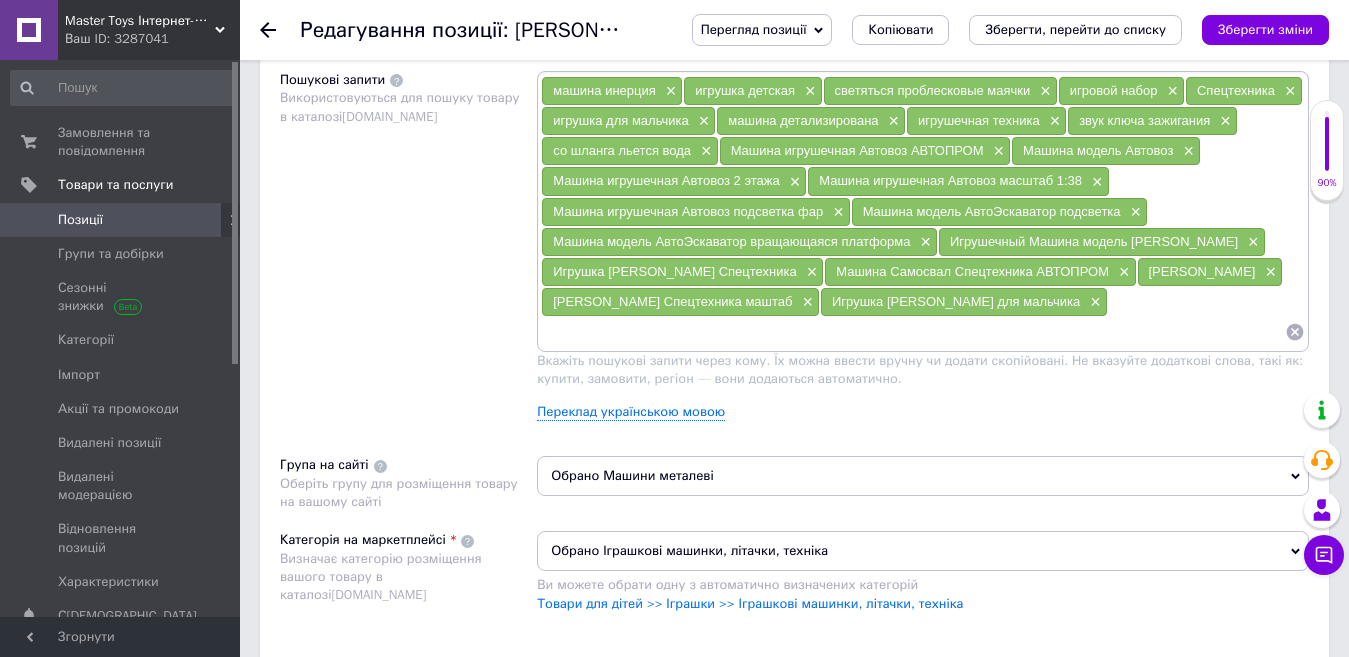 click at bounding box center [913, 332] 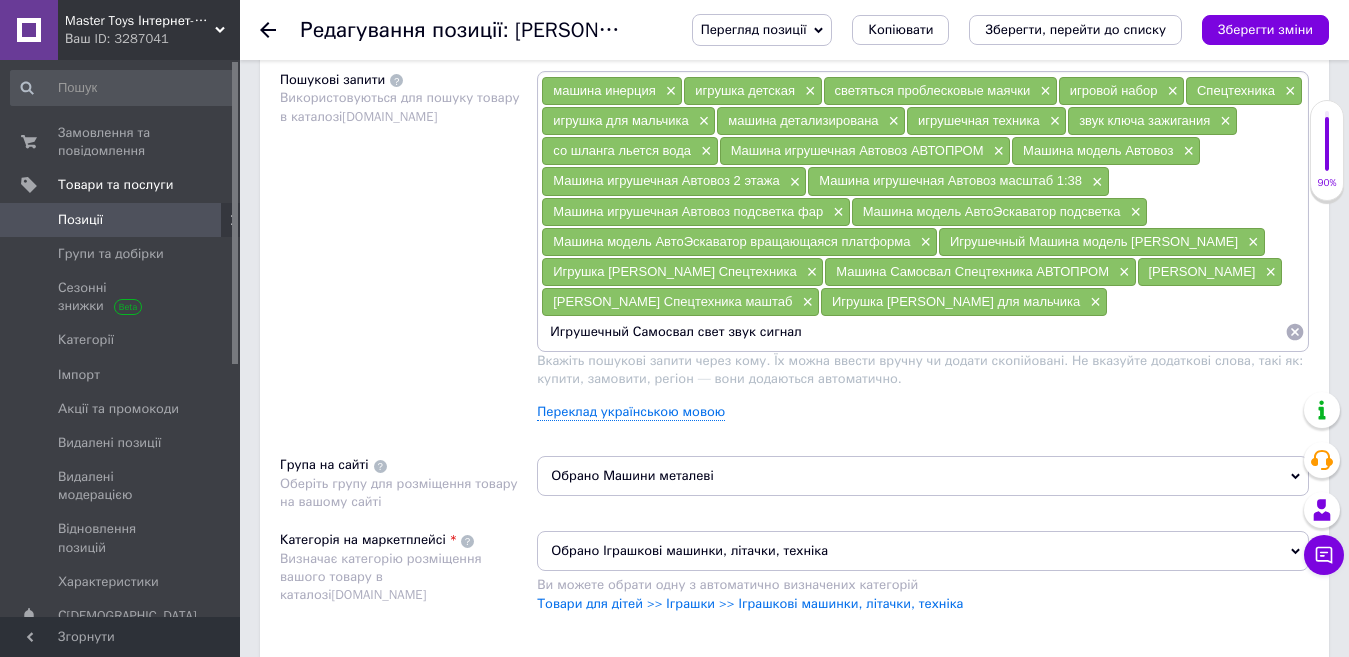 type on "Игрушечный Самосвал свет звук сигнала" 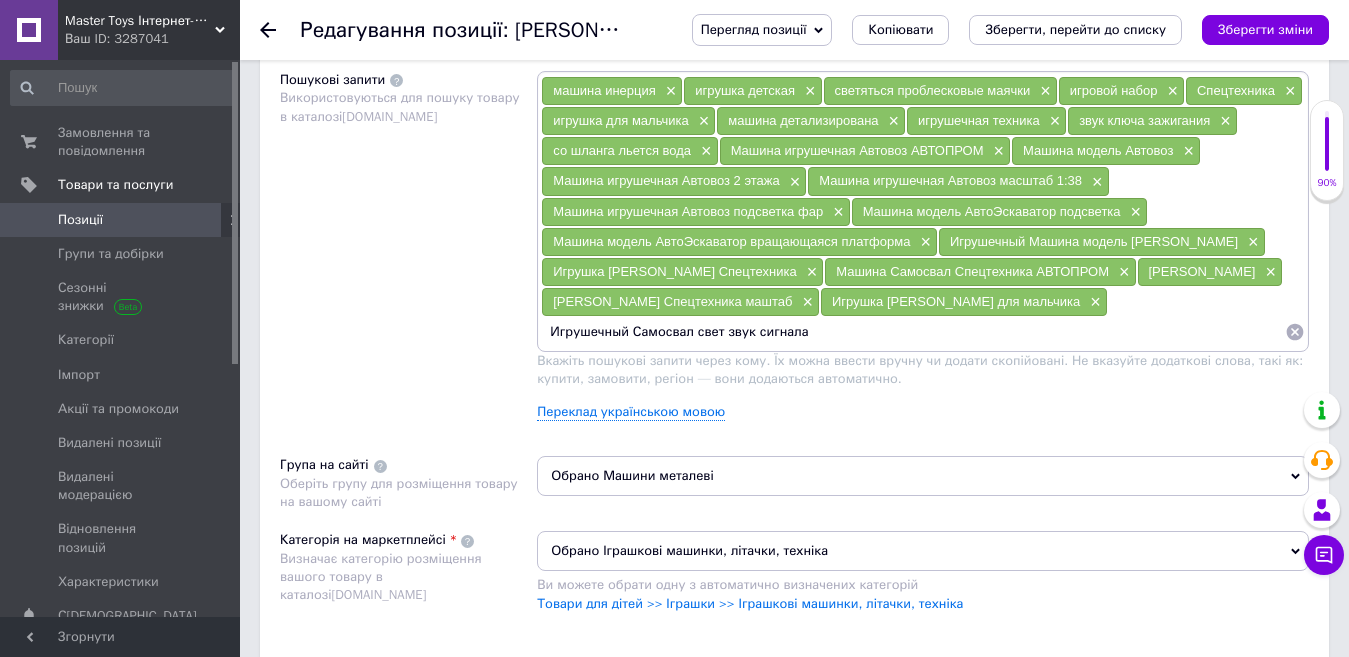 type 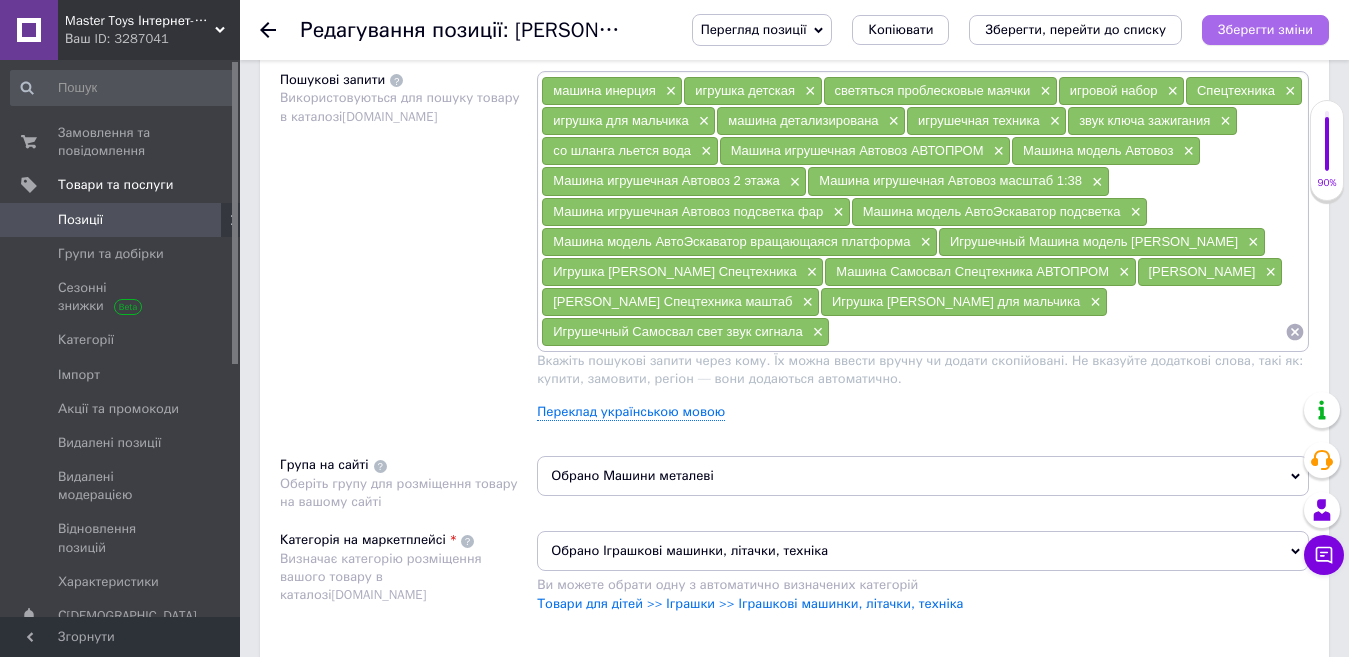 drag, startPoint x: 1276, startPoint y: 51, endPoint x: 1271, endPoint y: 30, distance: 21.587032 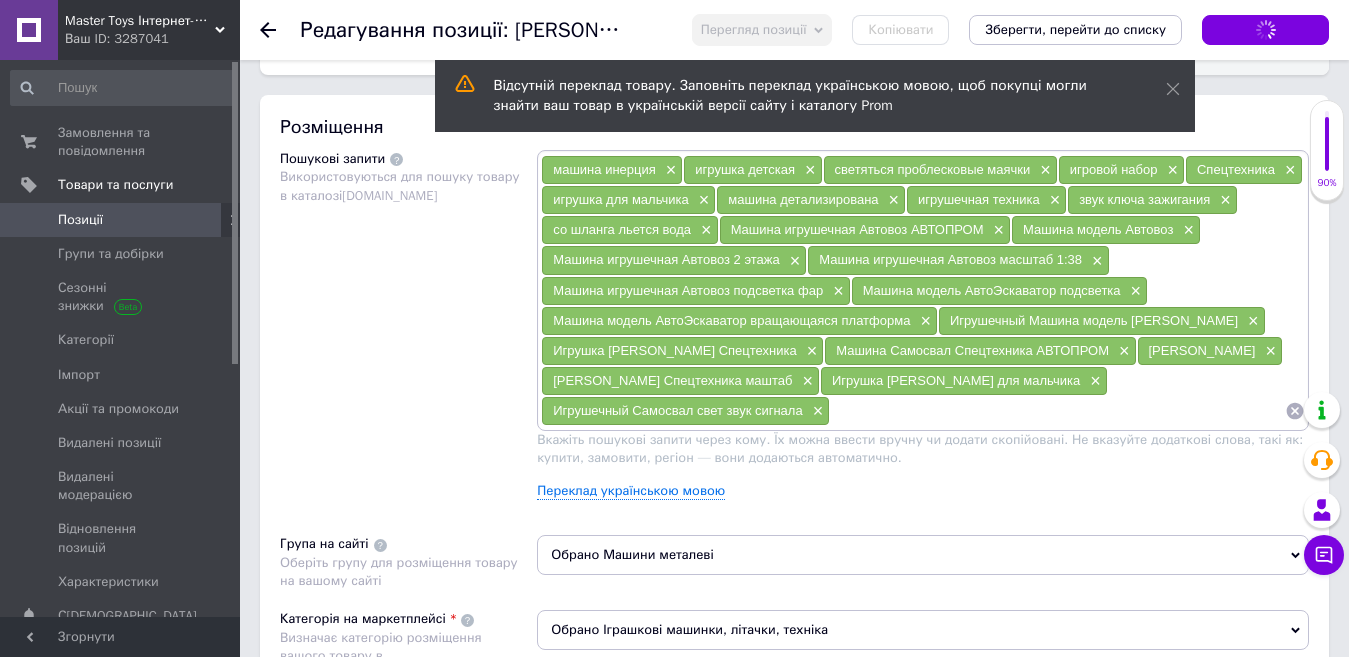 scroll, scrollTop: 1132, scrollLeft: 0, axis: vertical 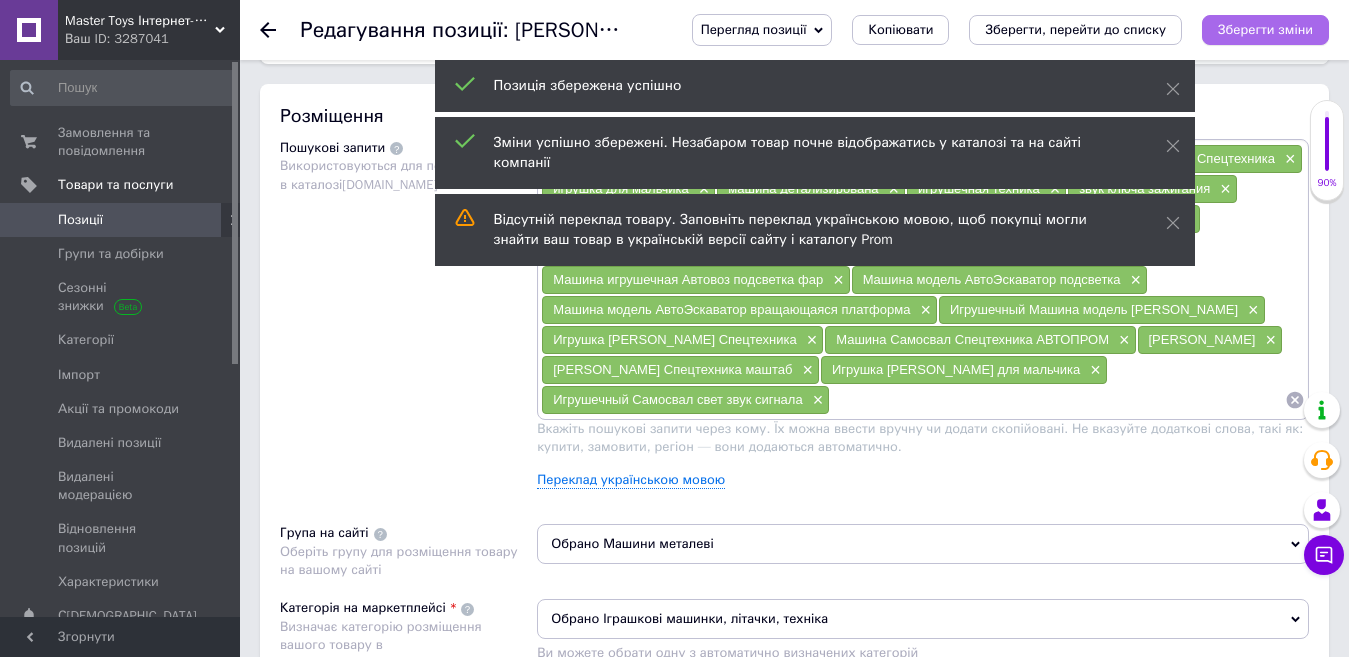 click on "Зберегти зміни" at bounding box center [1265, 29] 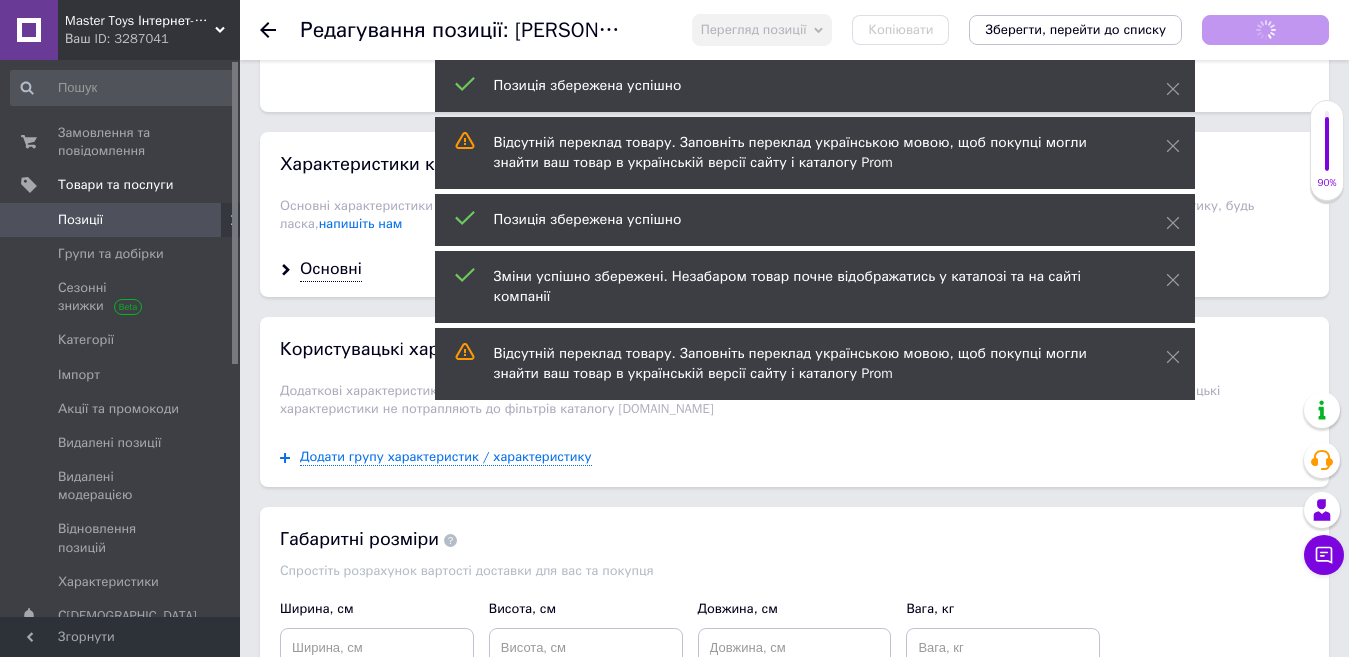 scroll, scrollTop: 1901, scrollLeft: 0, axis: vertical 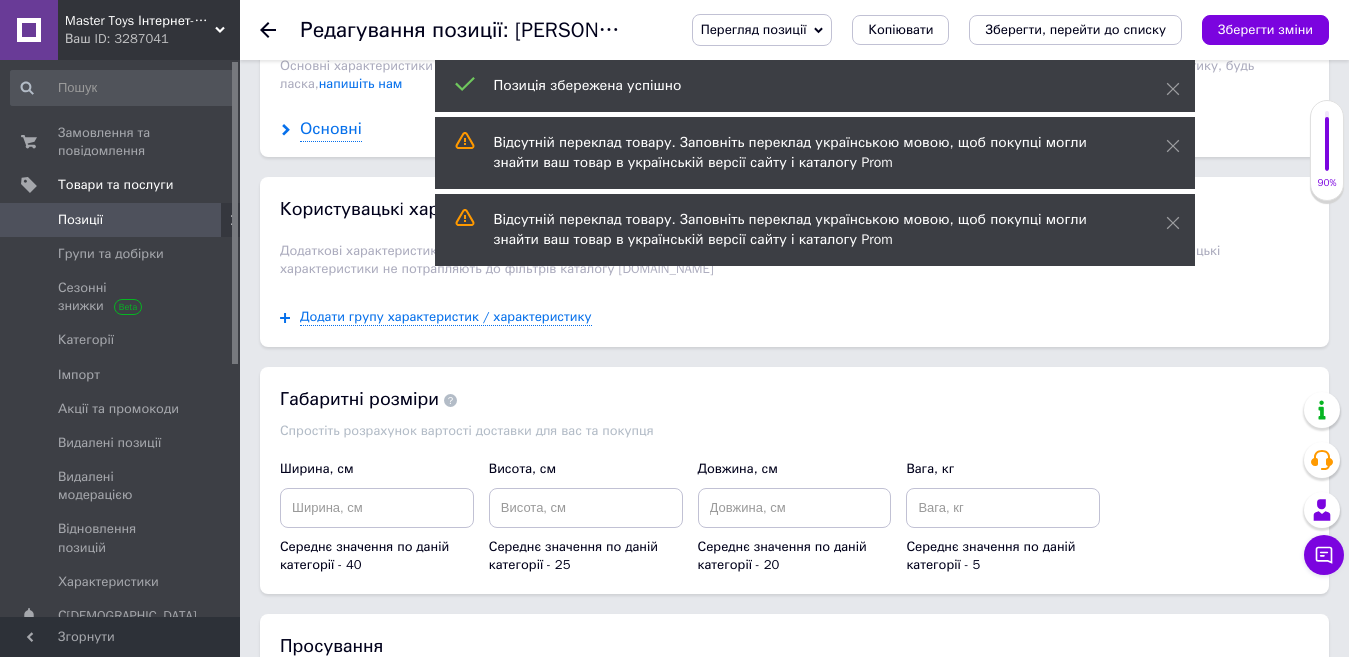 click 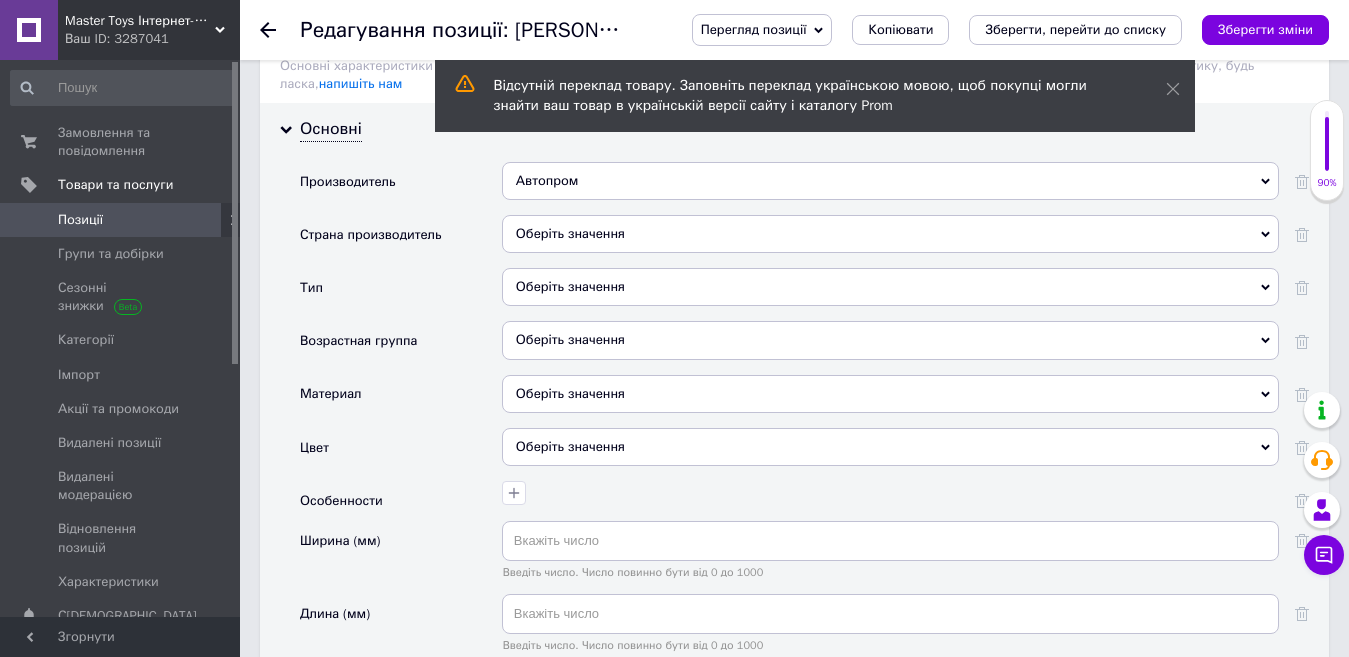 click on "Автопром" at bounding box center [890, 181] 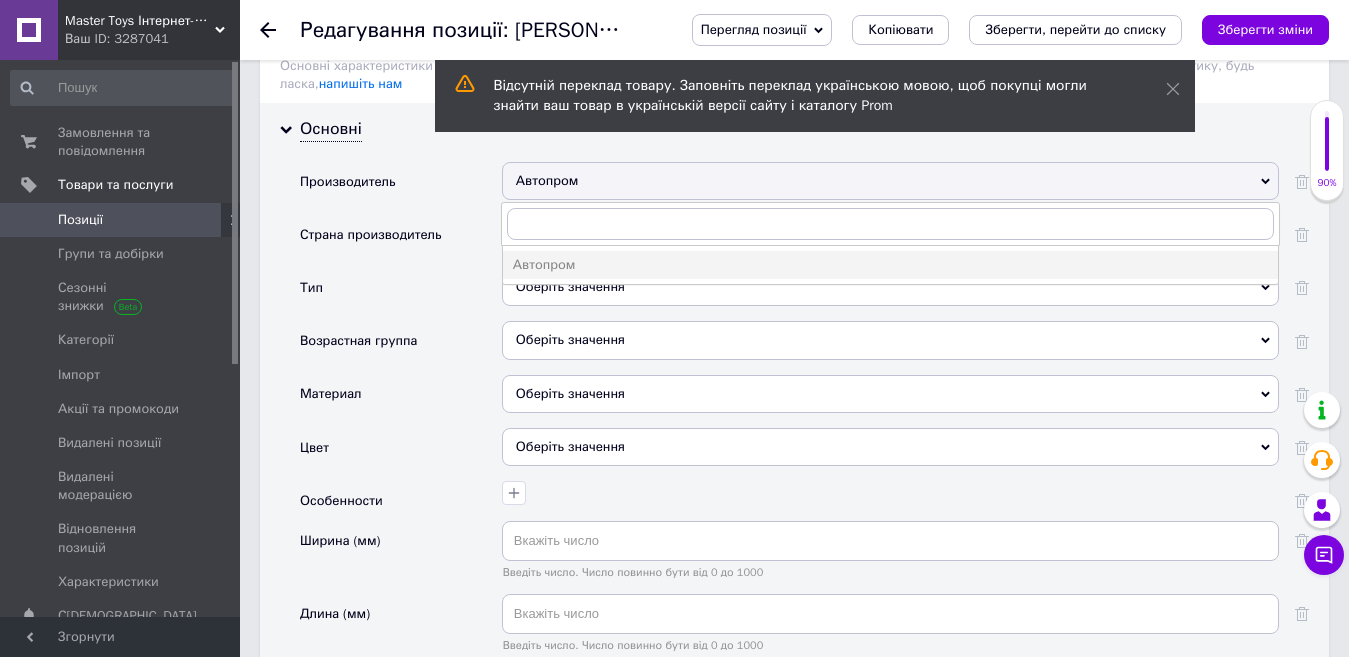 click on "Основні Производитель Автопром Автопром Страна производитель Оберіть значення Тип Оберіть значення Возрастная группа Оберіть значення Материал Оберіть значення Цвет Оберіть значення Особенности Ширина (мм) Введіть число. Число повинно бути від 0 до 10[DATE]�ина (мм) Введіть число. Число повинно бути від 0 до 10[DATE]�сота (мм) Введіть число. Число повинно бути від 0 до 10[DATE]�с (г) Введіть число. Число повинно бути від 0 до 4000 Упаковка Оберіть значення Персонажи Оберіть значення Состояние Оберіть значення Тип механизма Оберіть значення Тематика Оберіть значення" at bounding box center (794, 608) 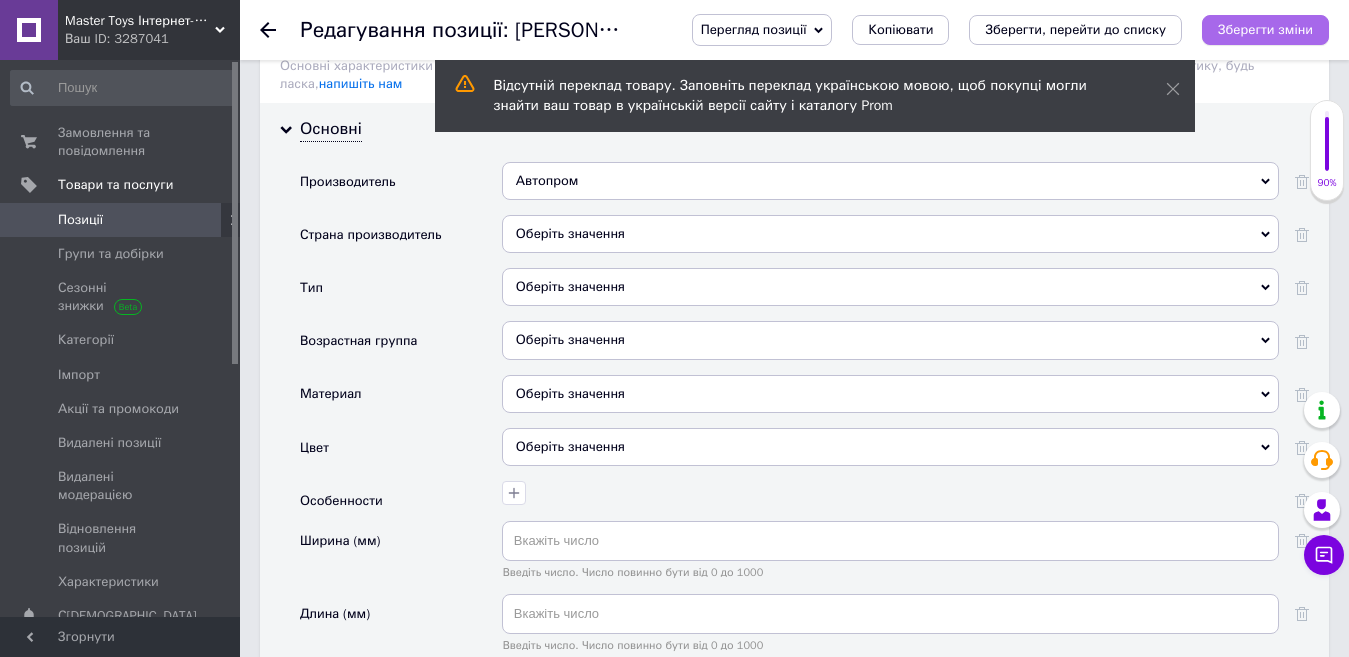 click on "Зберегти зміни" at bounding box center [1265, 29] 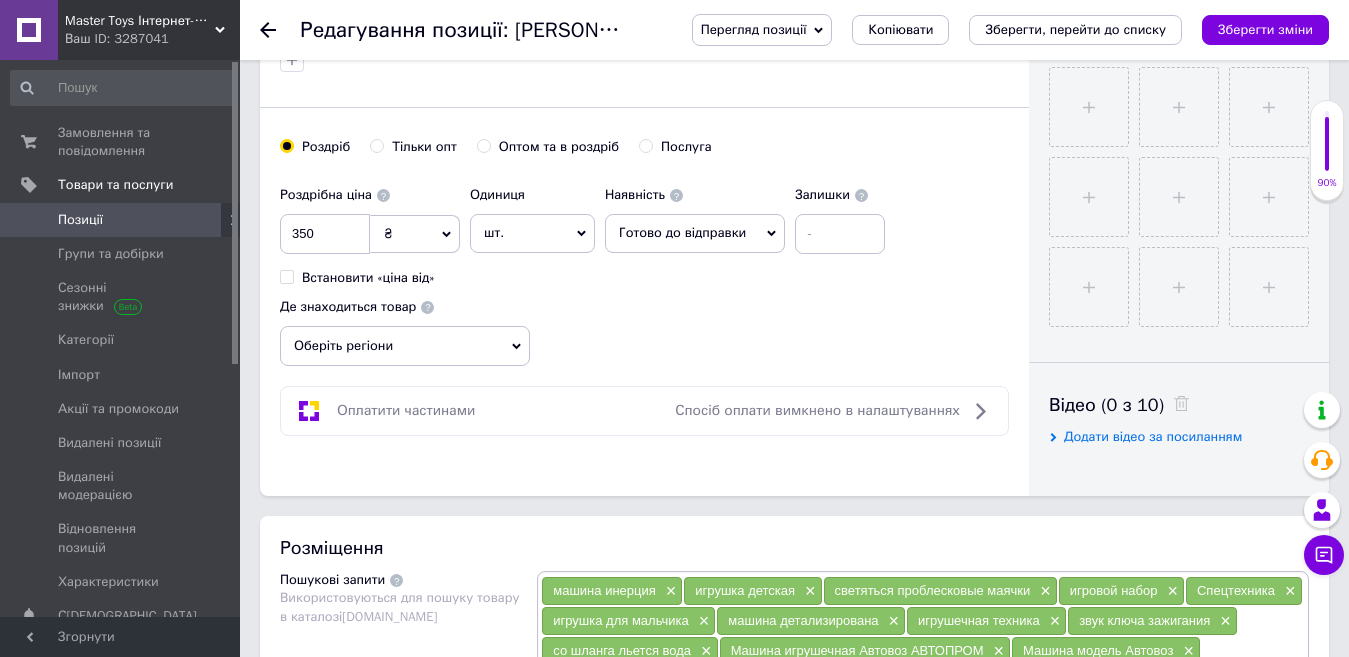 scroll, scrollTop: 214, scrollLeft: 0, axis: vertical 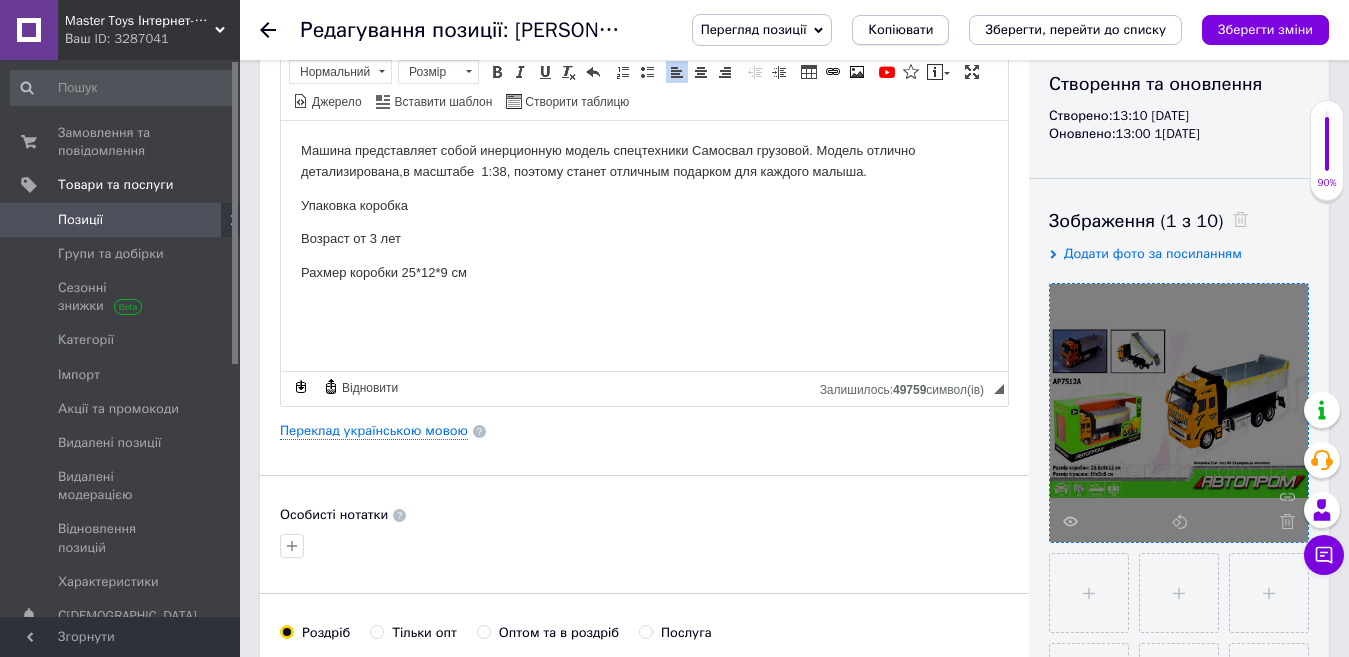 click on "Копіювати" at bounding box center [900, 30] 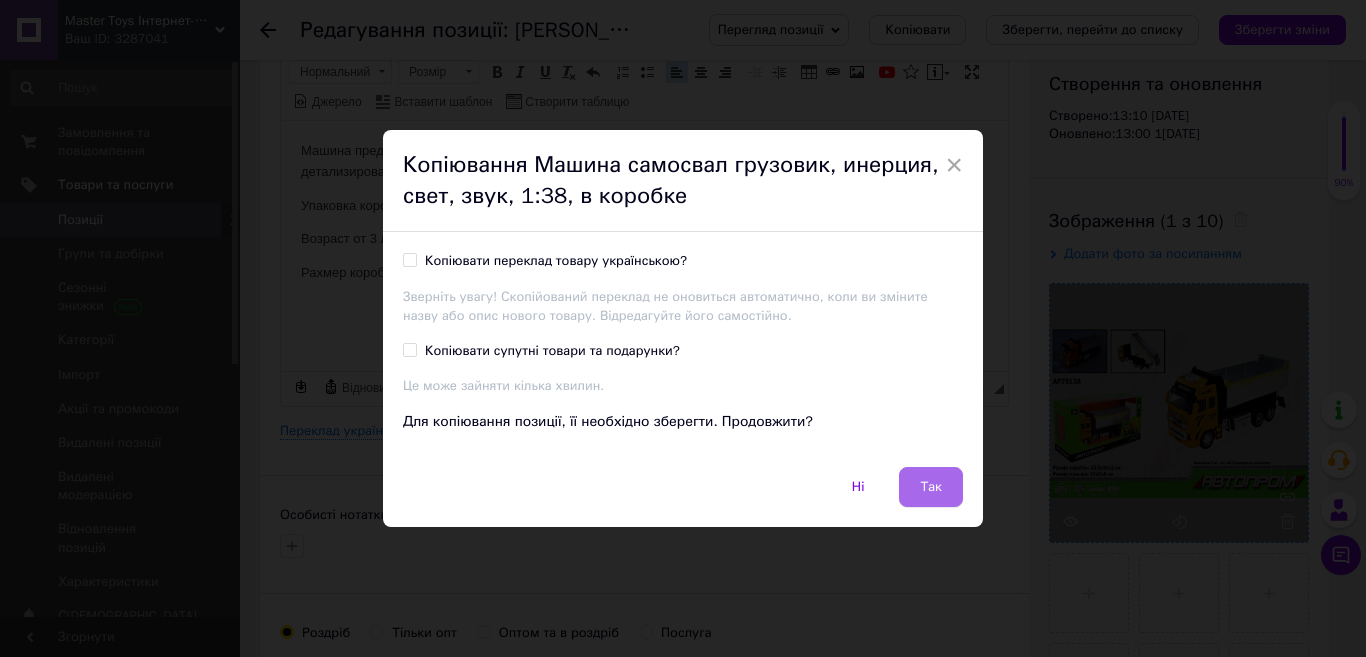 click on "Так" at bounding box center [931, 487] 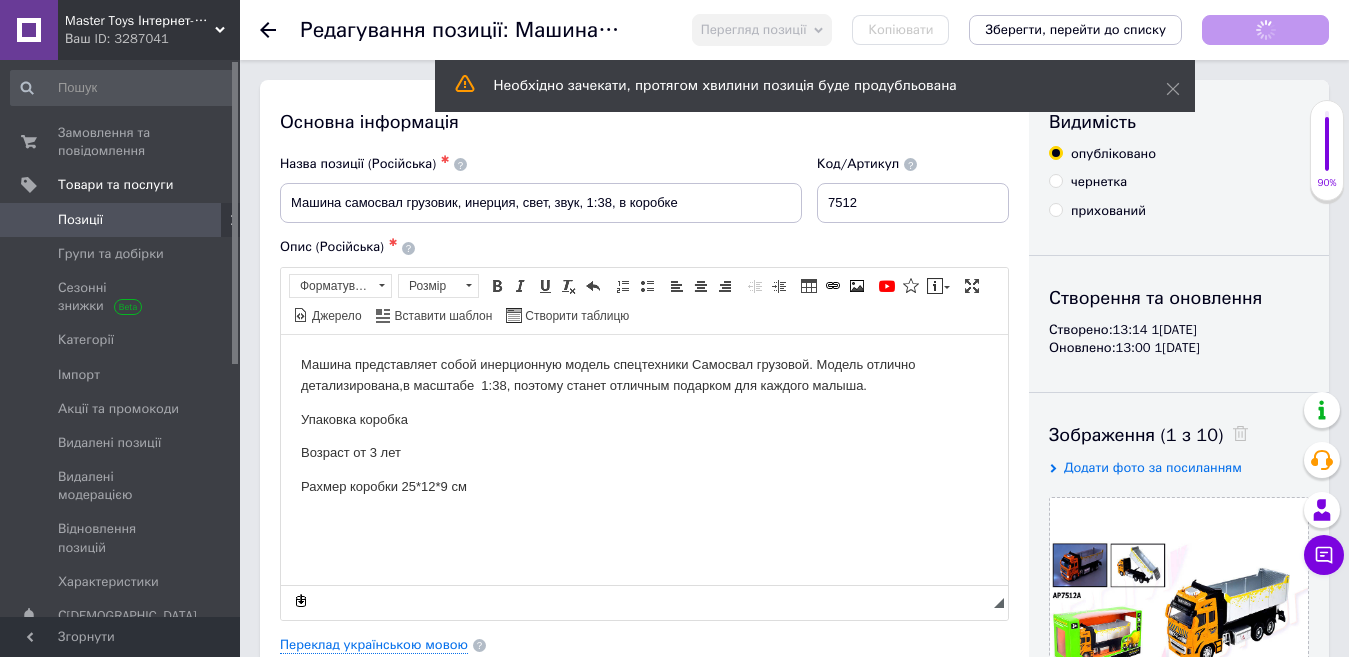 scroll, scrollTop: 0, scrollLeft: 0, axis: both 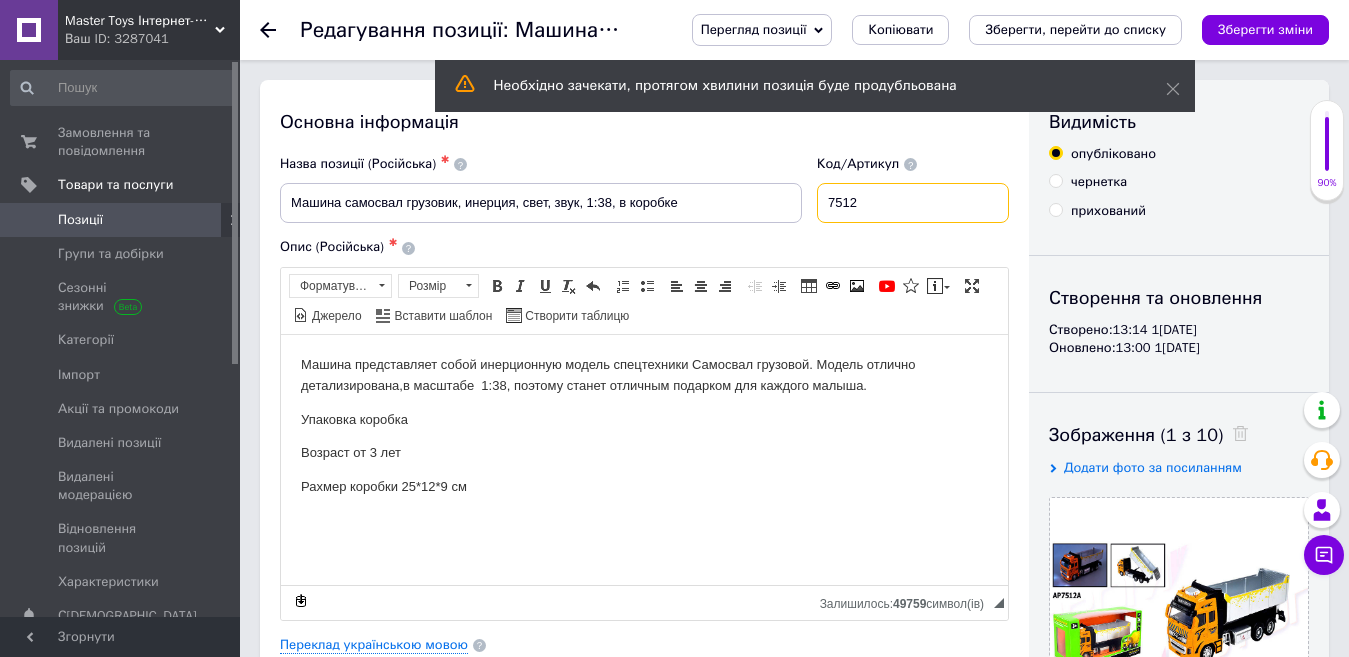 click on "7512" at bounding box center [913, 203] 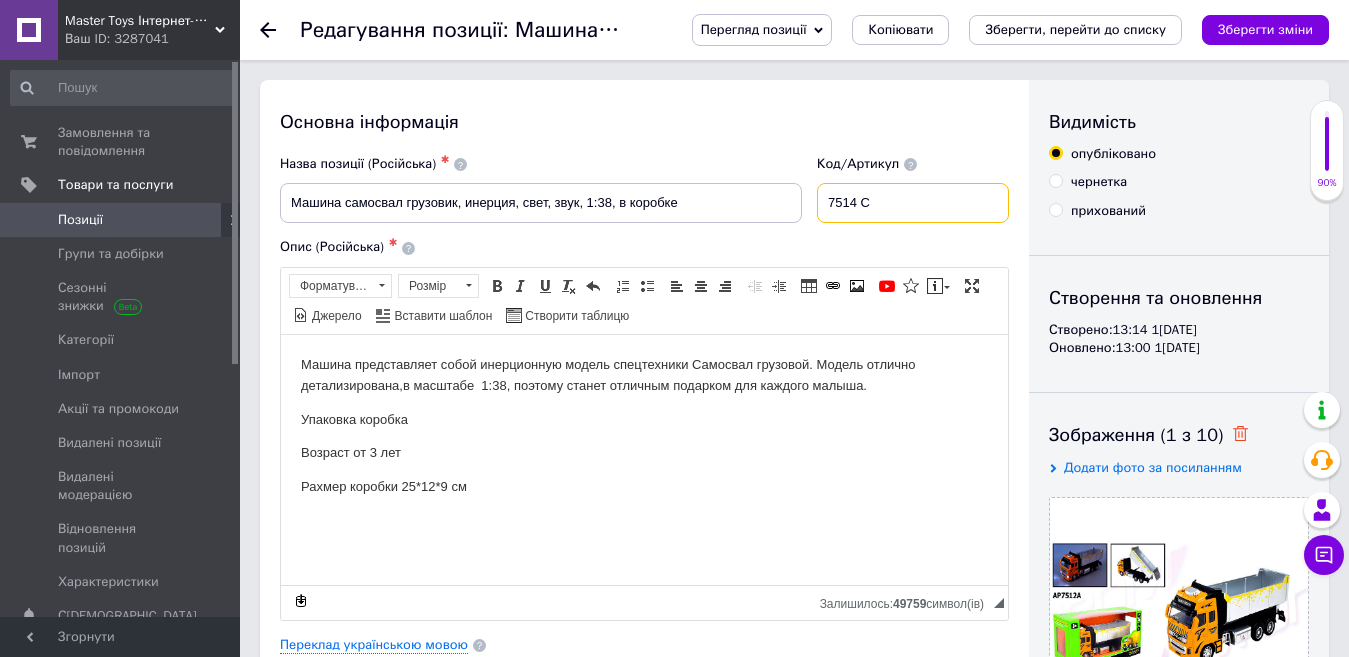 type on "7514 С" 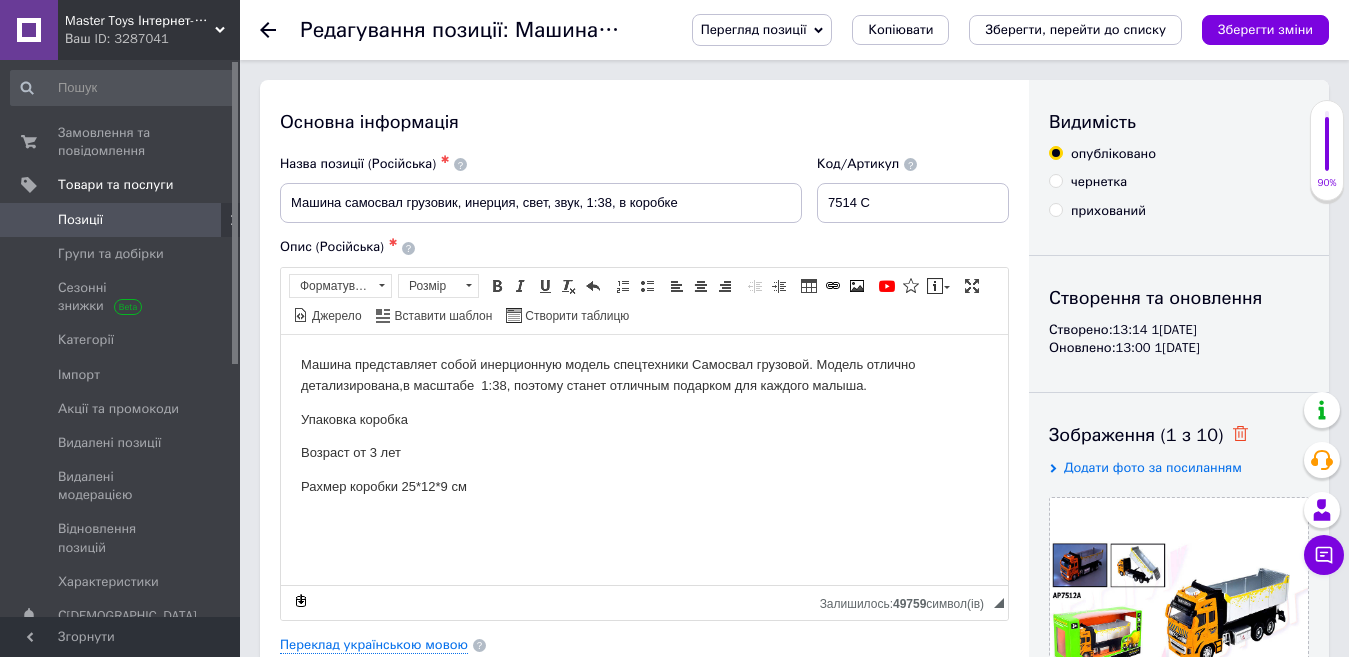 click 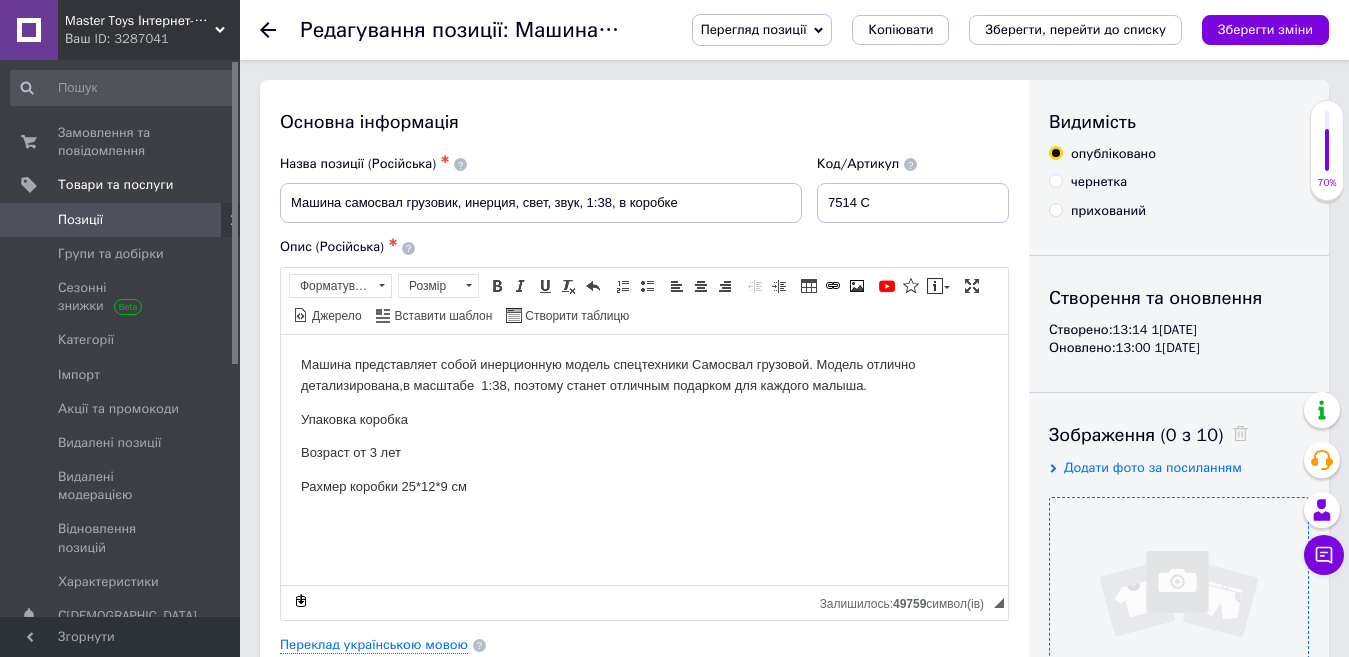 click at bounding box center (1179, 627) 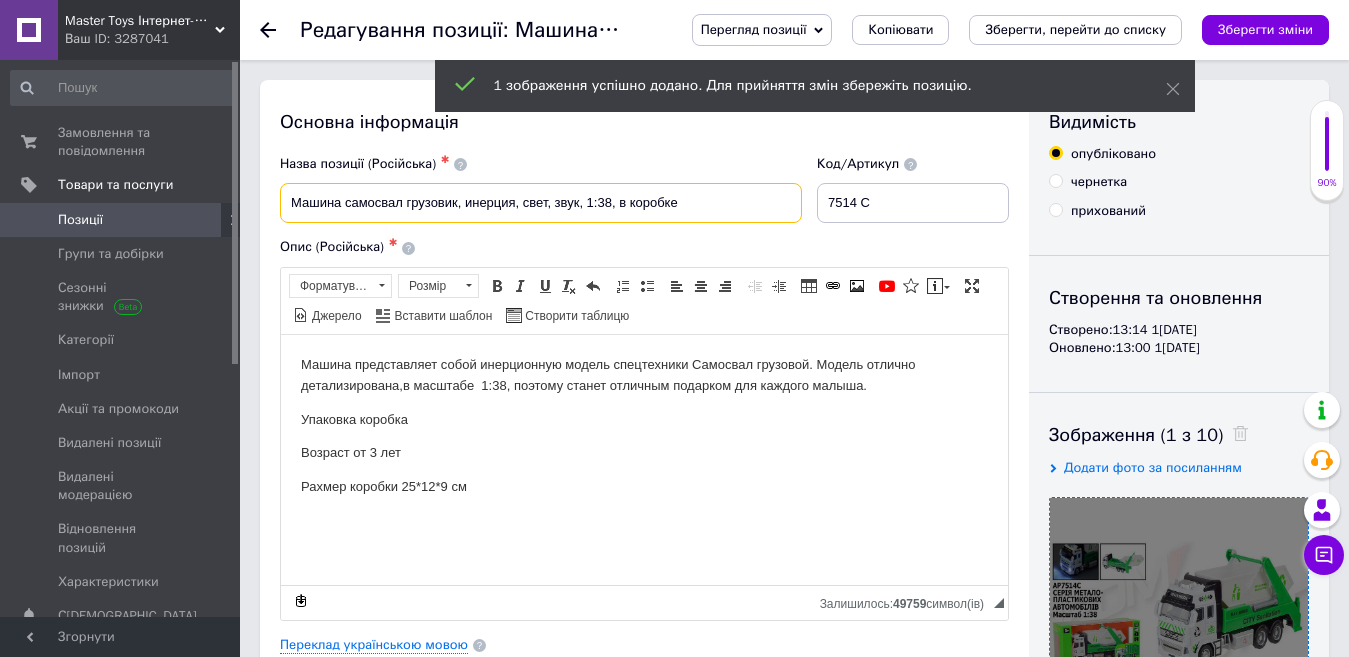 drag, startPoint x: 457, startPoint y: 206, endPoint x: 347, endPoint y: 197, distance: 110.36757 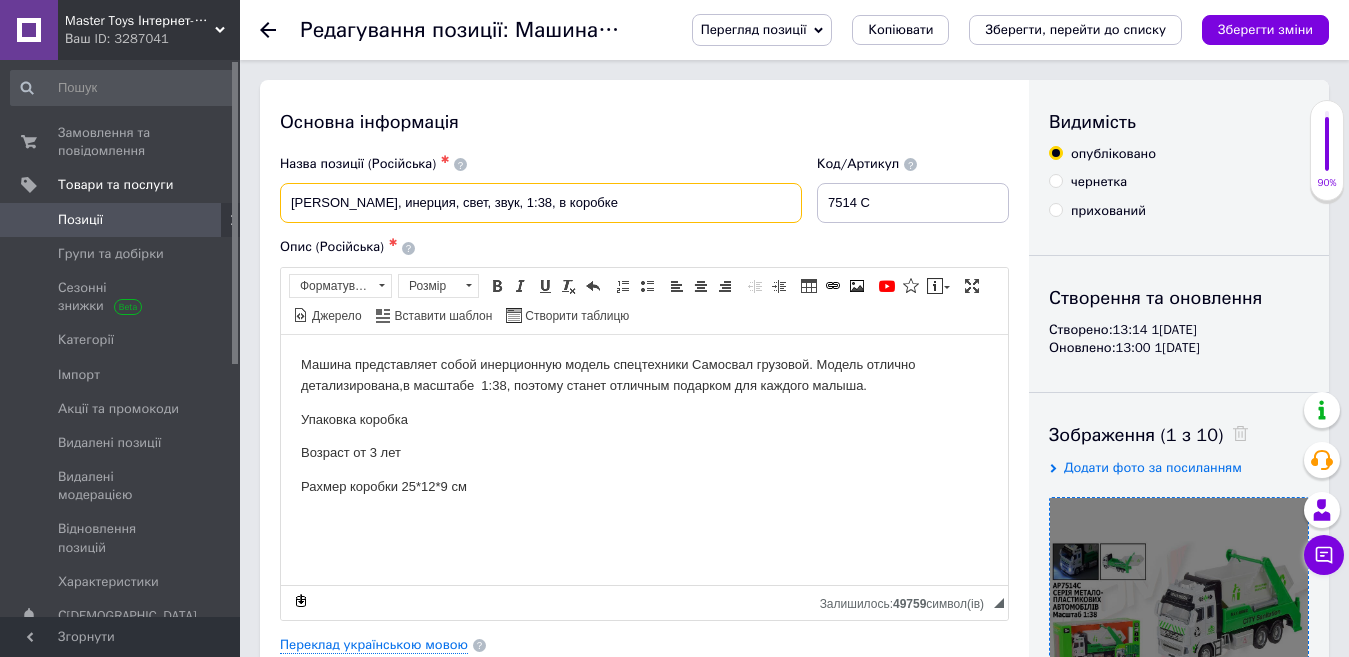 click on "[PERSON_NAME], инерция, свет, звук, 1:38, в коробке" at bounding box center (541, 203) 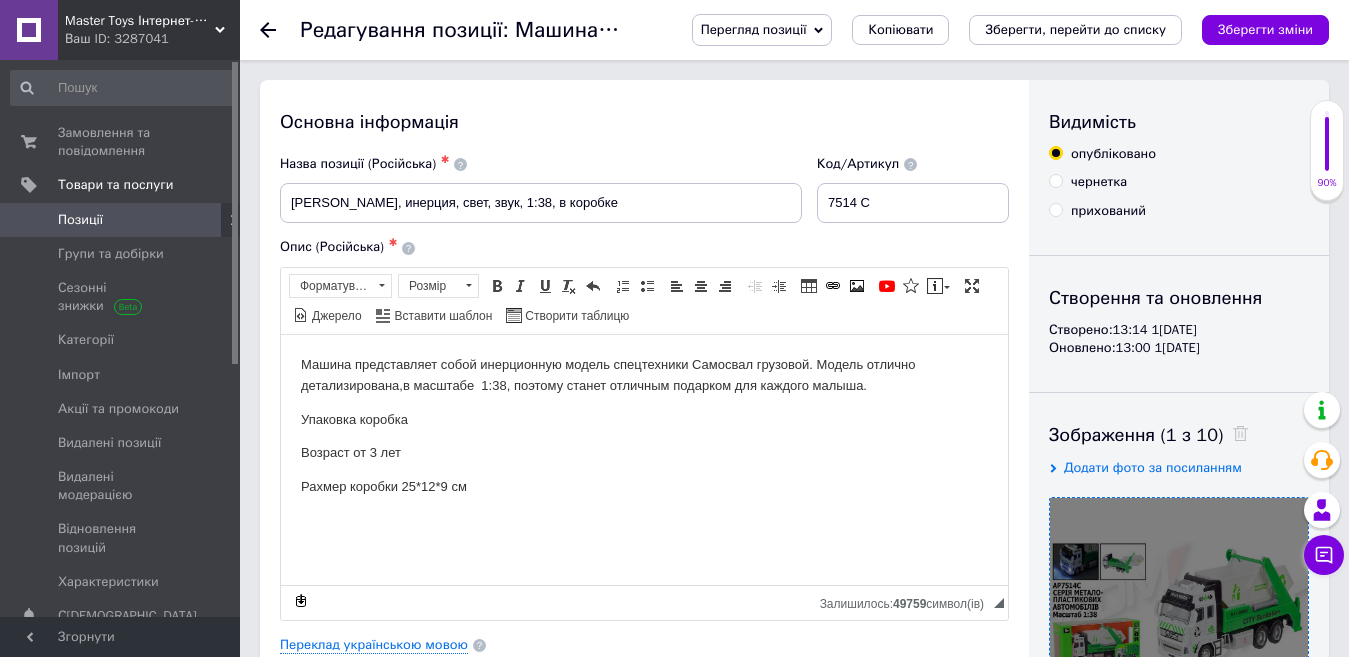 click on "Машина представляет собой инерционную модель спецтехники Самосвал грузовой. Модель отлично детализирована,в масштабе  1:38, поэтому станет отличным подарком для каждого малыша." at bounding box center [644, 375] 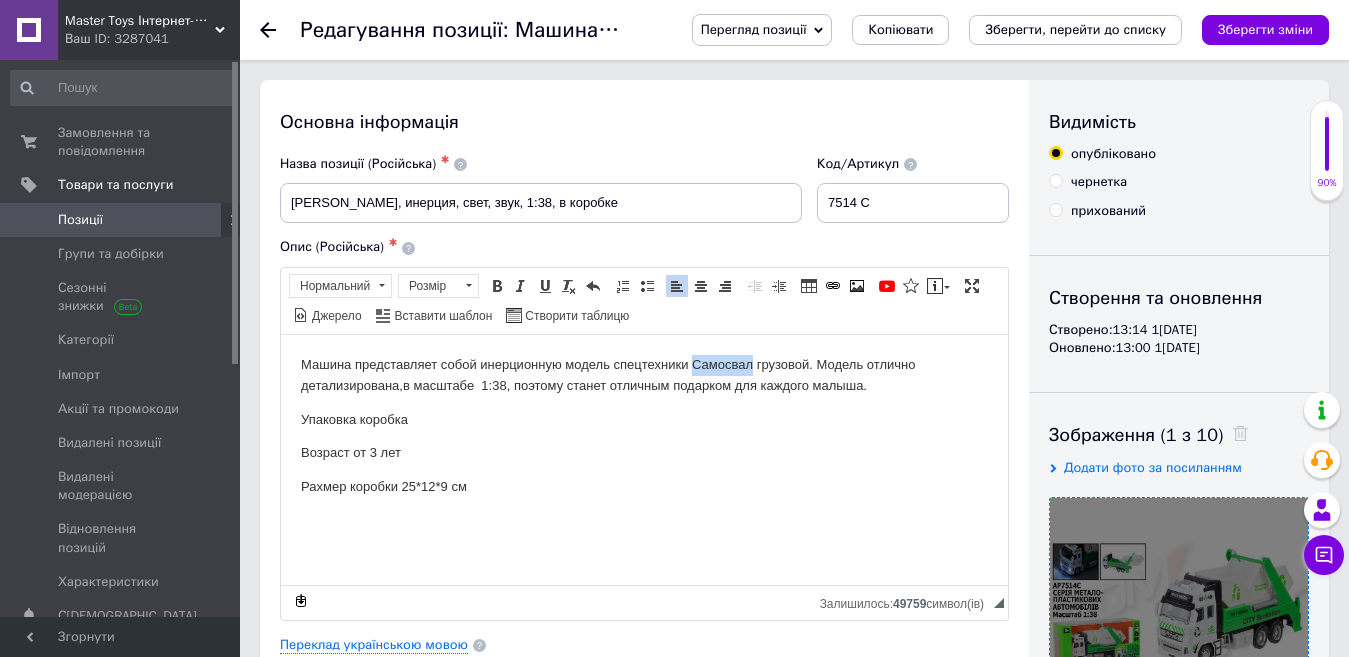 drag, startPoint x: 695, startPoint y: 361, endPoint x: 752, endPoint y: 363, distance: 57.035076 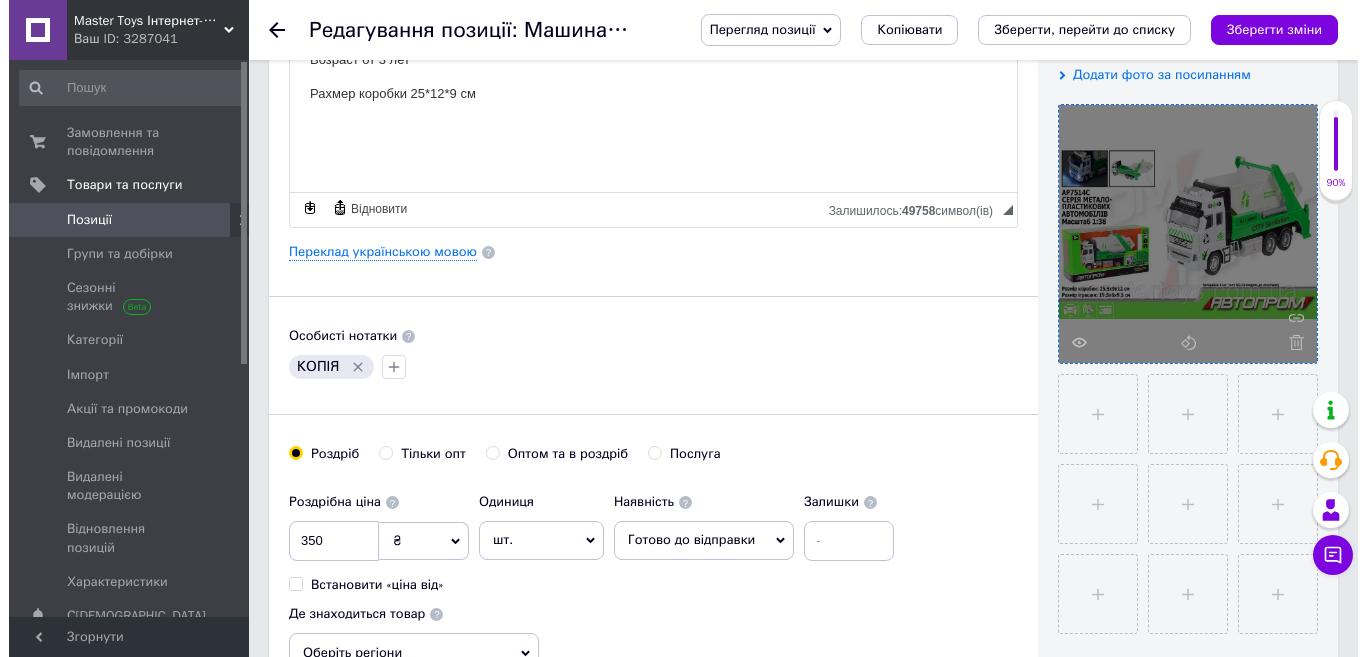 scroll, scrollTop: 410, scrollLeft: 0, axis: vertical 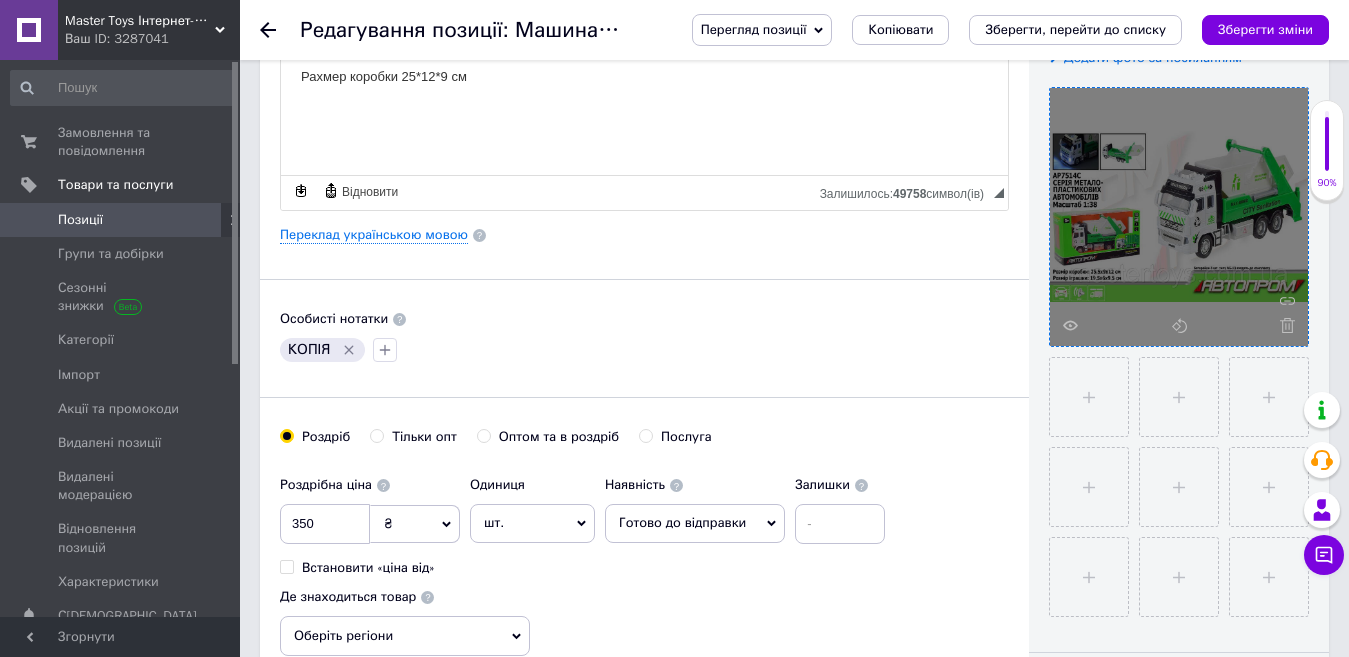 click 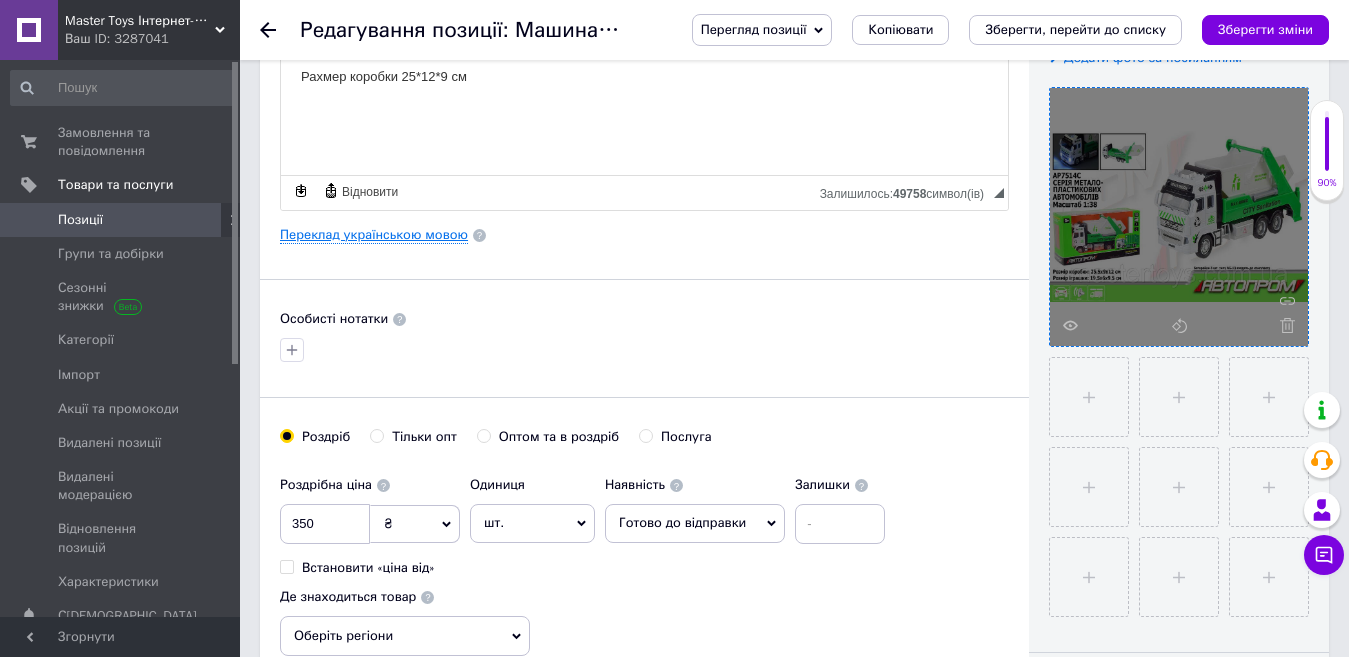 click on "Переклад українською мовою" at bounding box center (374, 235) 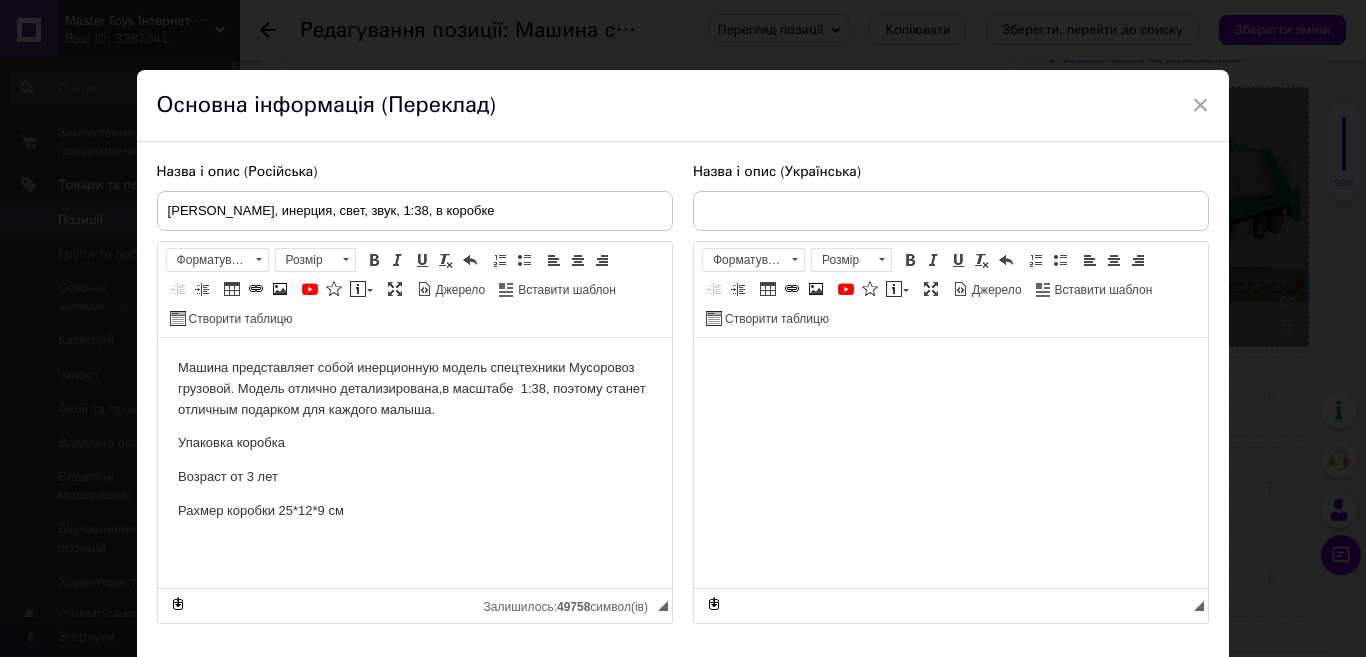 scroll, scrollTop: 0, scrollLeft: 0, axis: both 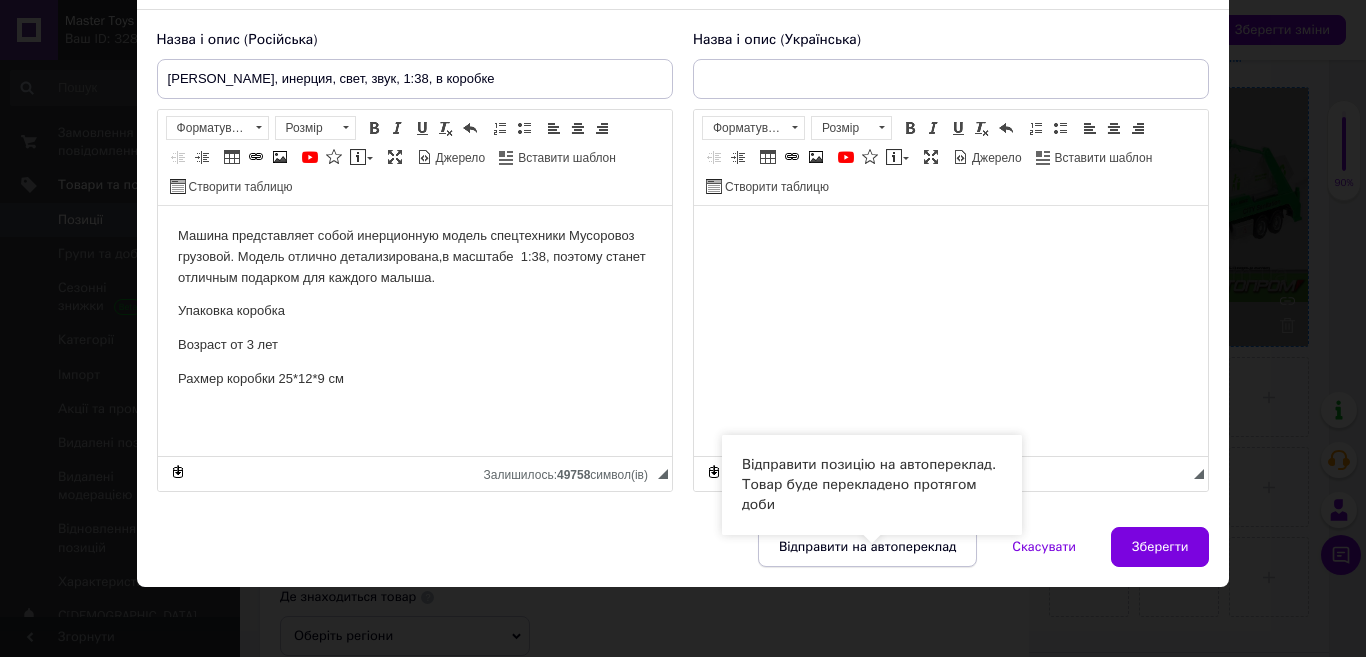 click on "Відправити на автопереклад" at bounding box center (867, 547) 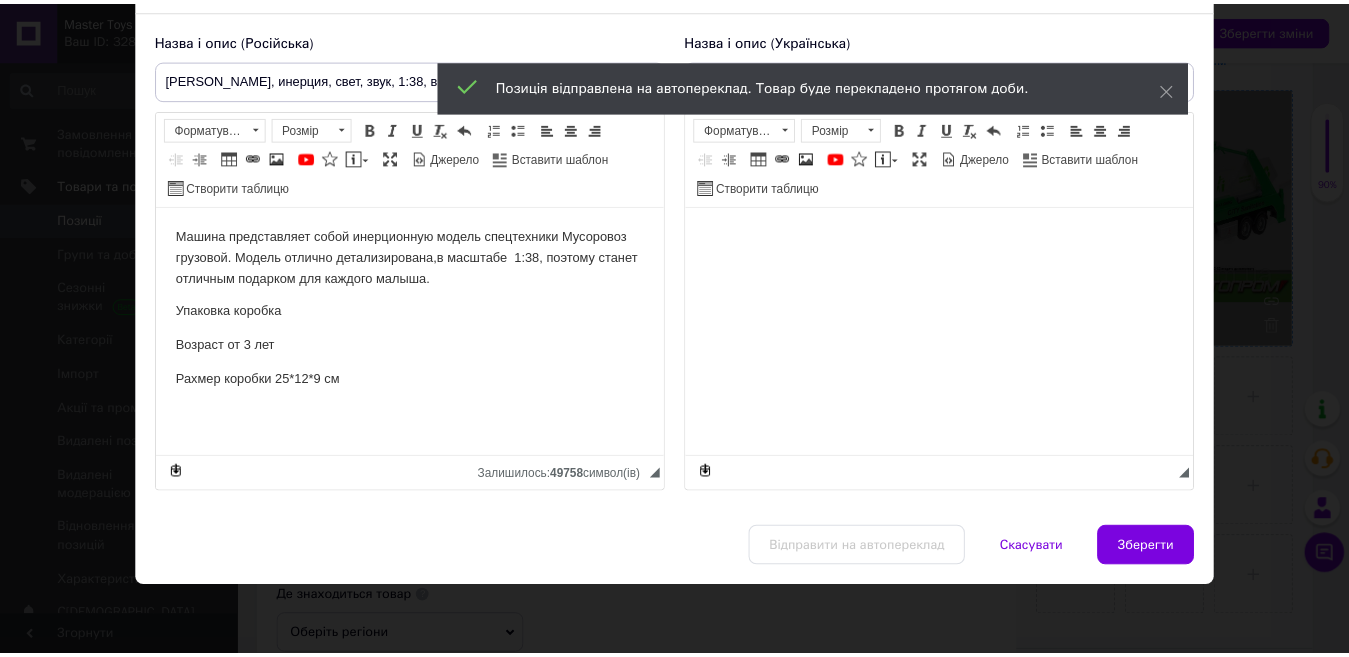 scroll, scrollTop: 0, scrollLeft: 0, axis: both 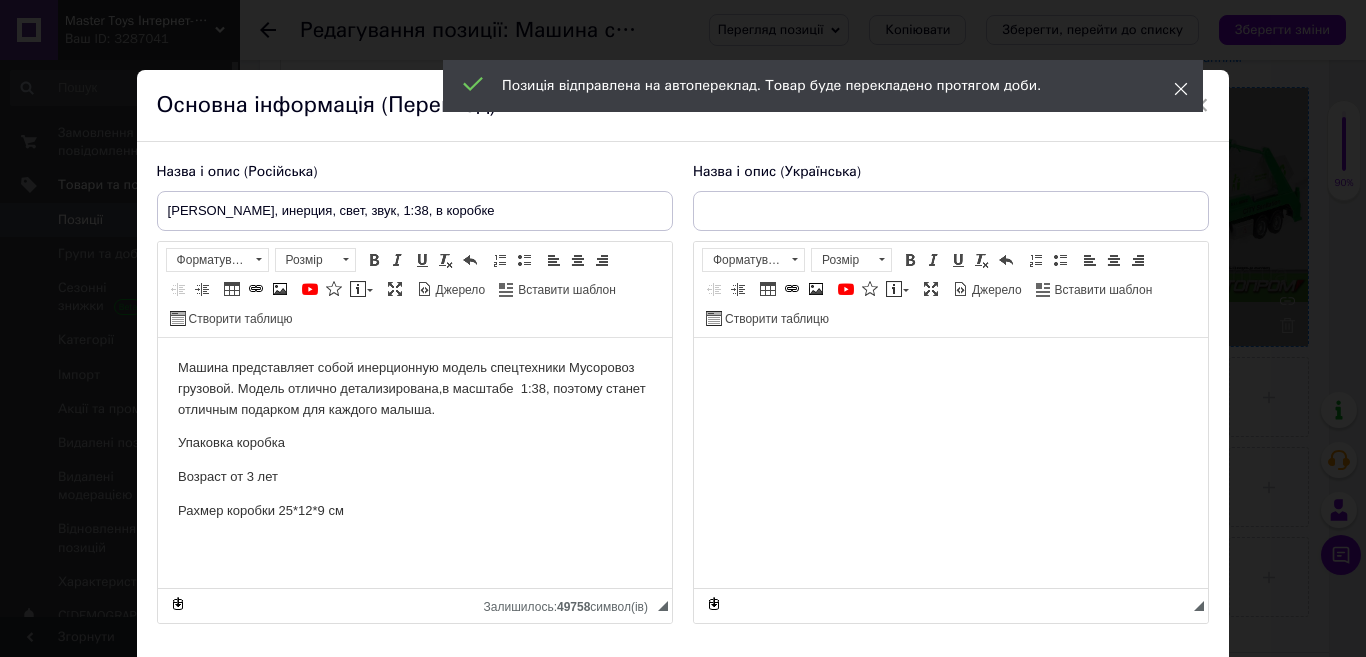 click 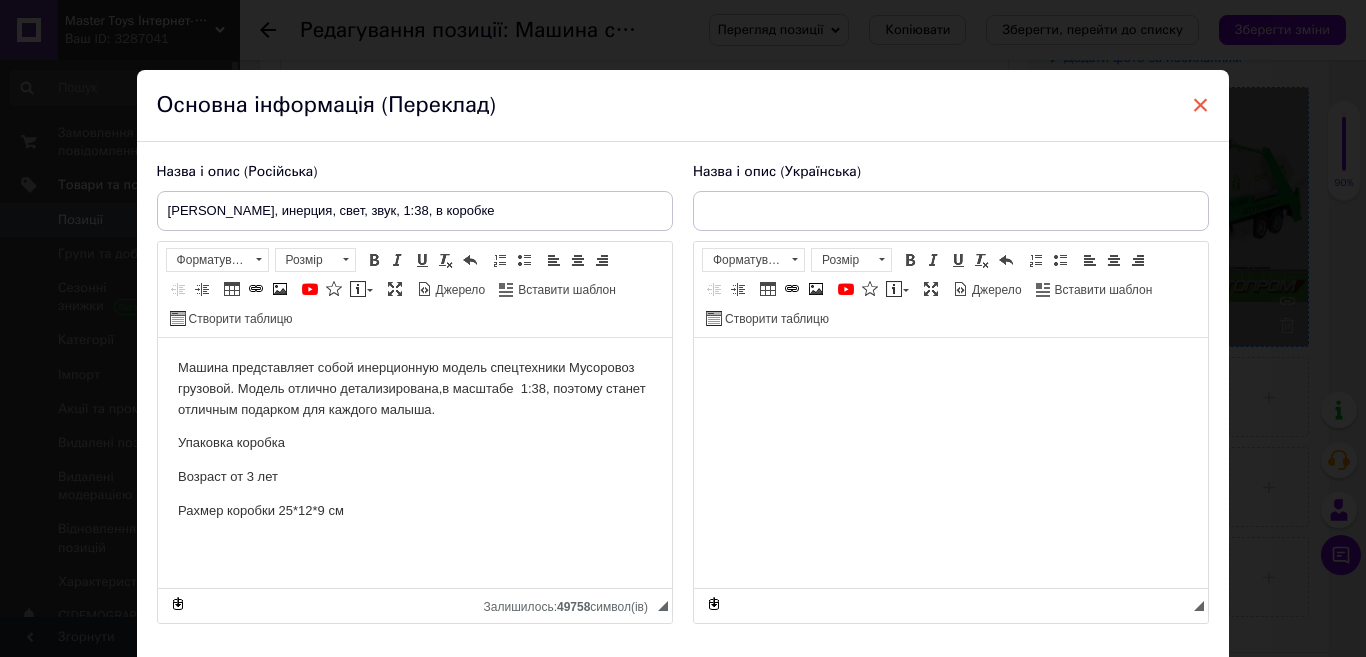 click on "×" at bounding box center [1201, 105] 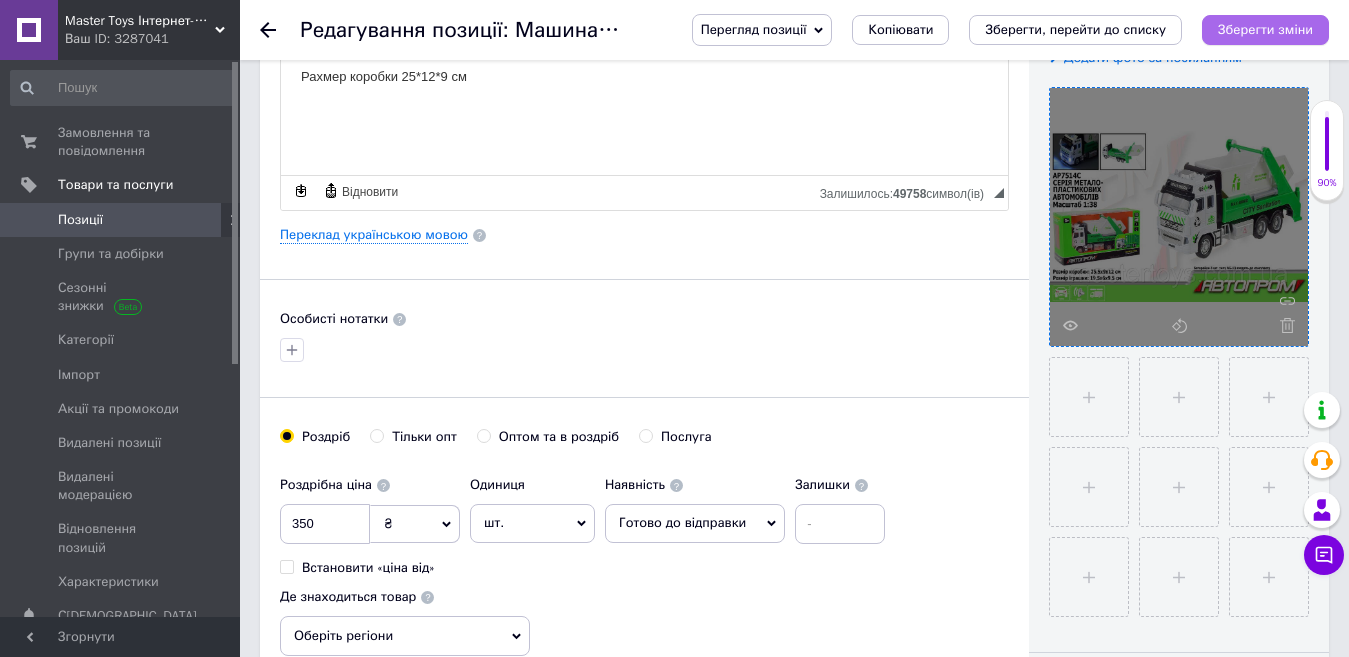 click on "Зберегти зміни" at bounding box center (1265, 29) 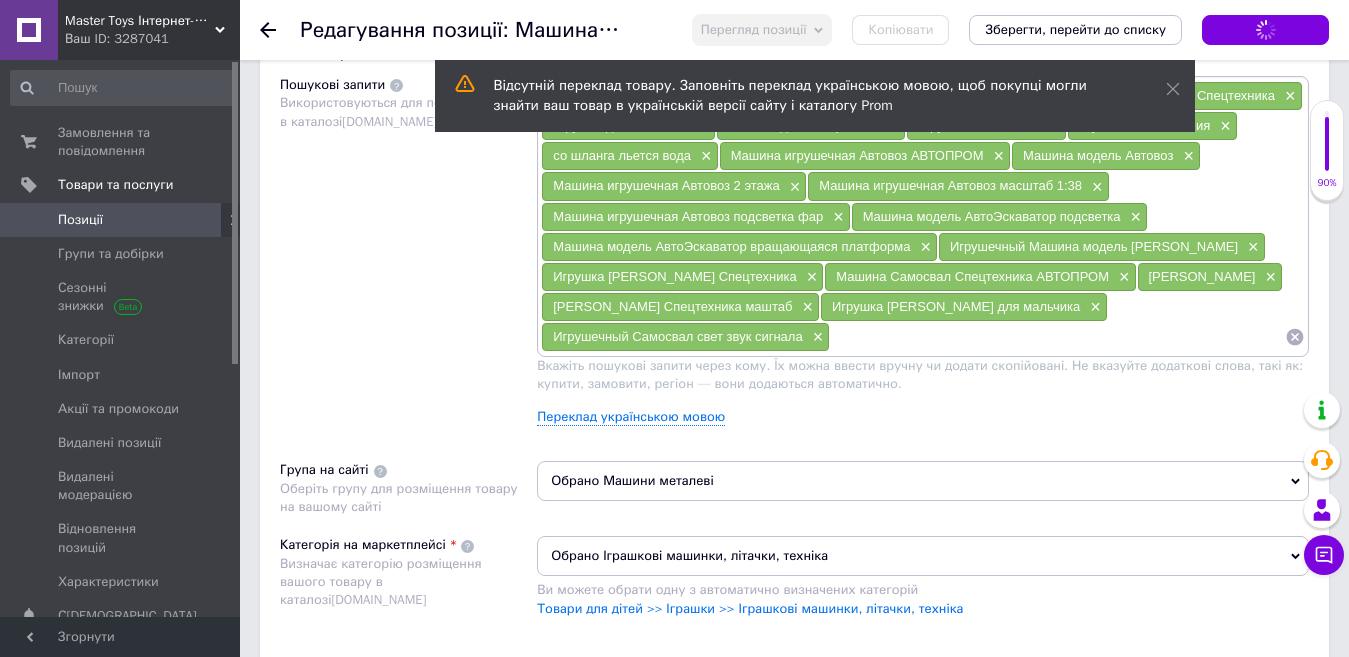 scroll, scrollTop: 1218, scrollLeft: 0, axis: vertical 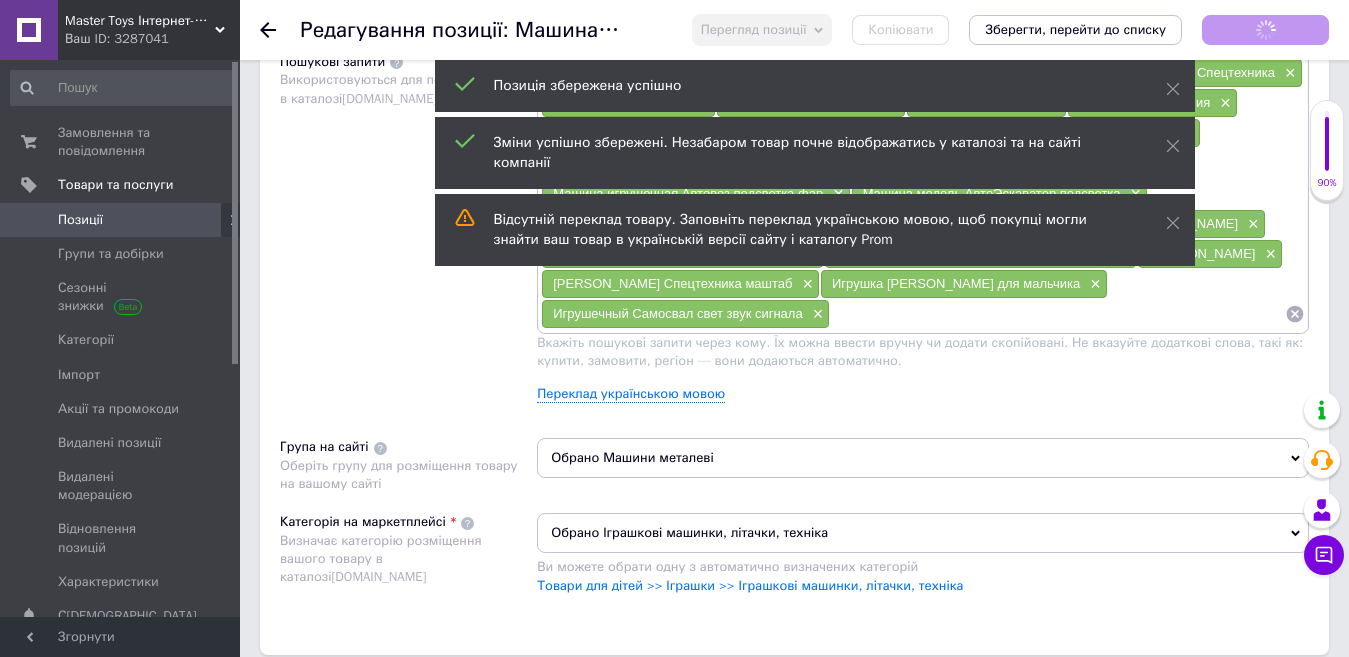 click at bounding box center [1057, 314] 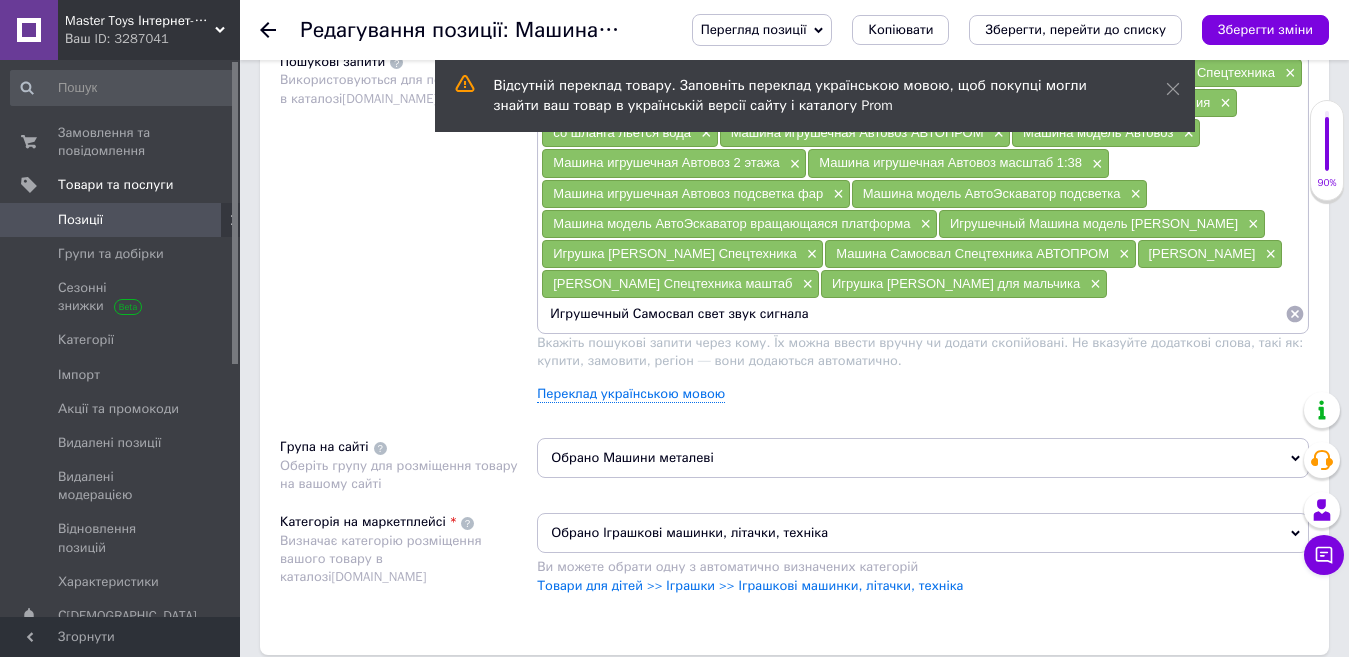 drag, startPoint x: 984, startPoint y: 316, endPoint x: 931, endPoint y: 317, distance: 53.009434 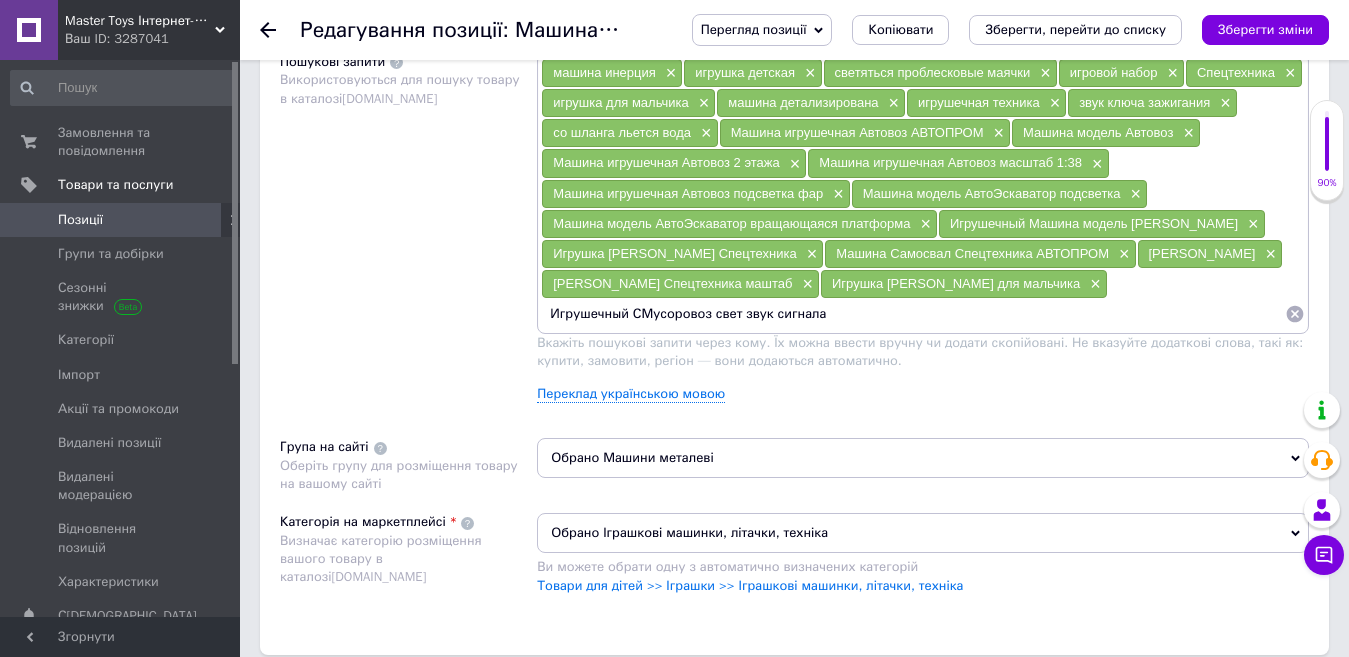 click on "Игрушечный СМусоровоз свет звук сигнала" at bounding box center [913, 314] 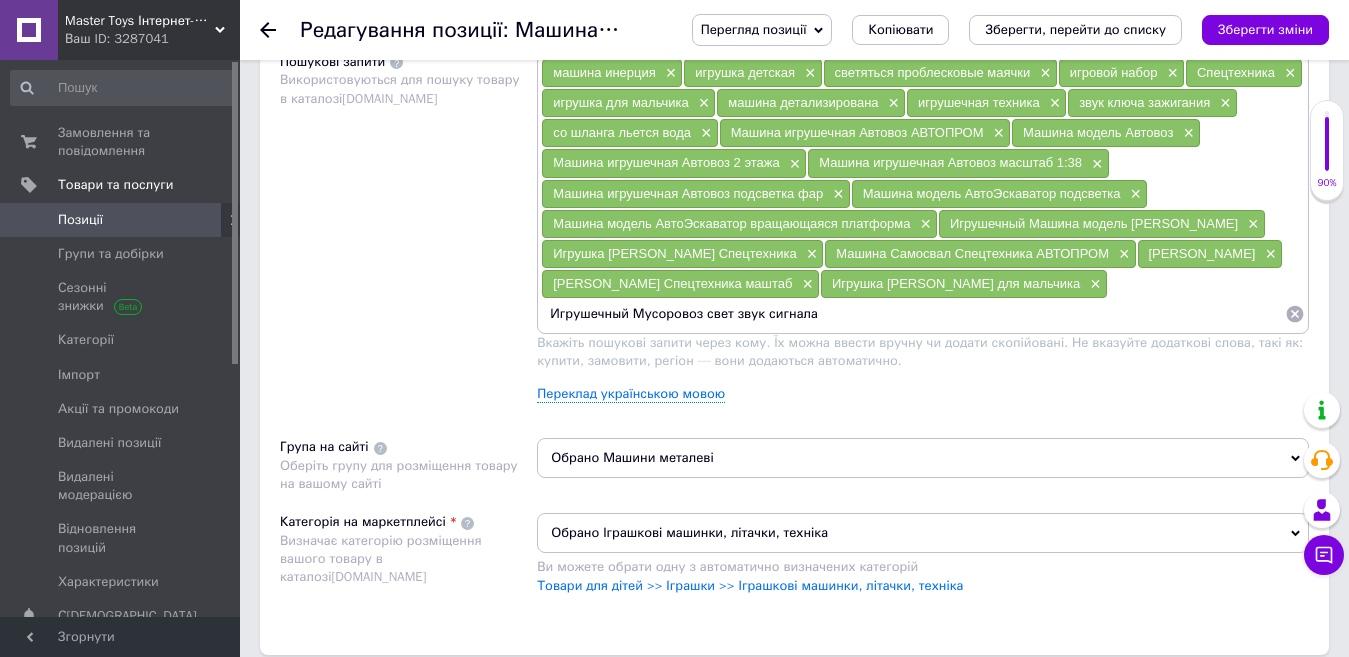 drag, startPoint x: 992, startPoint y: 316, endPoint x: 849, endPoint y: 317, distance: 143.0035 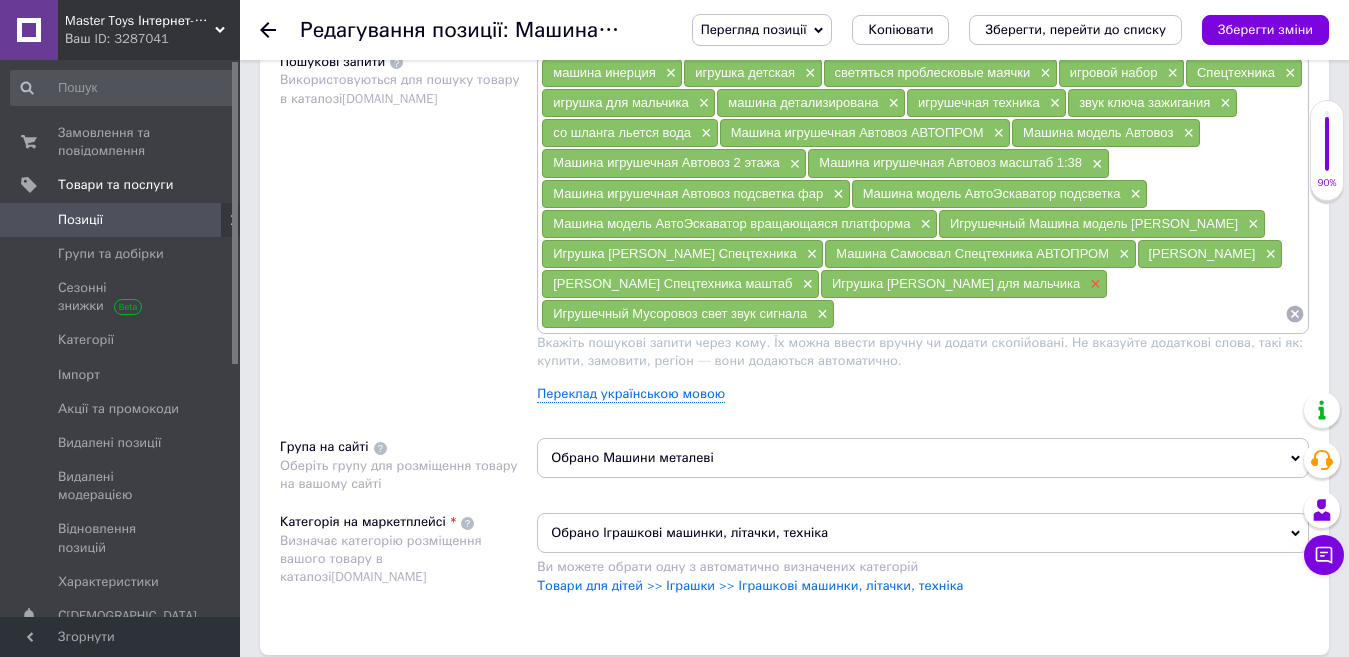 click on "×" at bounding box center [1093, 284] 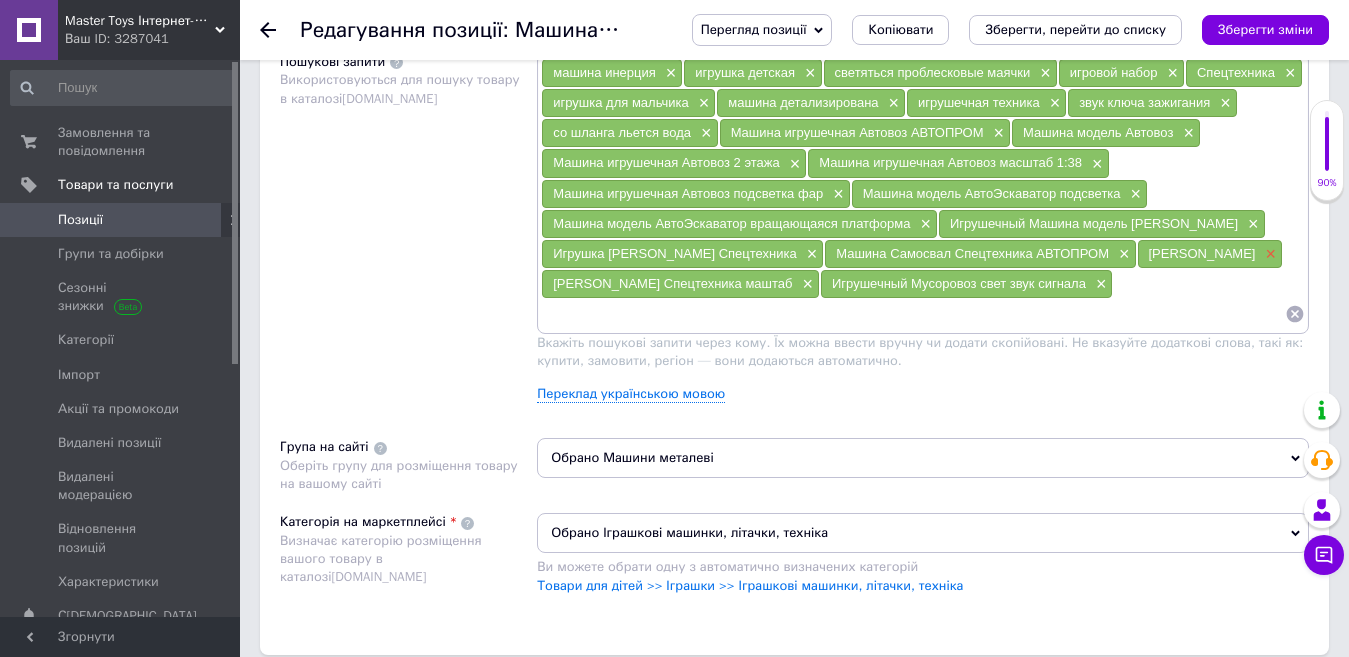 click on "×" at bounding box center (1268, 254) 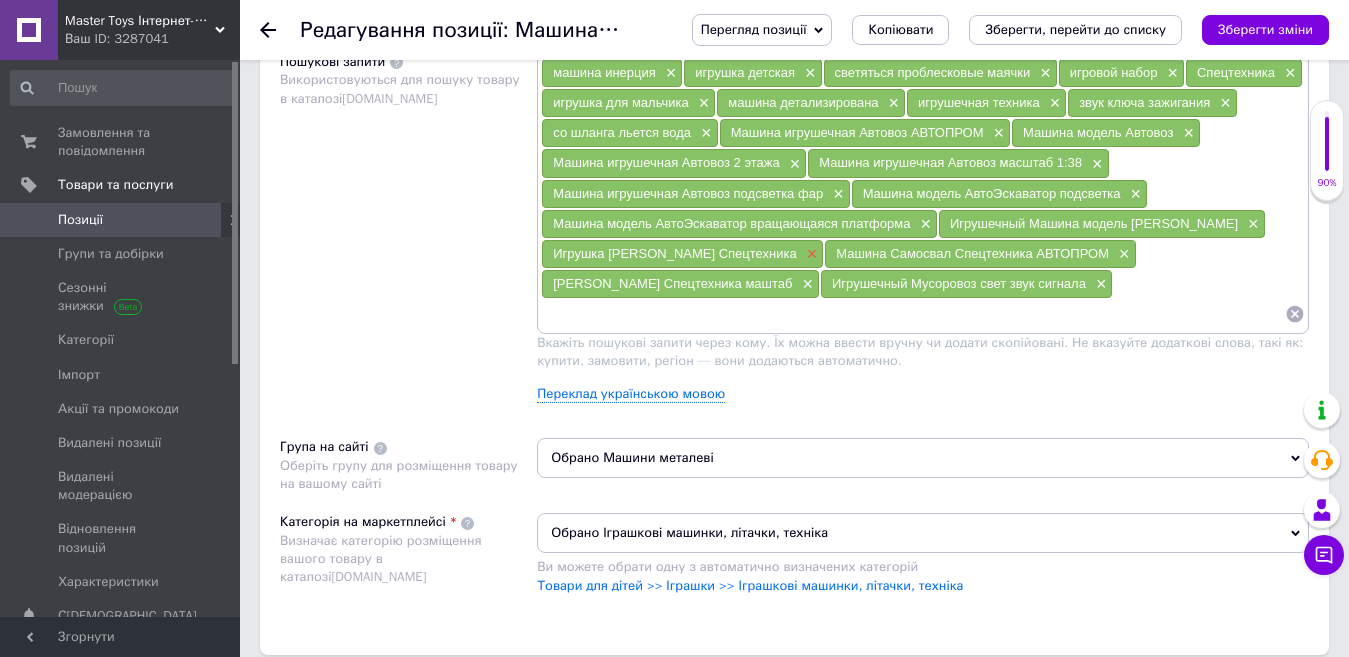 click on "×" at bounding box center (810, 254) 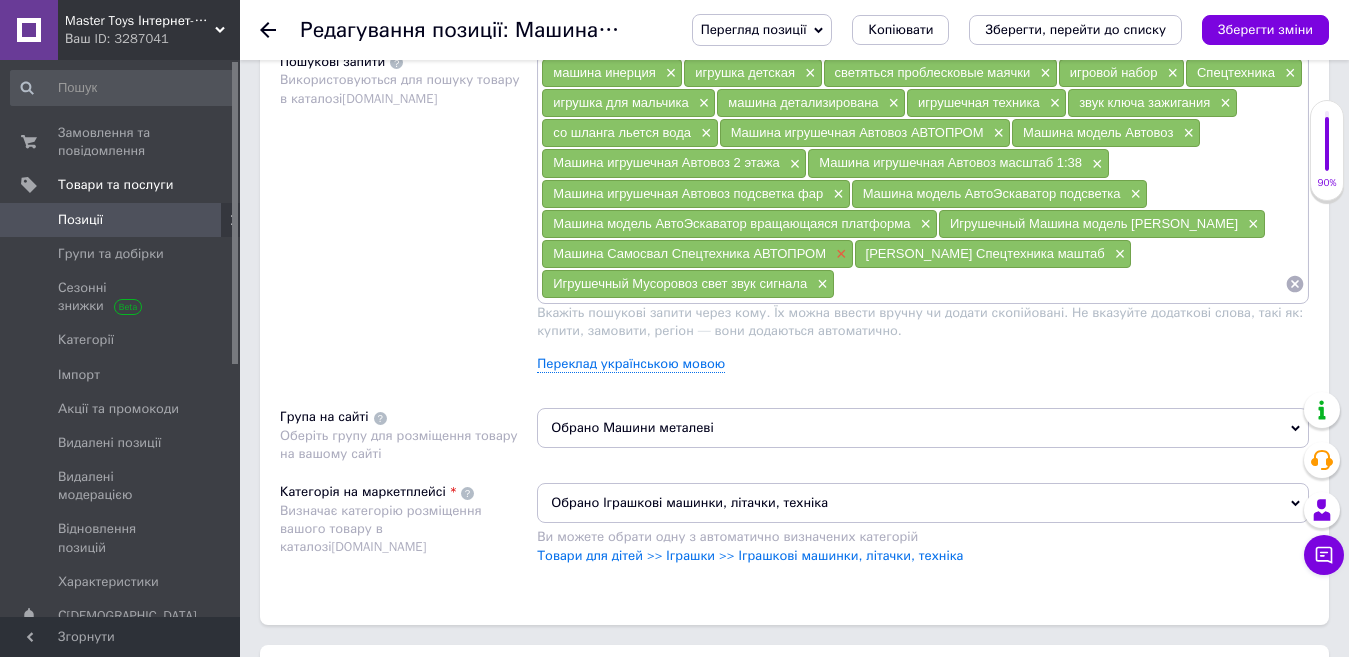 click on "×" at bounding box center [839, 254] 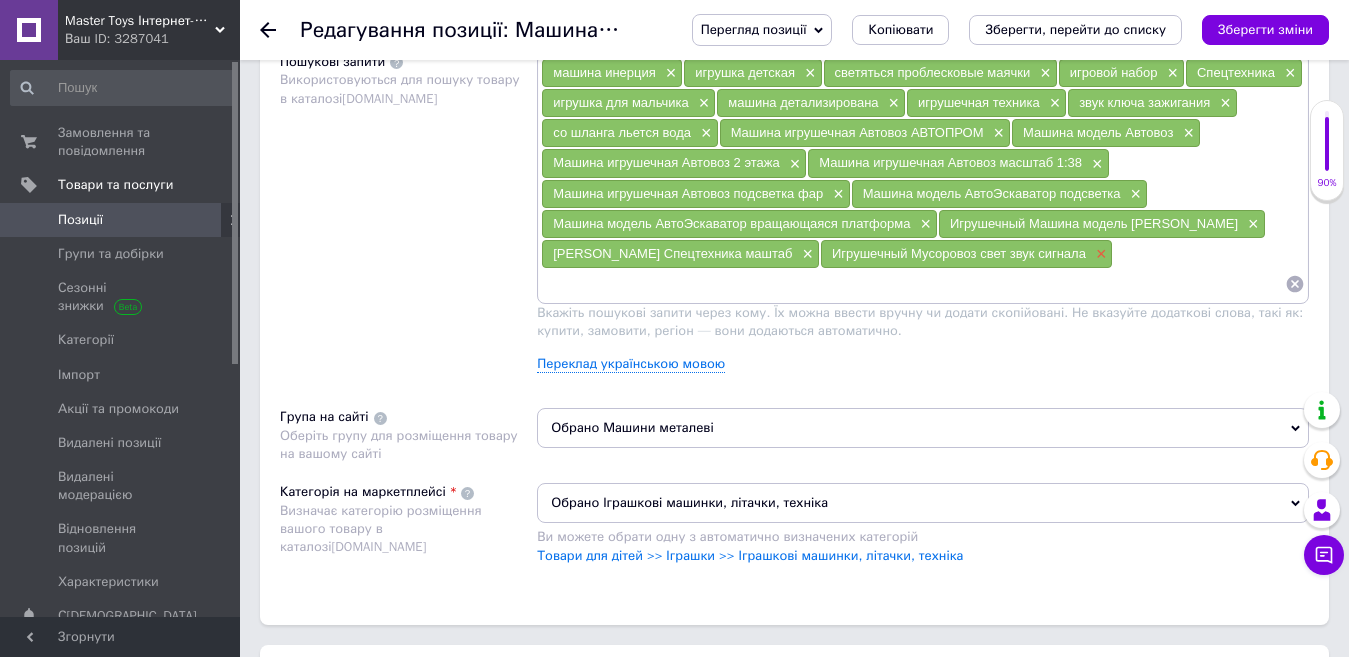 click on "×" at bounding box center [1099, 254] 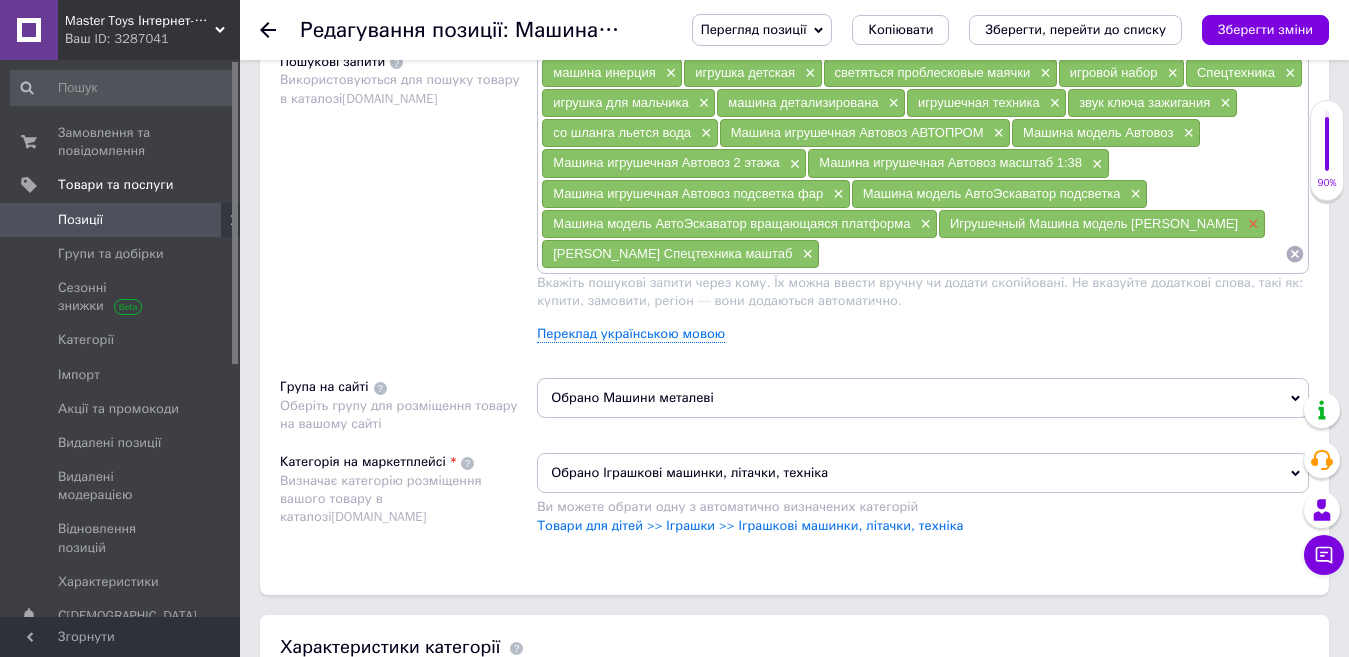 click on "×" at bounding box center [1251, 224] 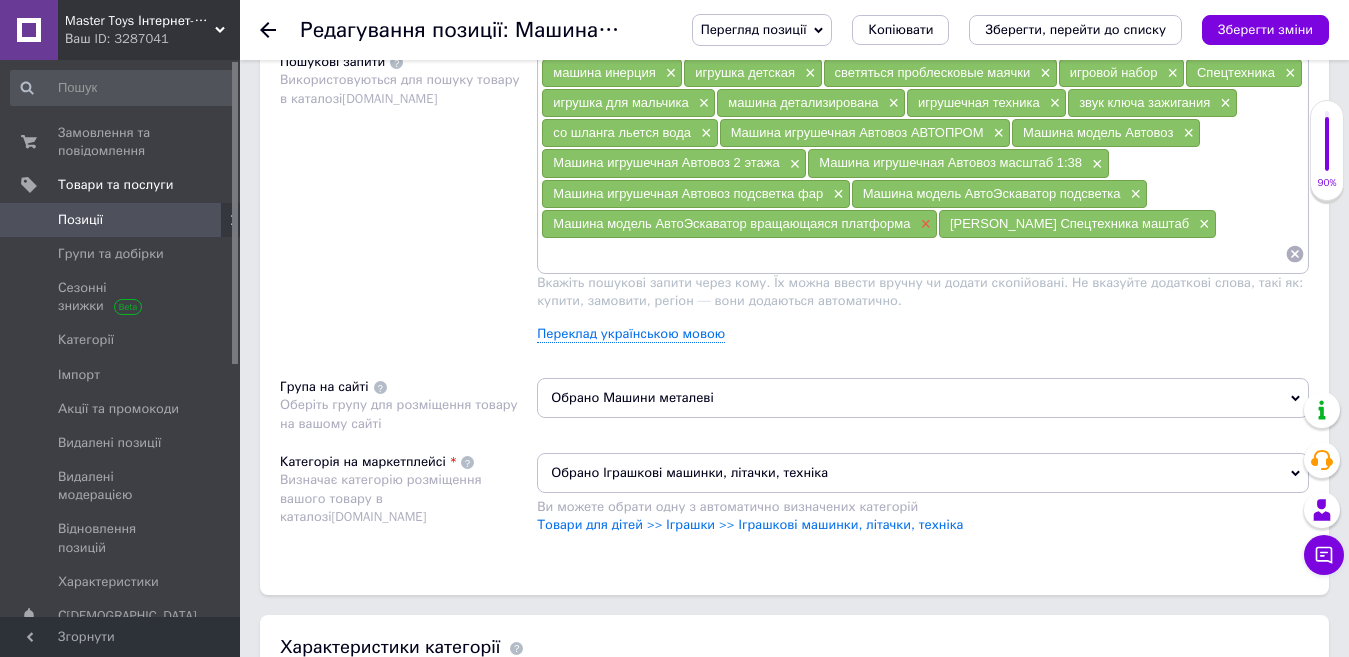 click on "×" at bounding box center (923, 224) 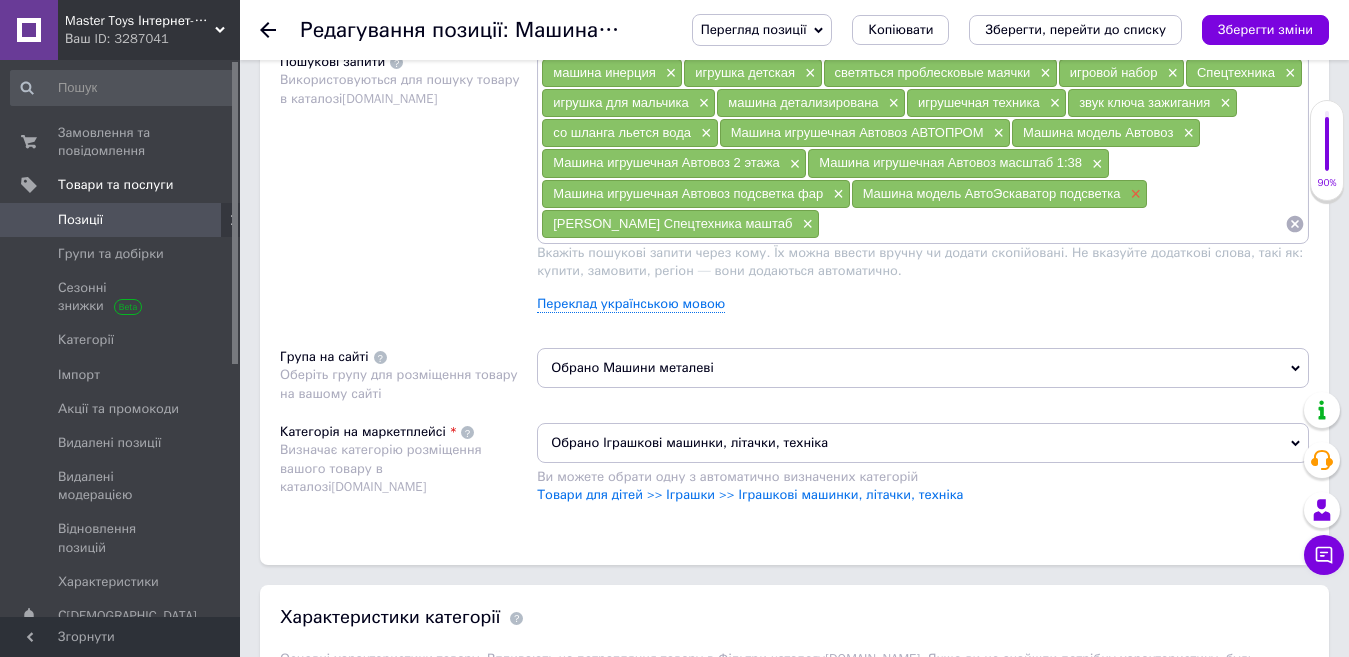 click on "×" at bounding box center (1134, 194) 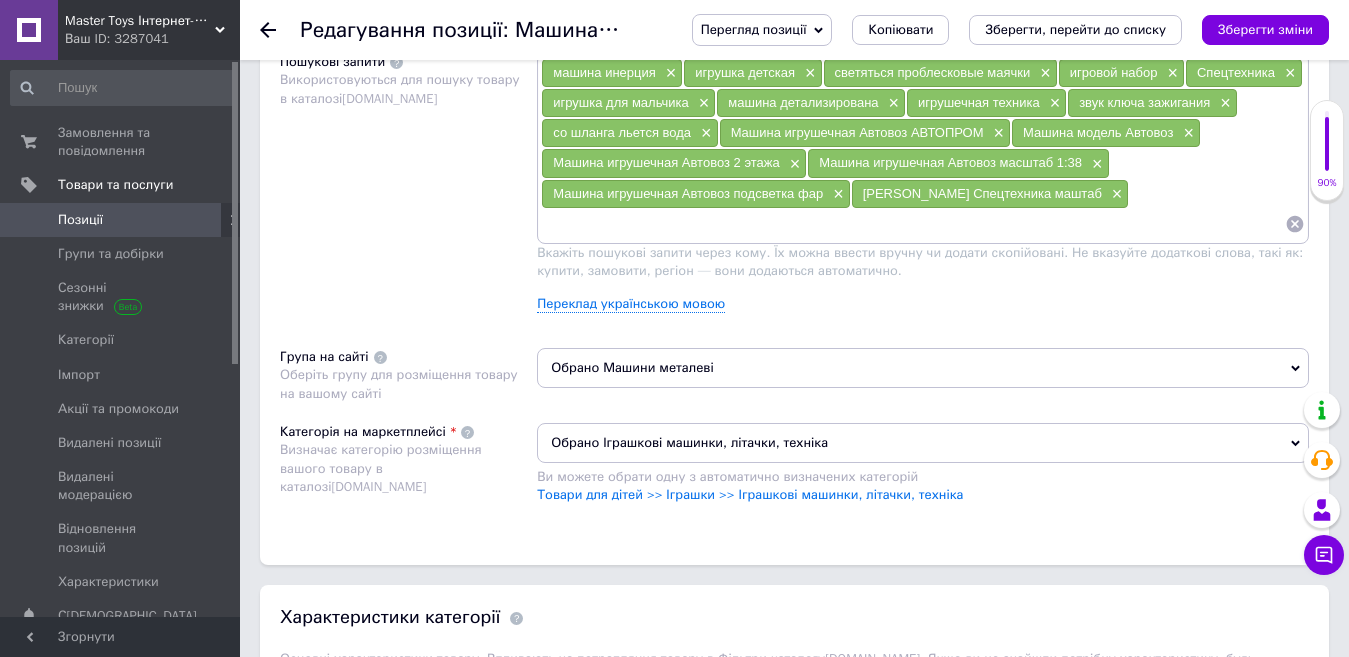click at bounding box center (913, 224) 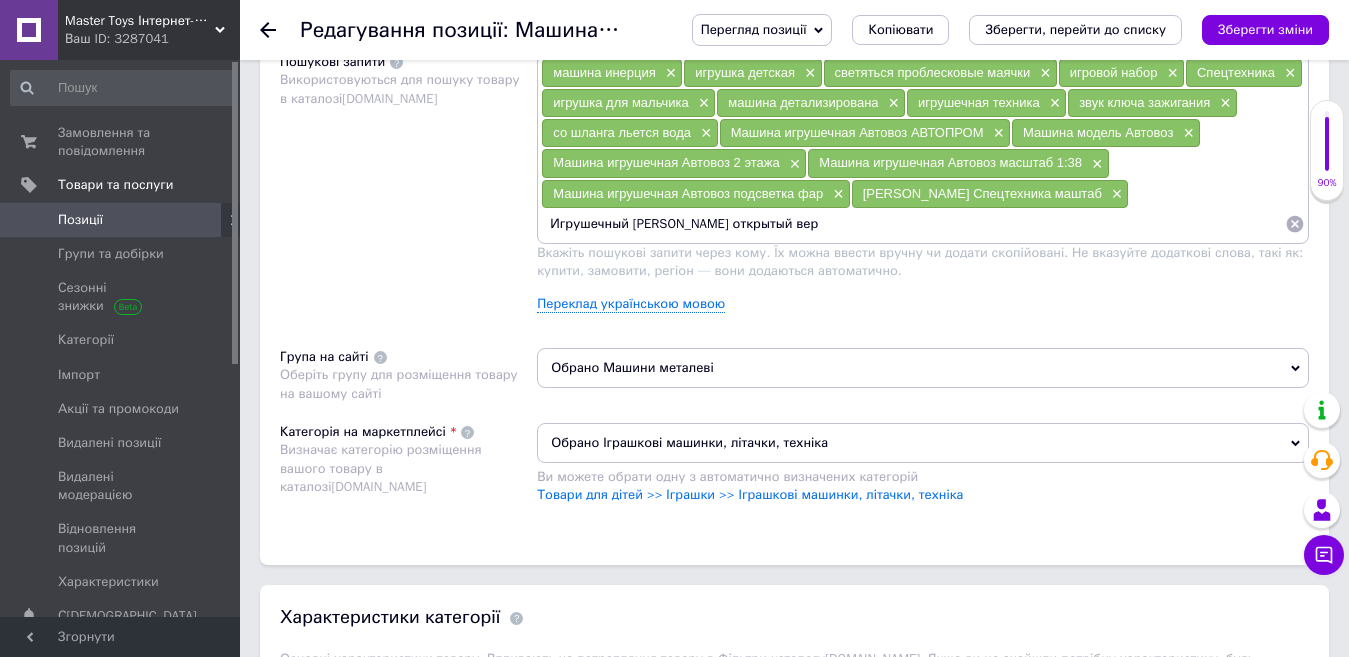 type on "Игрушечный [PERSON_NAME] открытый верх" 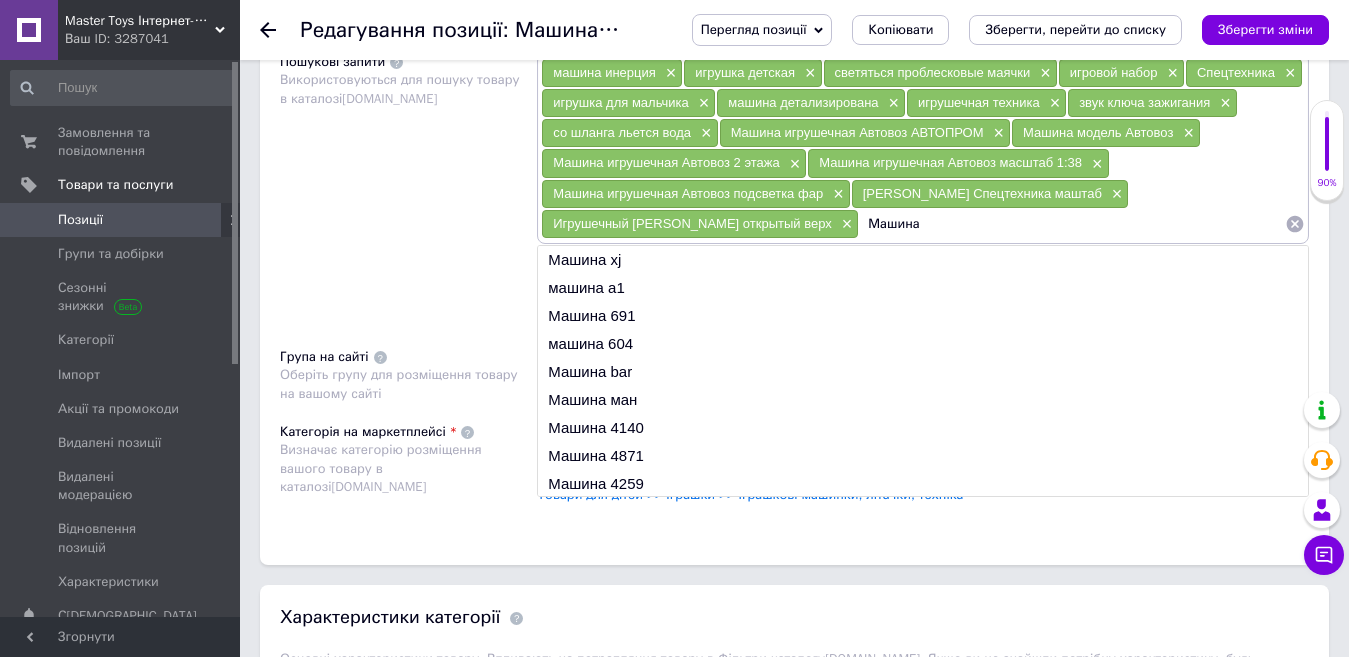 paste on "Игрушечный Мусоровоз" 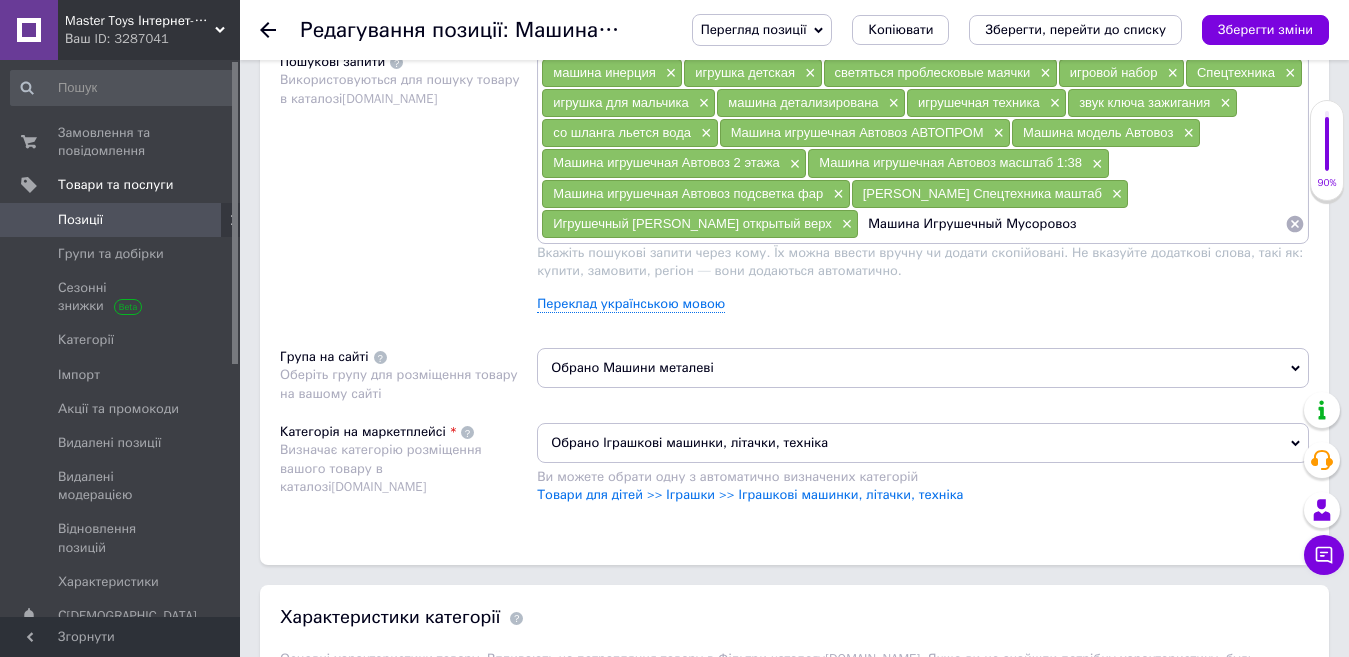 drag, startPoint x: 964, startPoint y: 225, endPoint x: 883, endPoint y: 223, distance: 81.02469 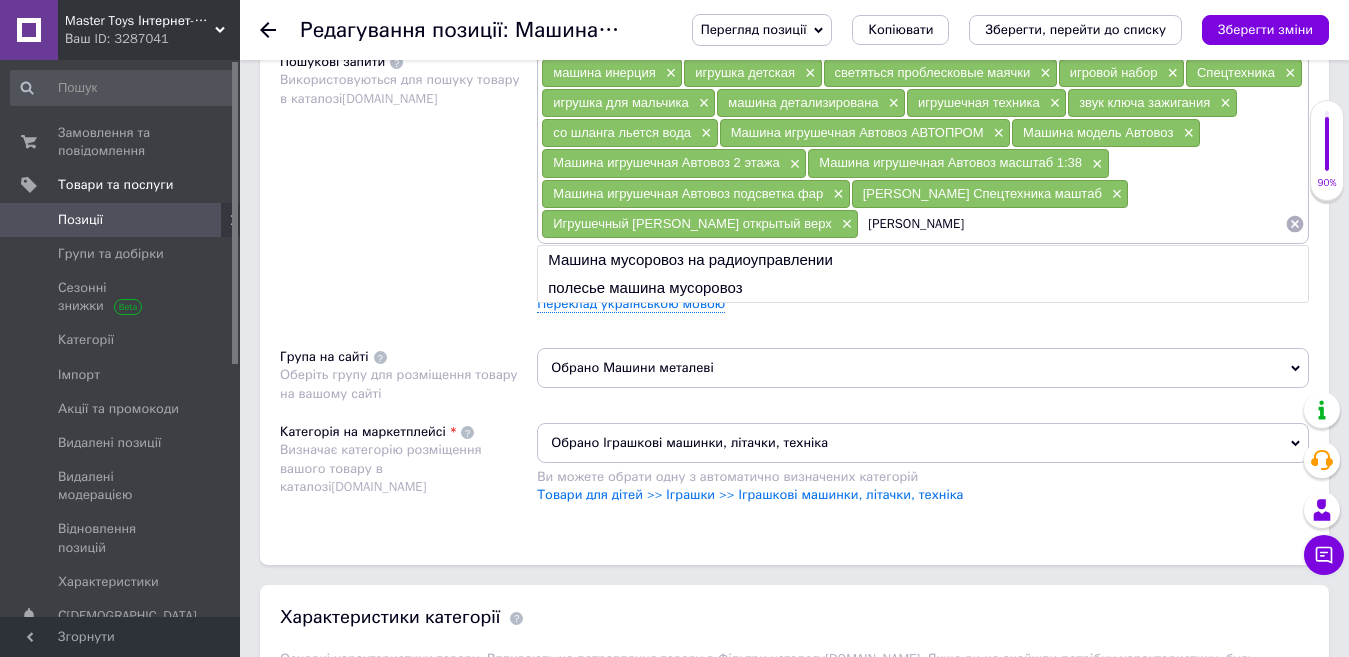 click on "[PERSON_NAME]" at bounding box center [1072, 224] 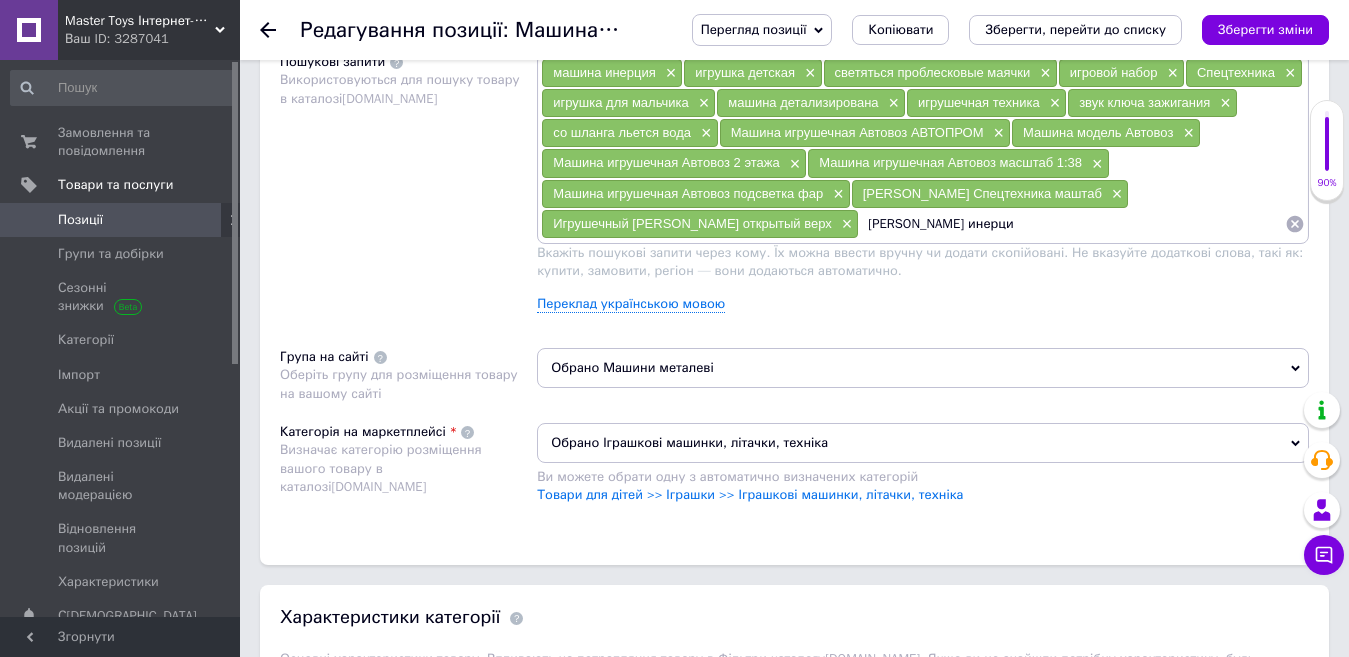 type on "[PERSON_NAME] инерция" 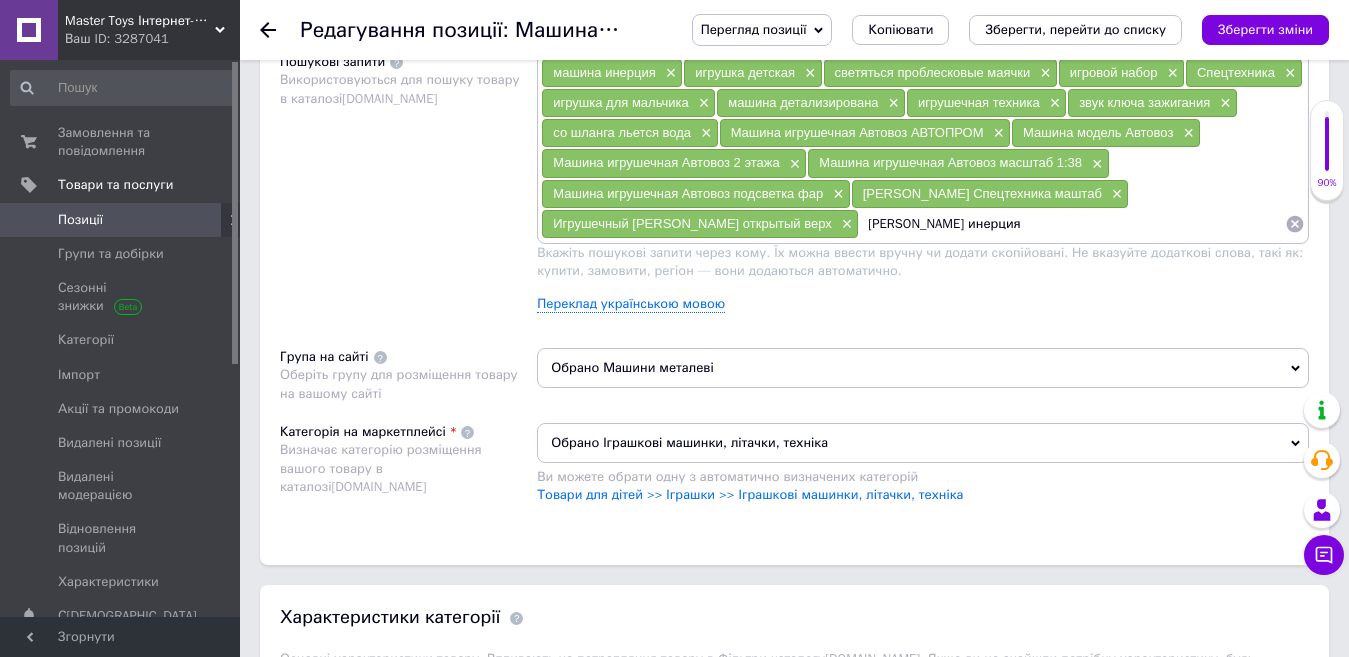 click on "[PERSON_NAME] инерция" at bounding box center (1072, 224) 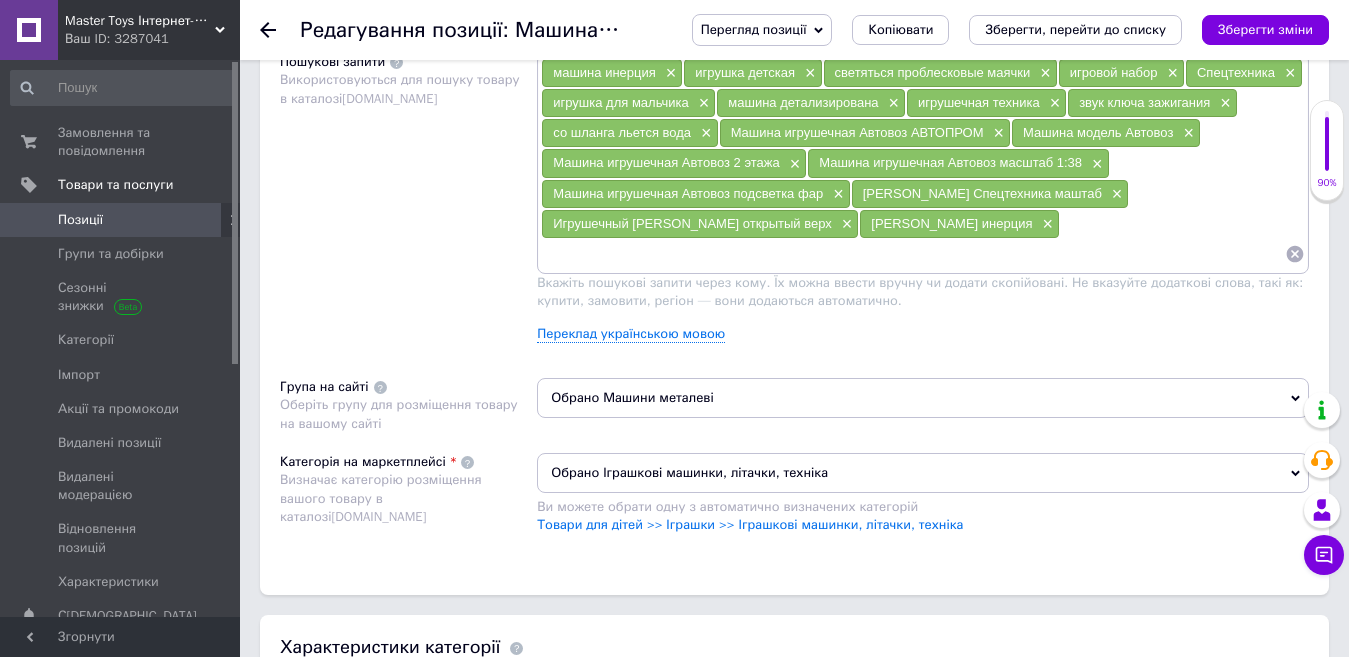 click at bounding box center (913, 254) 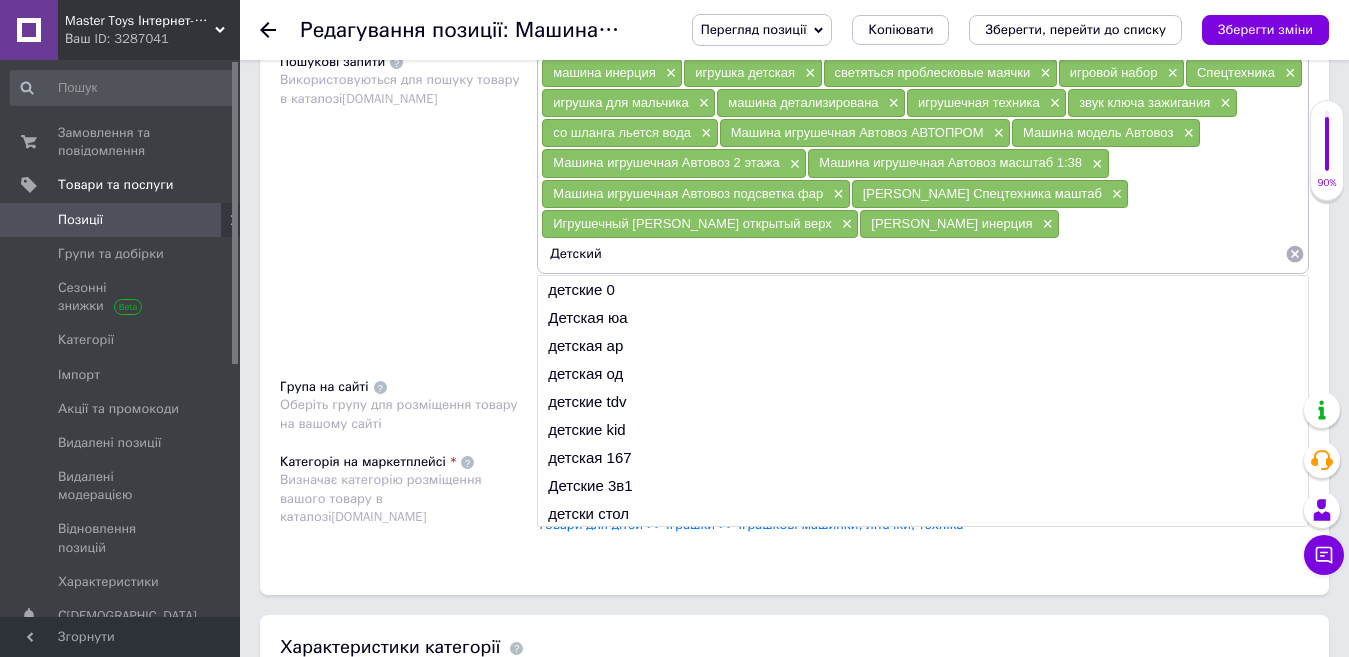 paste on "[PERSON_NAME] инерция" 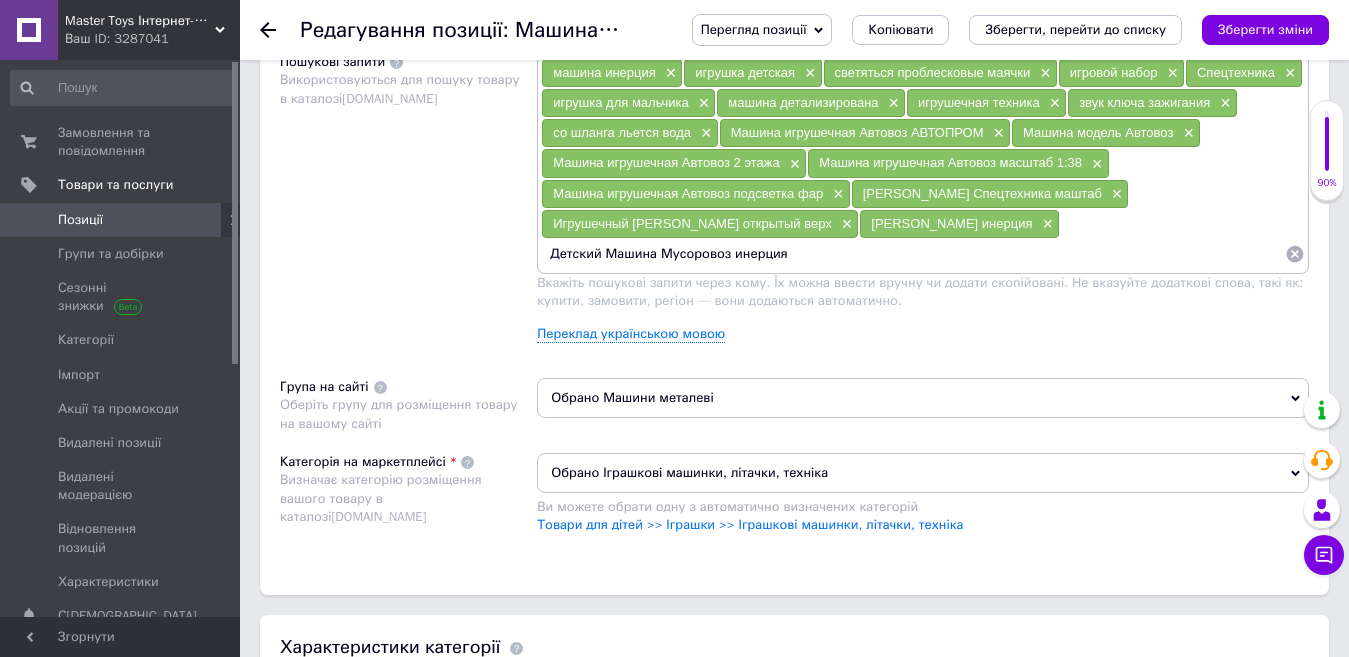 drag, startPoint x: 596, startPoint y: 254, endPoint x: 584, endPoint y: 256, distance: 12.165525 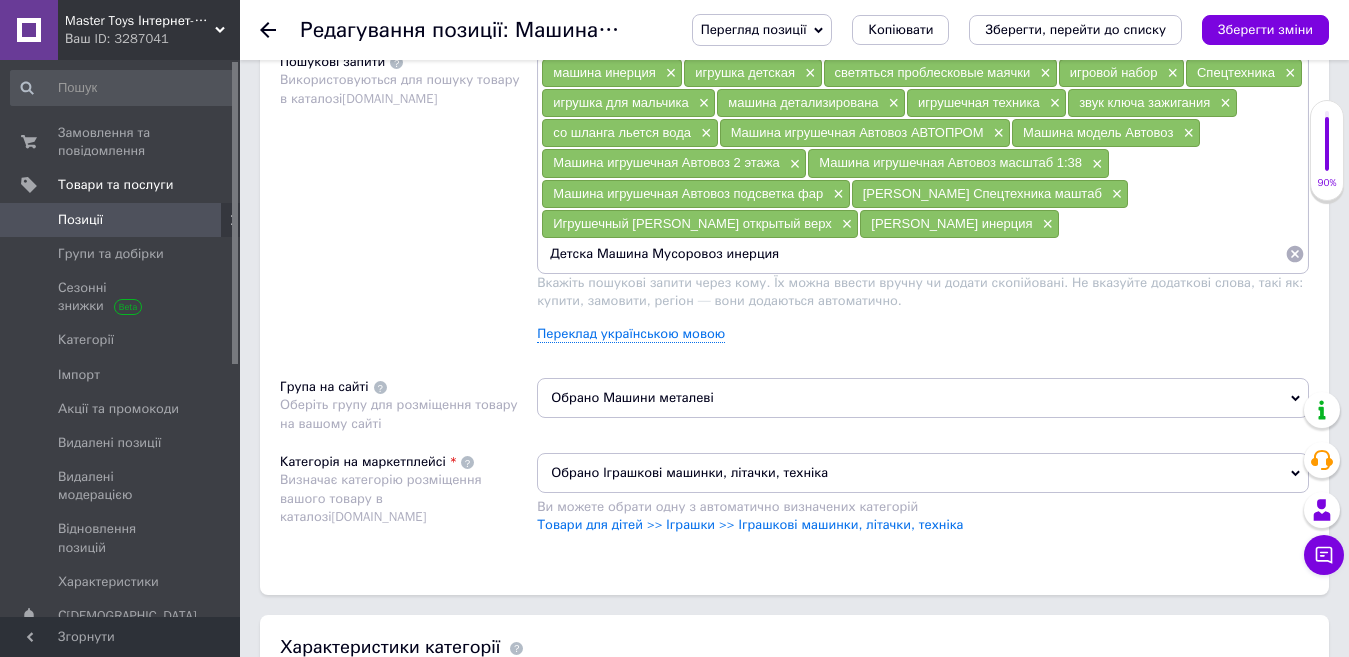 type on "Детская Машина Мусоровоз инерция" 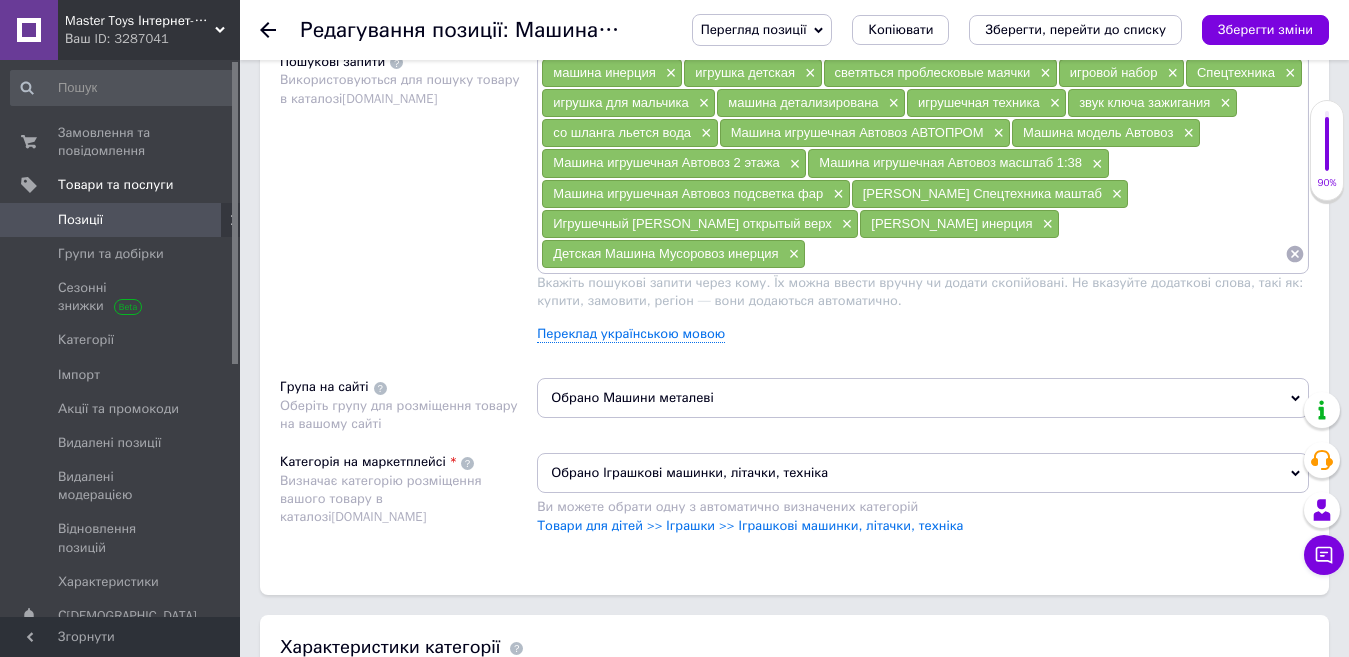 click at bounding box center [1045, 254] 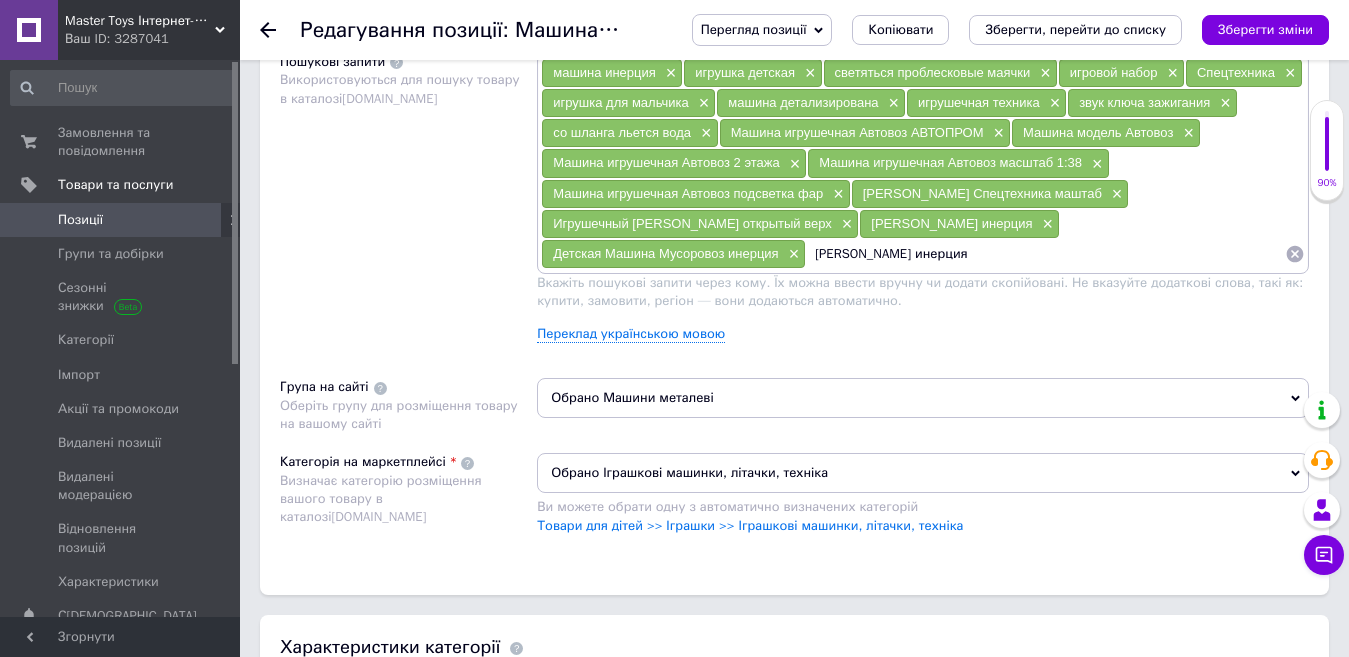 drag, startPoint x: 675, startPoint y: 259, endPoint x: 1061, endPoint y: 330, distance: 392.47546 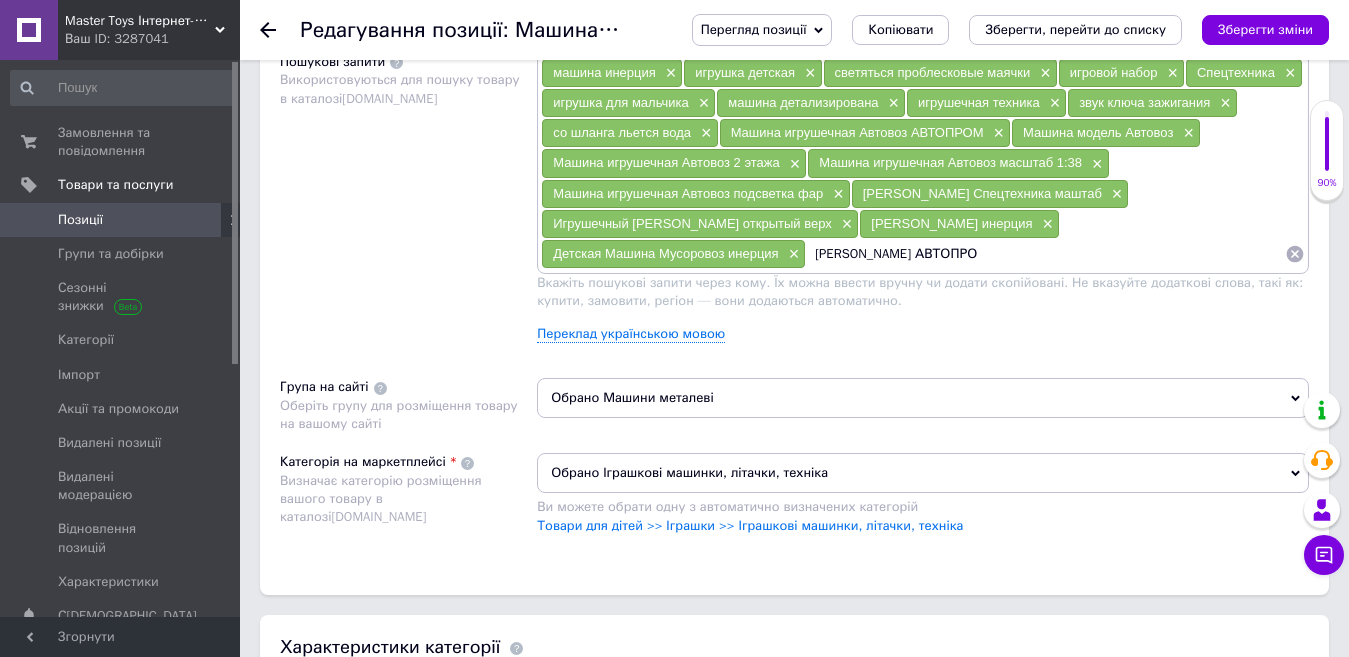 type on "[PERSON_NAME] АВТОПРОМ" 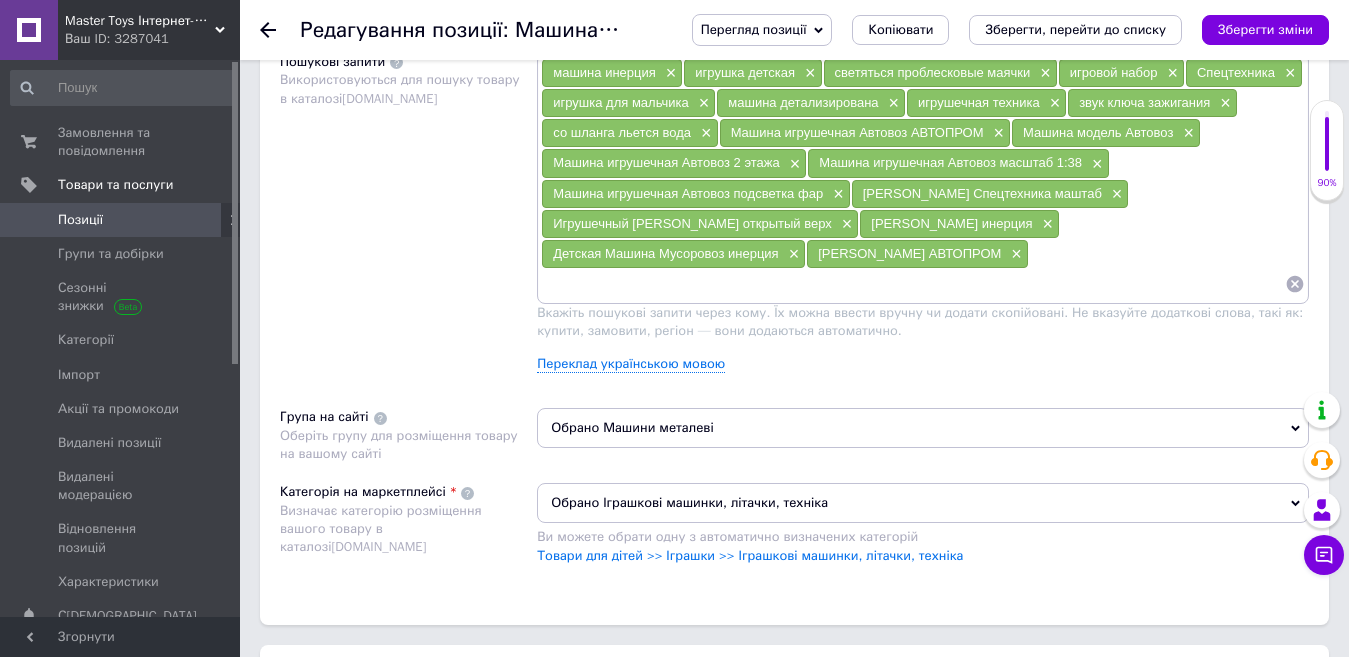 click at bounding box center [913, 284] 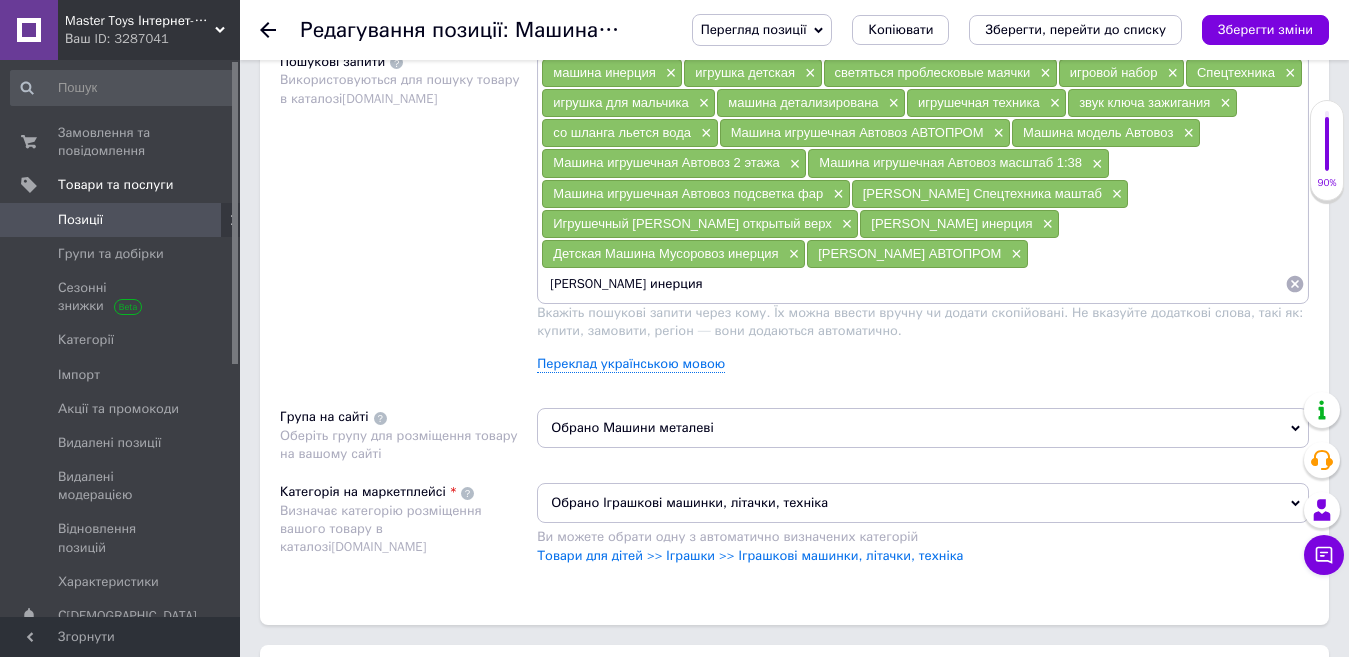 drag, startPoint x: 911, startPoint y: 257, endPoint x: 1201, endPoint y: 315, distance: 295.74313 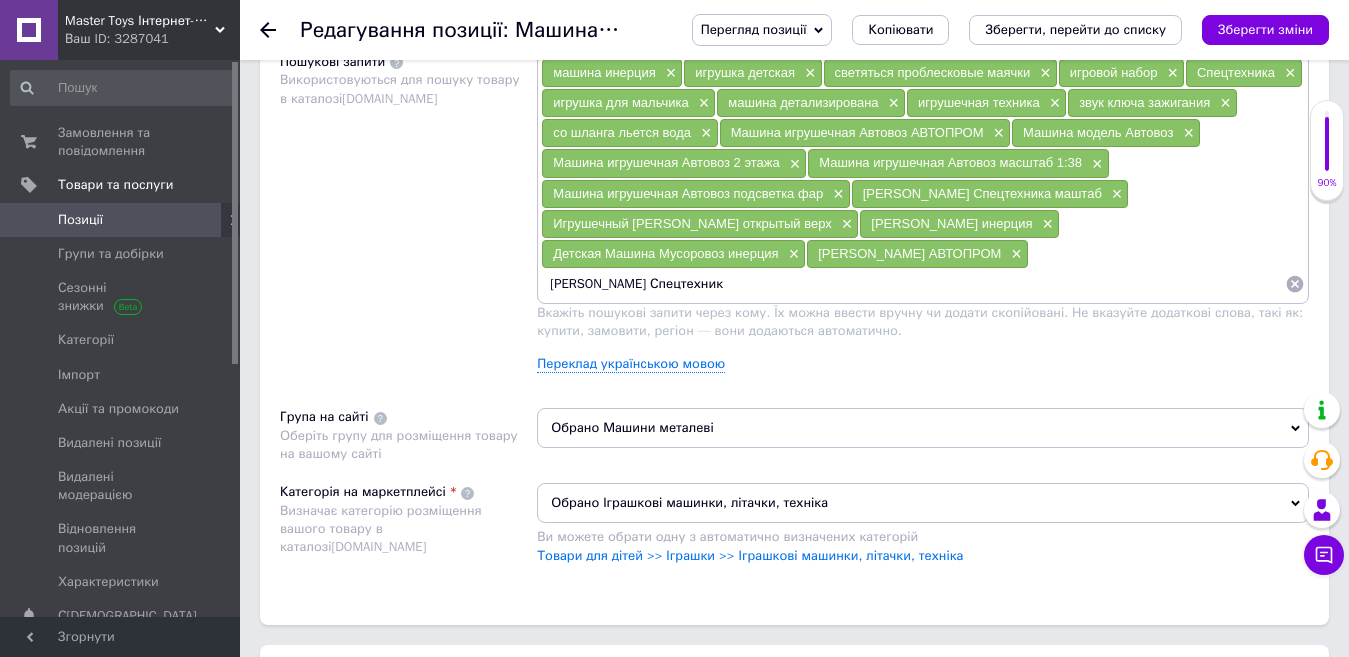 type on "[PERSON_NAME] Спецтехника" 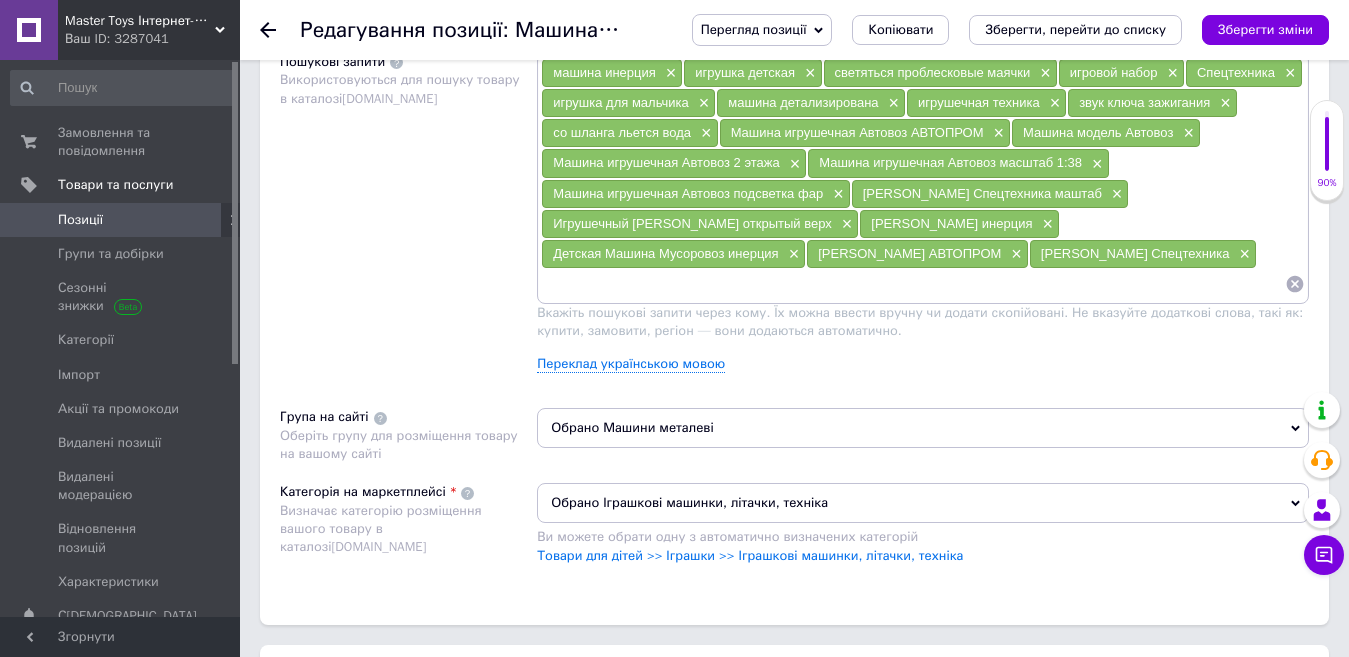click at bounding box center [913, 284] 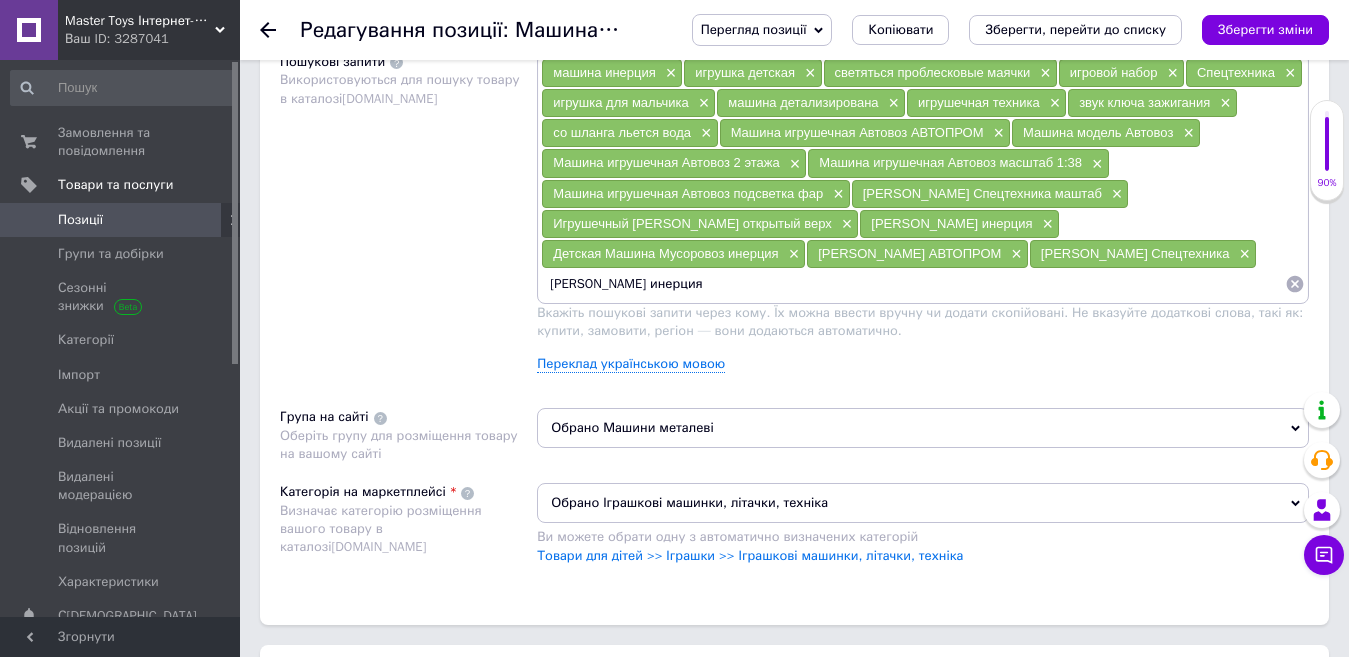 drag, startPoint x: 673, startPoint y: 280, endPoint x: 956, endPoint y: 372, distance: 297.57855 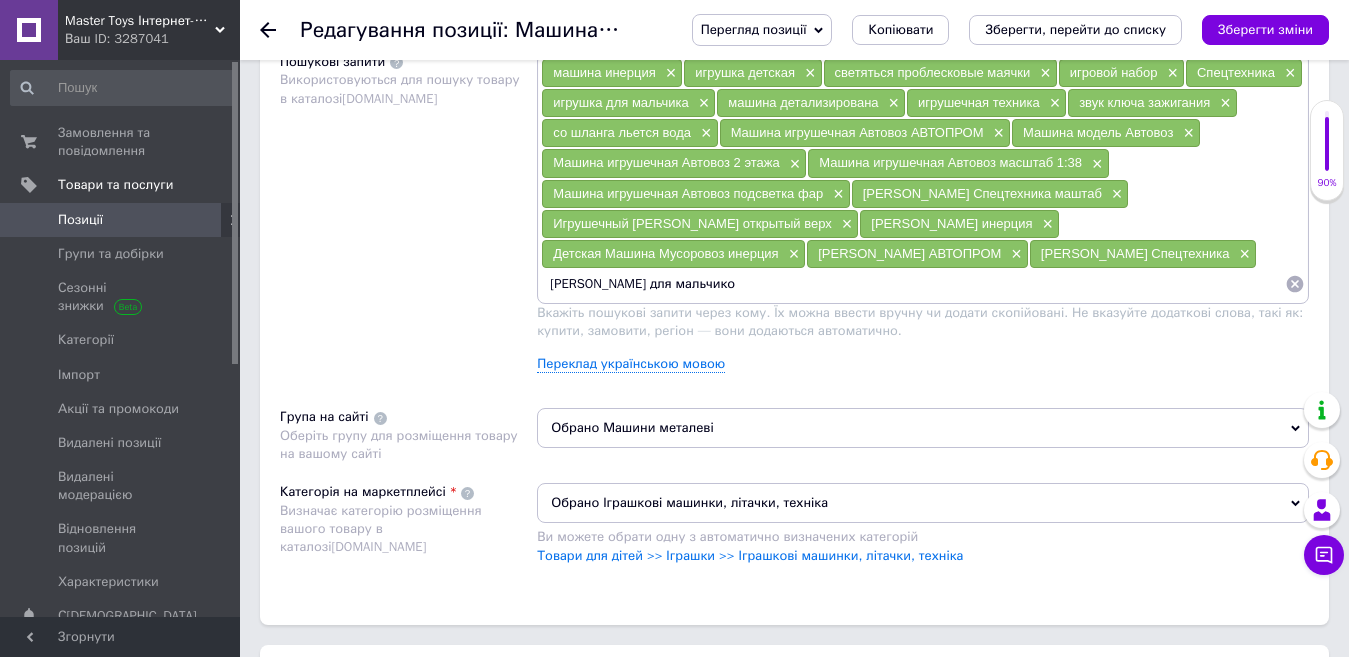 type on "[PERSON_NAME] для мальчиков" 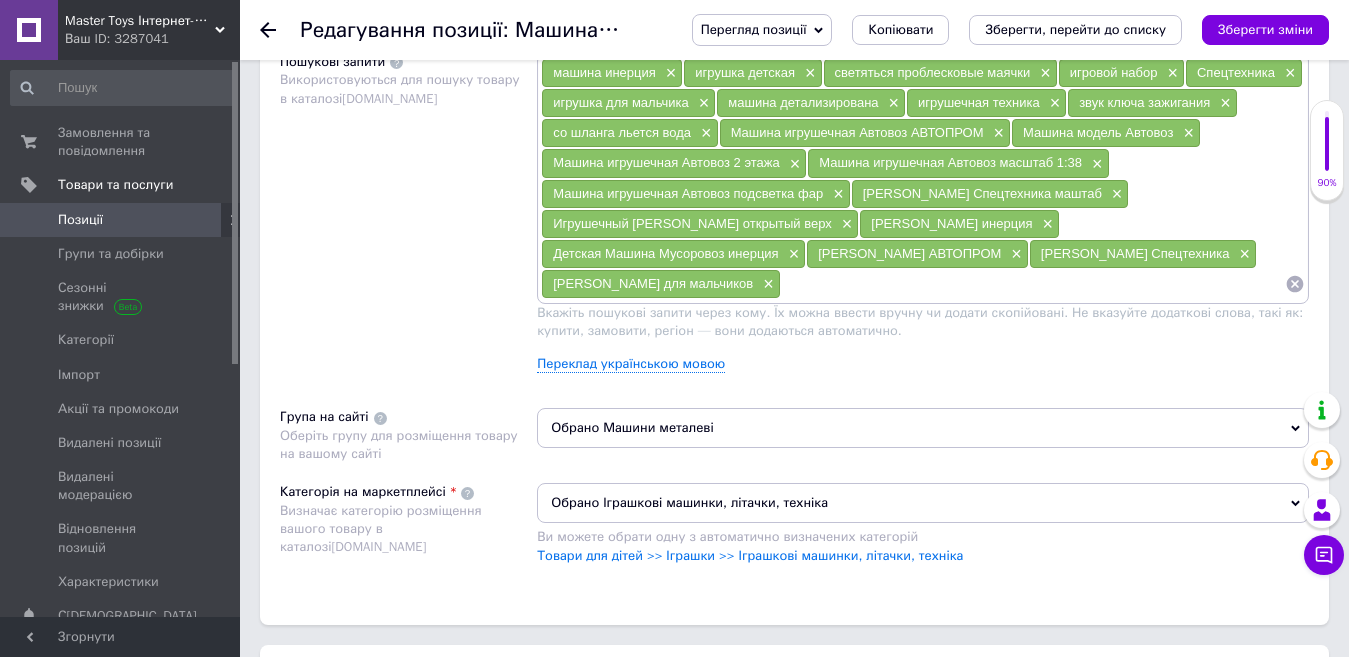 paste on "[PERSON_NAME] инерция" 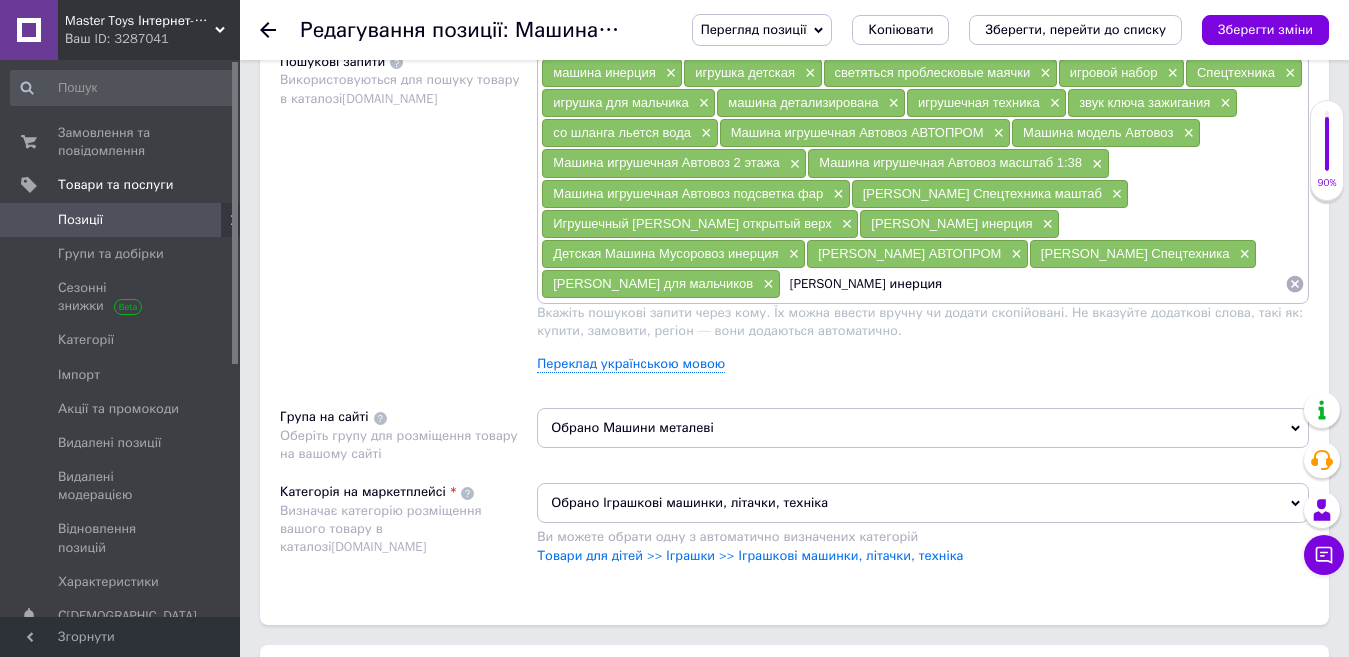 drag, startPoint x: 978, startPoint y: 284, endPoint x: 1141, endPoint y: 324, distance: 167.83623 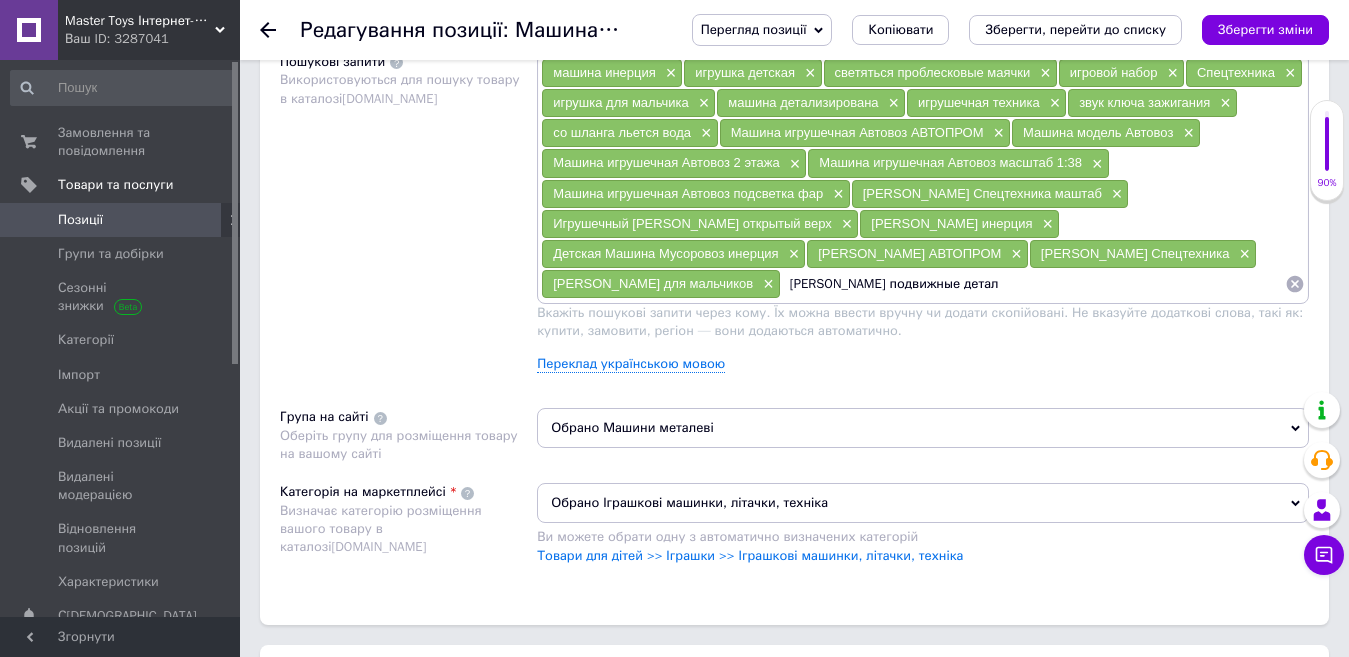 type on "[PERSON_NAME] подвижные детали" 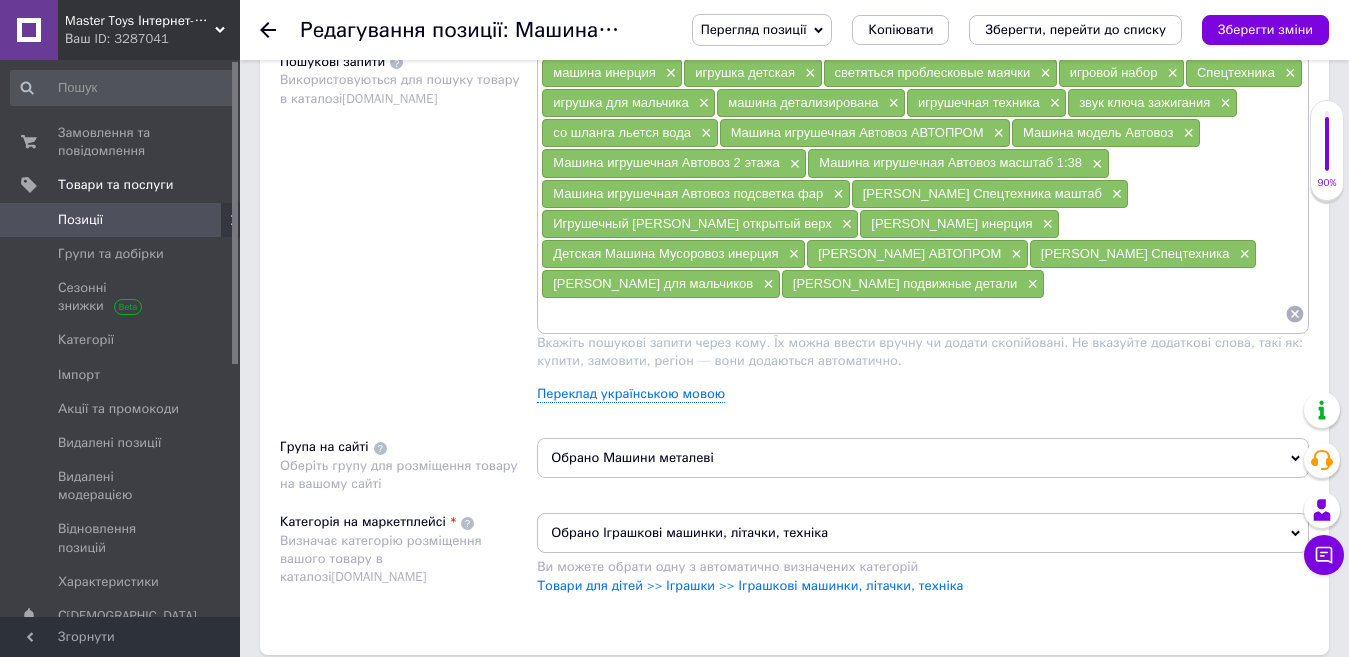 click at bounding box center (913, 314) 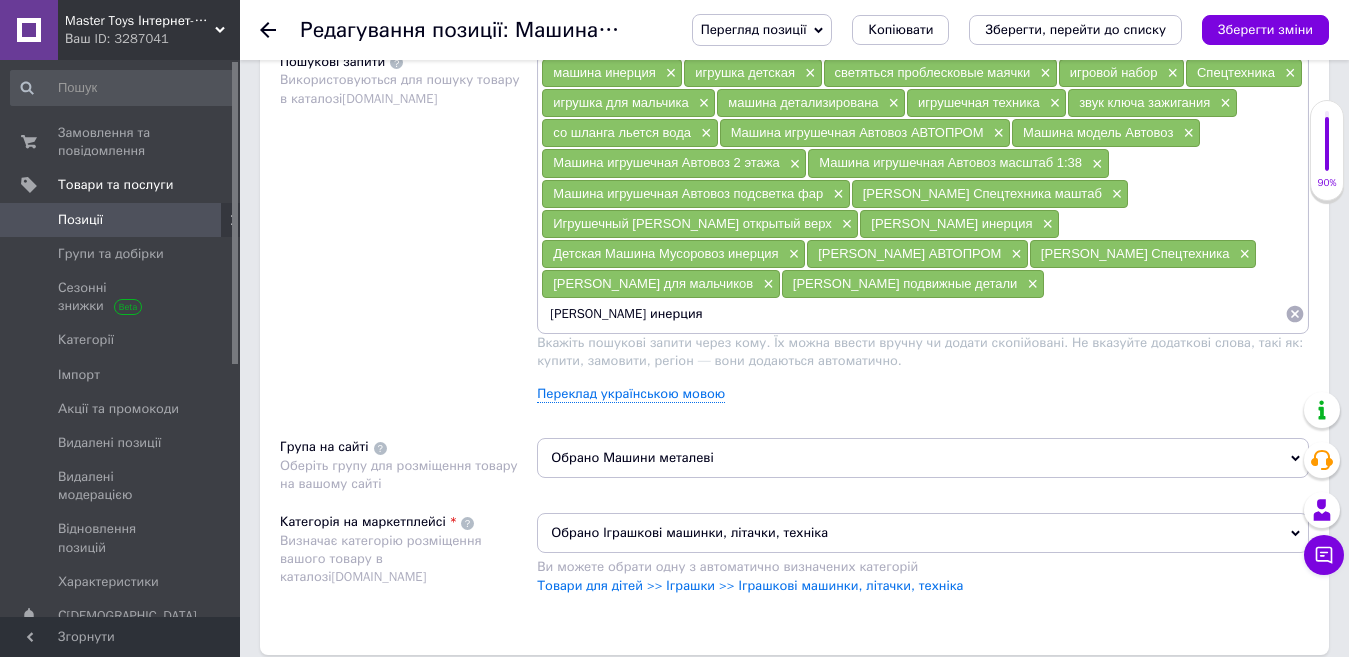 drag, startPoint x: 674, startPoint y: 313, endPoint x: 1020, endPoint y: 346, distance: 347.57013 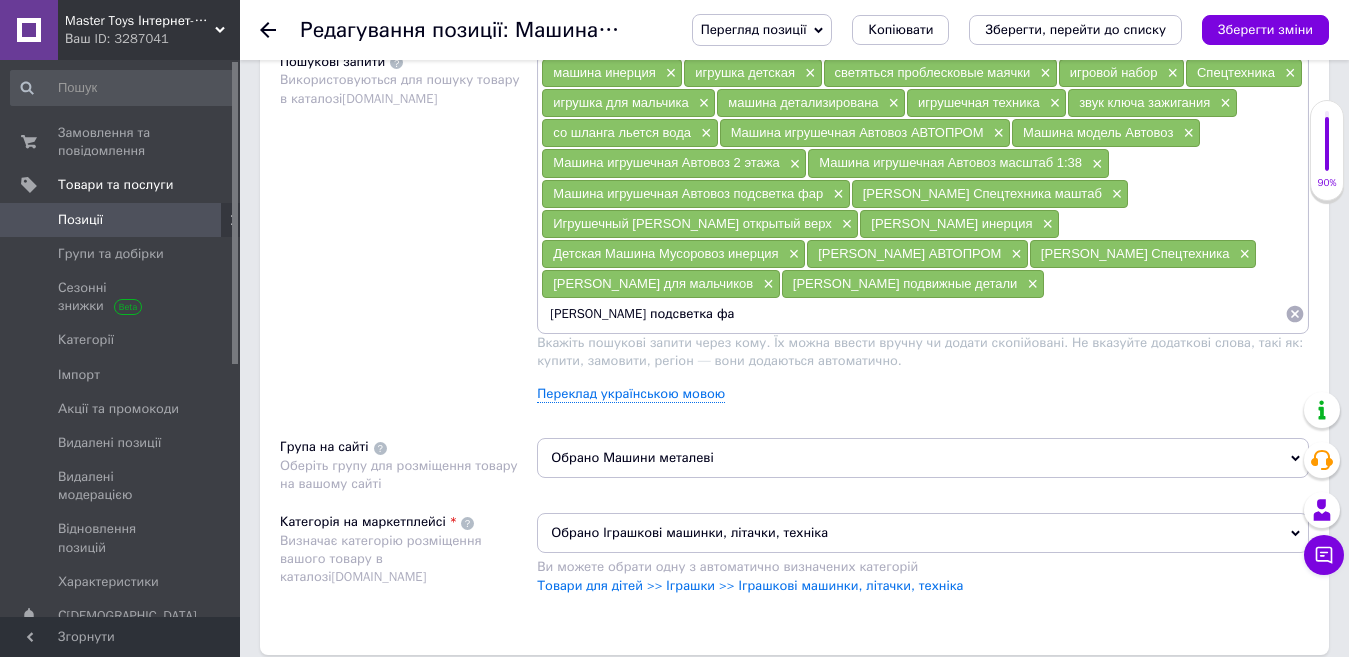 type on "[PERSON_NAME] подсветка фар" 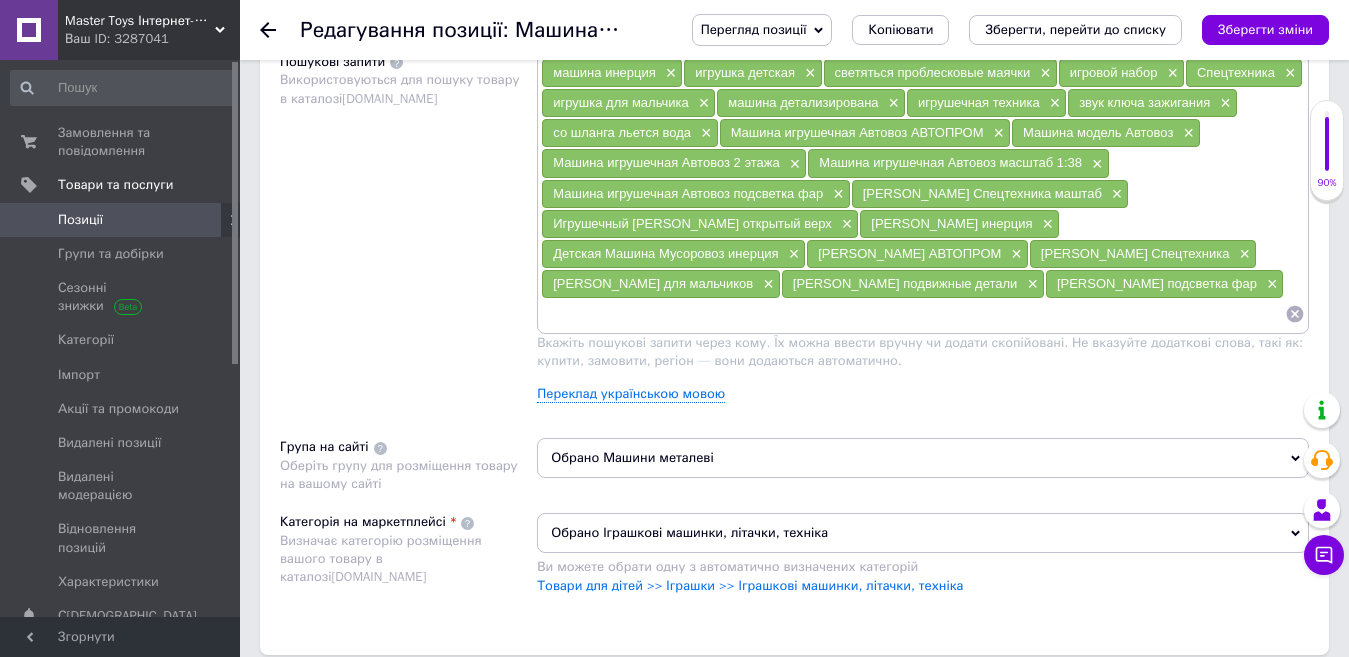 paste on "[PERSON_NAME] инерция" 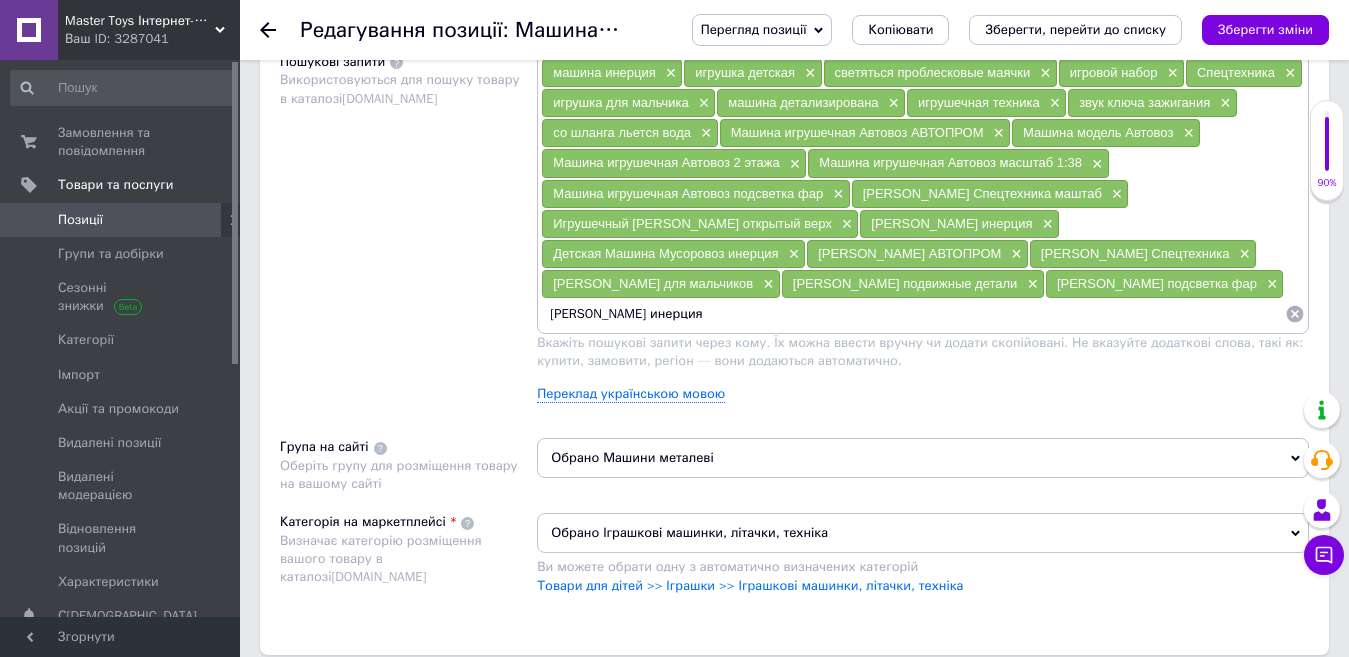 drag, startPoint x: 927, startPoint y: 316, endPoint x: 1265, endPoint y: 342, distance: 338.99854 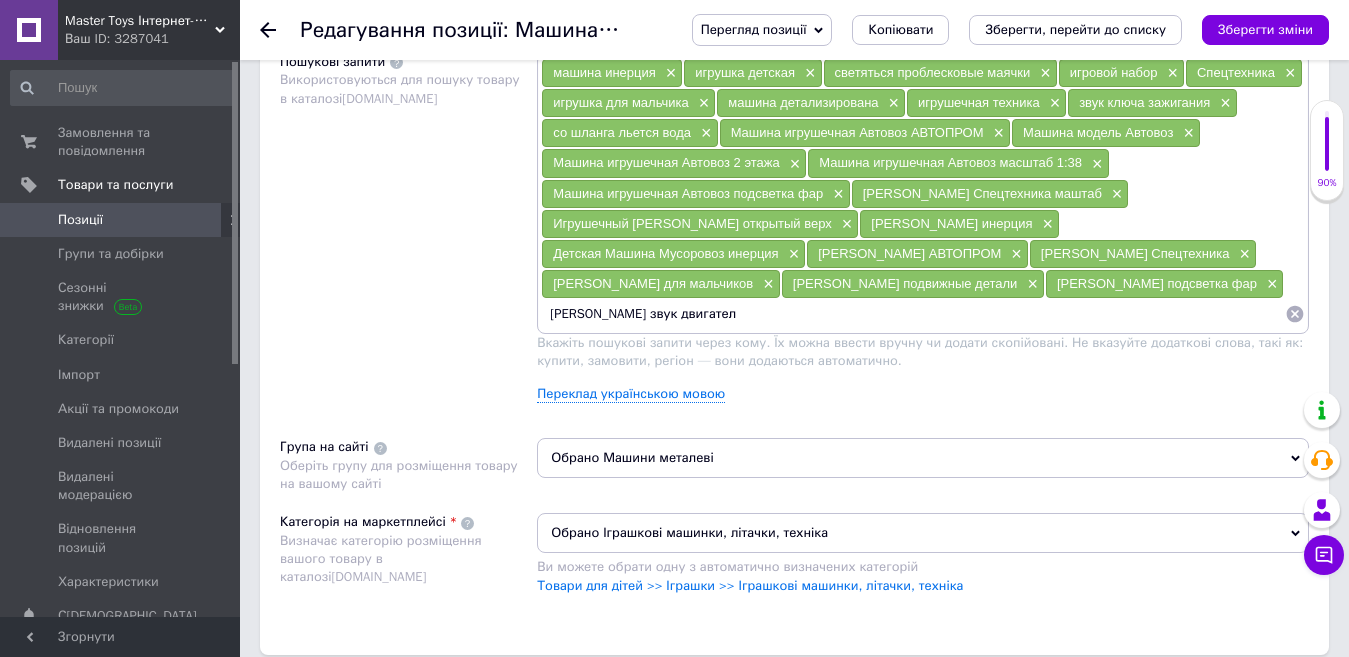 type on "[PERSON_NAME] звук двигателя" 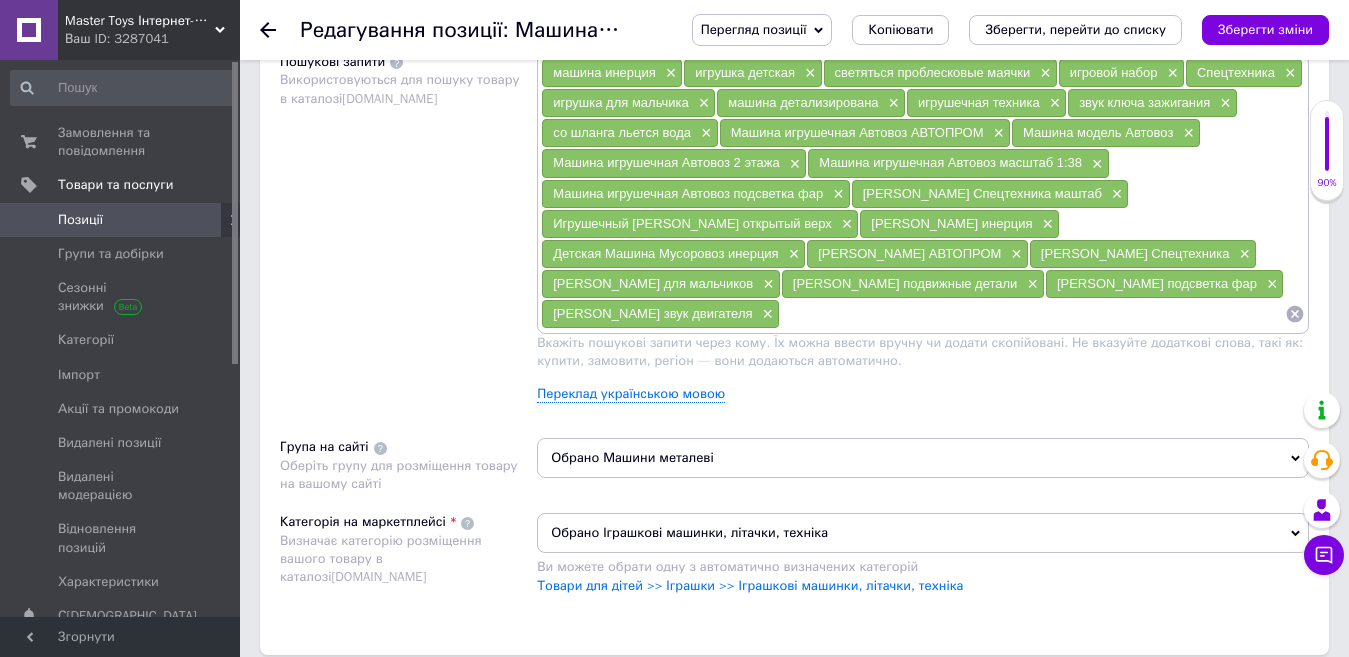 click at bounding box center (1032, 314) 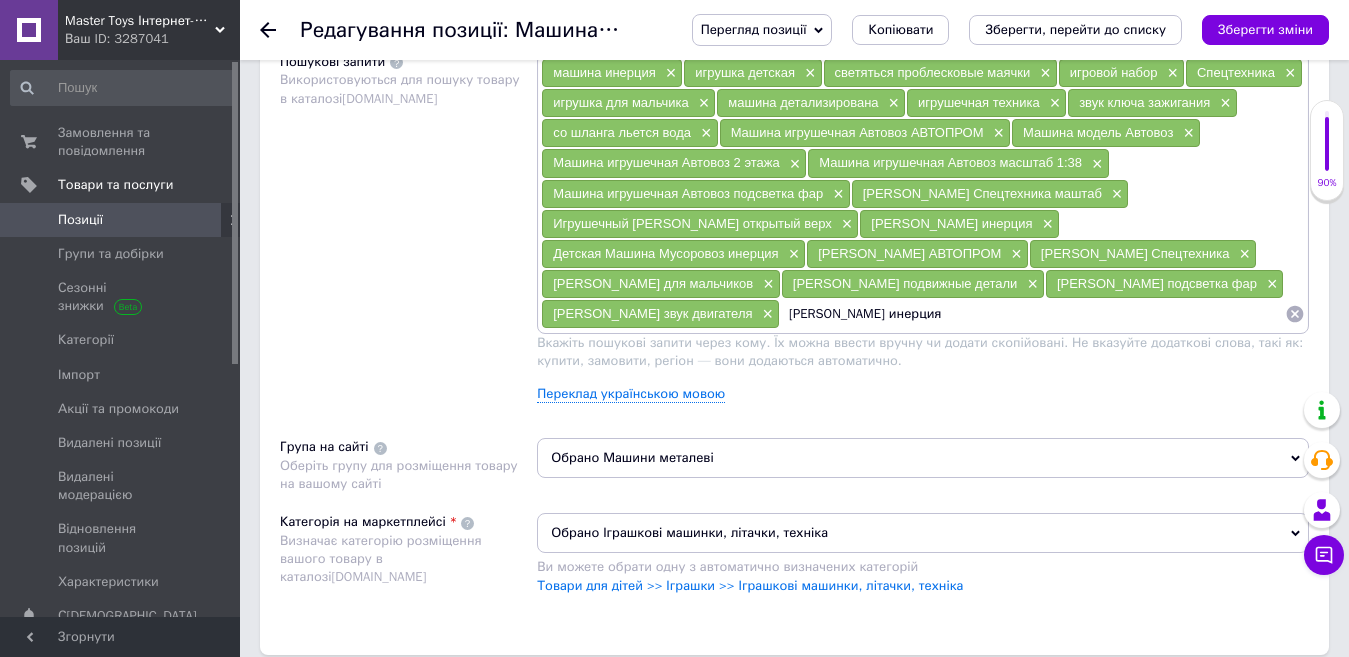 drag, startPoint x: 674, startPoint y: 344, endPoint x: 954, endPoint y: 396, distance: 284.78763 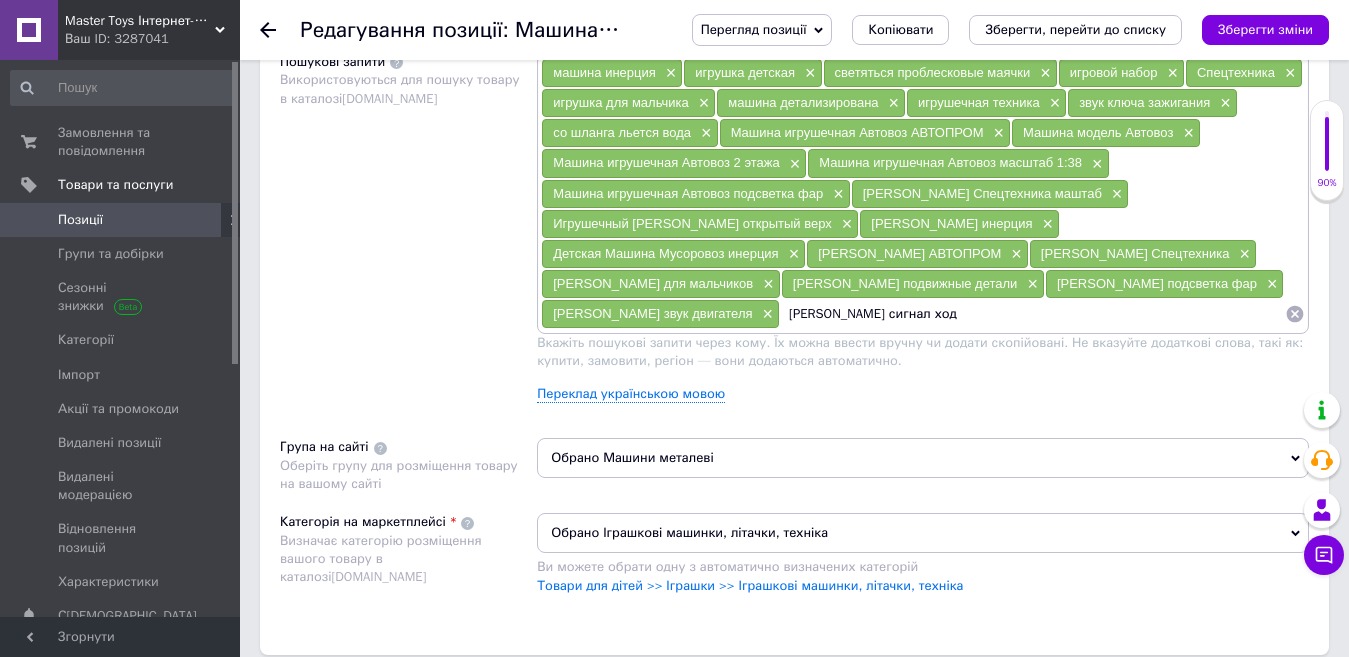 type on "[PERSON_NAME] сигнал хода" 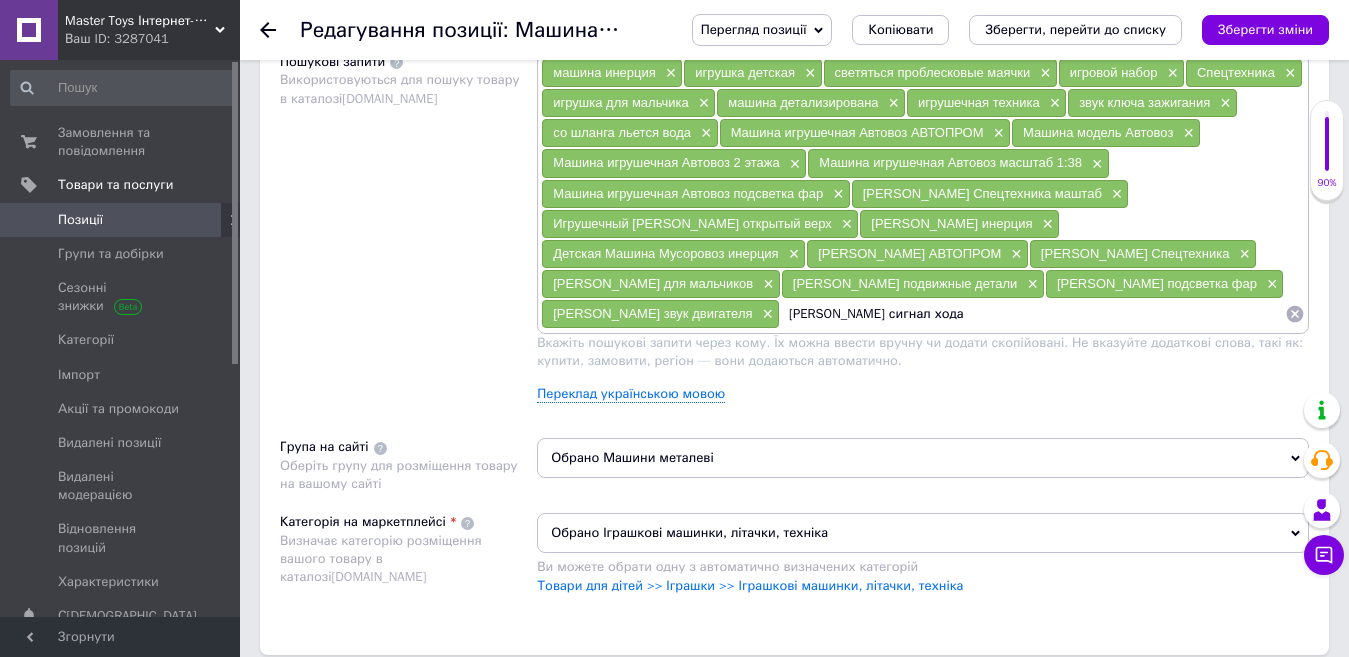 type 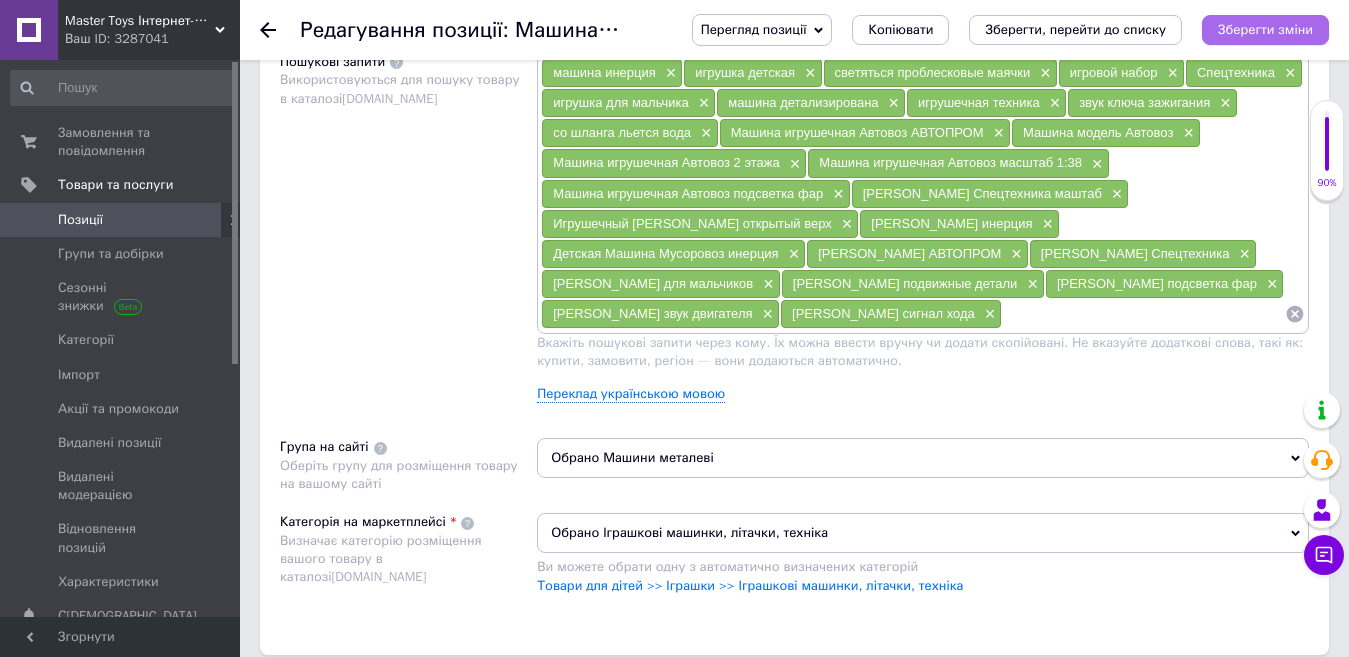 click on "Зберегти зміни" at bounding box center [1265, 29] 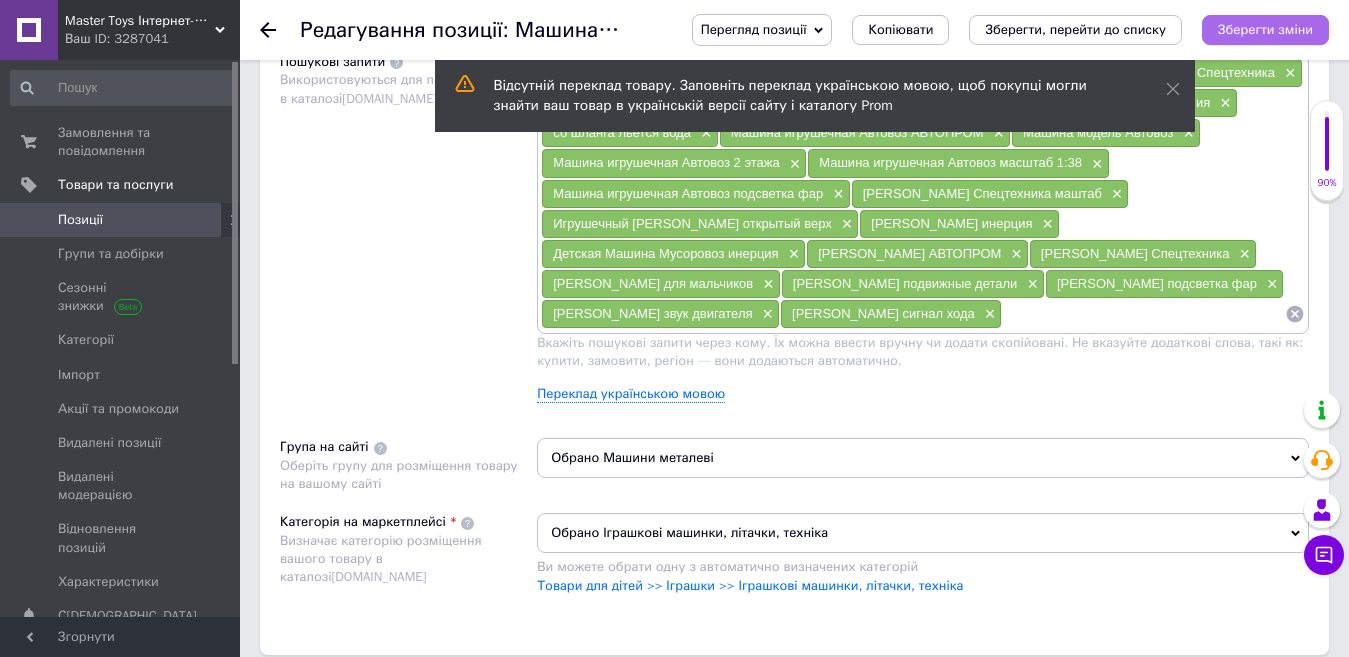 click on "Зберегти зміни" at bounding box center [1265, 29] 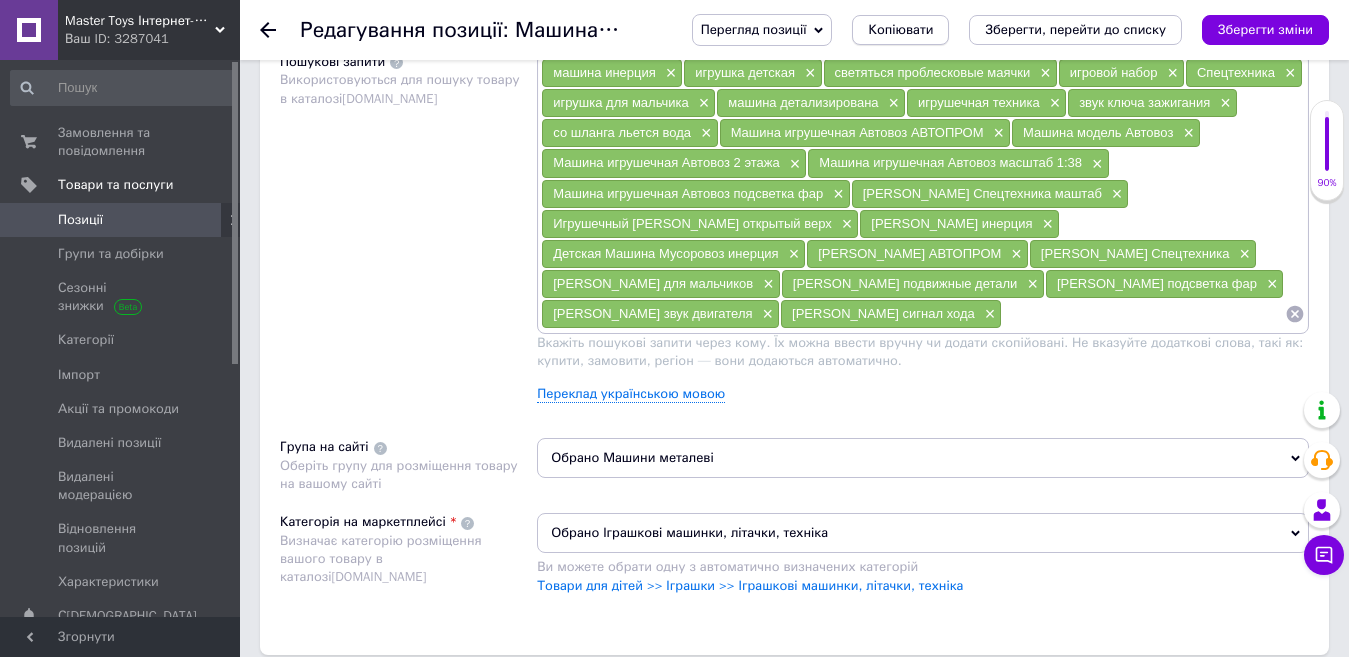 click on "Копіювати" at bounding box center [900, 30] 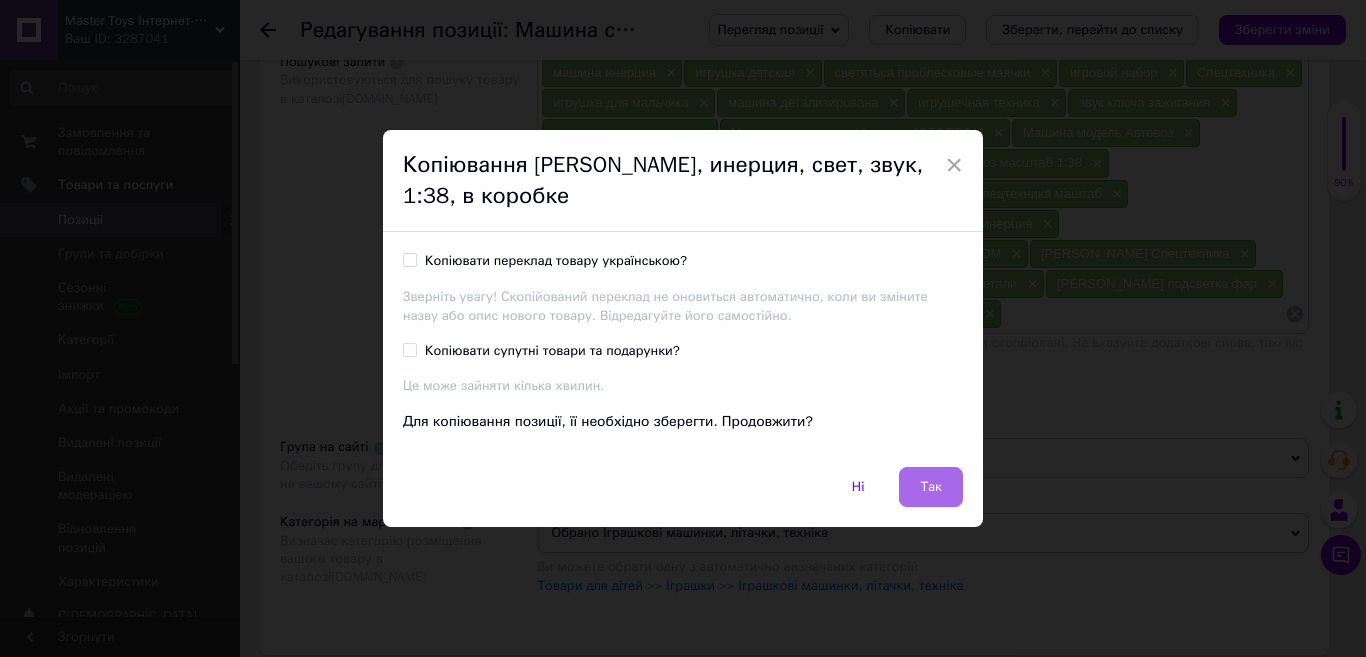 click on "Так" at bounding box center [931, 487] 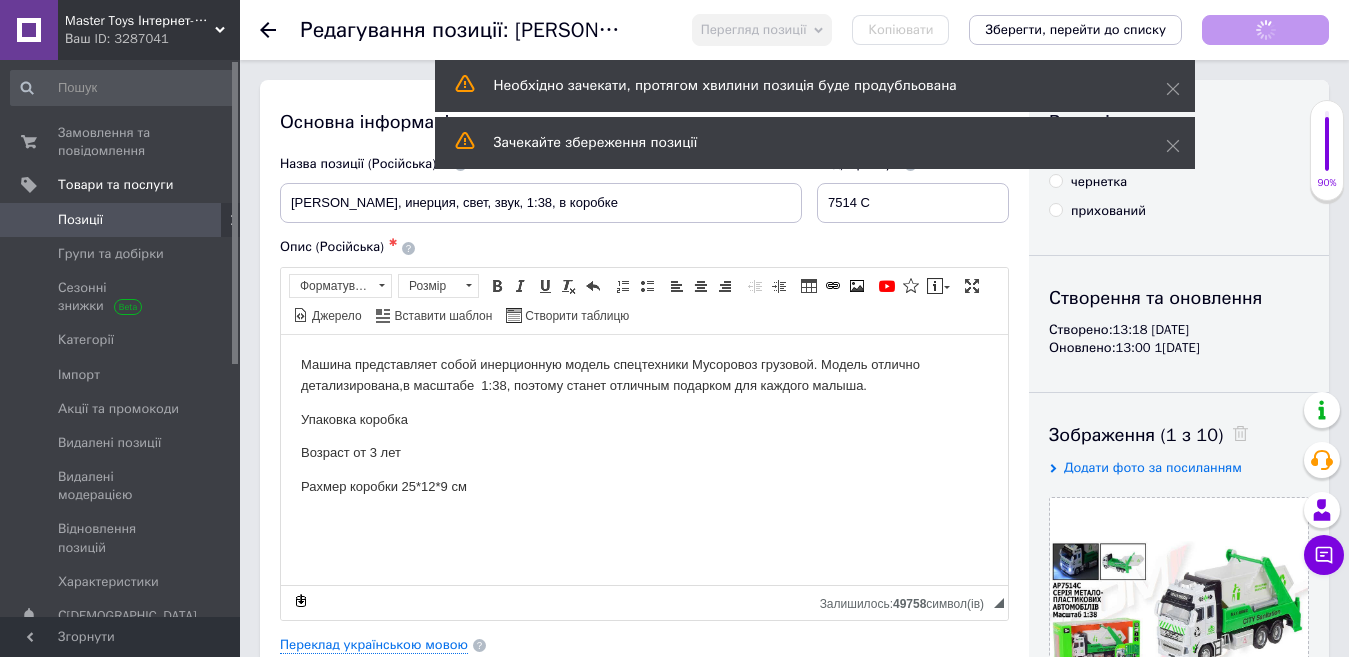 scroll, scrollTop: 0, scrollLeft: 0, axis: both 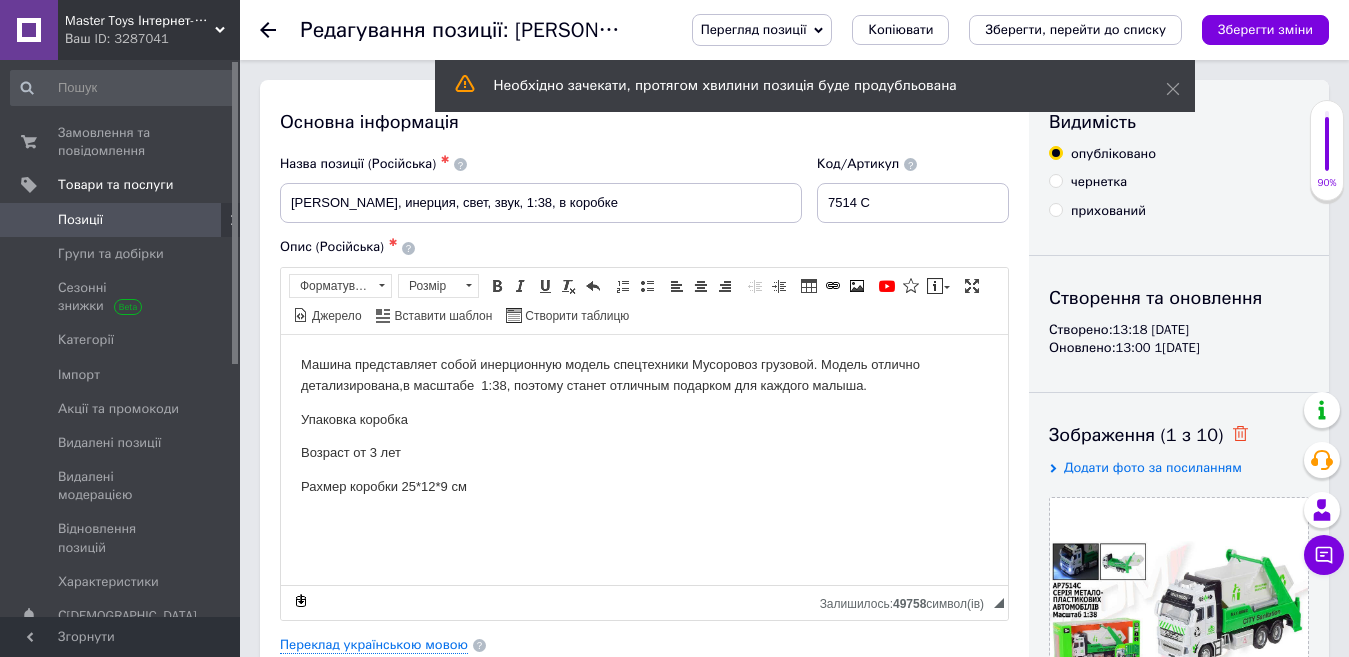 click 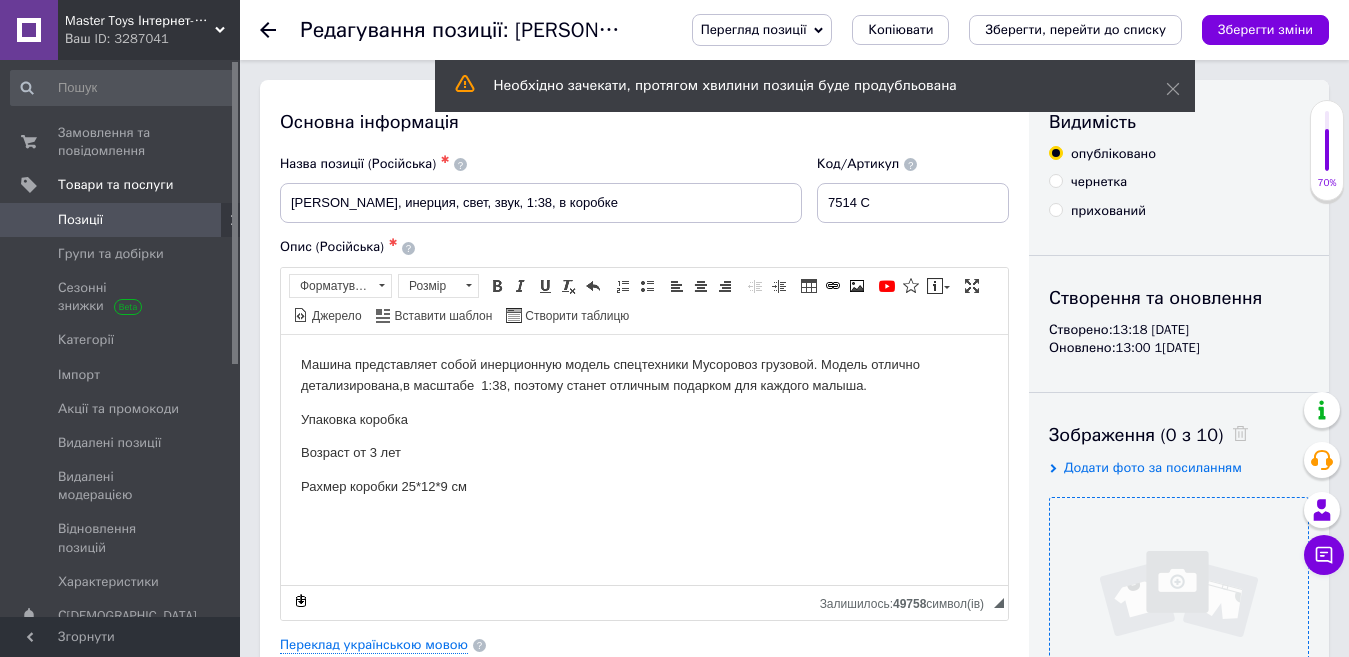 click at bounding box center [1179, 627] 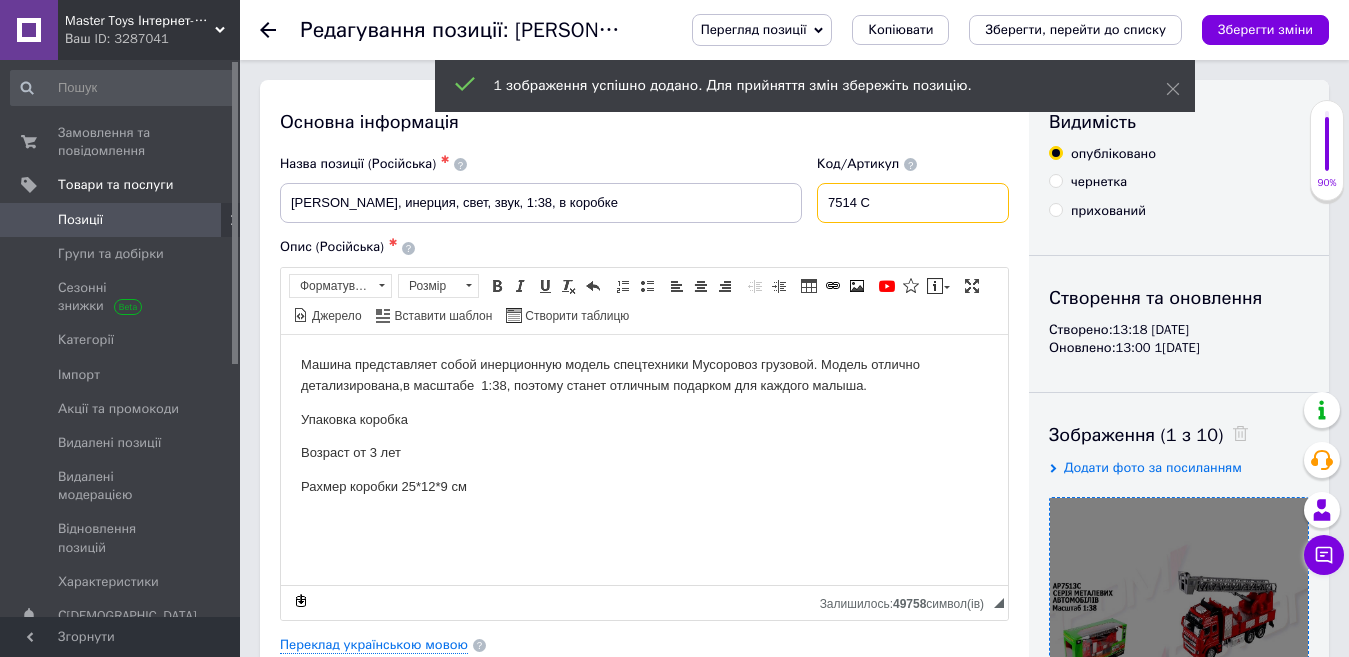 click on "7514 С" at bounding box center [913, 203] 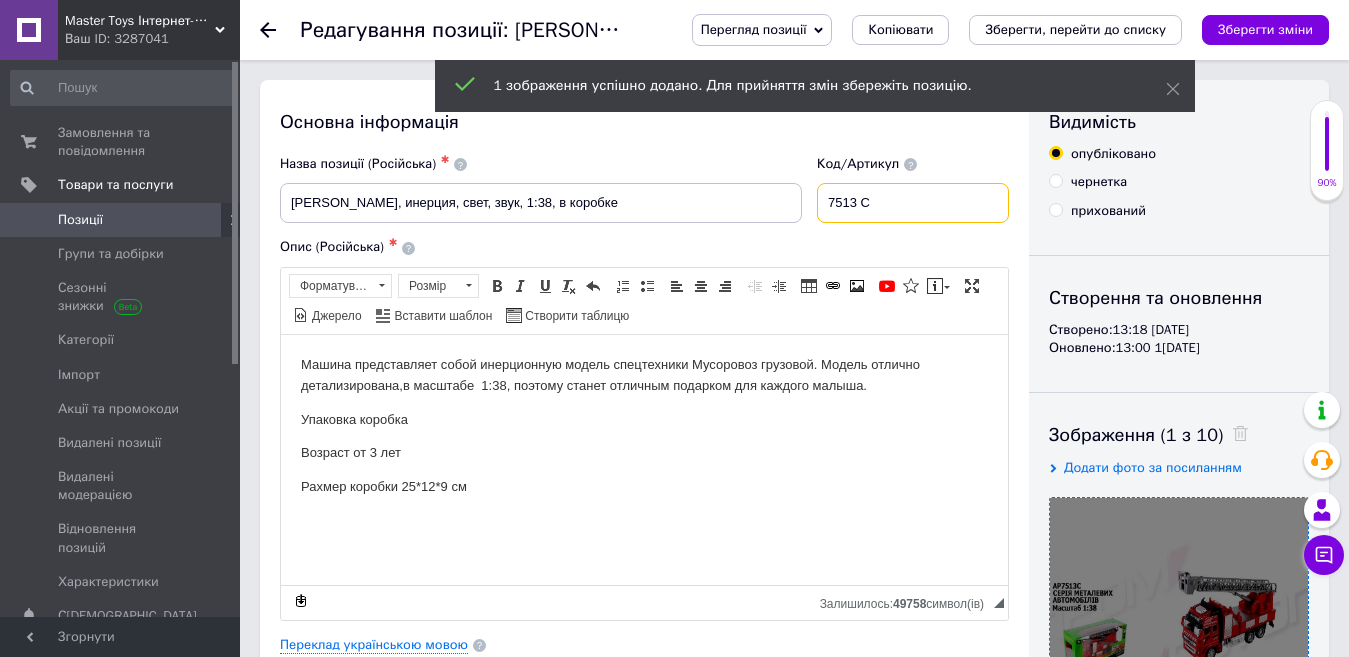 type on "7513 С" 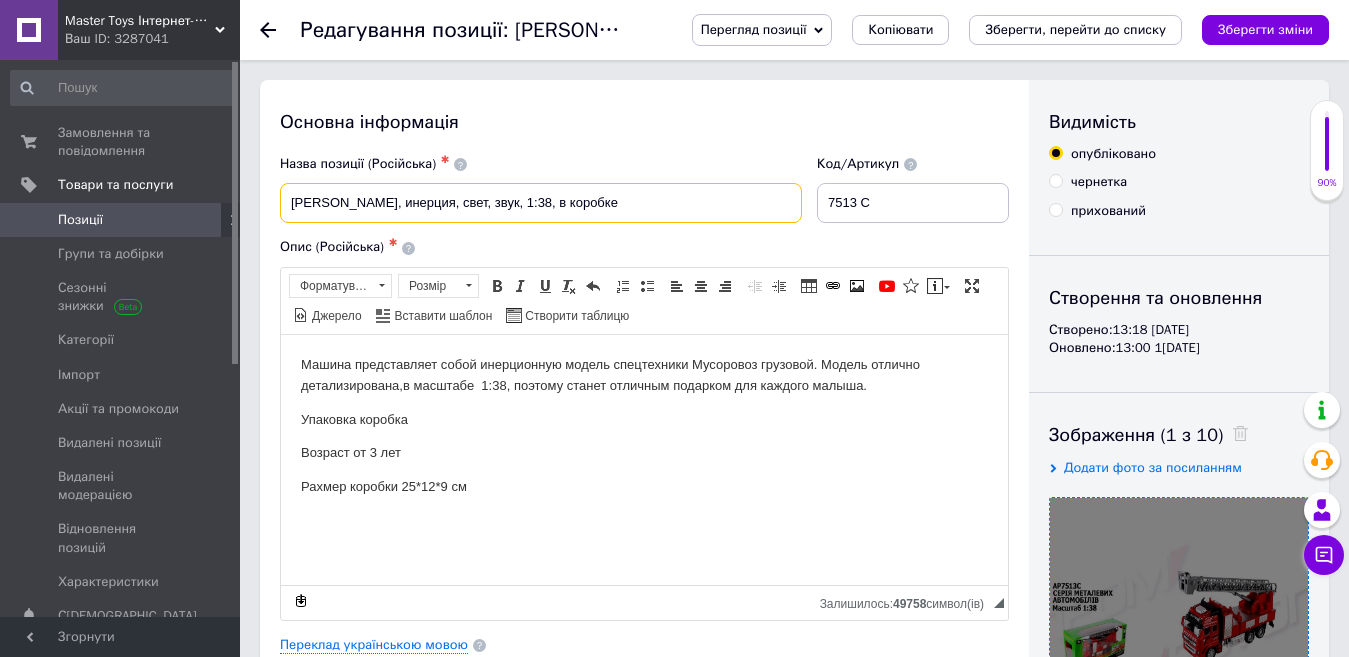 drag, startPoint x: 409, startPoint y: 205, endPoint x: 358, endPoint y: 208, distance: 51.088158 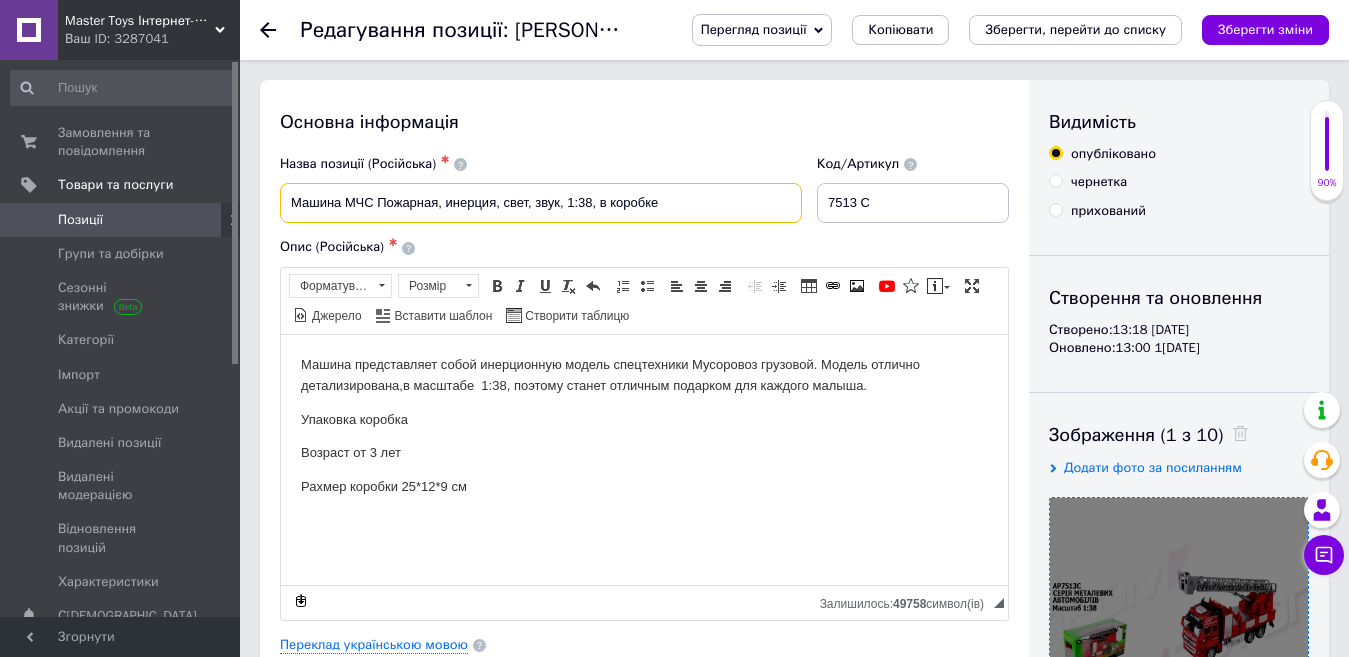 type on "Машина МЧС Пожарная, инерция, свет, звук, 1:38, в коробке" 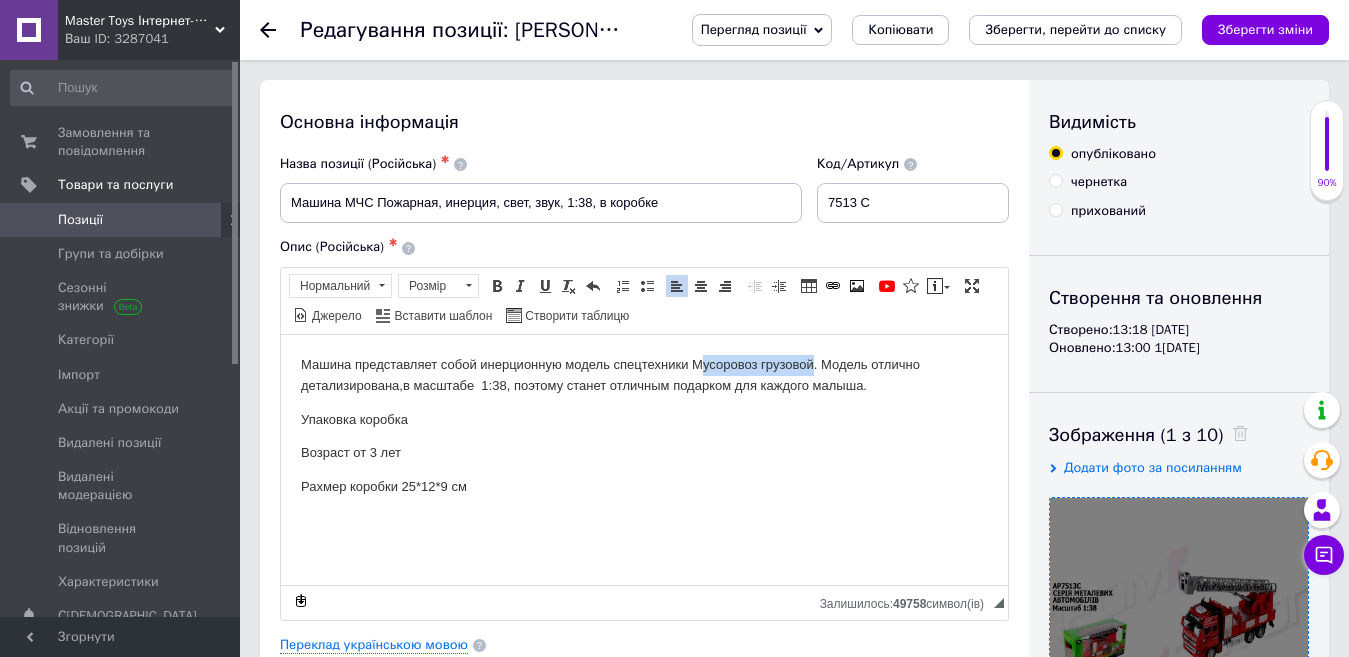 drag, startPoint x: 813, startPoint y: 364, endPoint x: 703, endPoint y: 361, distance: 110.0409 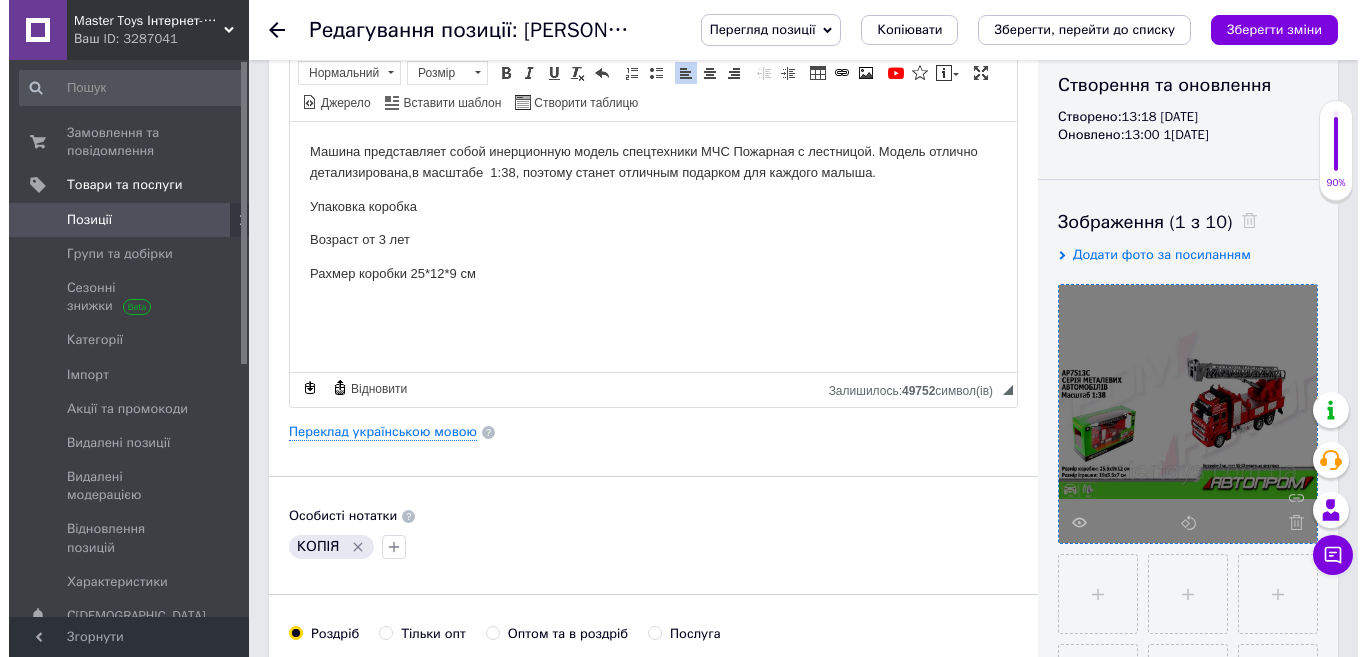 scroll, scrollTop: 293, scrollLeft: 0, axis: vertical 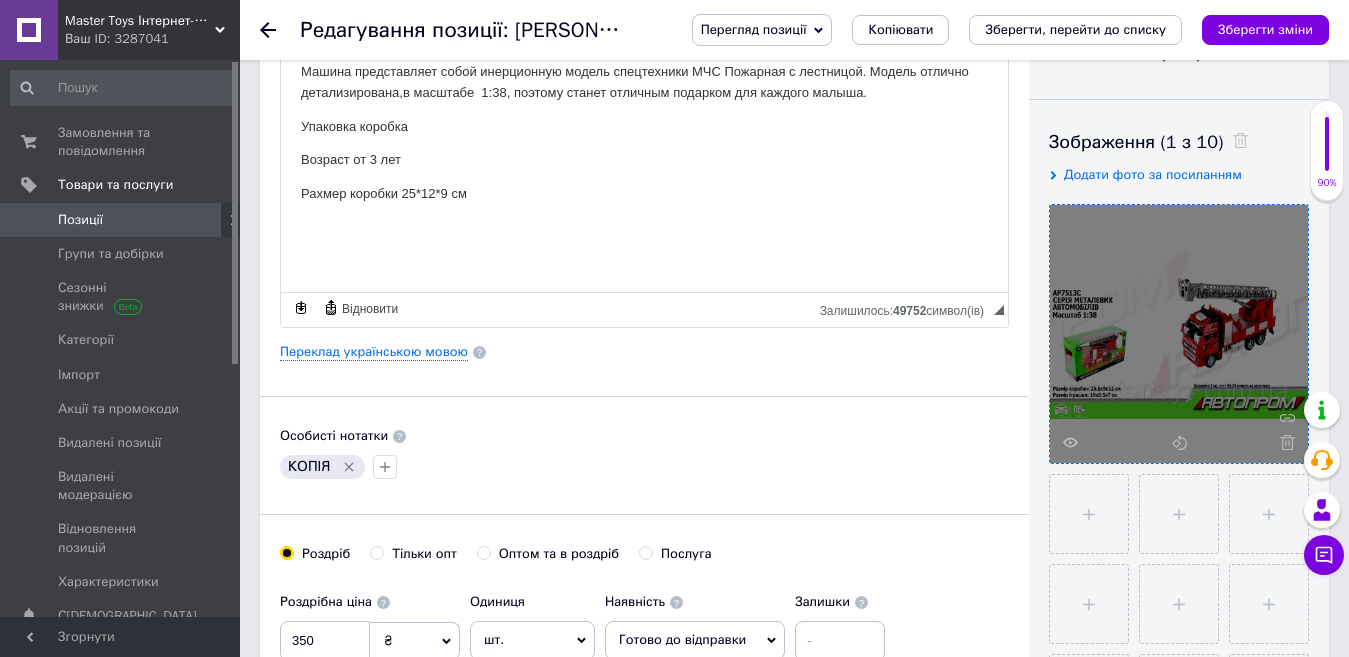 click 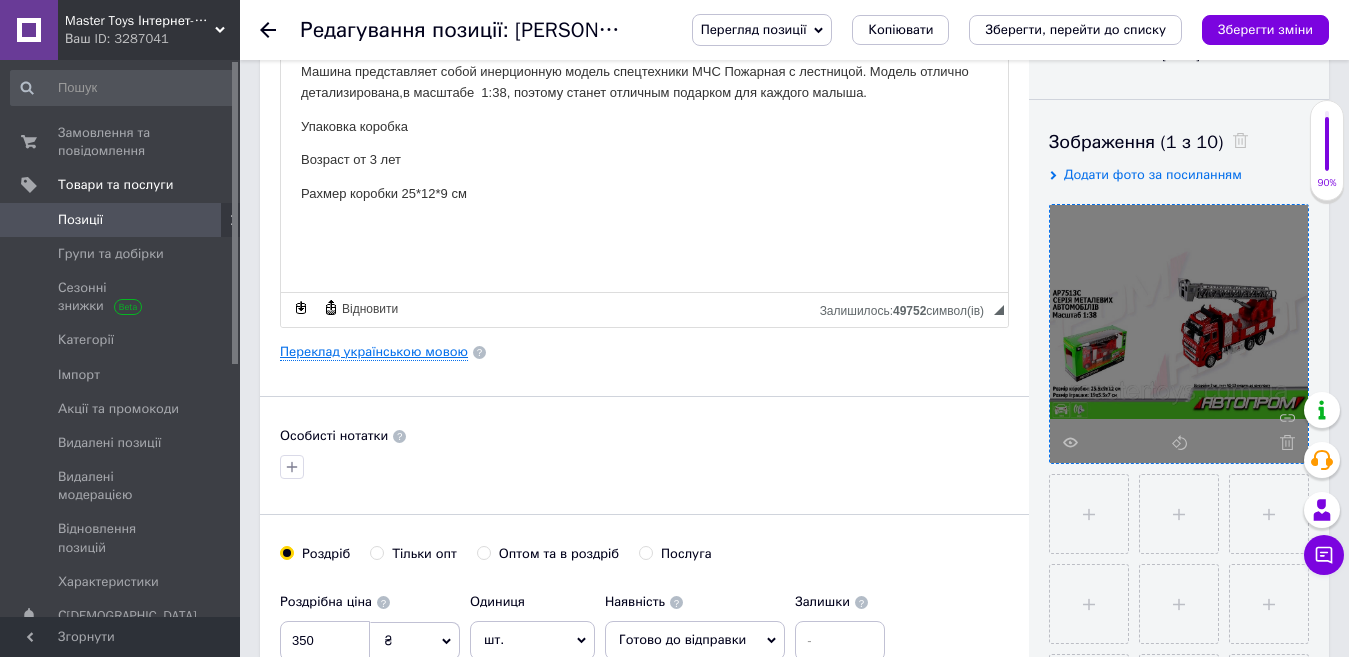 click on "Переклад українською мовою" at bounding box center (374, 352) 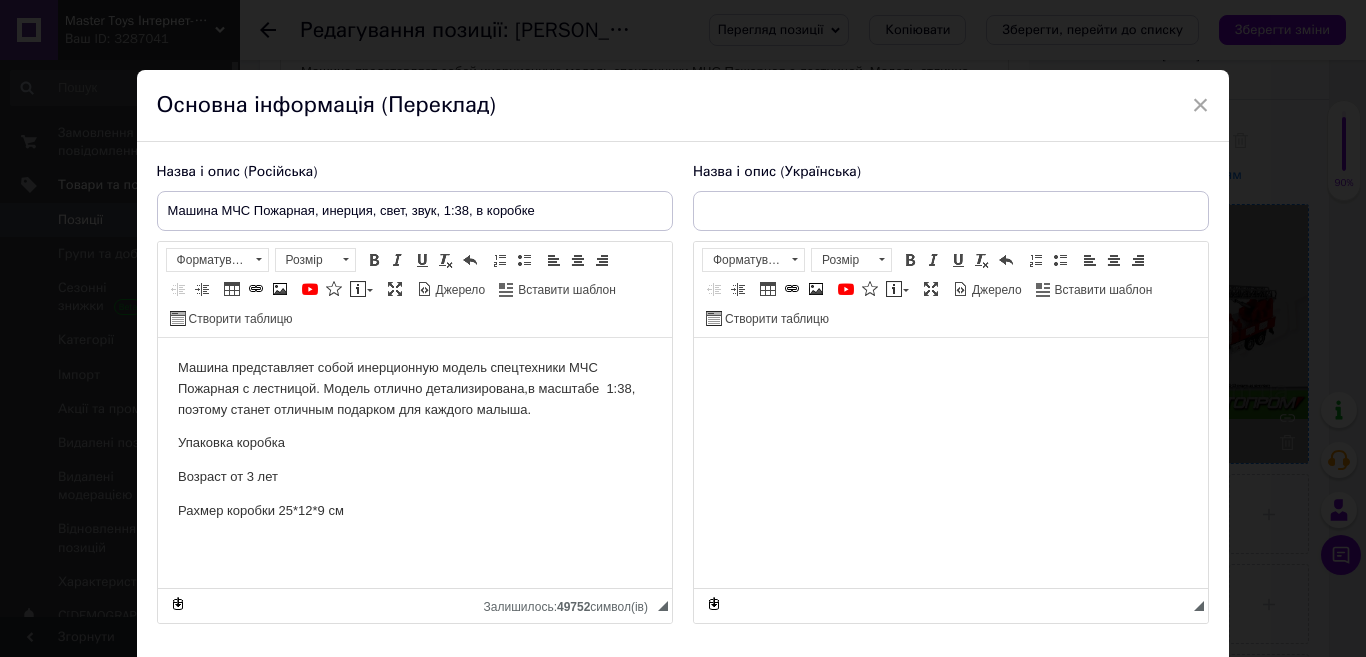 scroll, scrollTop: 0, scrollLeft: 0, axis: both 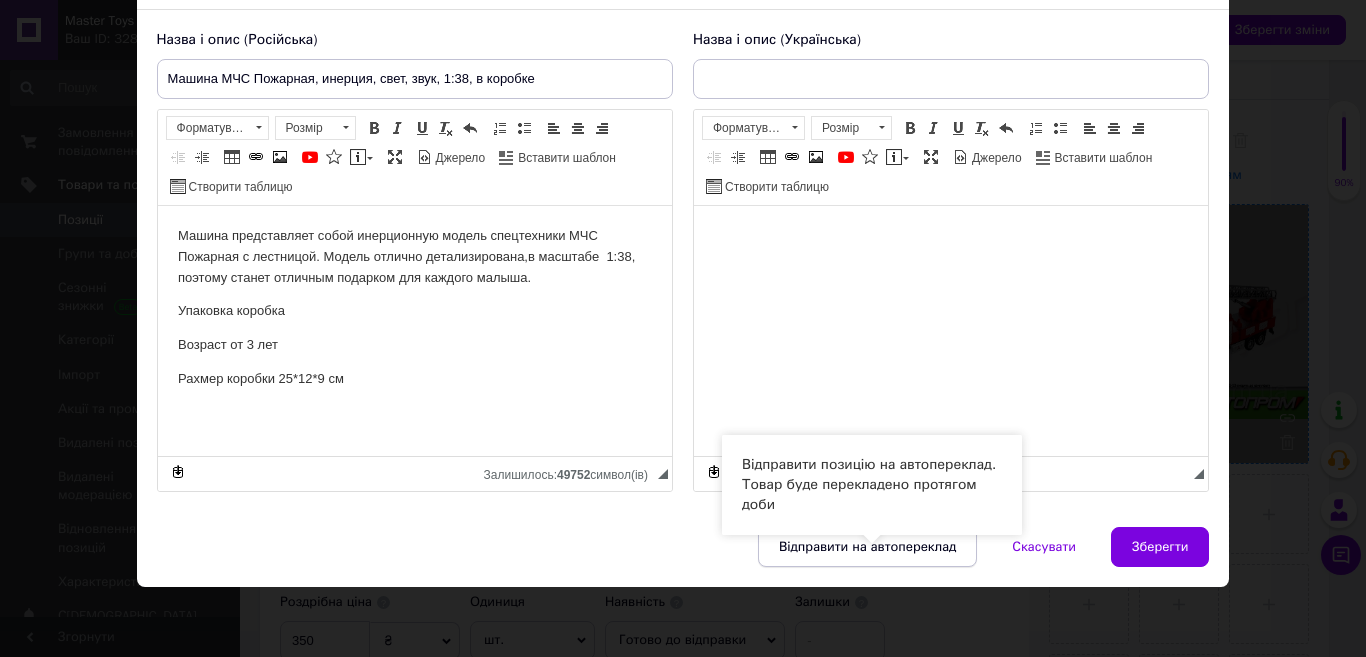 click on "Відправити на автопереклад" at bounding box center (867, 547) 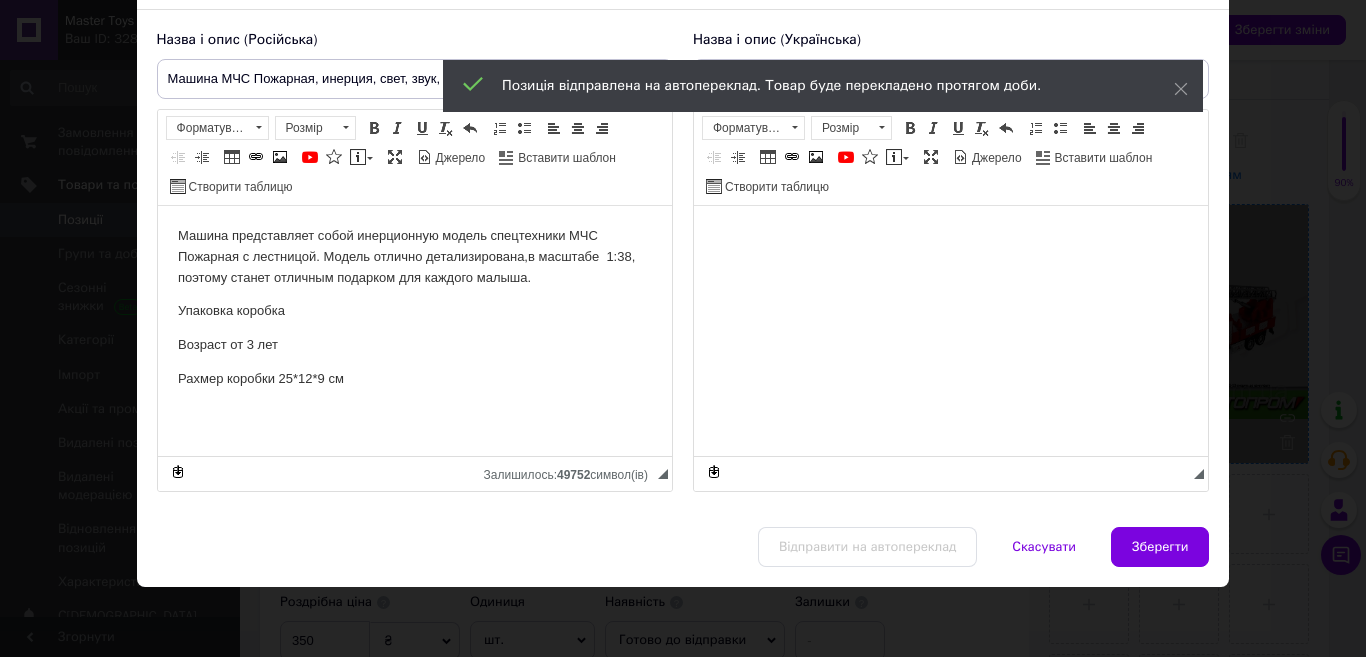 scroll, scrollTop: 29, scrollLeft: 0, axis: vertical 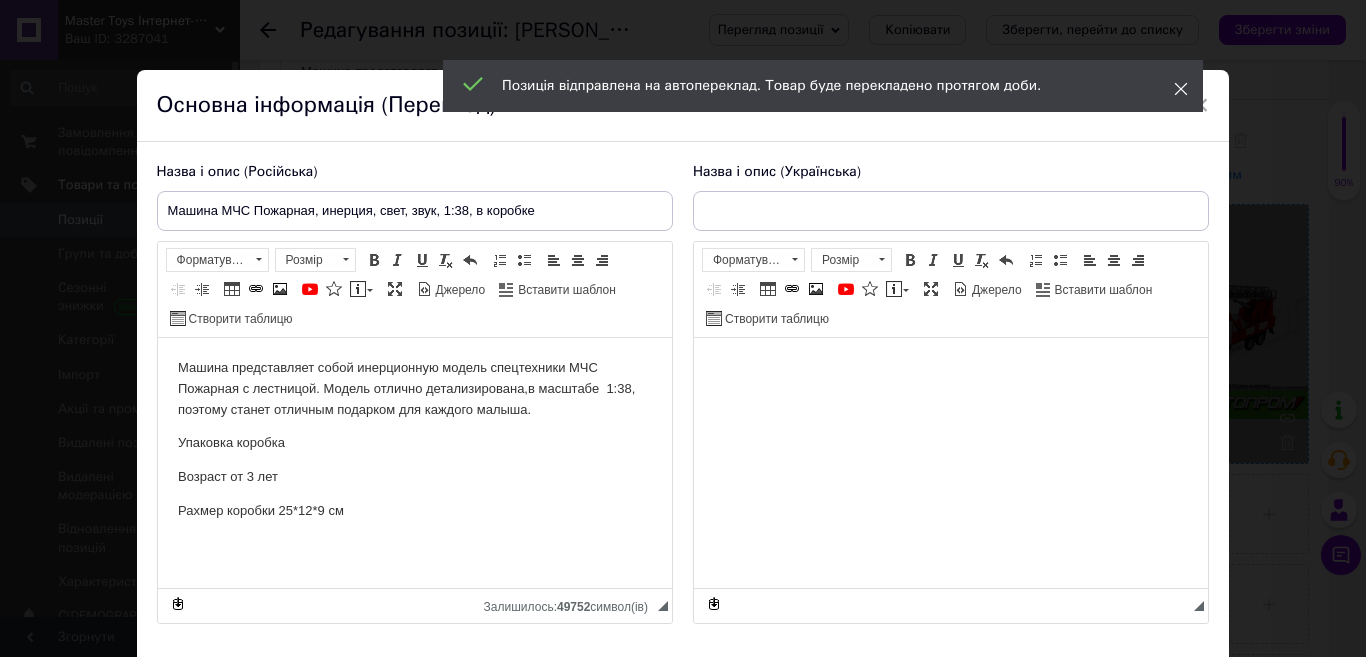 click 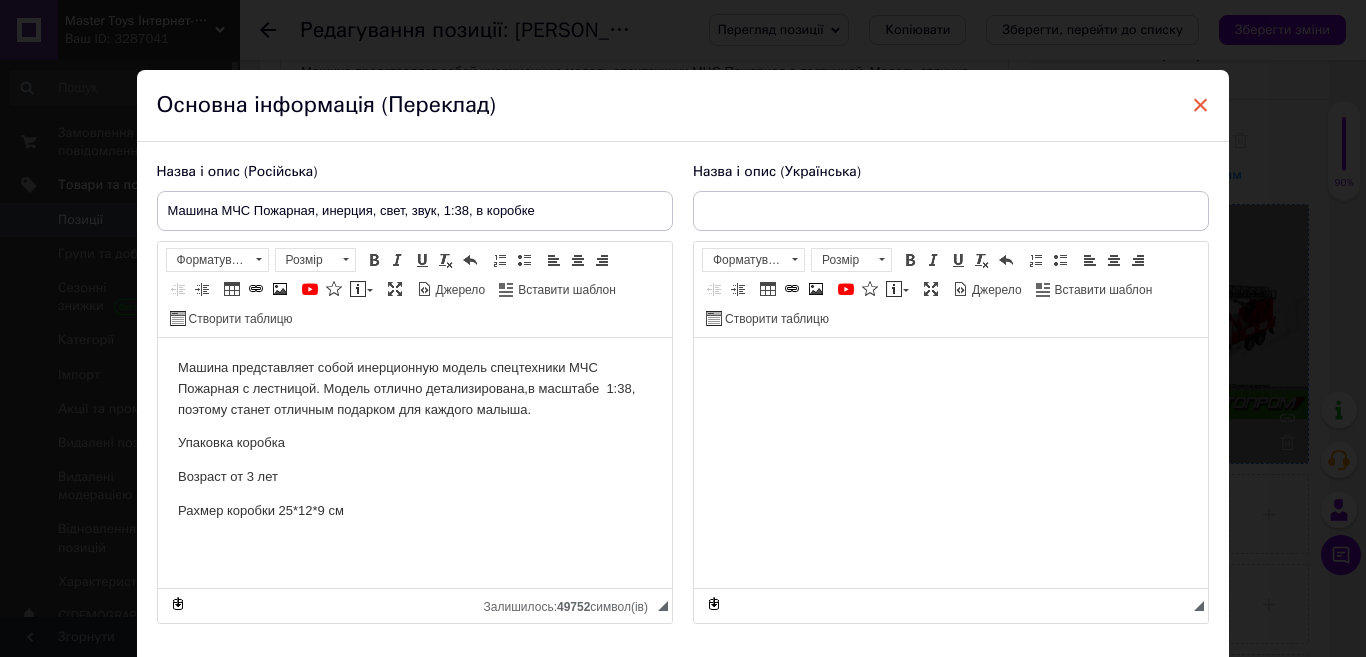 click on "×" at bounding box center (1201, 105) 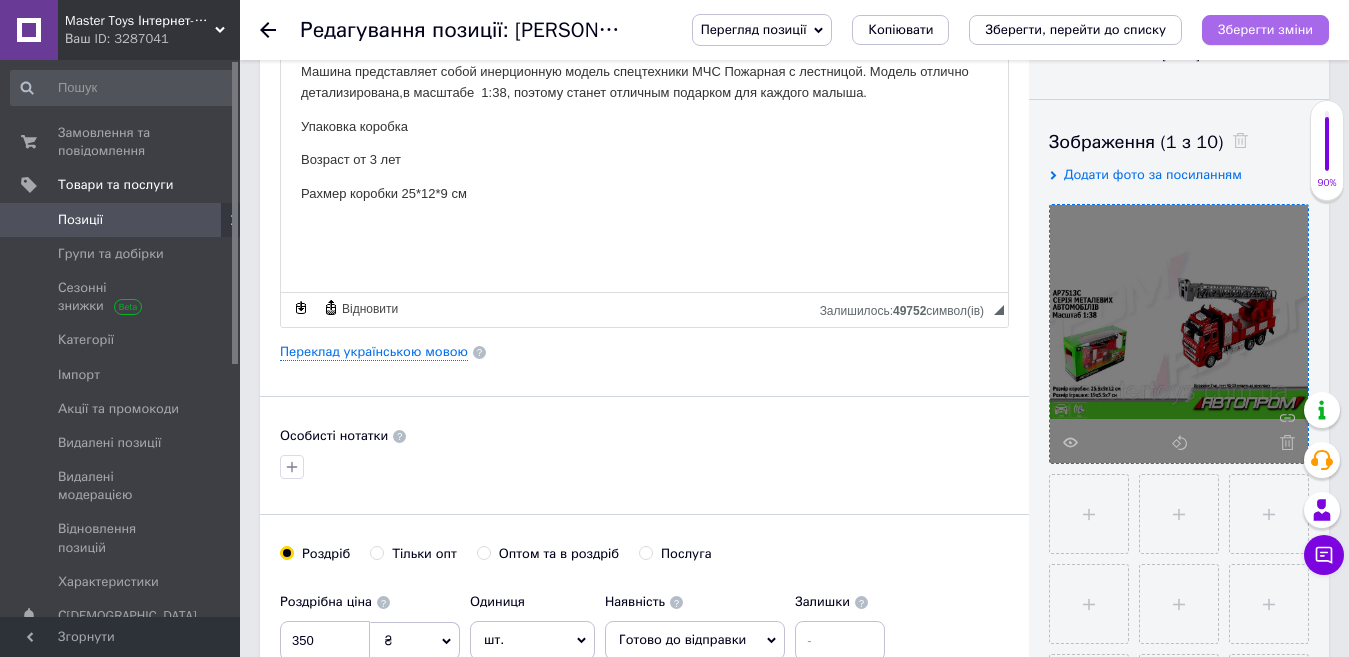 click on "Зберегти зміни" at bounding box center (1265, 29) 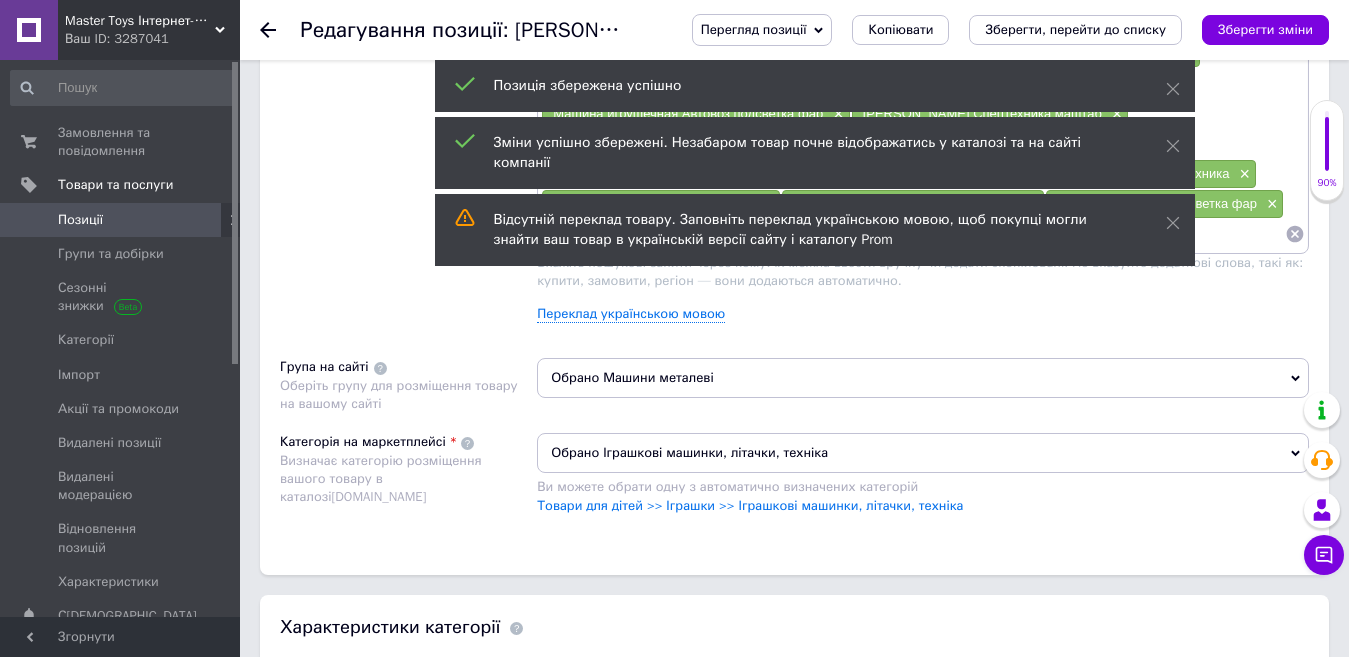 scroll, scrollTop: 1023, scrollLeft: 0, axis: vertical 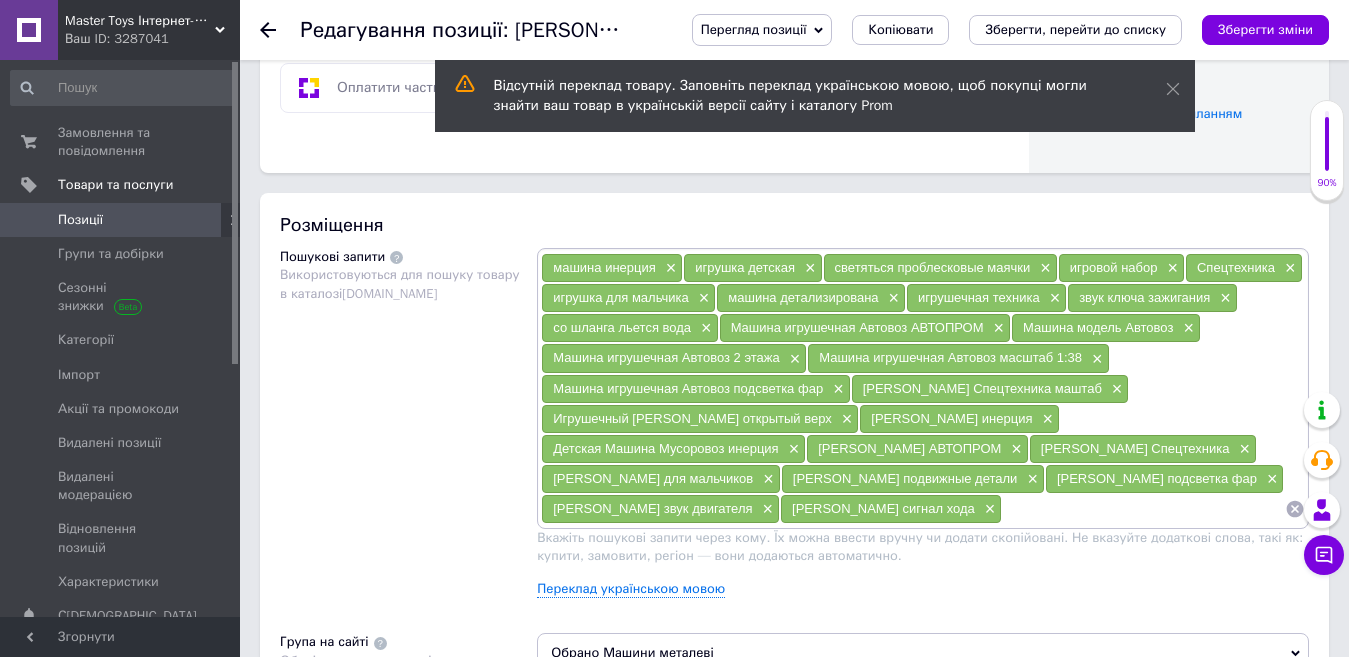 click 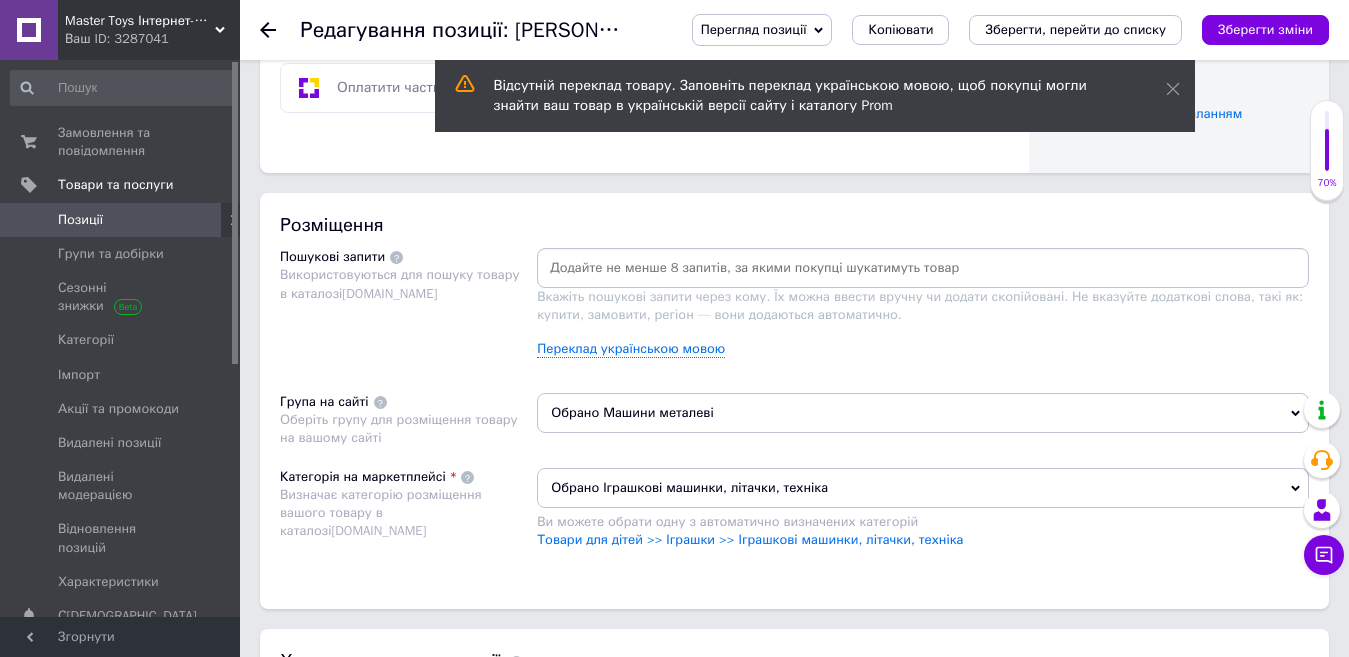 click at bounding box center (923, 268) 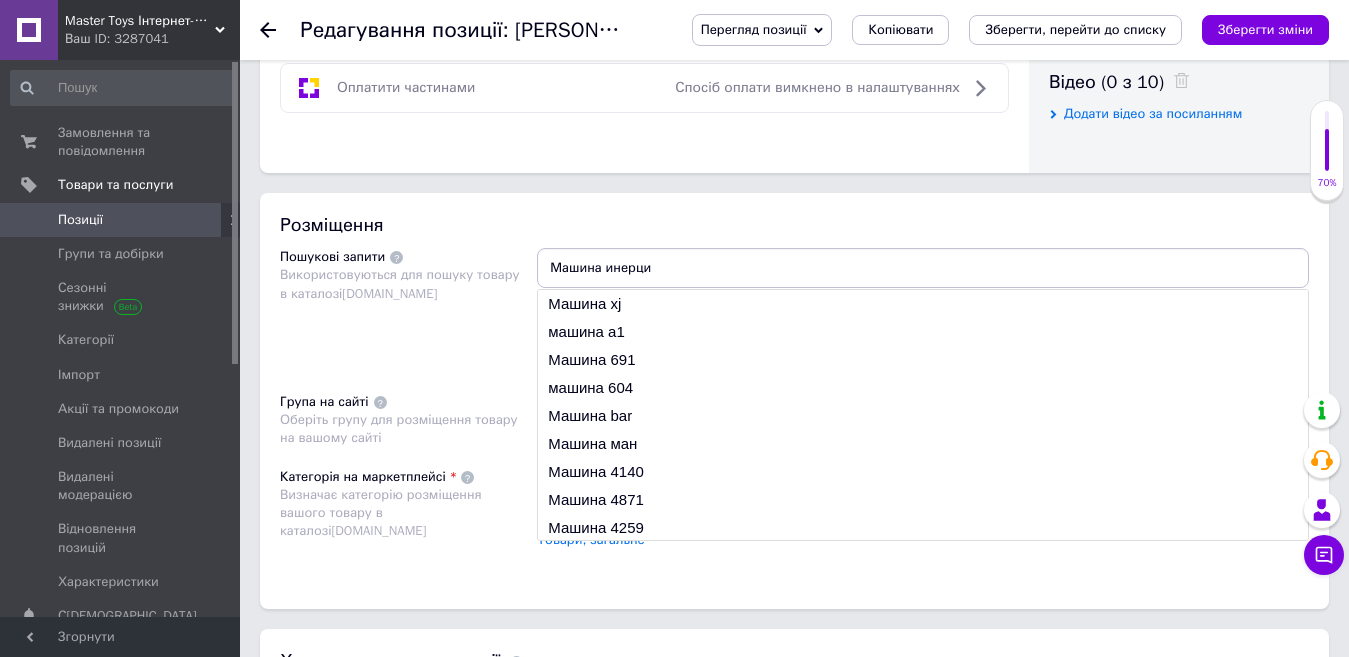 type on "Машина инерция" 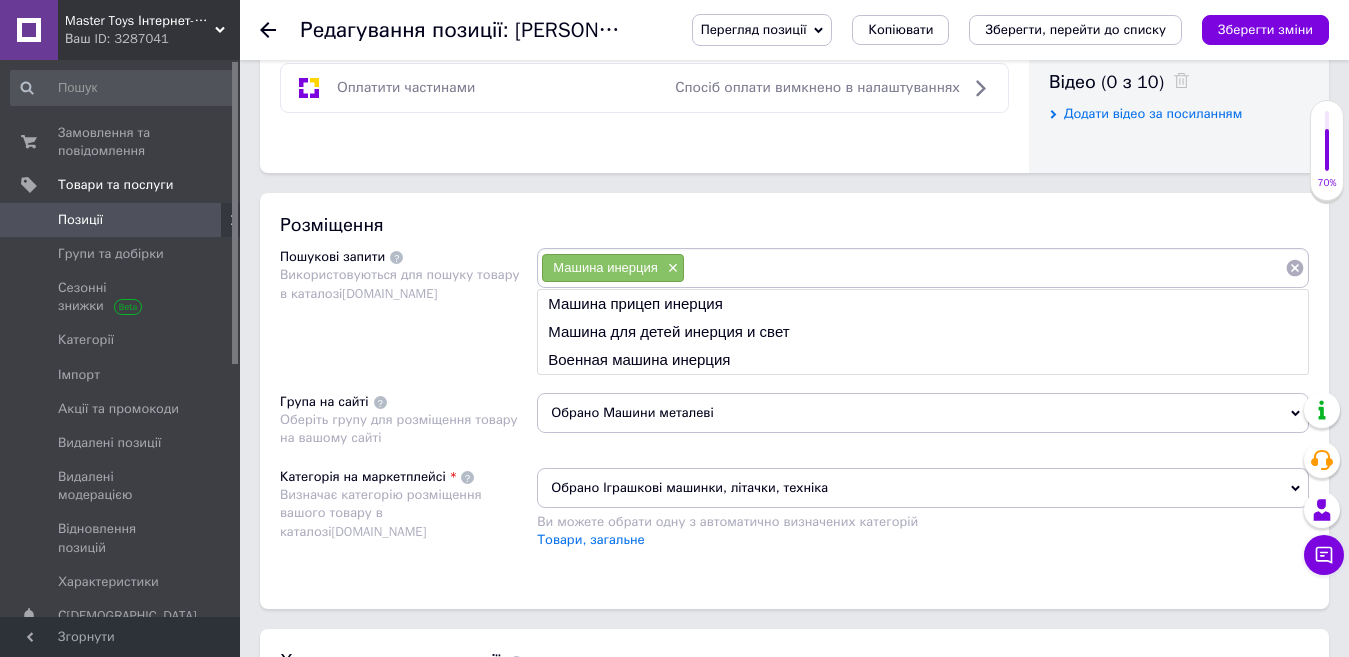 click at bounding box center [985, 268] 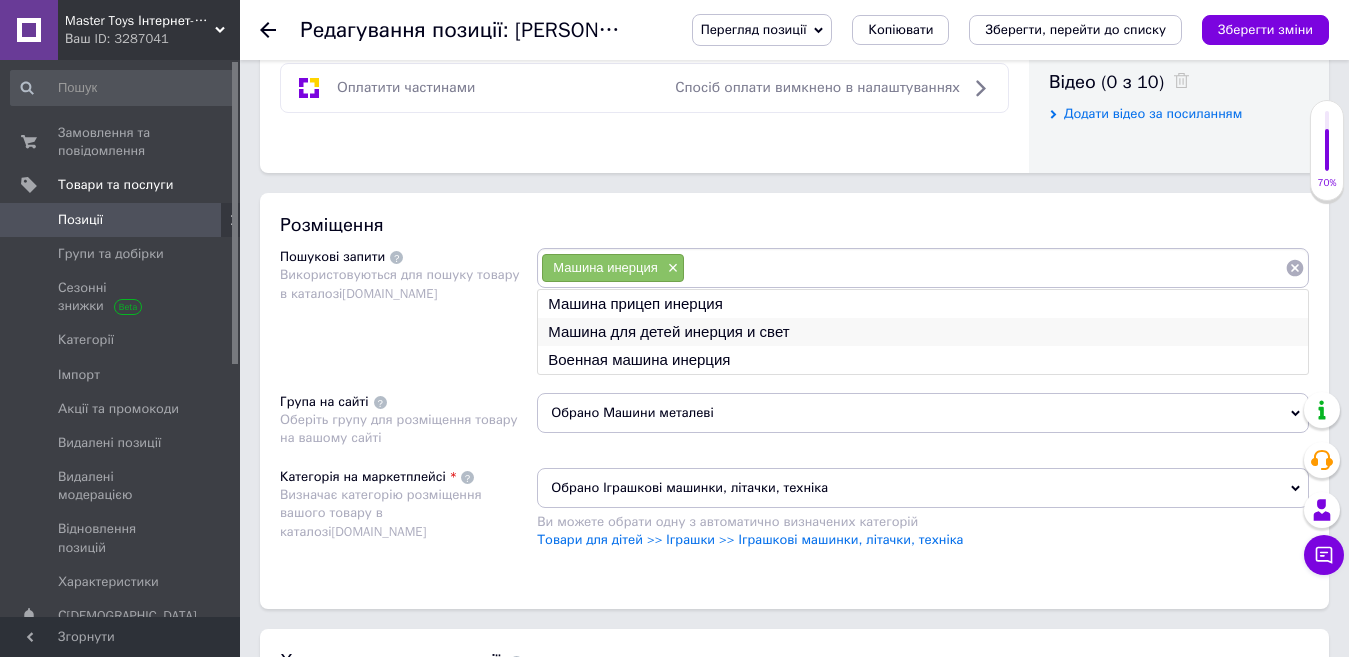 click on "Машина для детей инерция и свет" at bounding box center [923, 332] 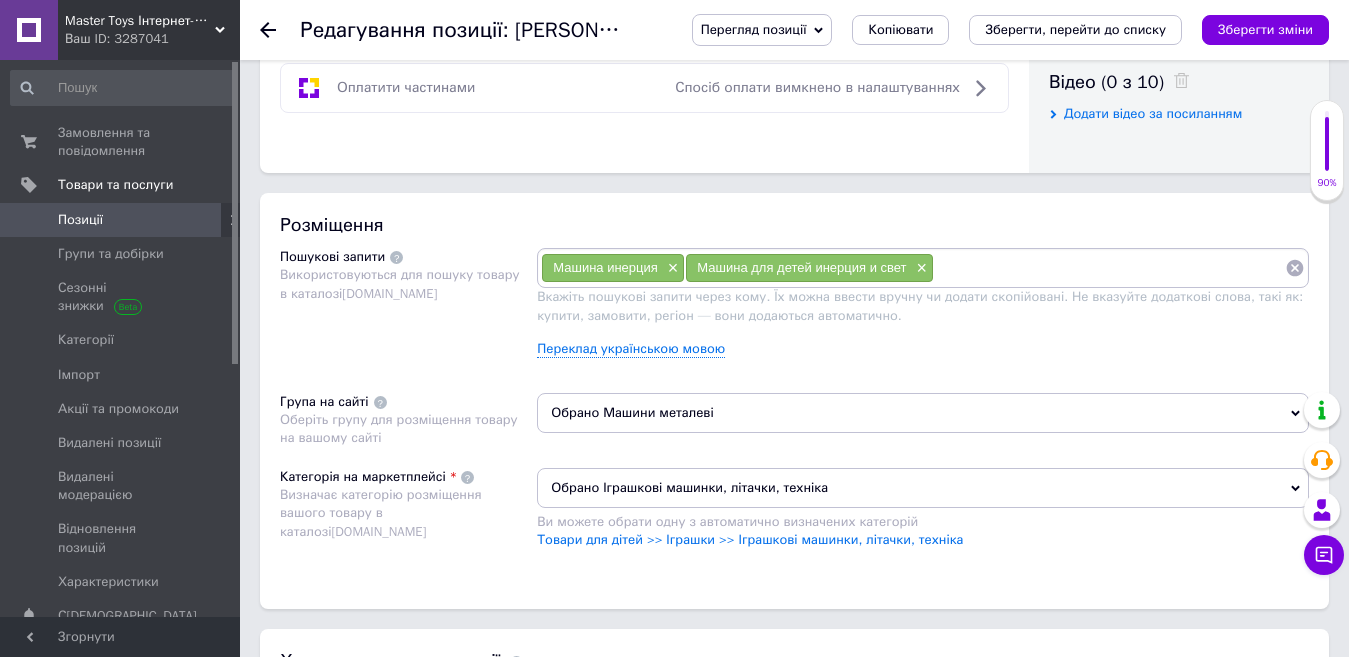 click at bounding box center [1109, 268] 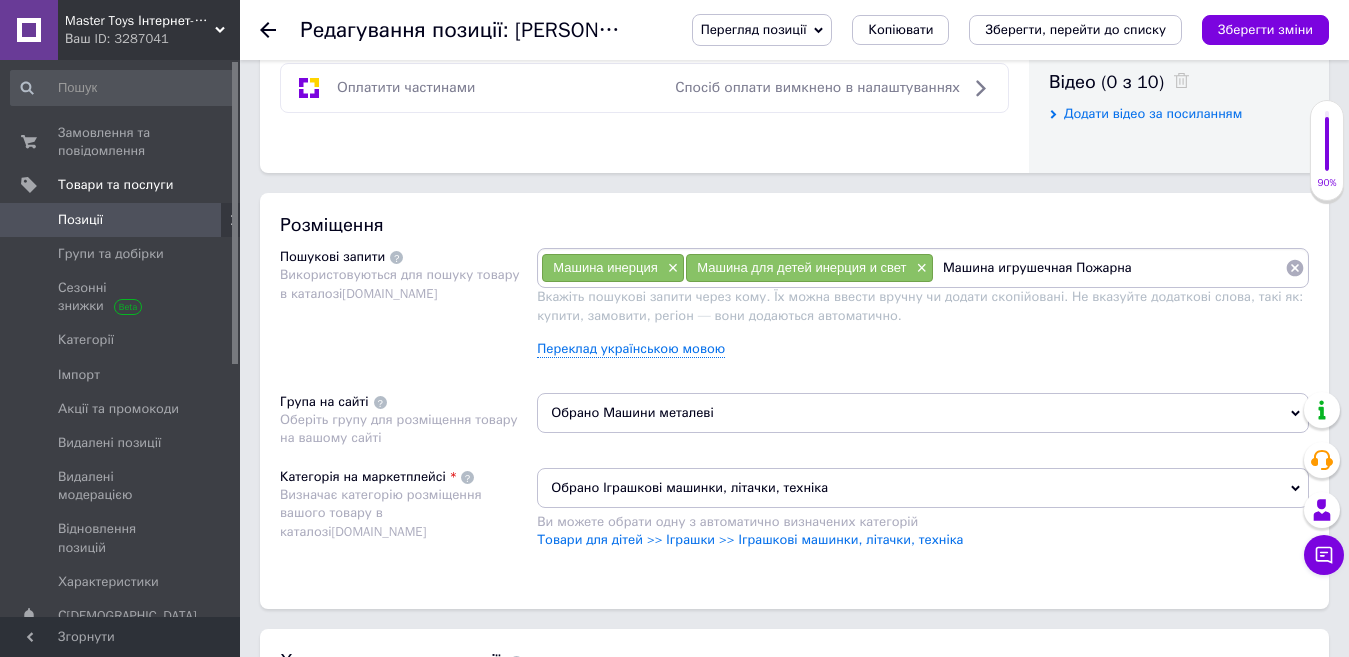 type on "Машина игрушечная Пожарная" 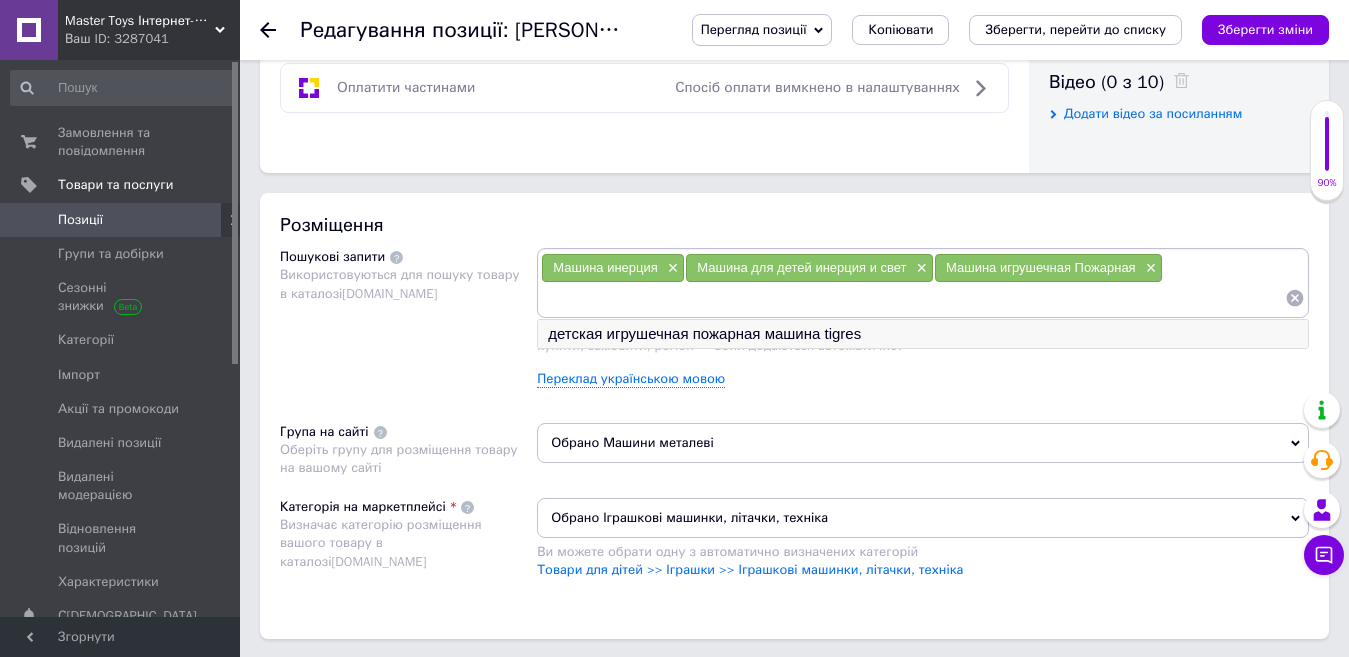 click on "детская игрушечная пожарная машина tigres" at bounding box center (923, 334) 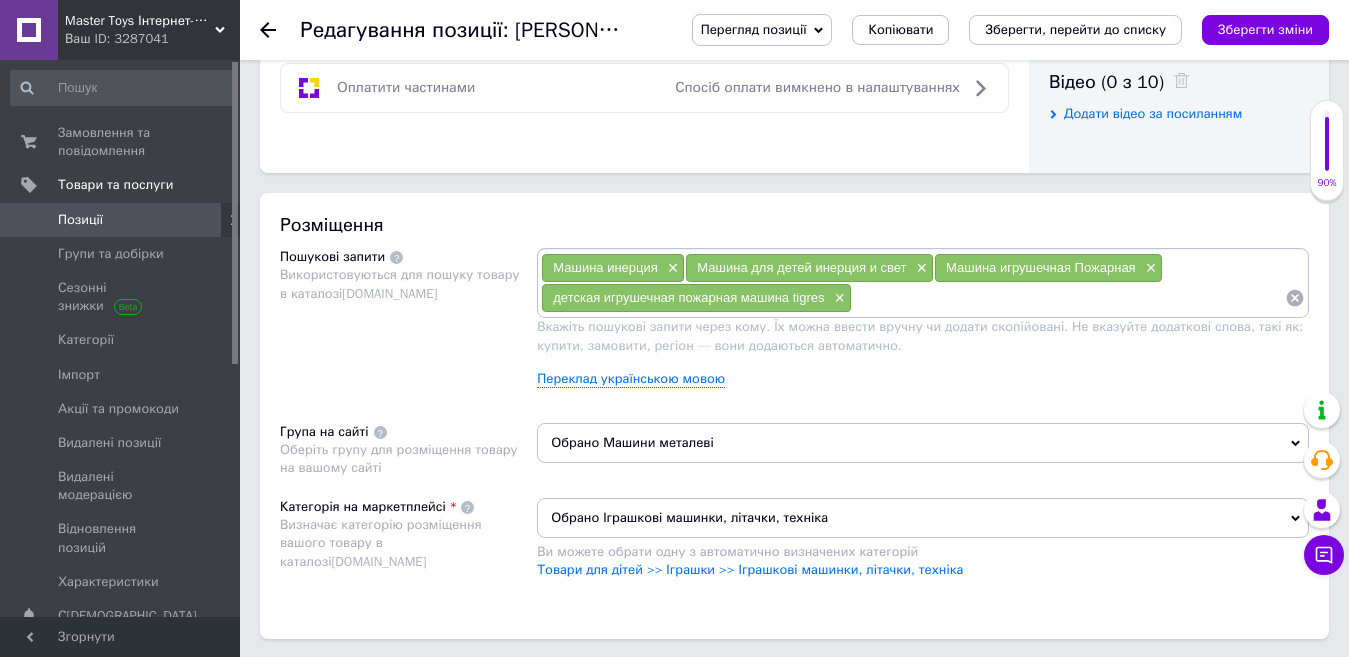 click at bounding box center [1068, 298] 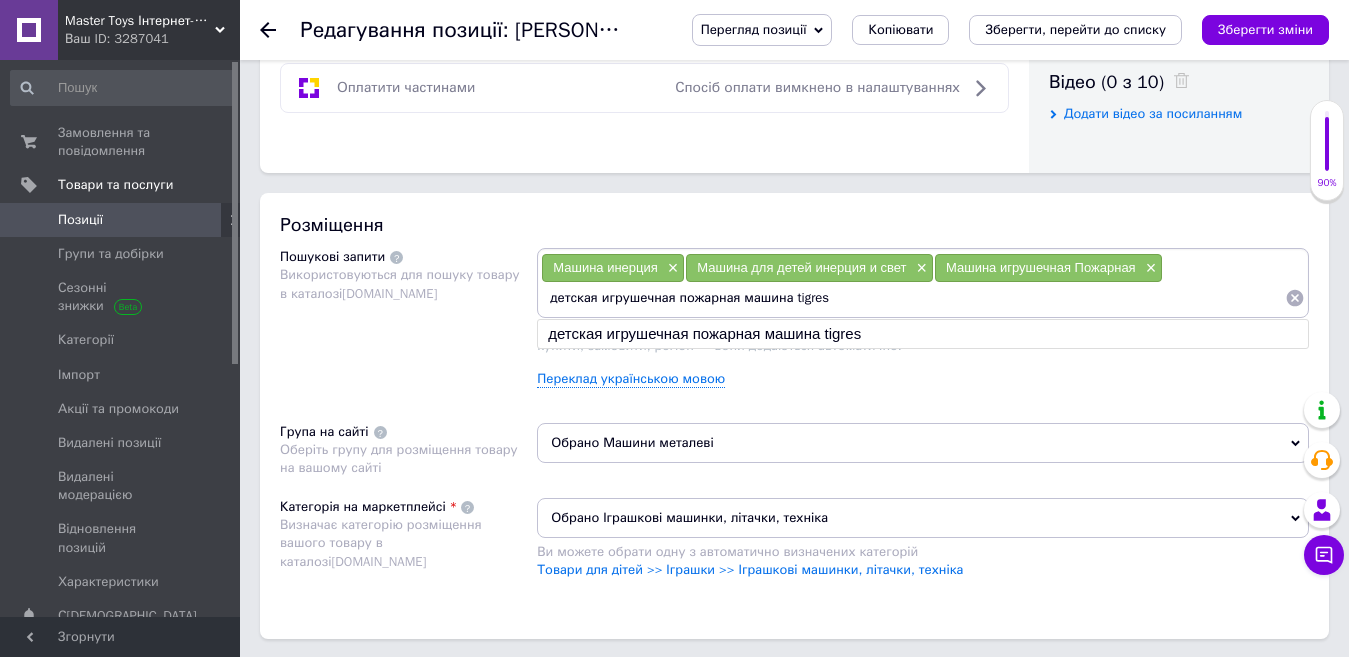 drag, startPoint x: 788, startPoint y: 298, endPoint x: 1037, endPoint y: 294, distance: 249.03212 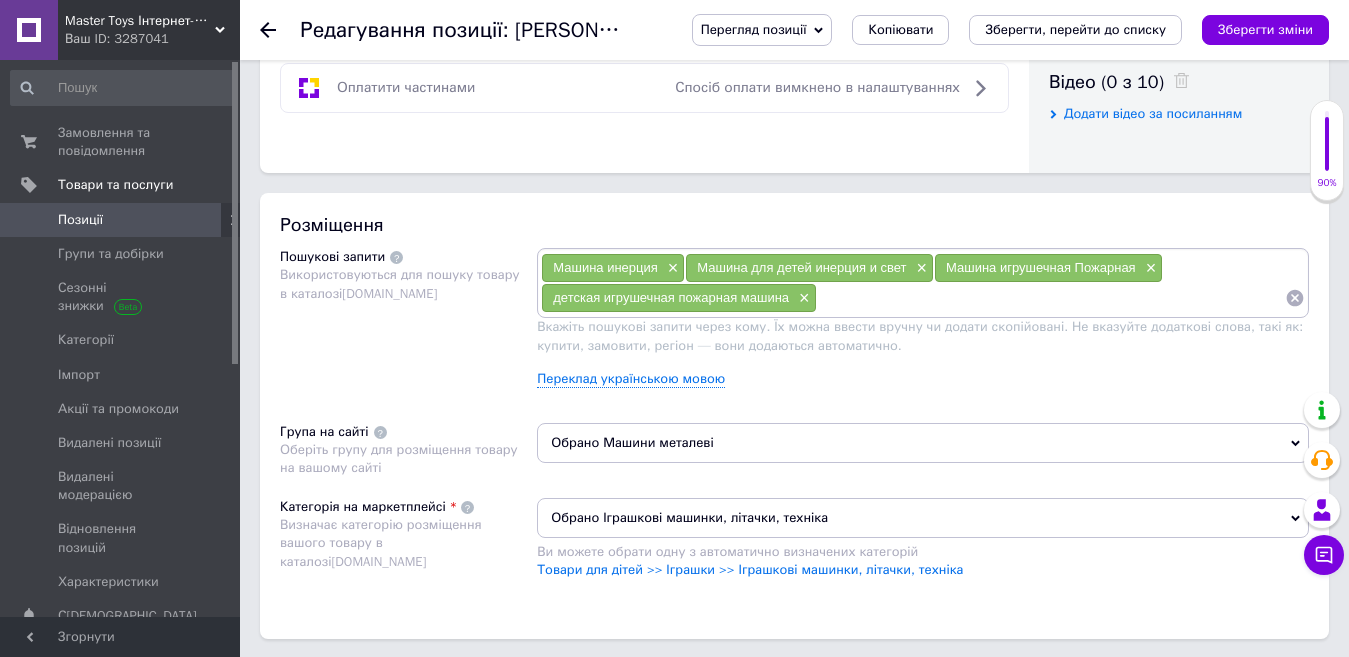 click at bounding box center [1051, 298] 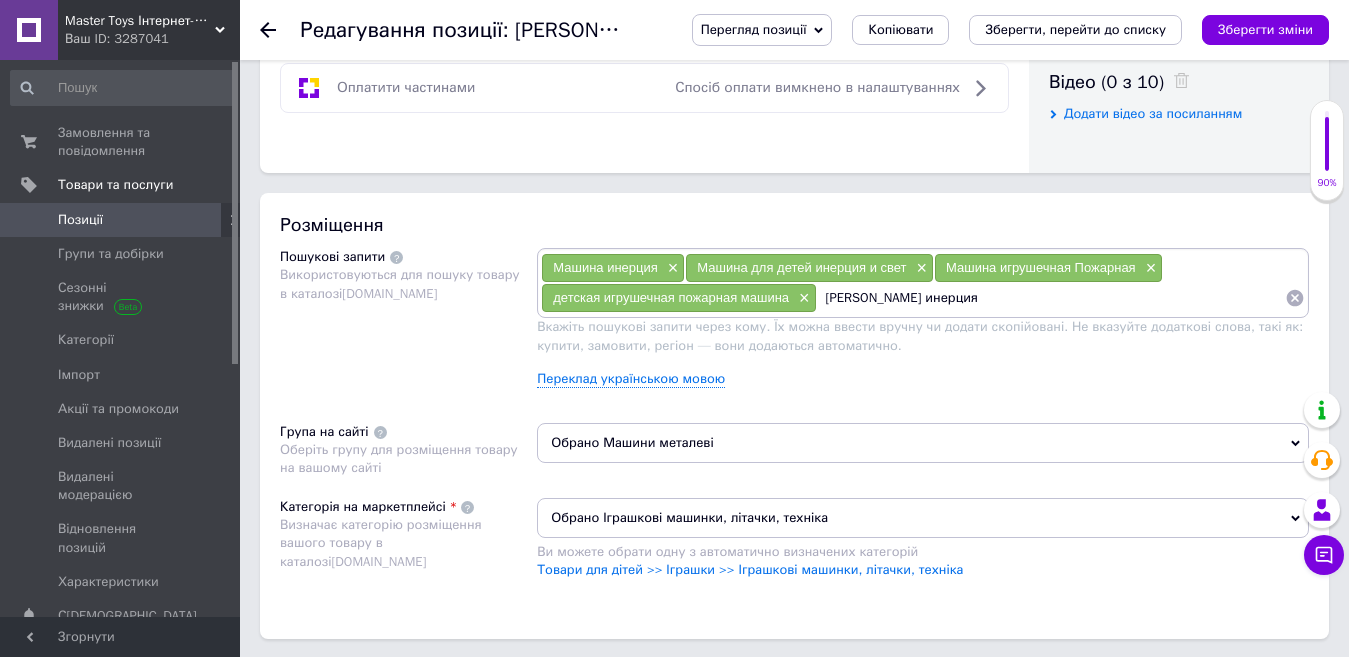 drag, startPoint x: 877, startPoint y: 297, endPoint x: 1183, endPoint y: 343, distance: 309.4382 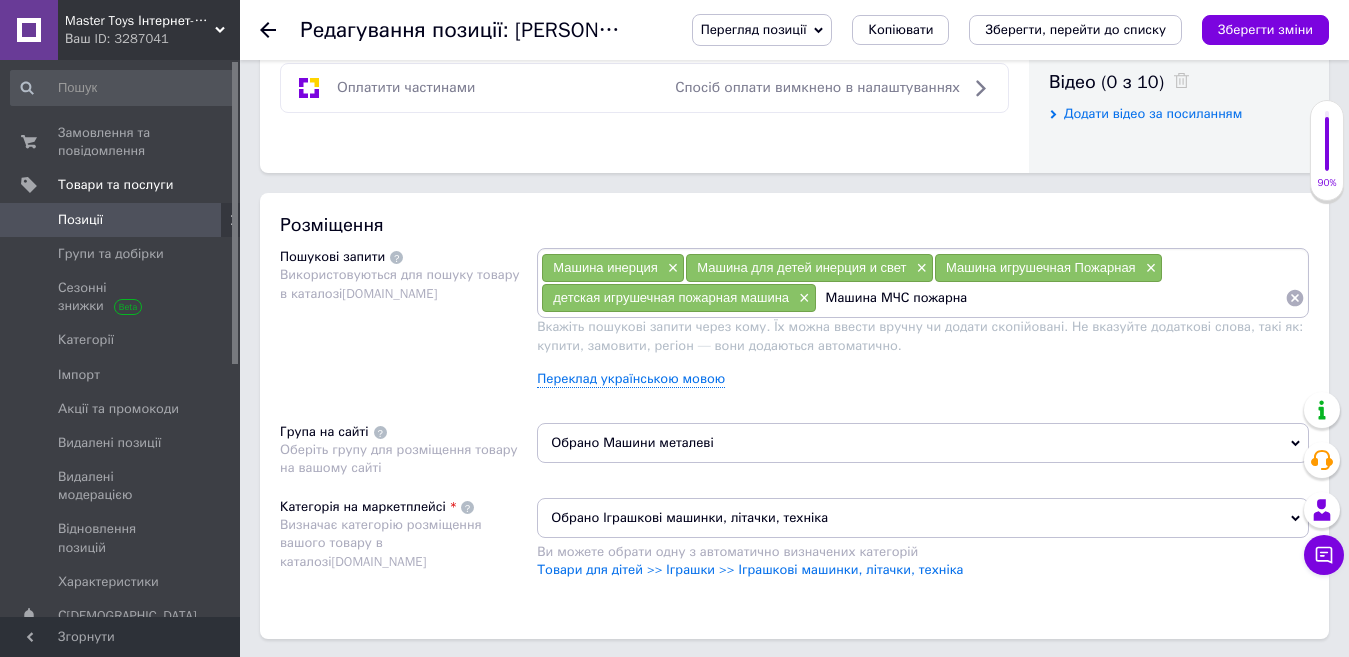 type on "Машина МЧС пожарная" 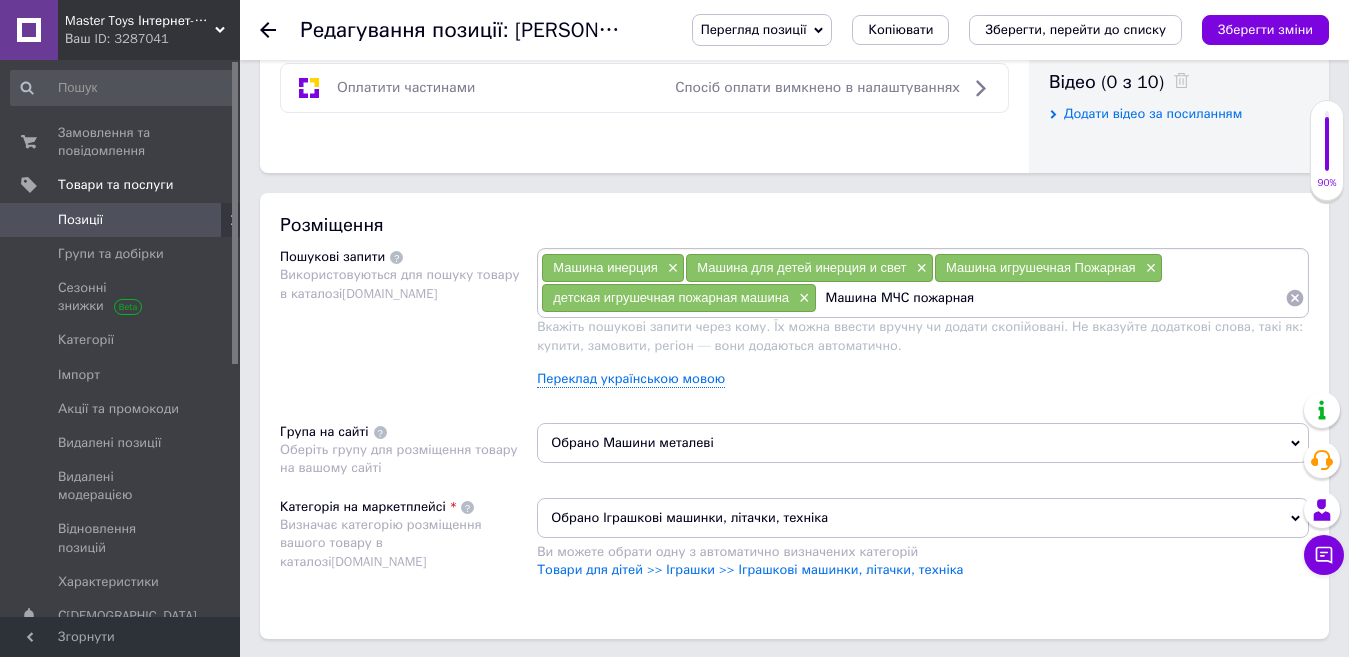 click on "Машина МЧС пожарная" at bounding box center [1051, 298] 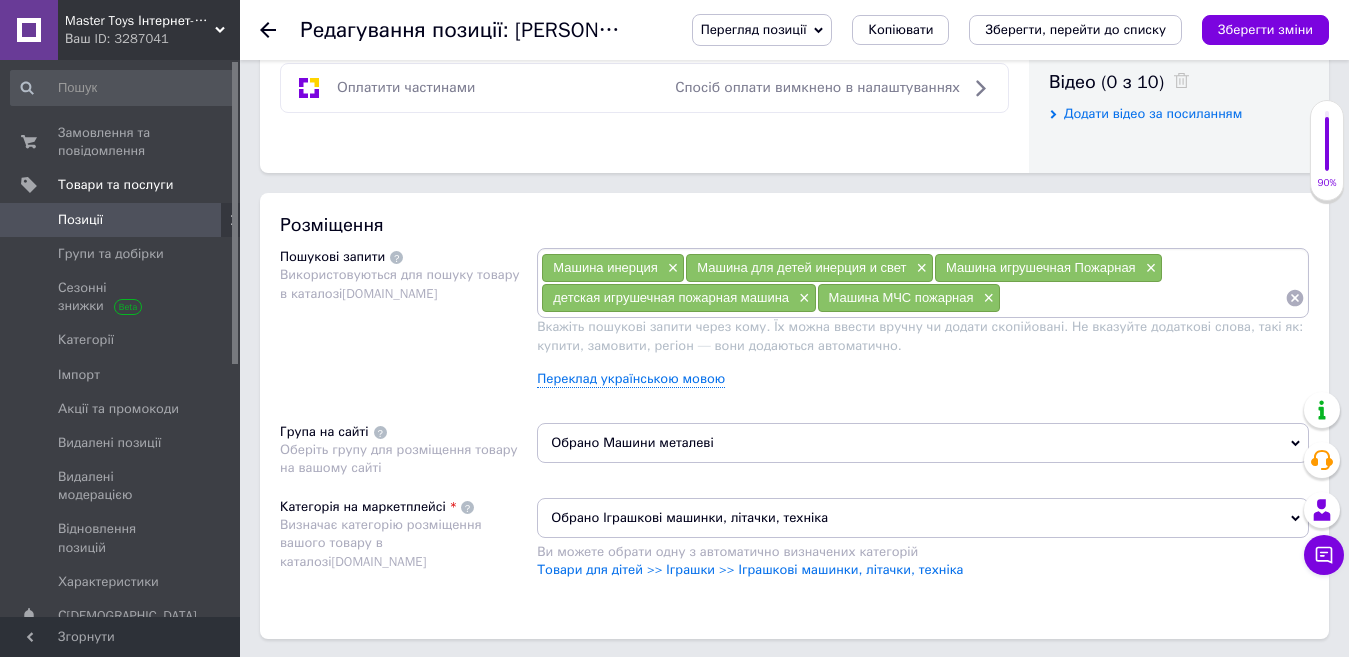 paste on "Машина МЧС пожарная" 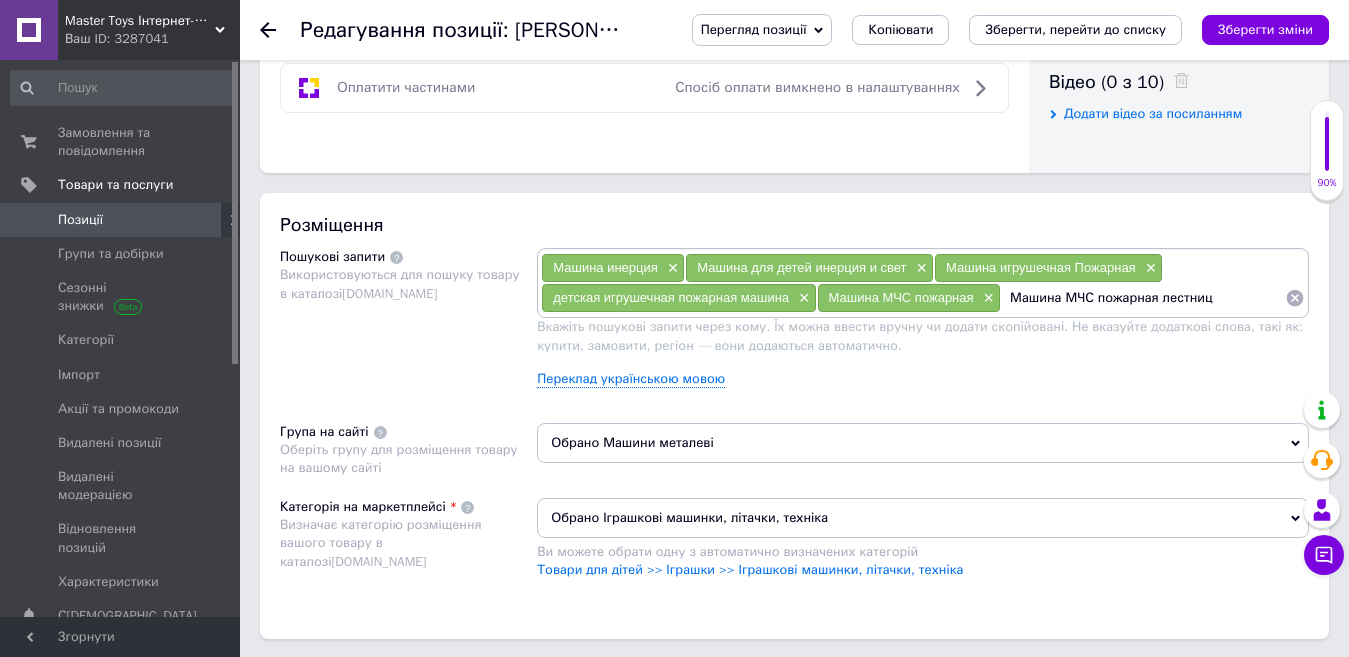 type on "Машина МЧС пожарная лестница" 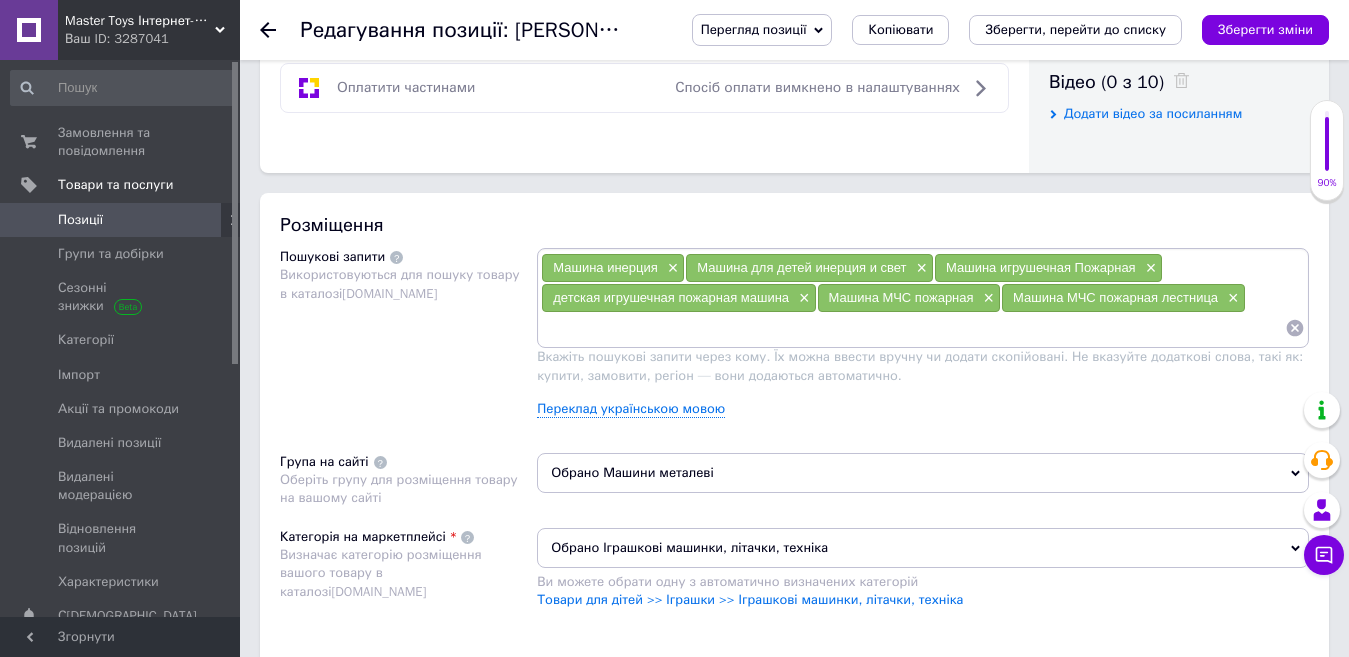 click at bounding box center (913, 328) 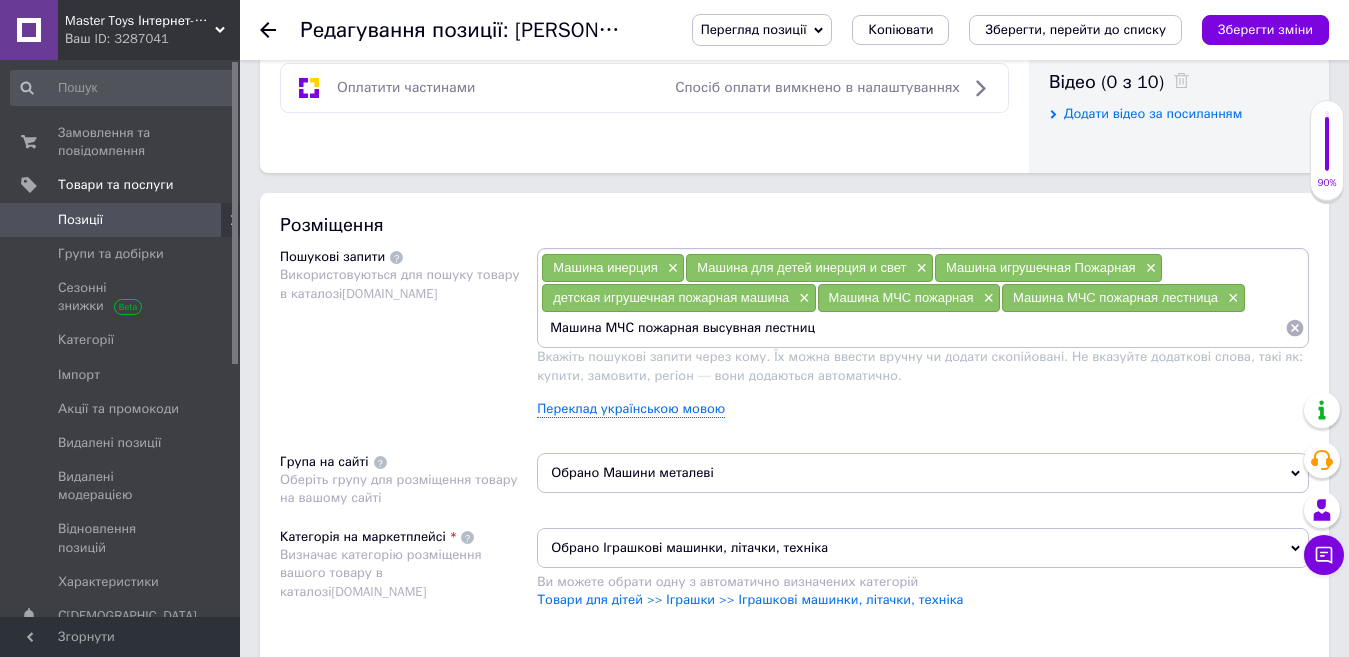 type on "Машина МЧС пожарная высувная лестница" 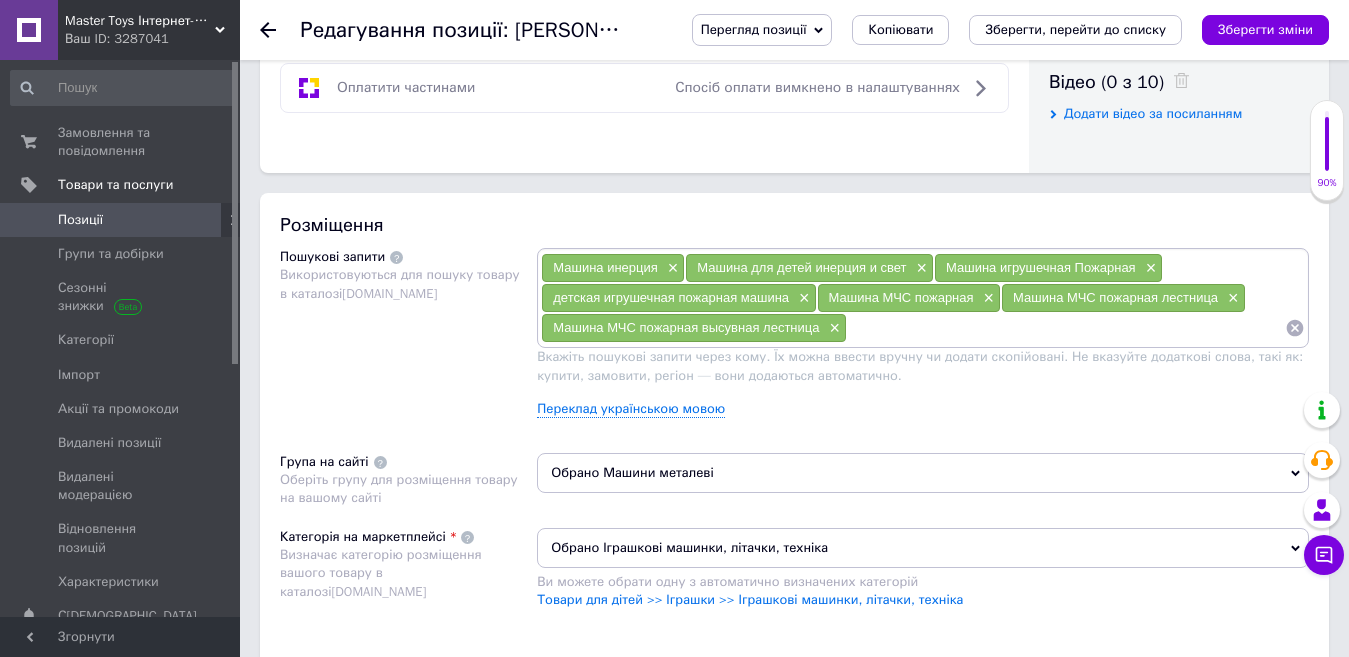 click at bounding box center (1066, 328) 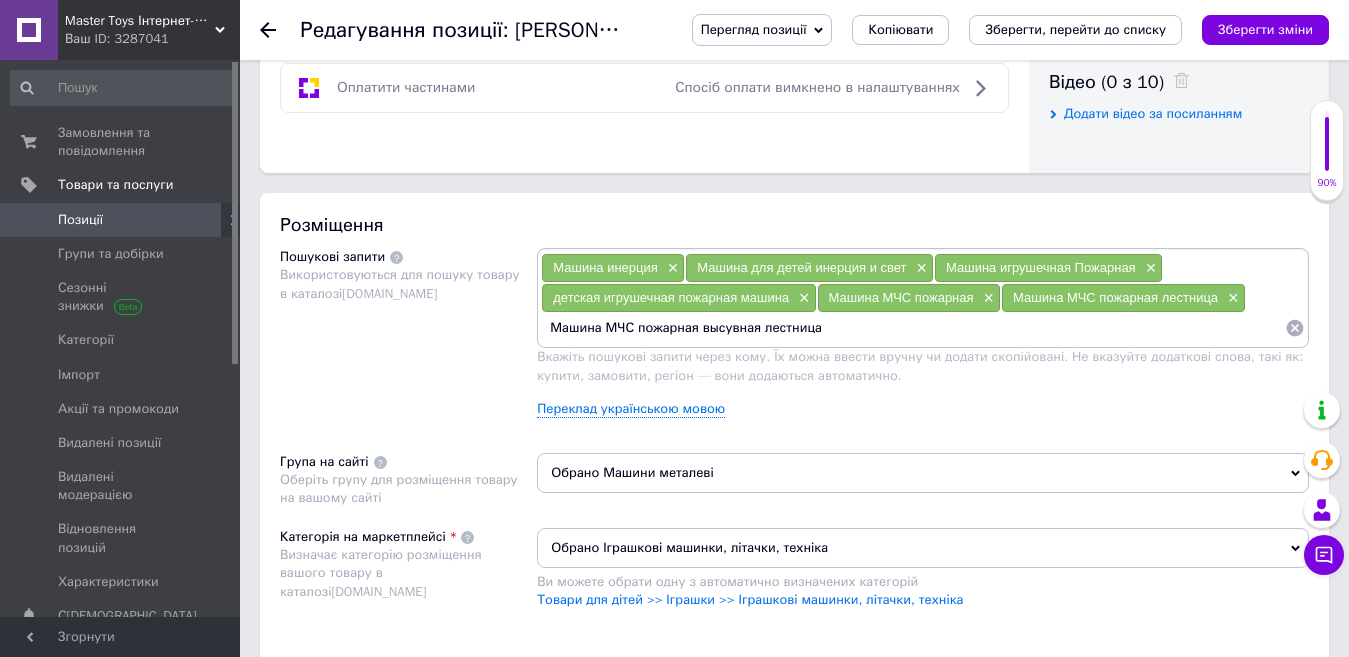drag, startPoint x: 727, startPoint y: 334, endPoint x: 716, endPoint y: 335, distance: 11.045361 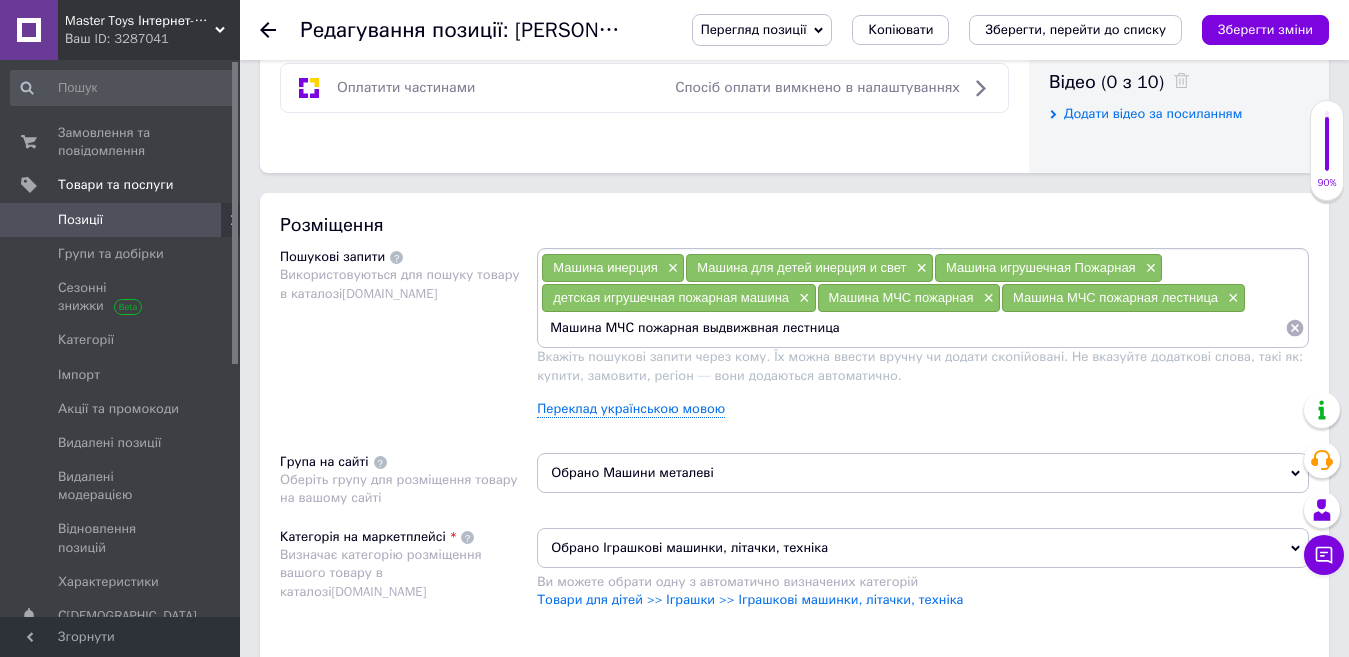 click on "Машина МЧС пожарная выдвижвная лестница" at bounding box center [913, 328] 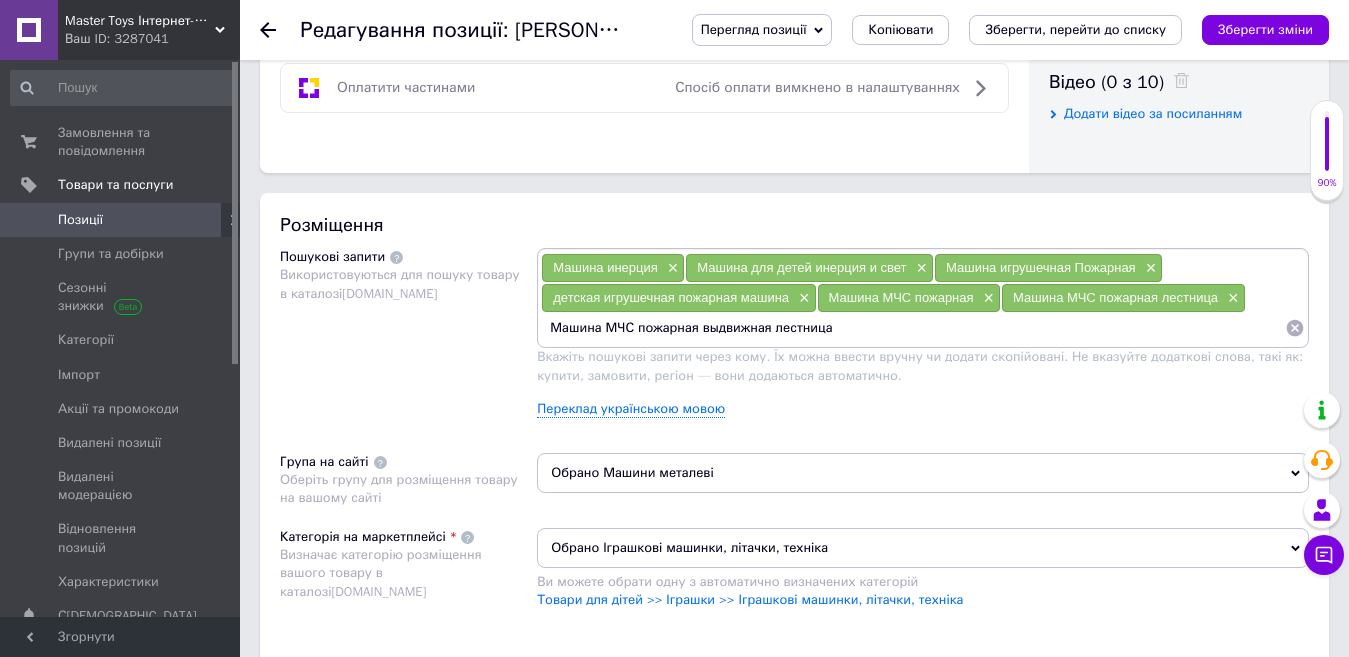 click on "Машина МЧС пожарная выдвижная лестница" at bounding box center [913, 328] 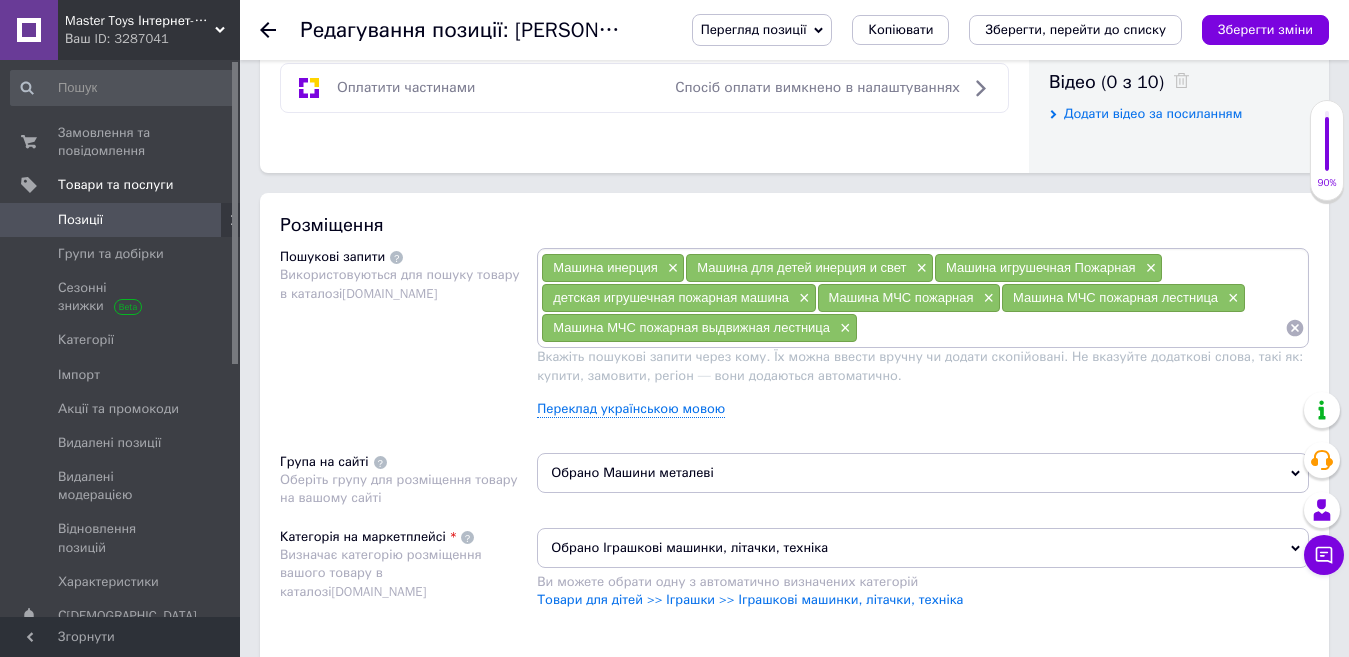 click at bounding box center [1071, 328] 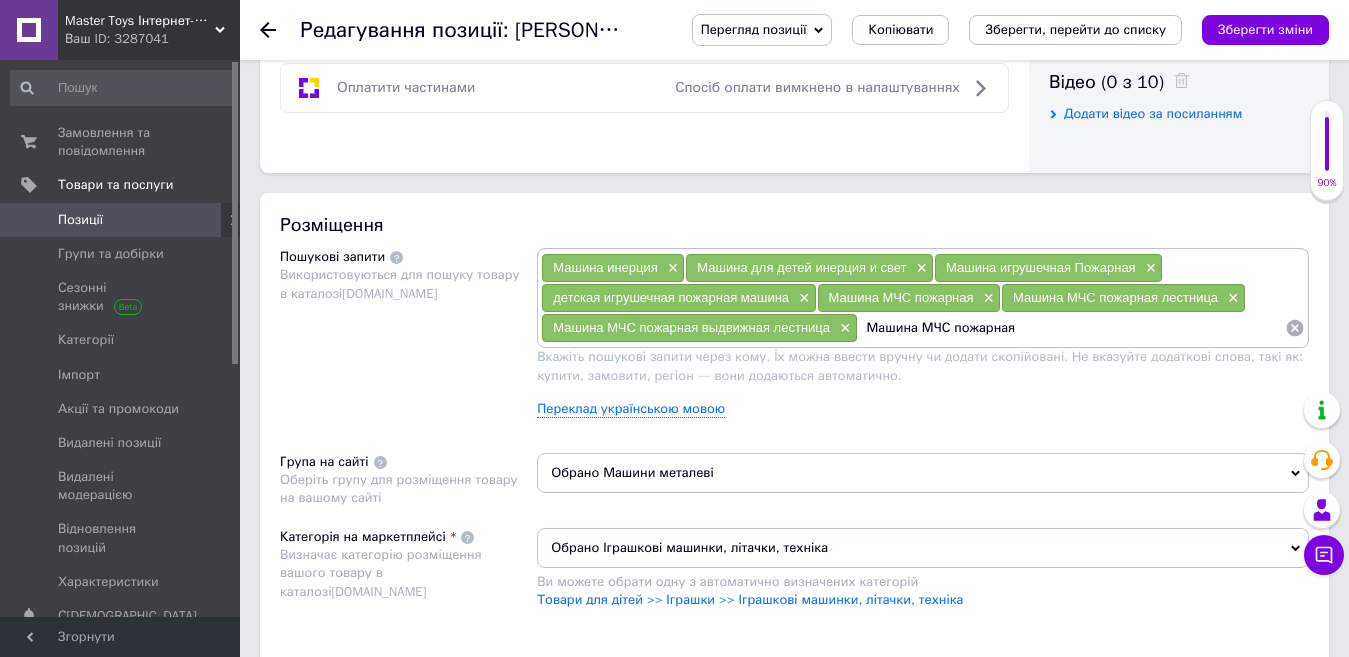 drag, startPoint x: 947, startPoint y: 327, endPoint x: 922, endPoint y: 327, distance: 25 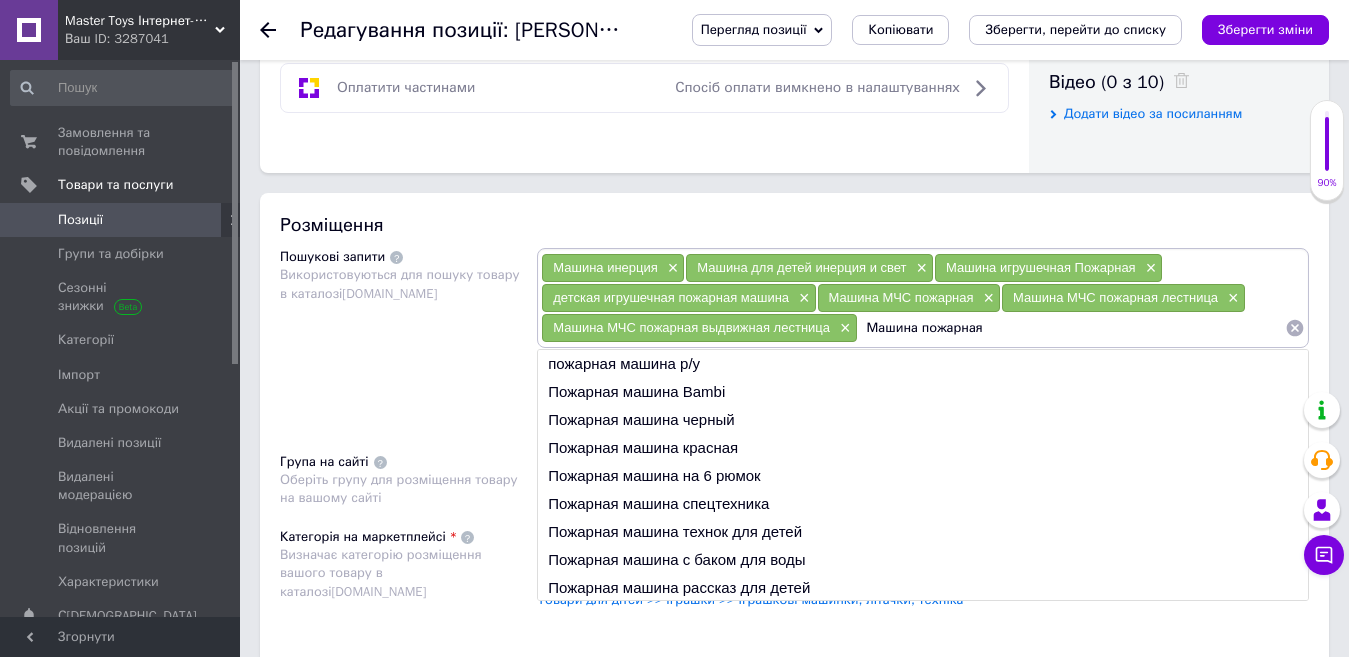 click on "Машина пожарная" at bounding box center [1071, 328] 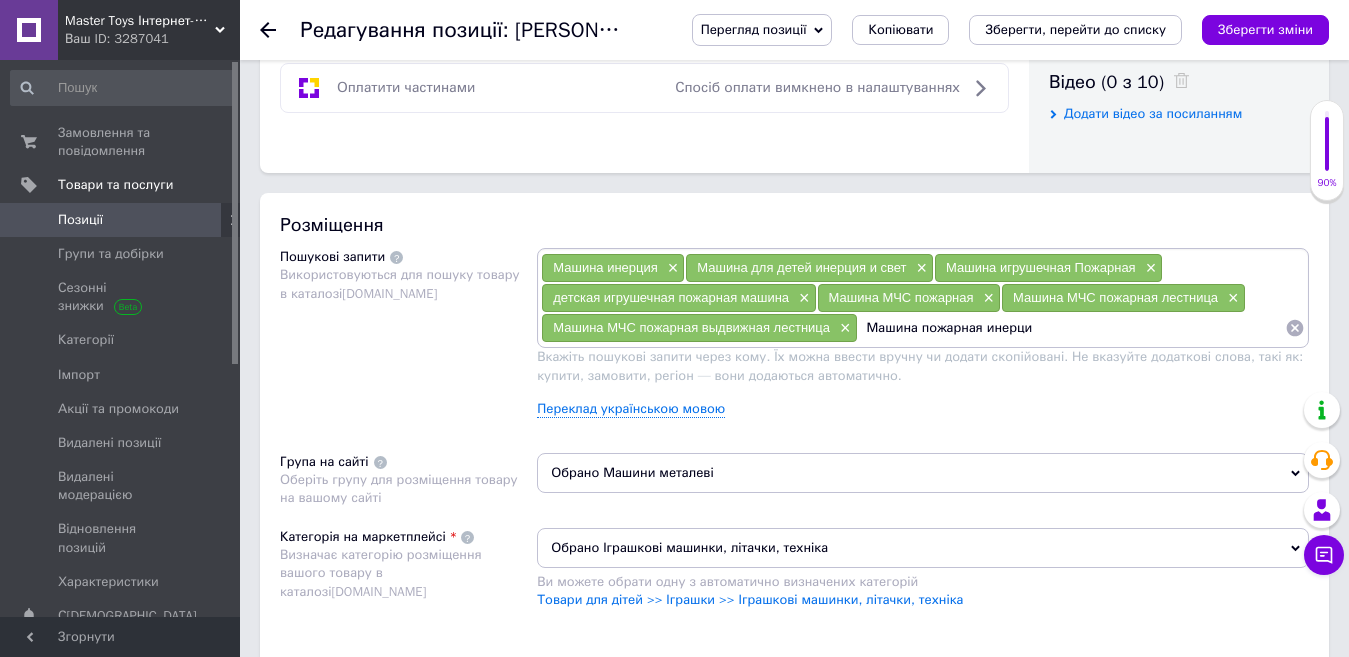 type on "Машина пожарная инерция" 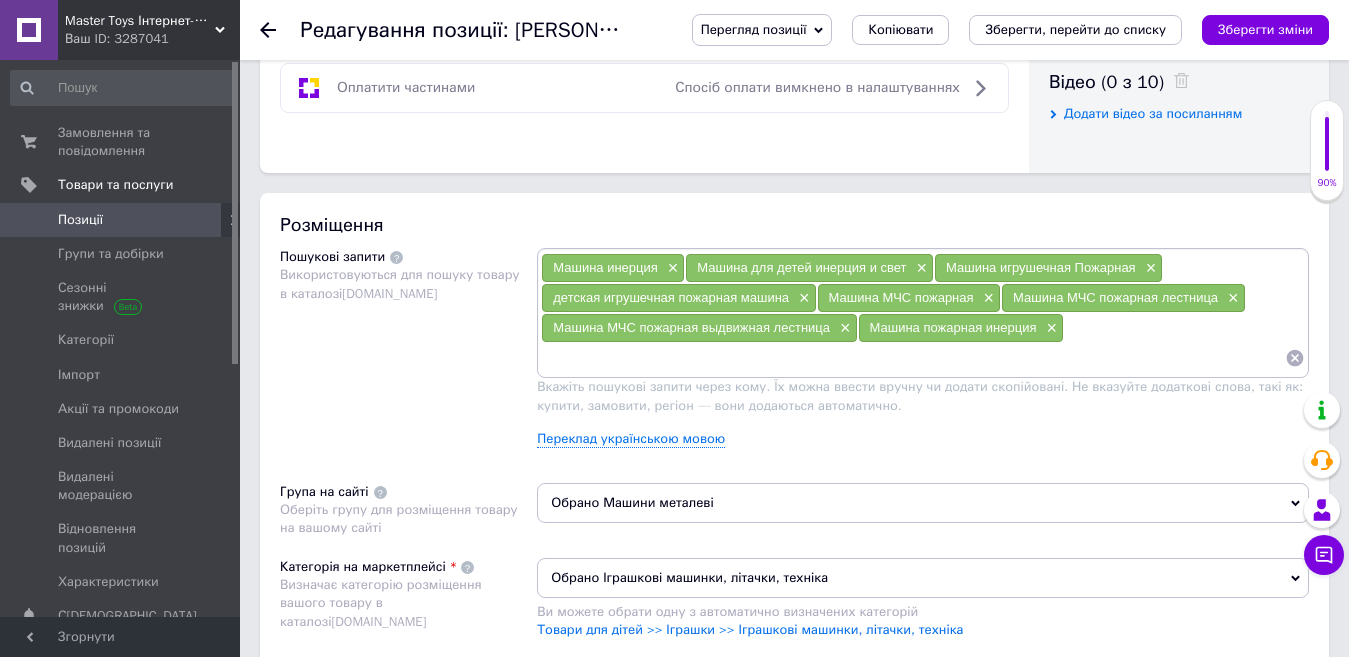 click at bounding box center [913, 358] 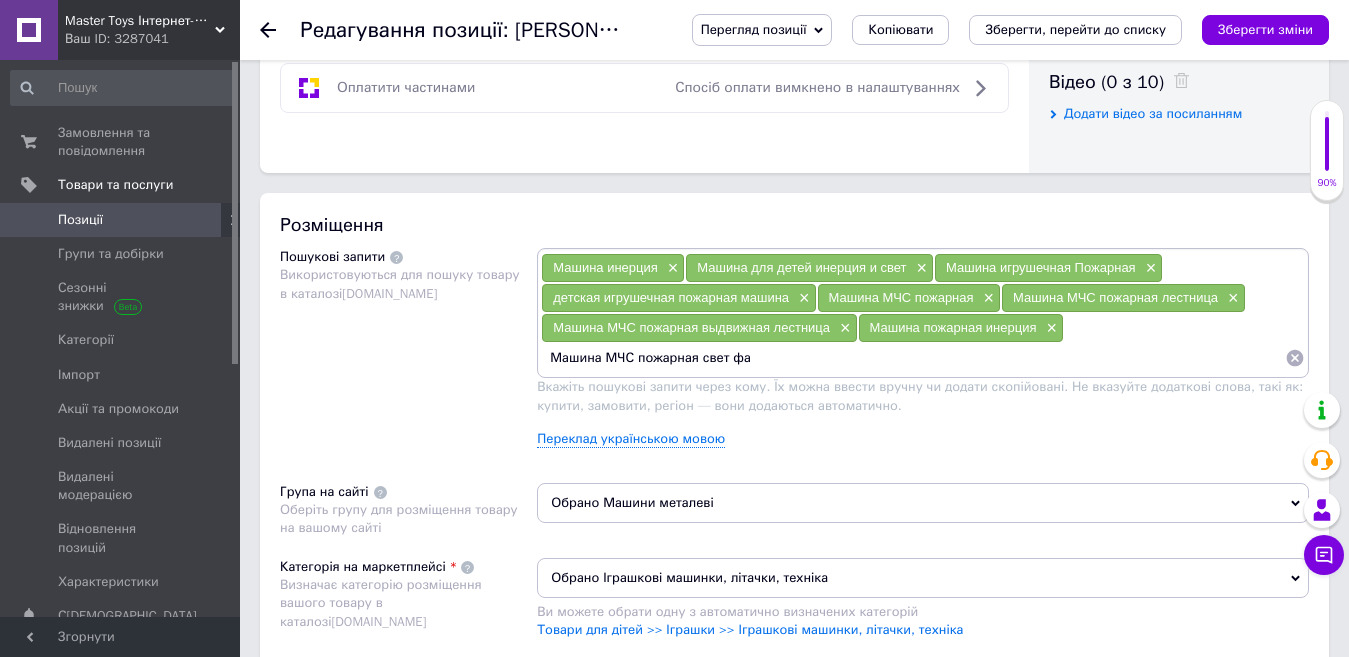 type on "Машина МЧС пожарная свет фар" 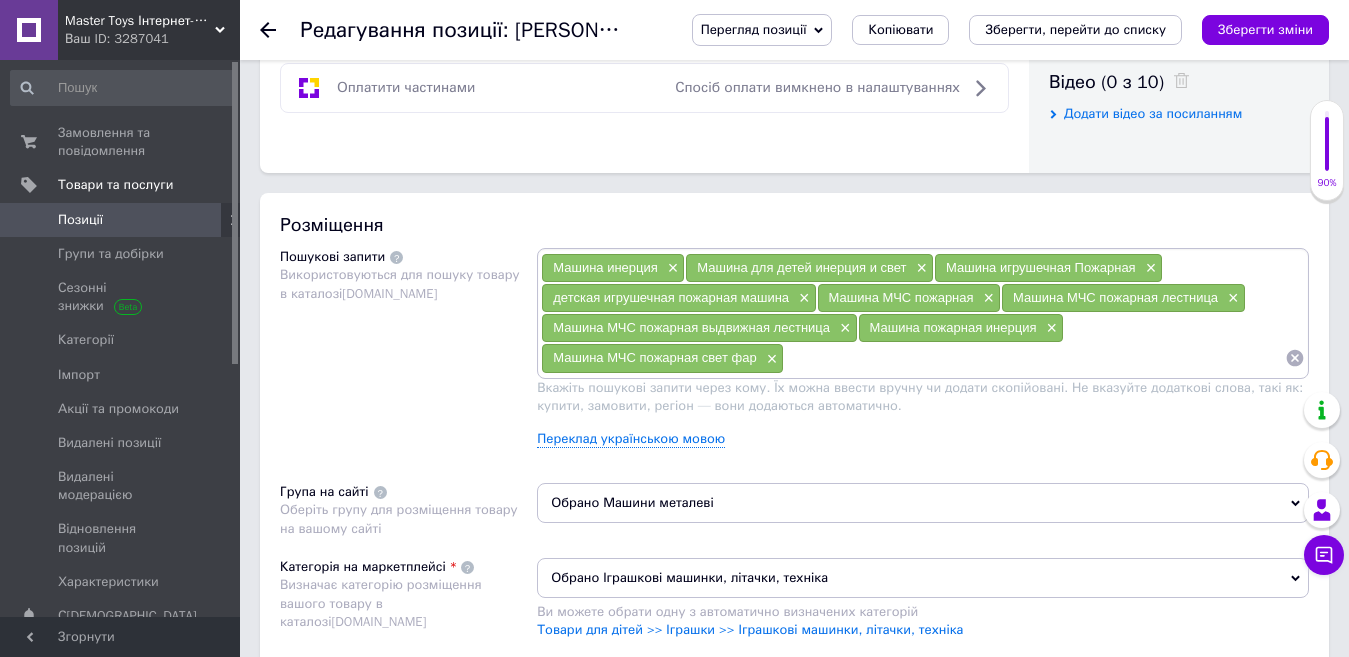 paste on "Машина МЧС пожарная" 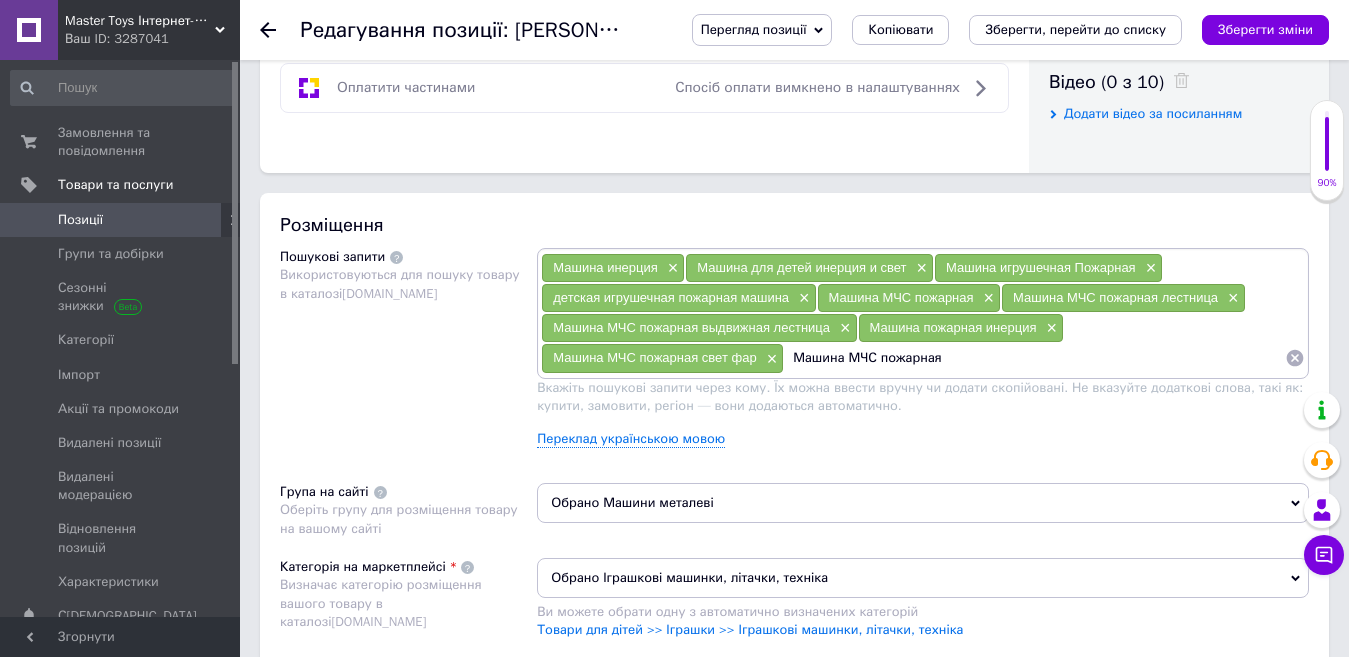 click on "Машина МЧС пожарная" at bounding box center [1034, 358] 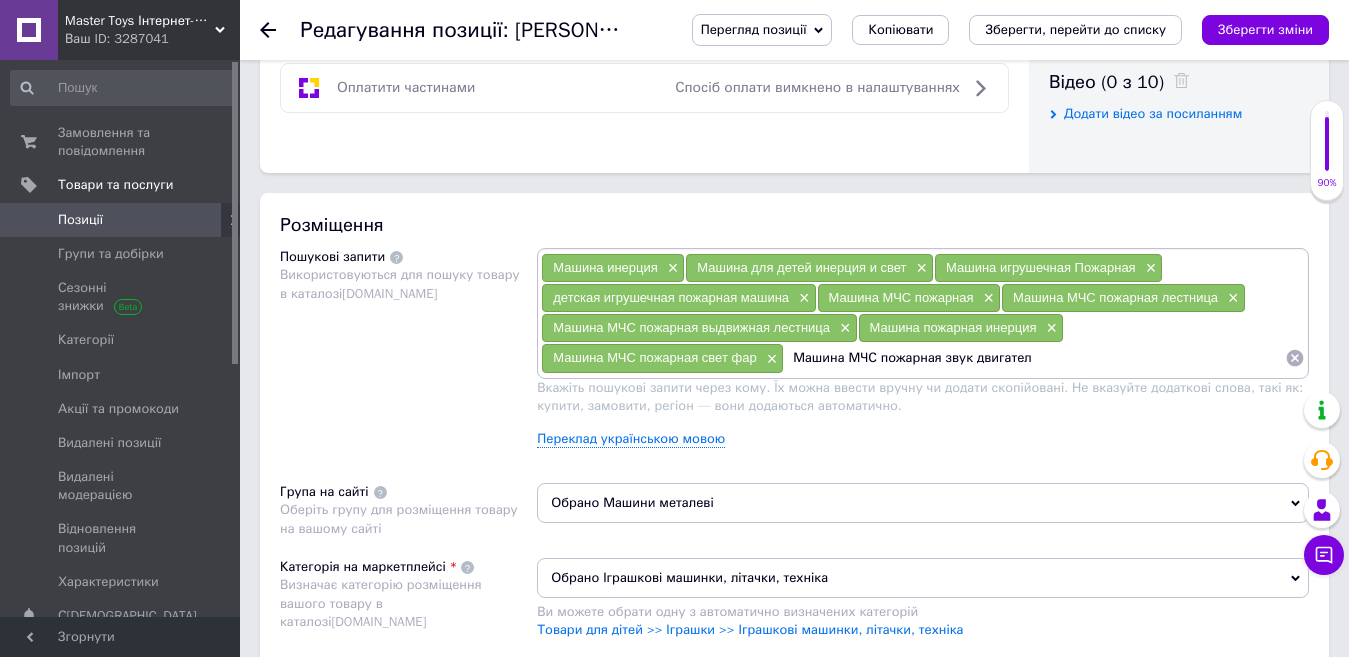 type on "Машина МЧС пожарная звук двигателя" 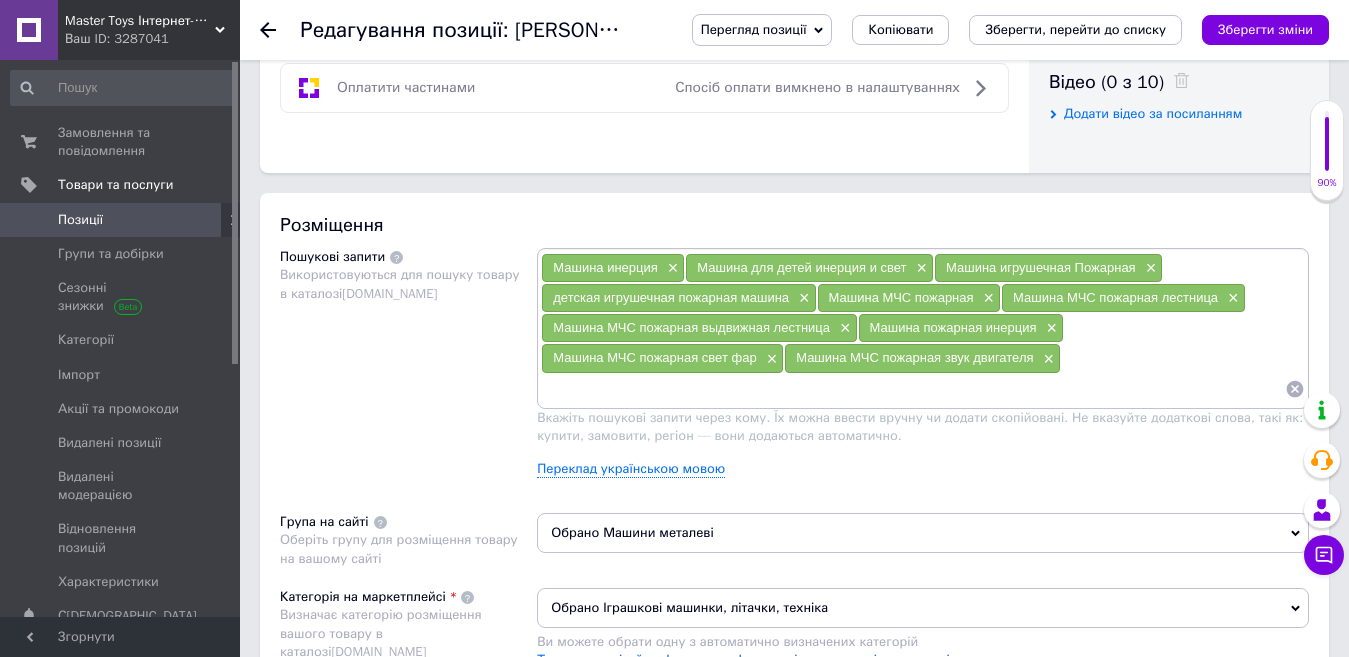 paste on "Машина МЧС пожарная" 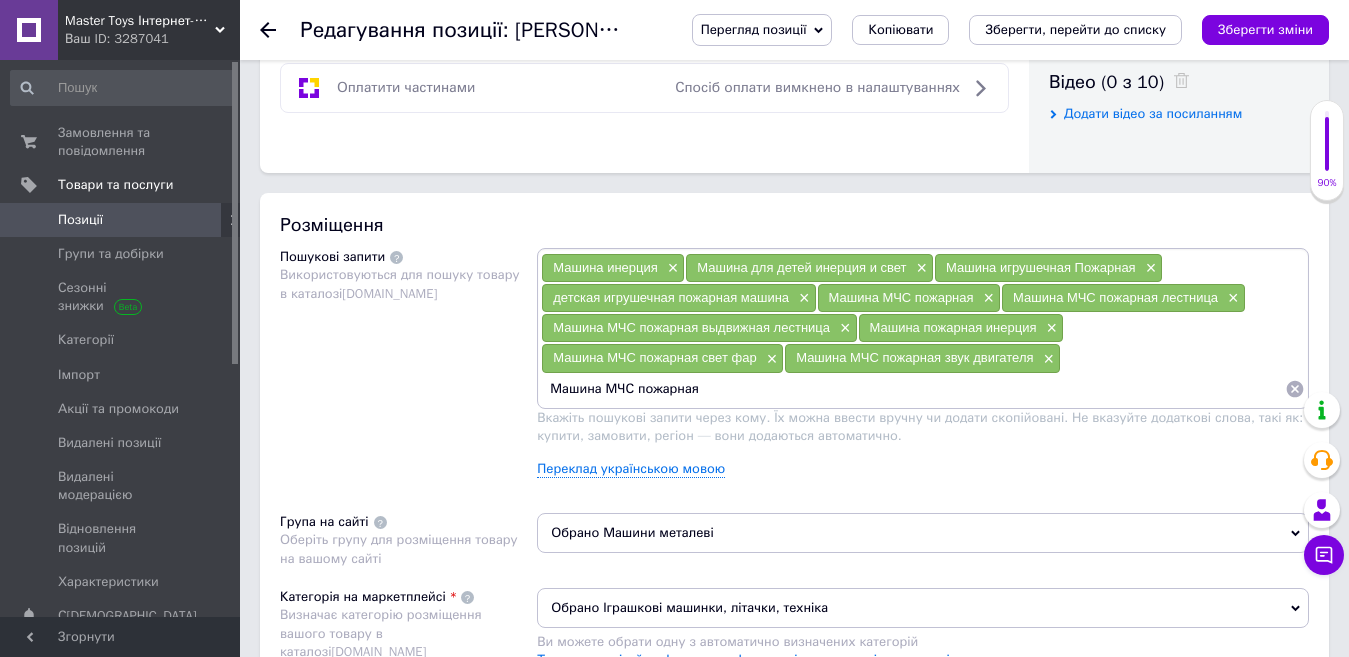 drag, startPoint x: 633, startPoint y: 389, endPoint x: 606, endPoint y: 387, distance: 27.073973 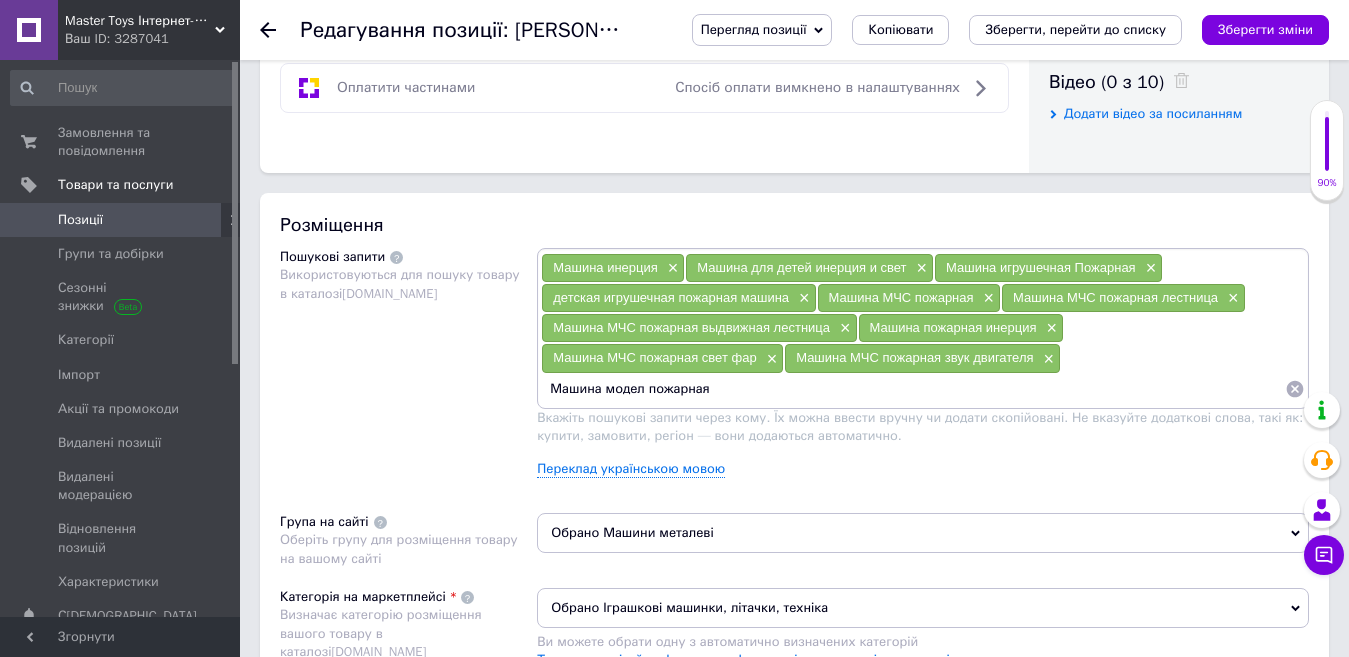 type on "Машина модель пожарная" 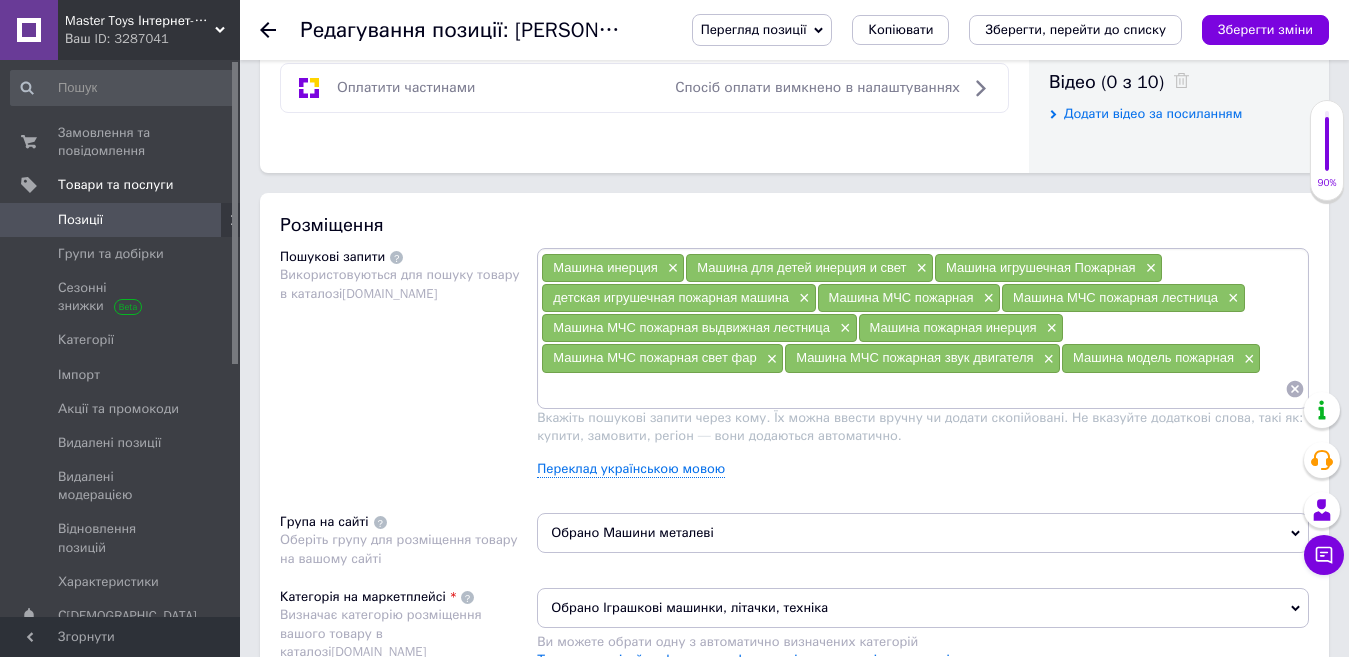 click at bounding box center [913, 389] 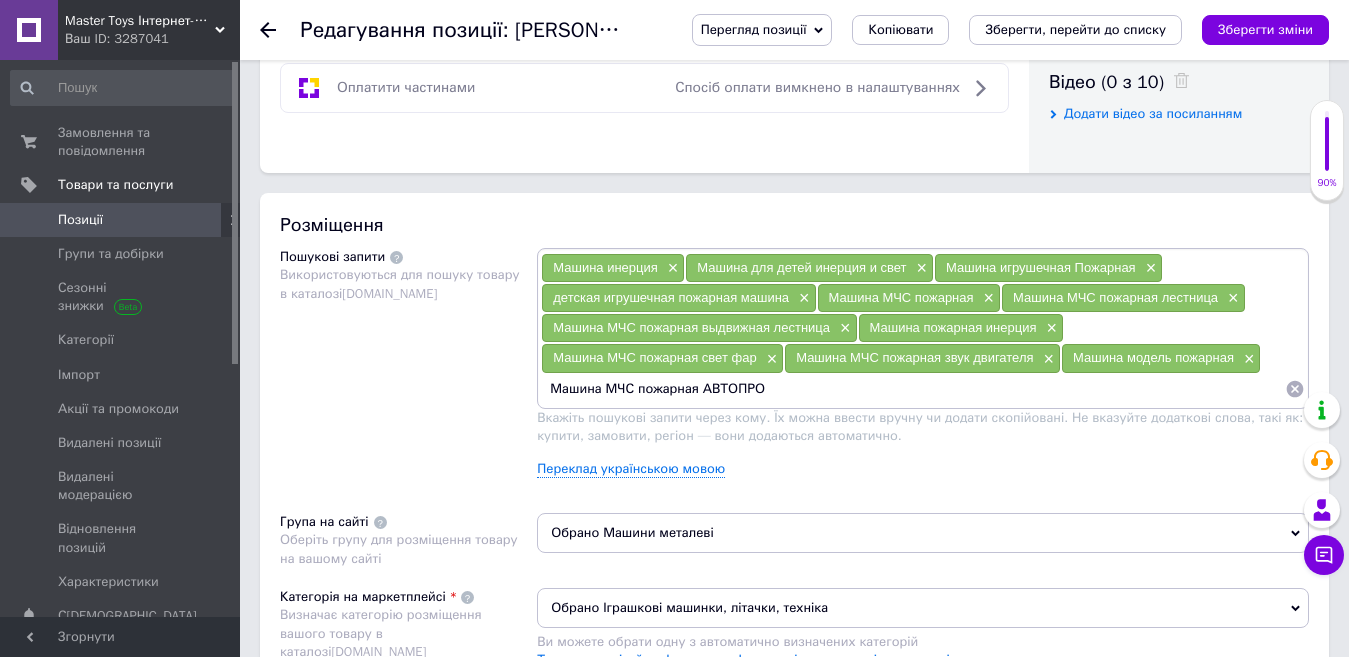 type on "Машина МЧС пожарная АВТОПРОМ" 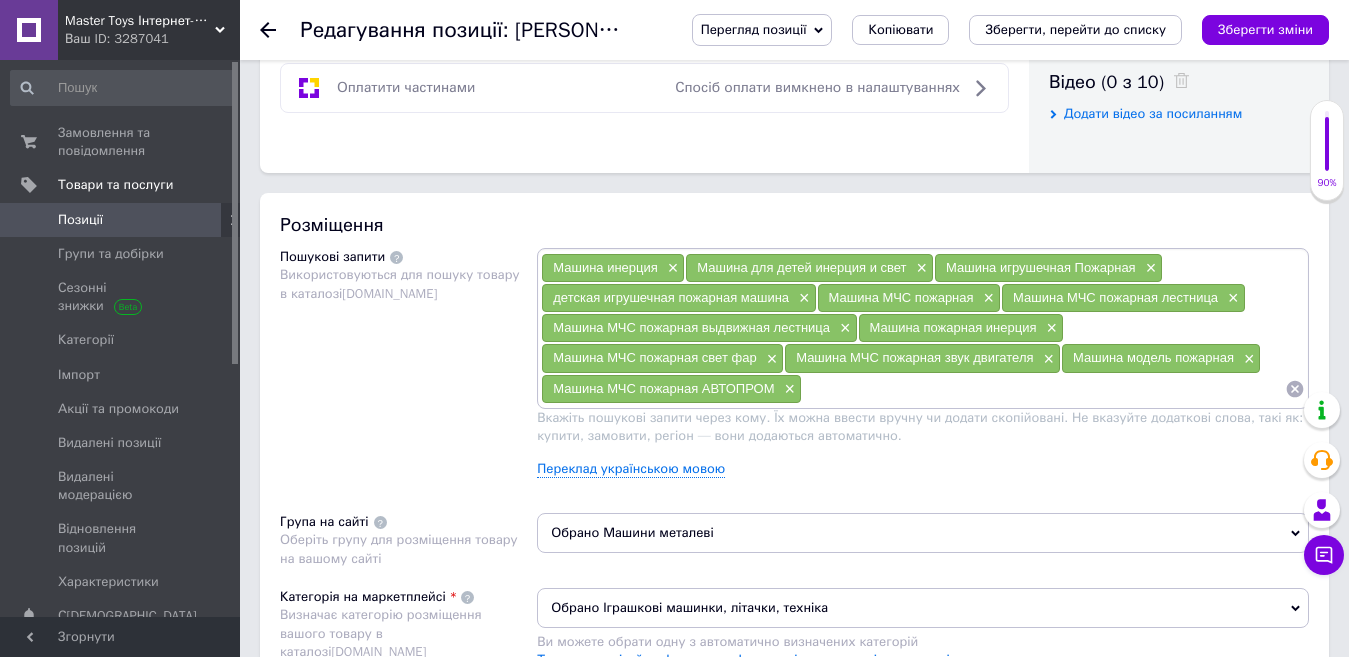 paste on "Машина МЧС пожарная" 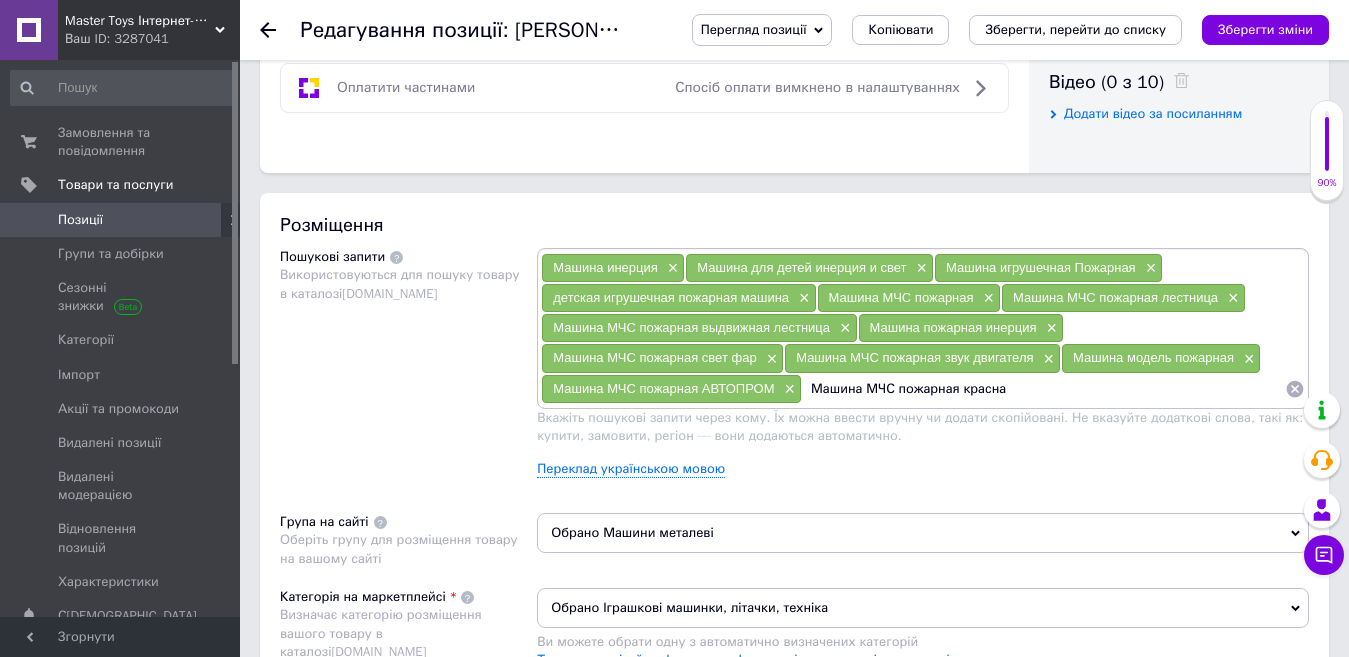 type on "Машина МЧС пожарная красная" 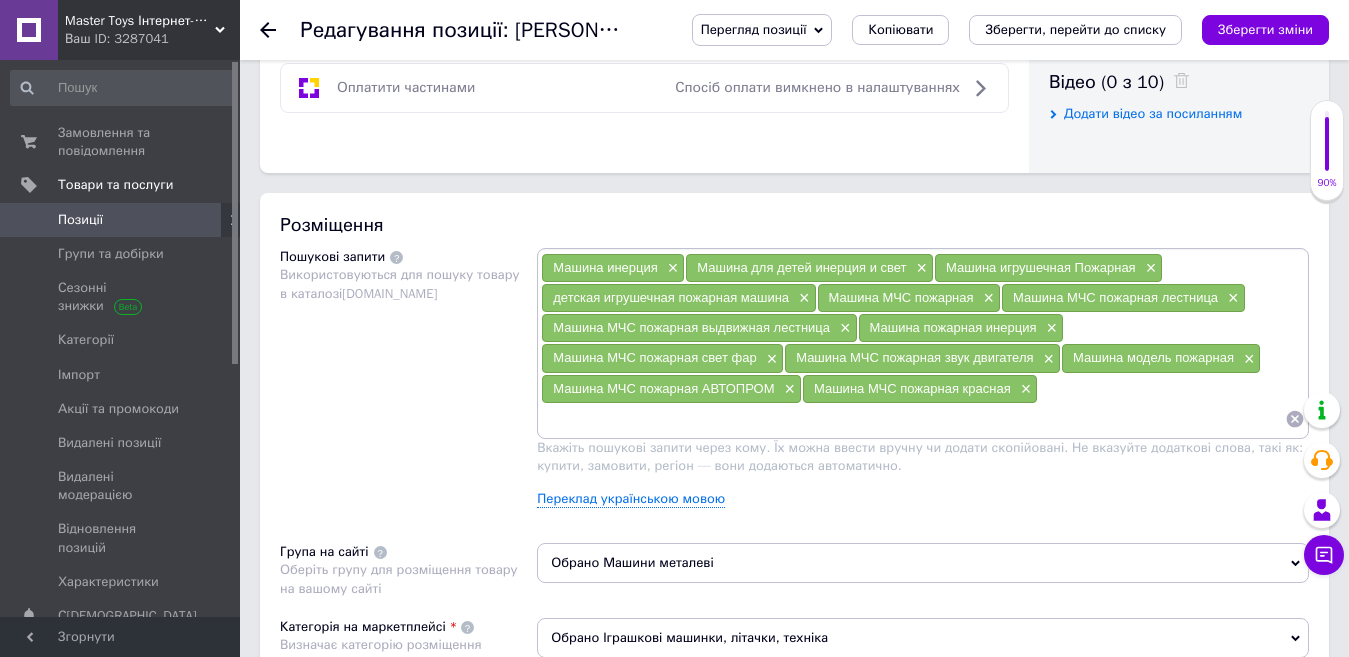 click at bounding box center [913, 419] 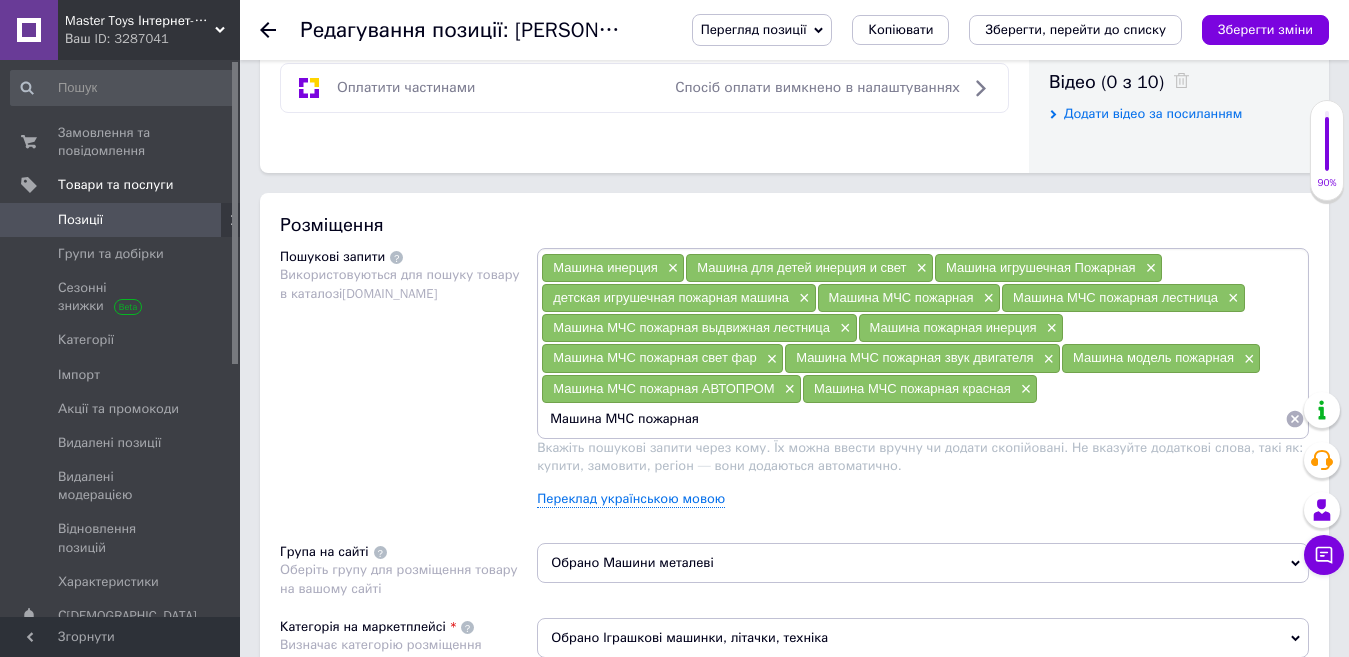 drag, startPoint x: 636, startPoint y: 421, endPoint x: 605, endPoint y: 417, distance: 31.257 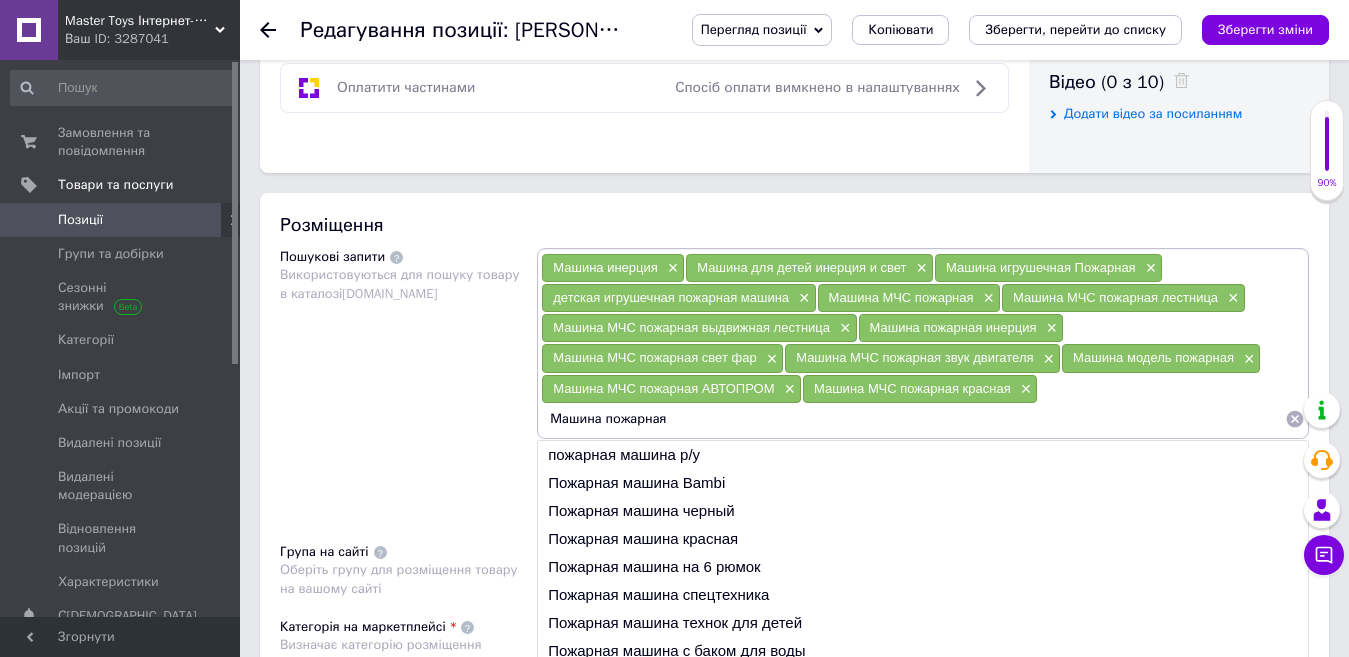 click on "Машина пожарная" at bounding box center (913, 419) 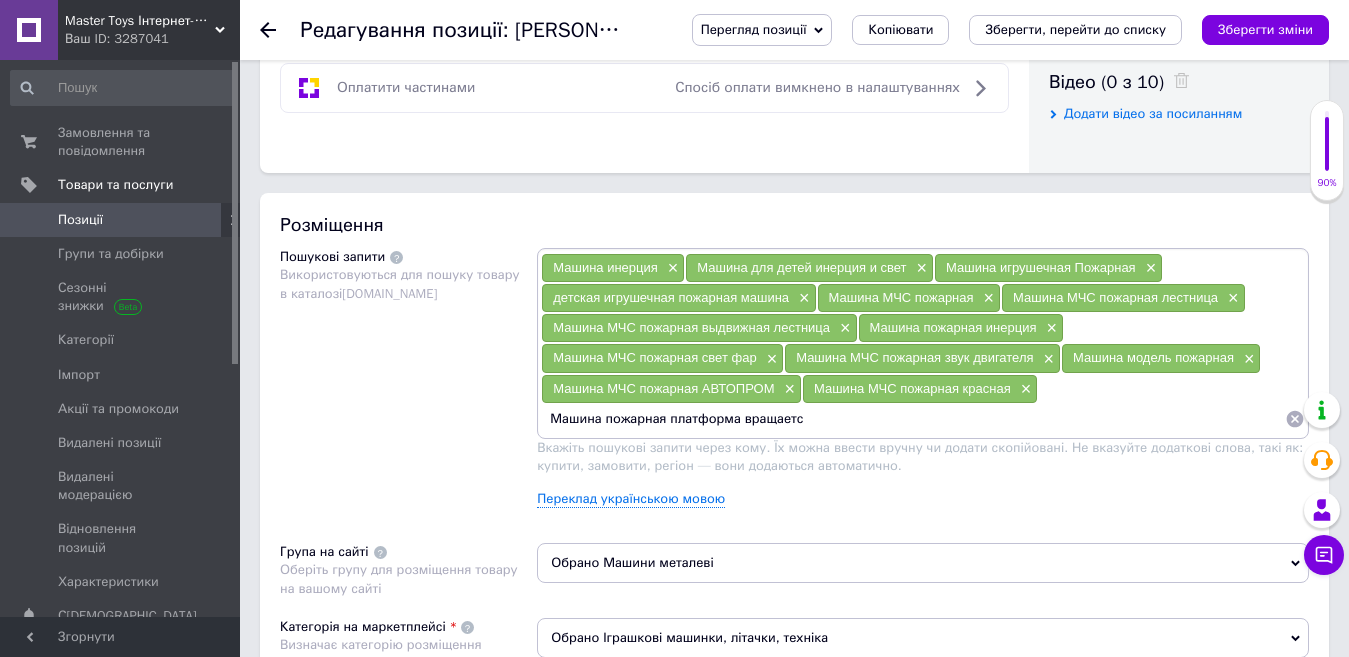 type on "Машина пожарная платформа вращается" 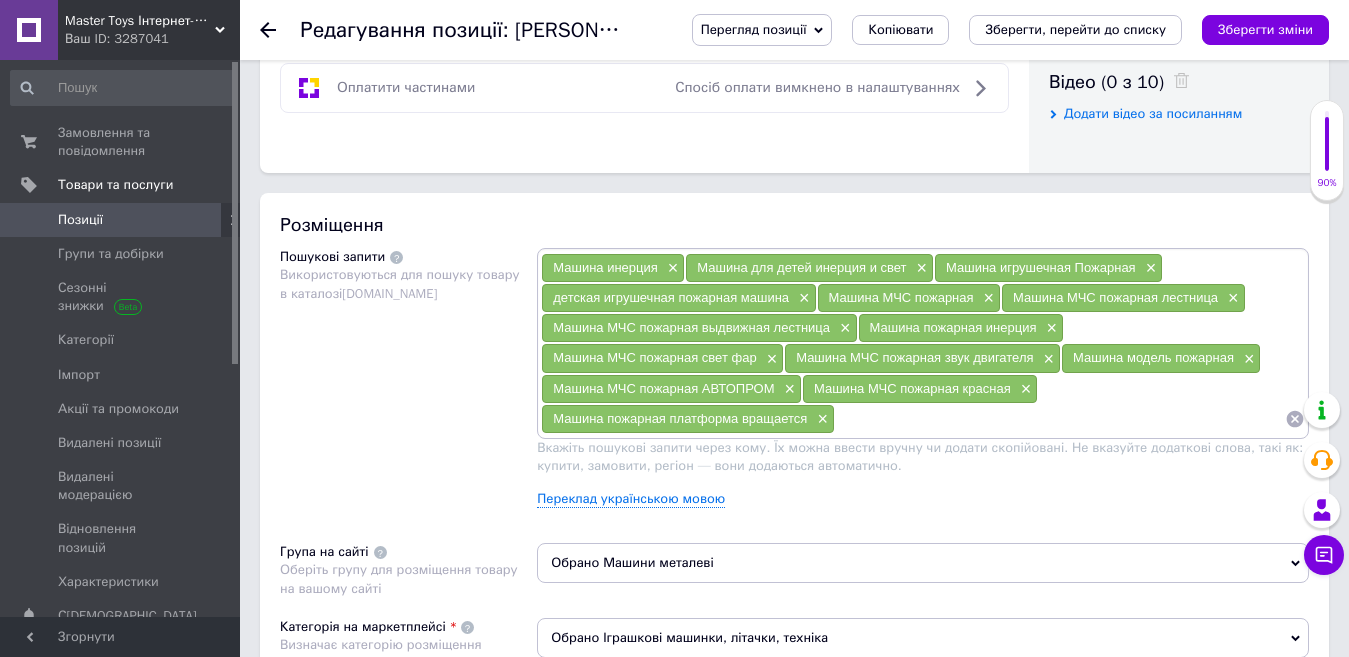 click at bounding box center [1060, 419] 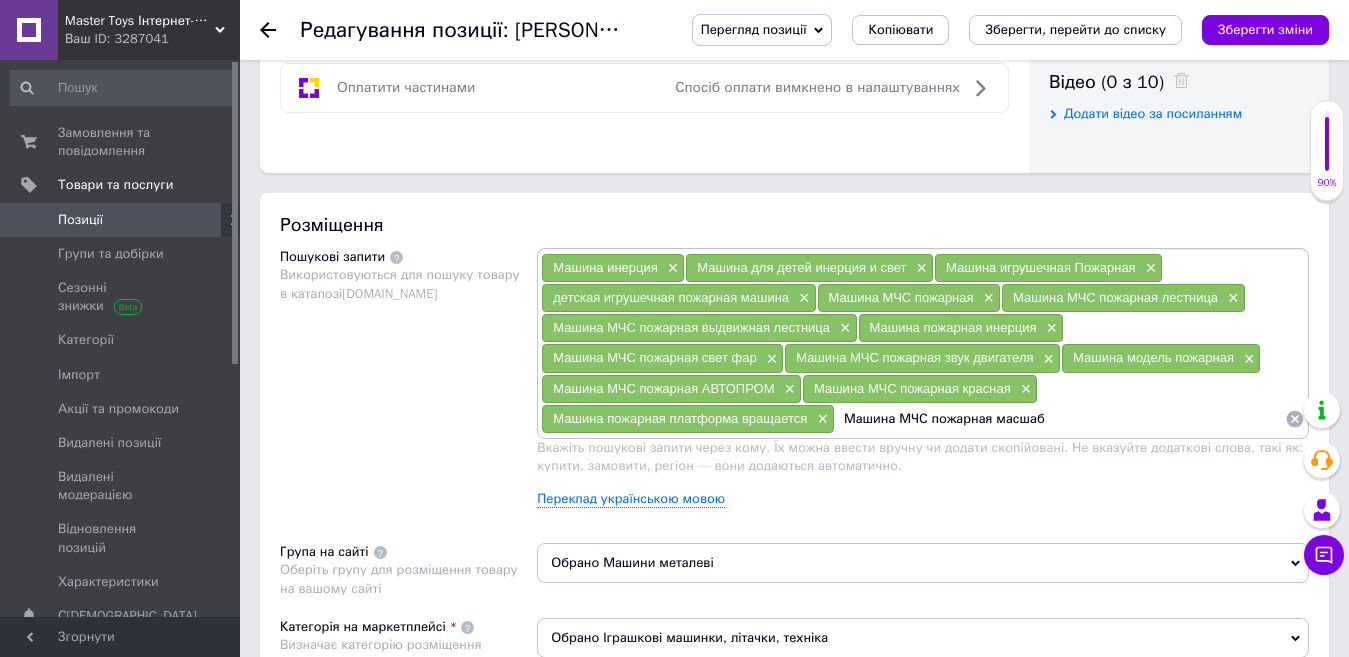 type on "Машина МЧС пожарная масшаб" 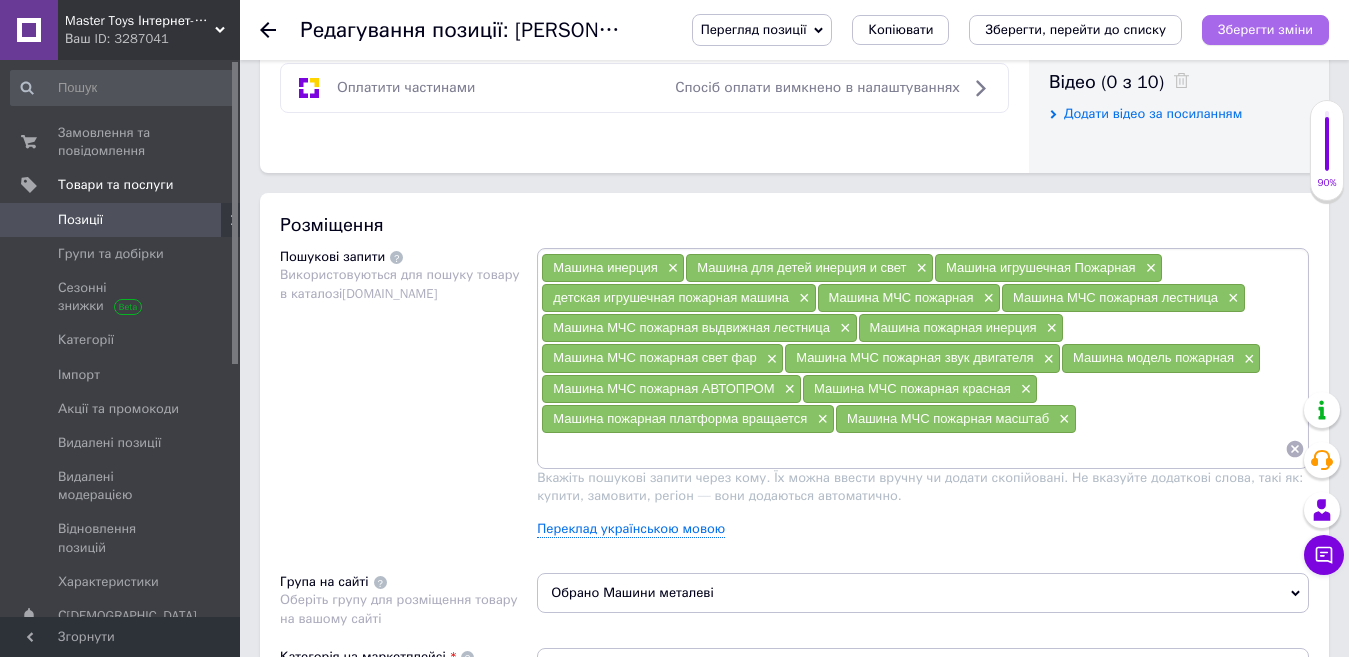 click on "Зберегти зміни" at bounding box center (1265, 29) 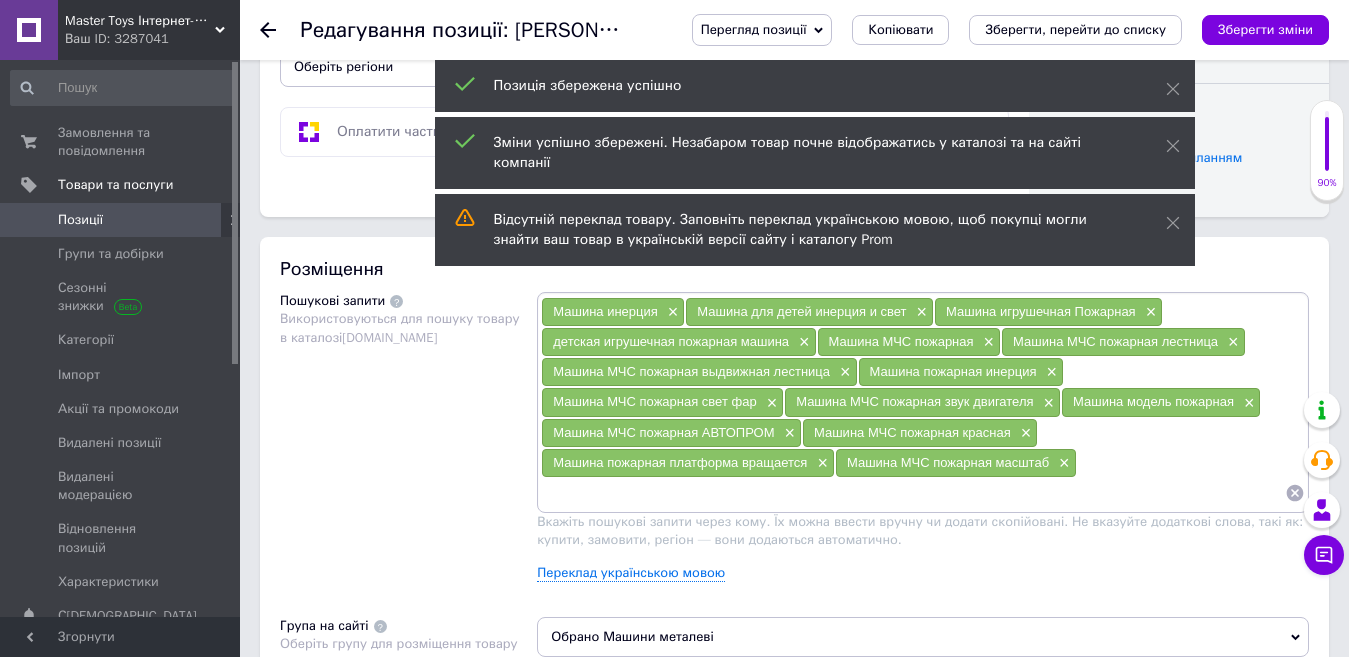 scroll, scrollTop: 1012, scrollLeft: 0, axis: vertical 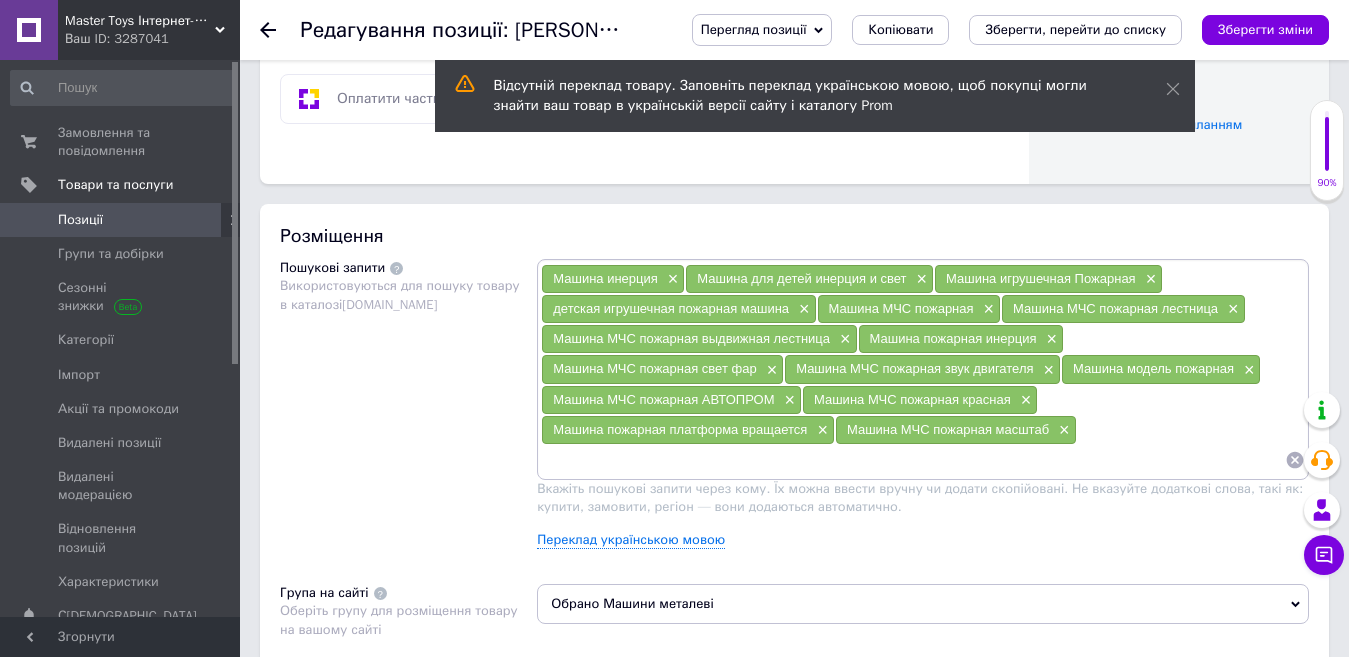 click at bounding box center (913, 460) 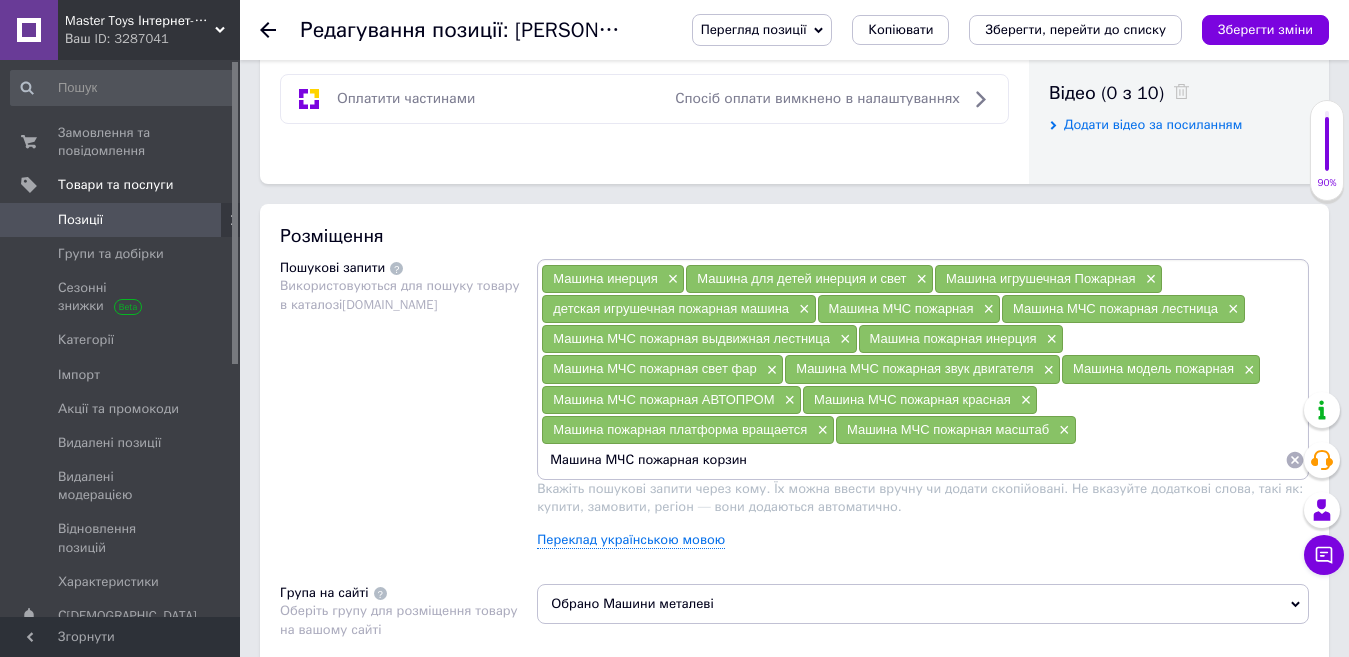 type on "Машина МЧС пожарная корзина" 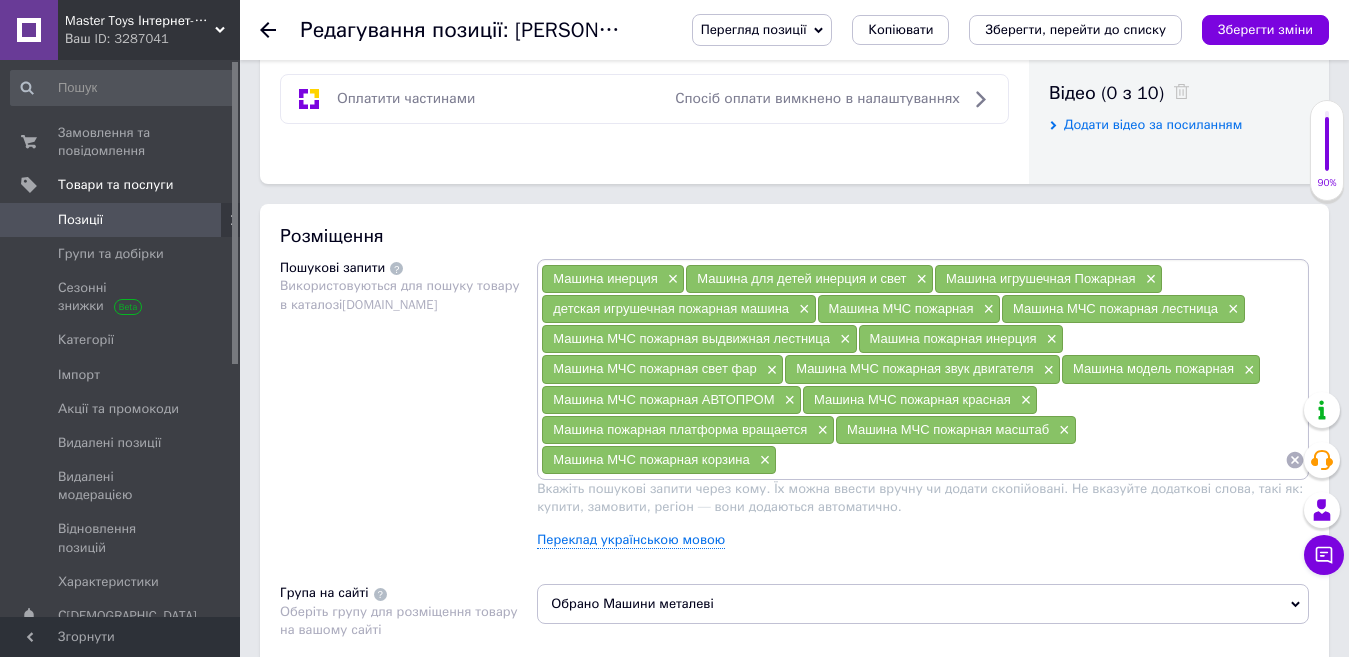 paste on "Машина МЧС пожарная" 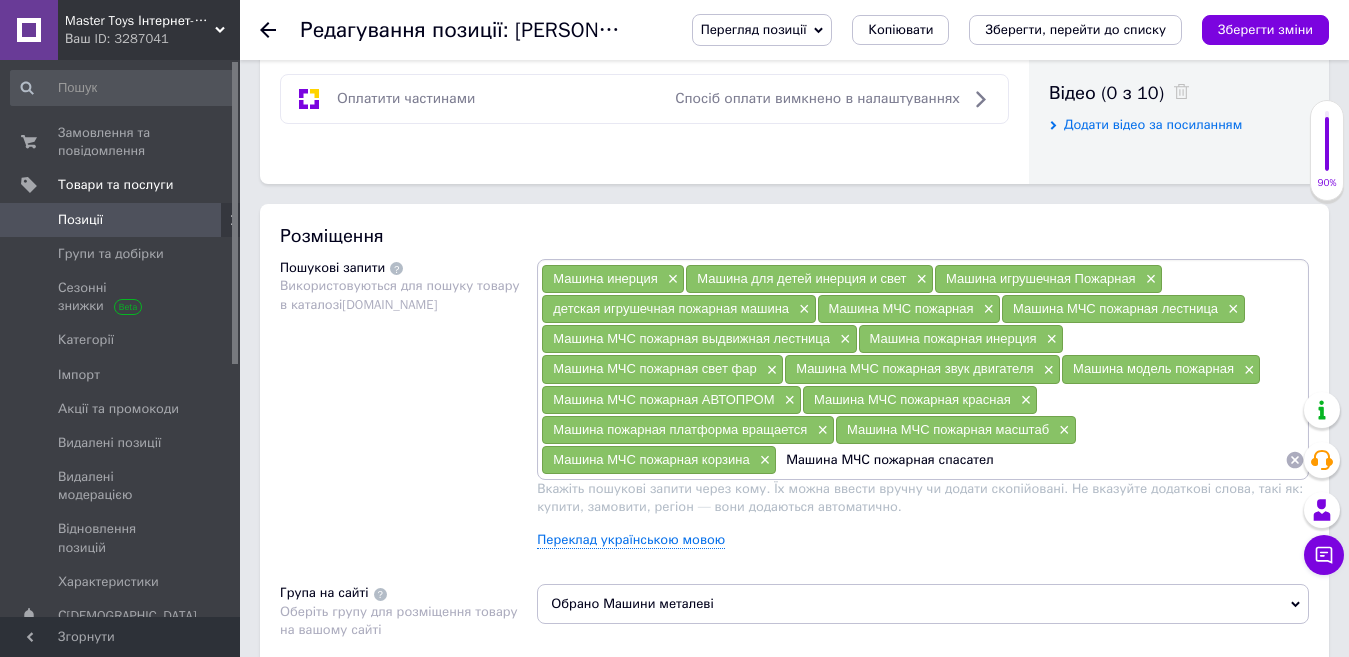 type on "Машина МЧС пожарная спасатели" 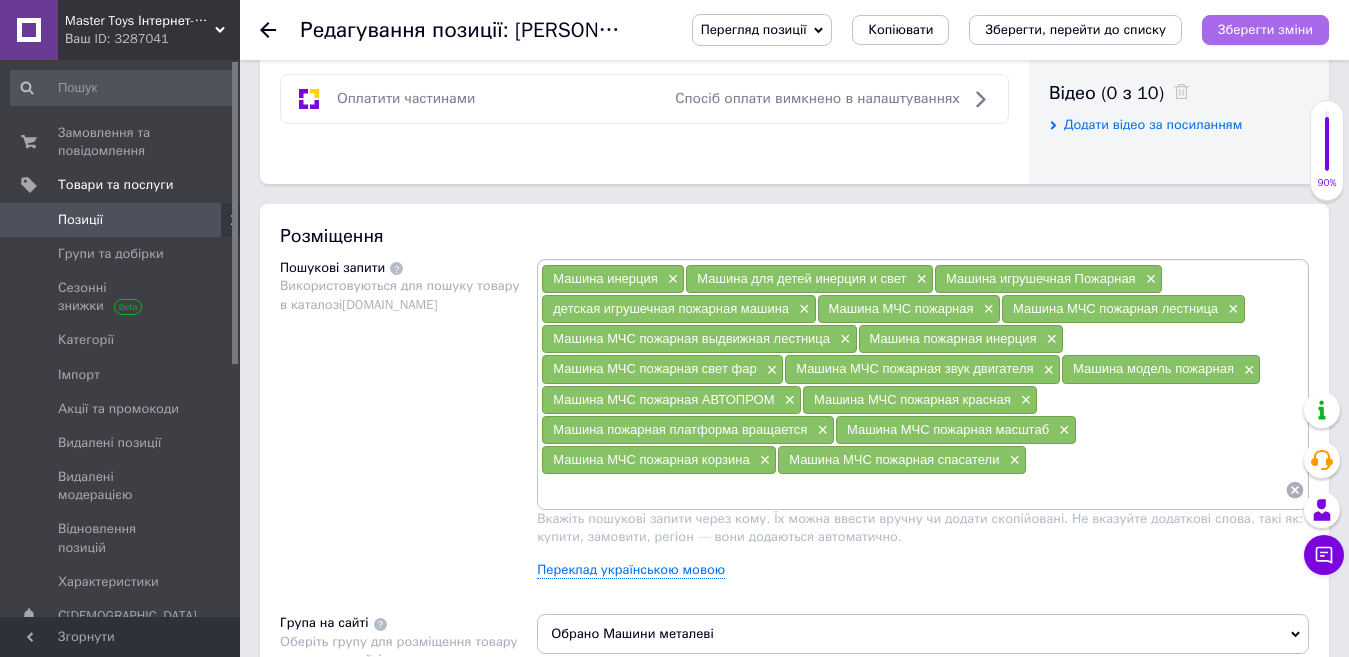 click on "Зберегти зміни" at bounding box center (1265, 29) 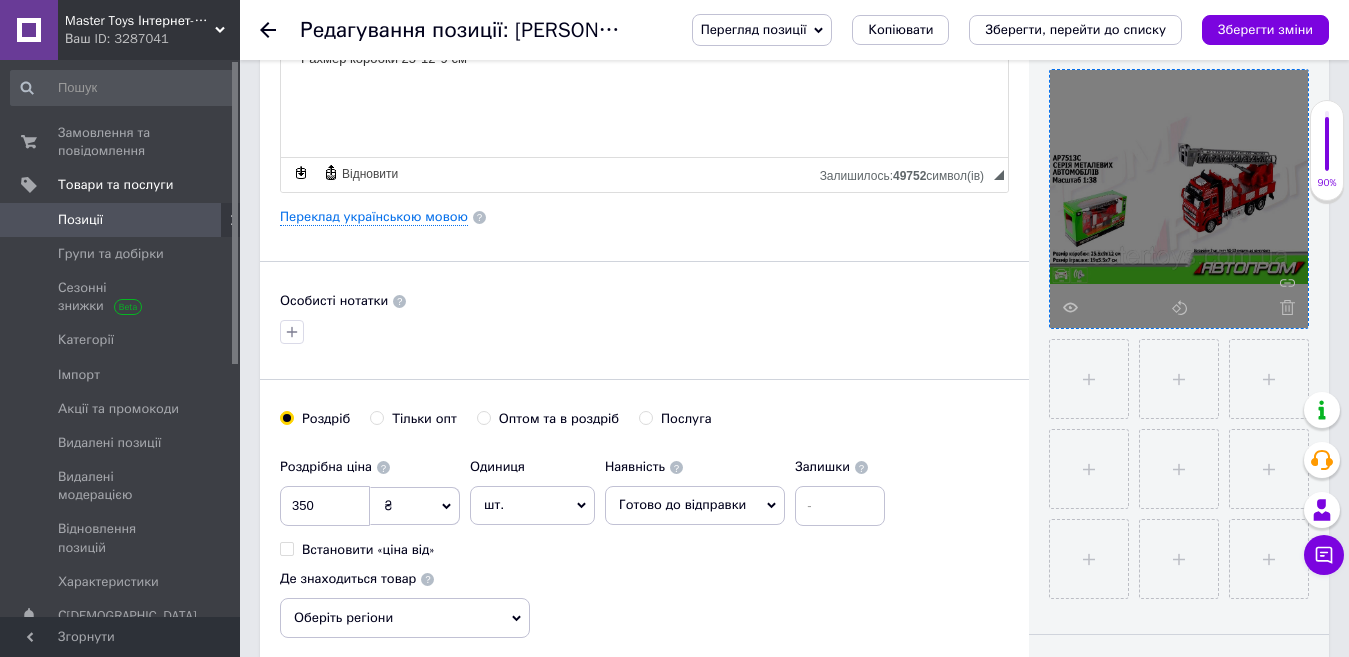 scroll, scrollTop: 400, scrollLeft: 0, axis: vertical 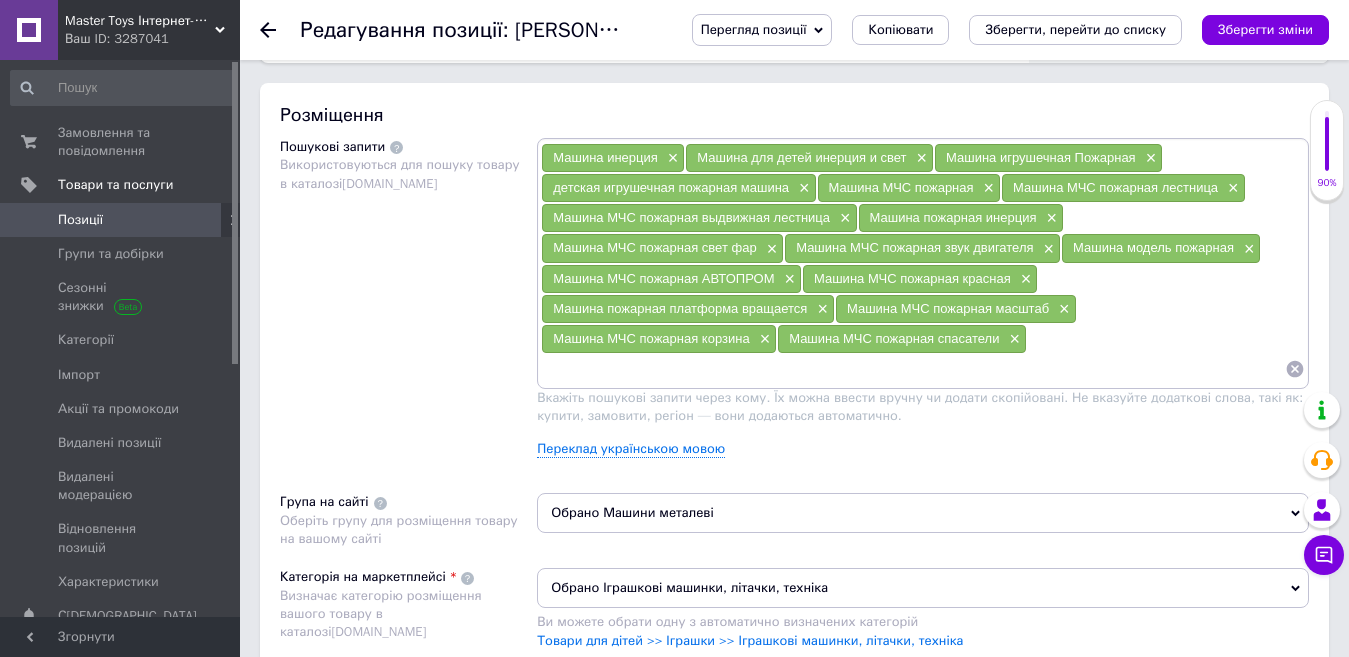 click at bounding box center [913, 369] 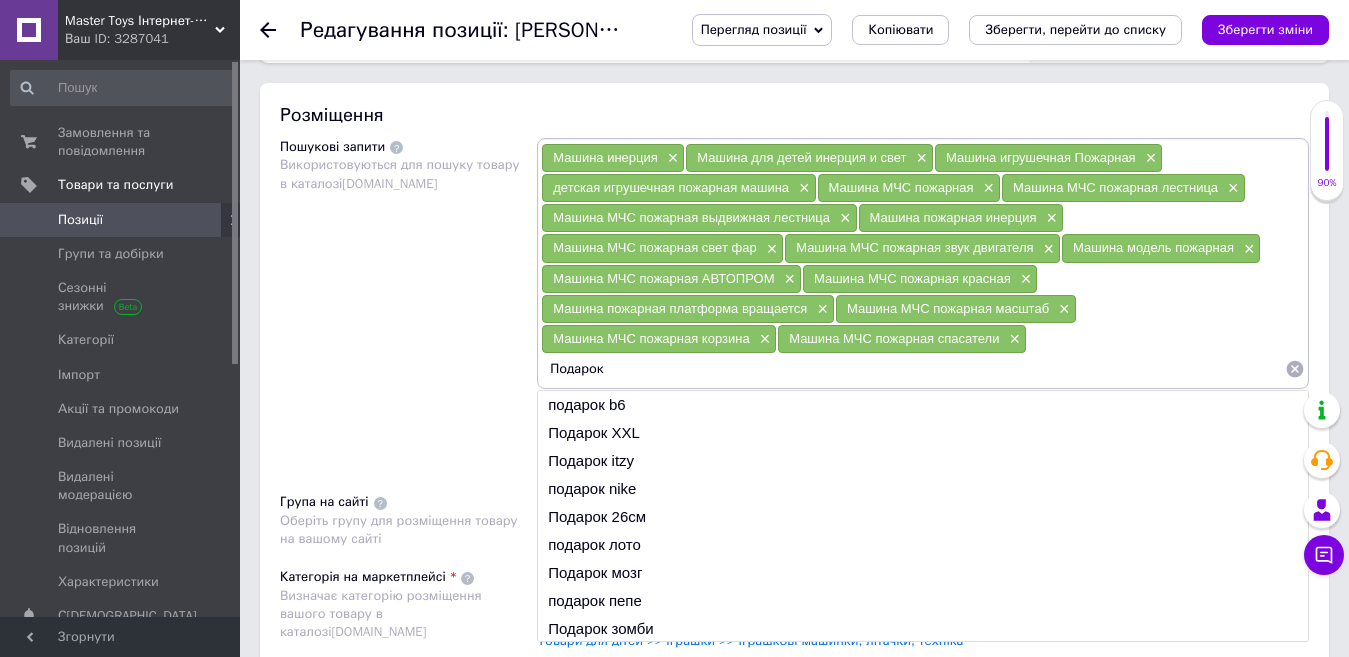 paste on "Машина МЧС пожарная" 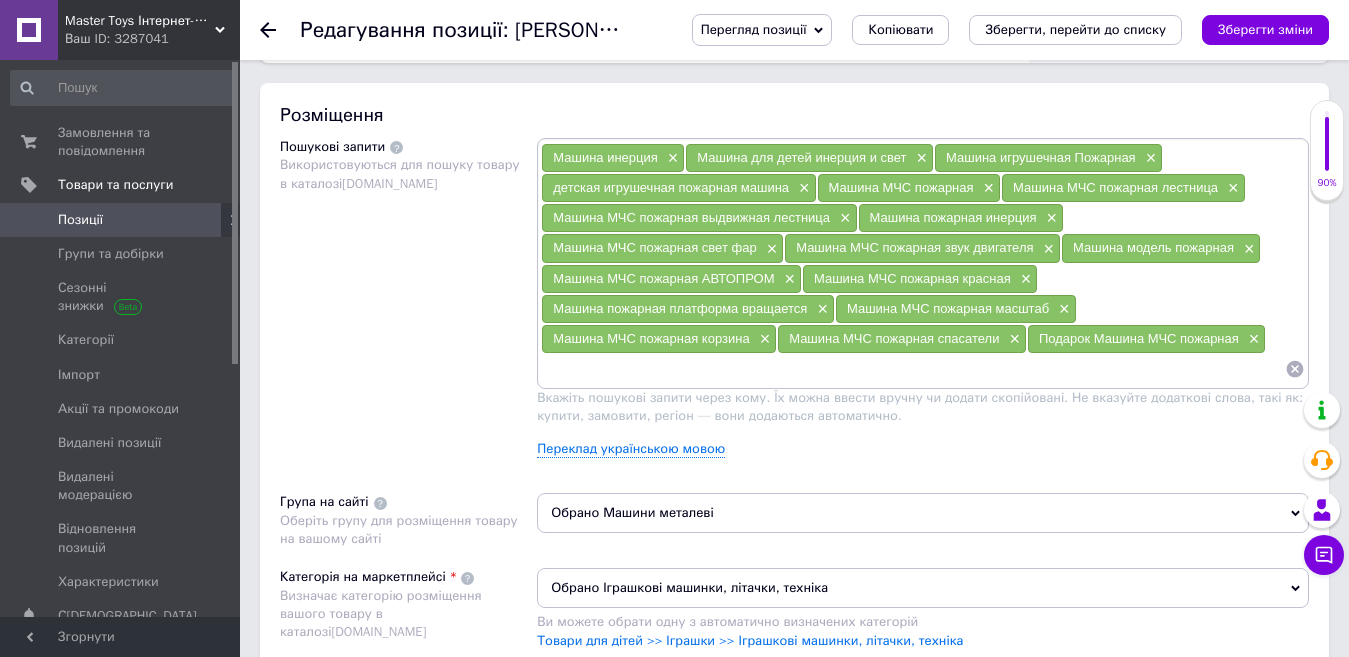 click at bounding box center [913, 369] 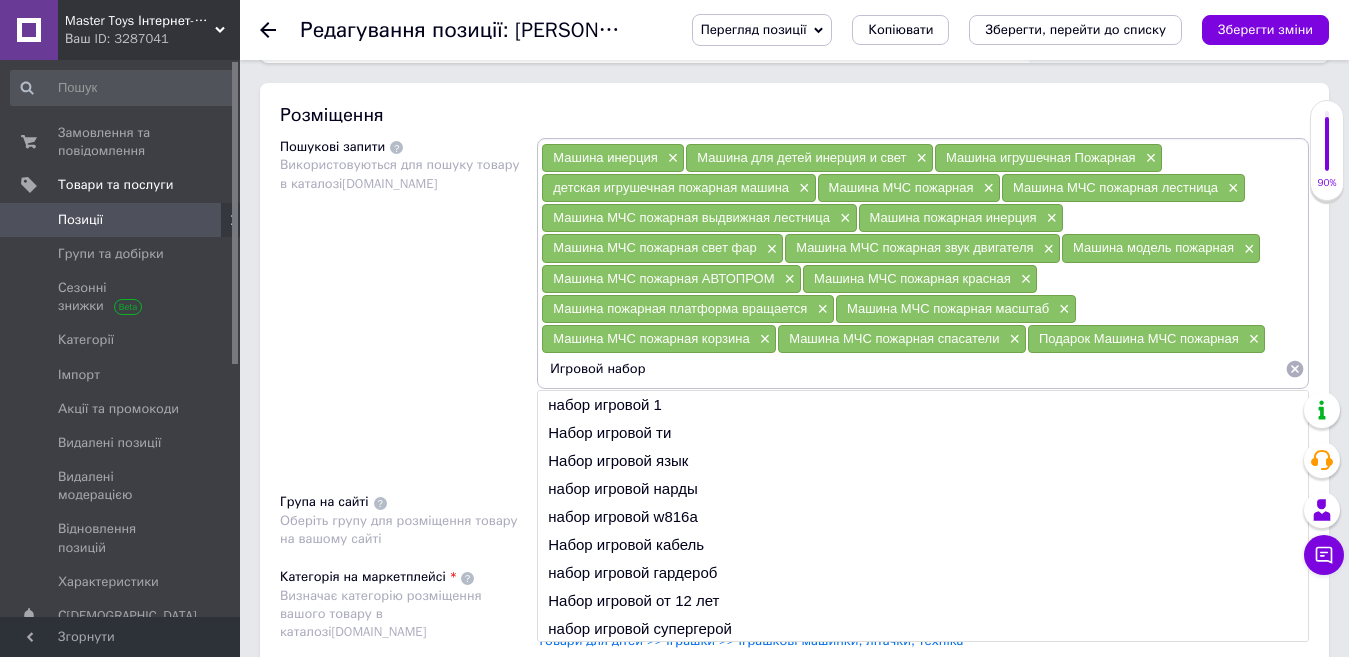 paste on "Машина МЧС пожарная" 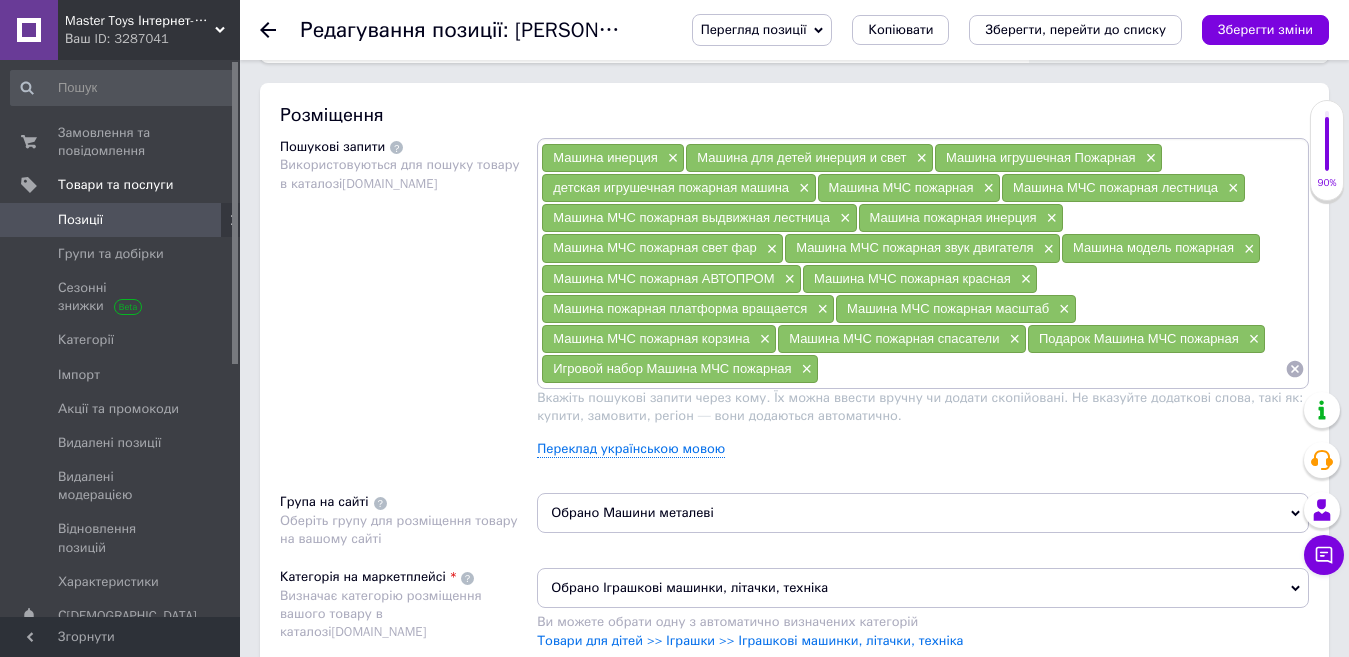click at bounding box center [1052, 369] 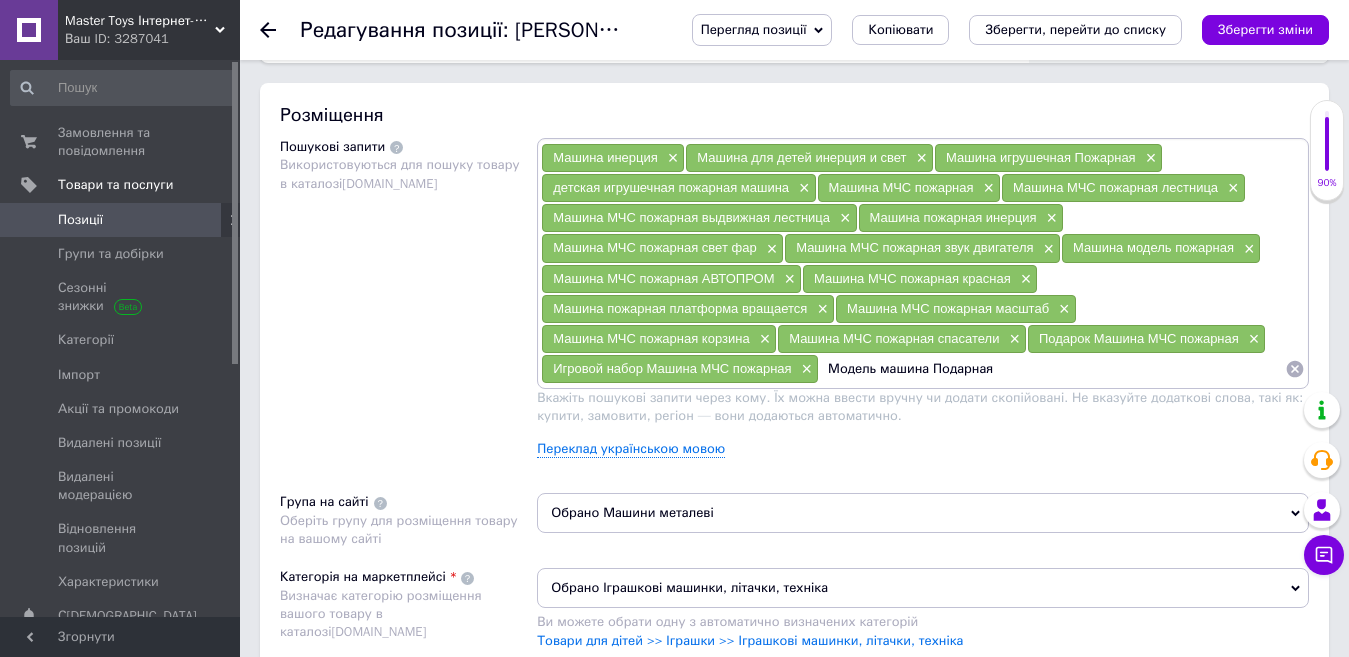 click on "Модель машина Подарная" at bounding box center (1052, 369) 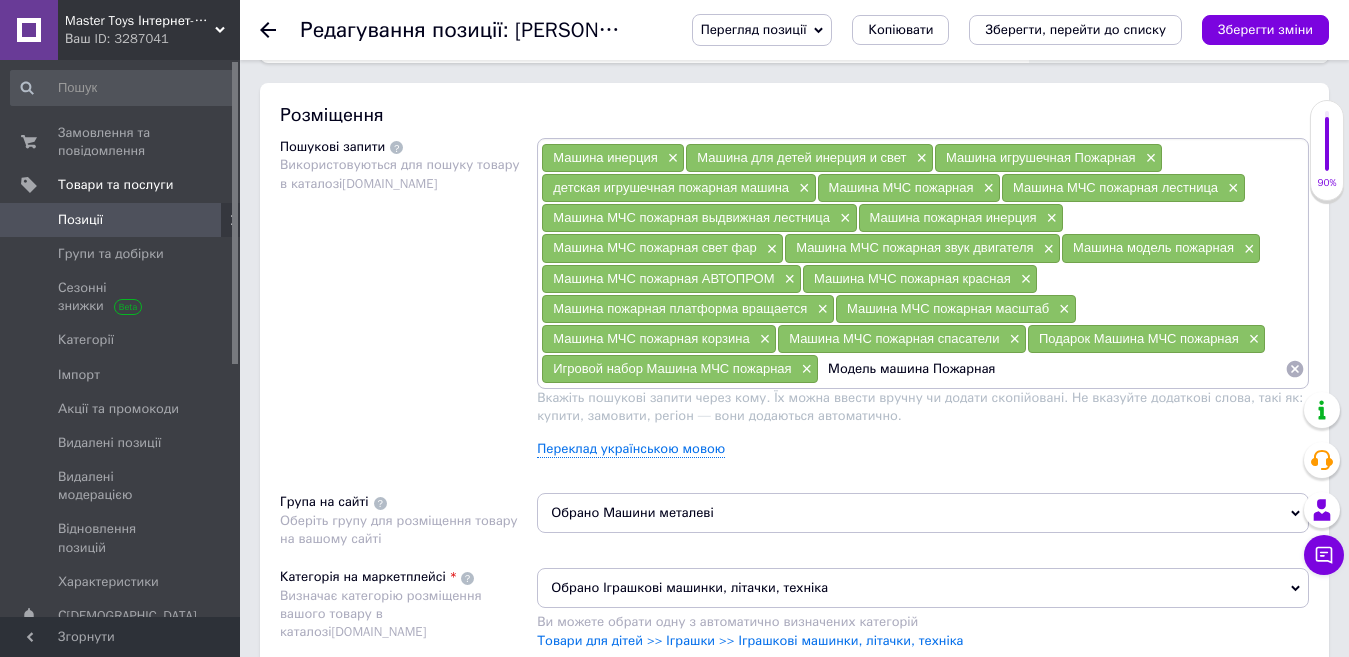 click on "Модель машина Пожарная" at bounding box center [1052, 369] 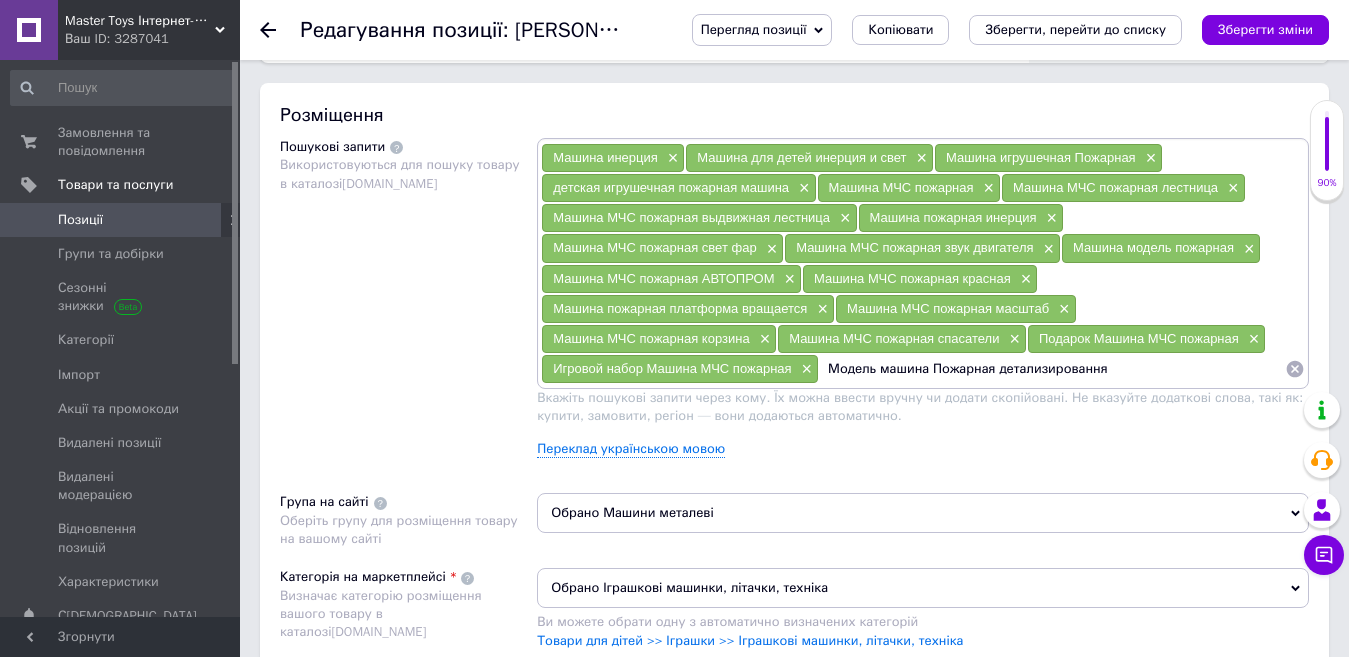 type on "Модель машина Пожарная детализировання" 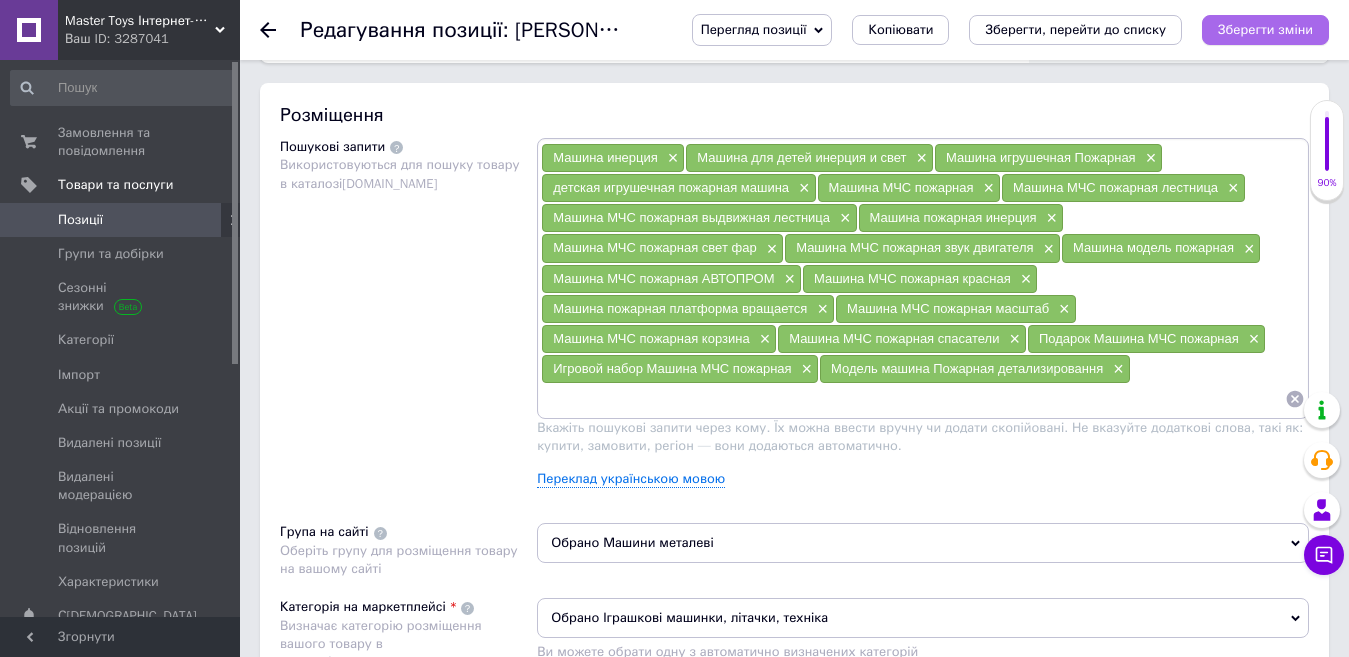 click on "Зберегти зміни" at bounding box center (1265, 29) 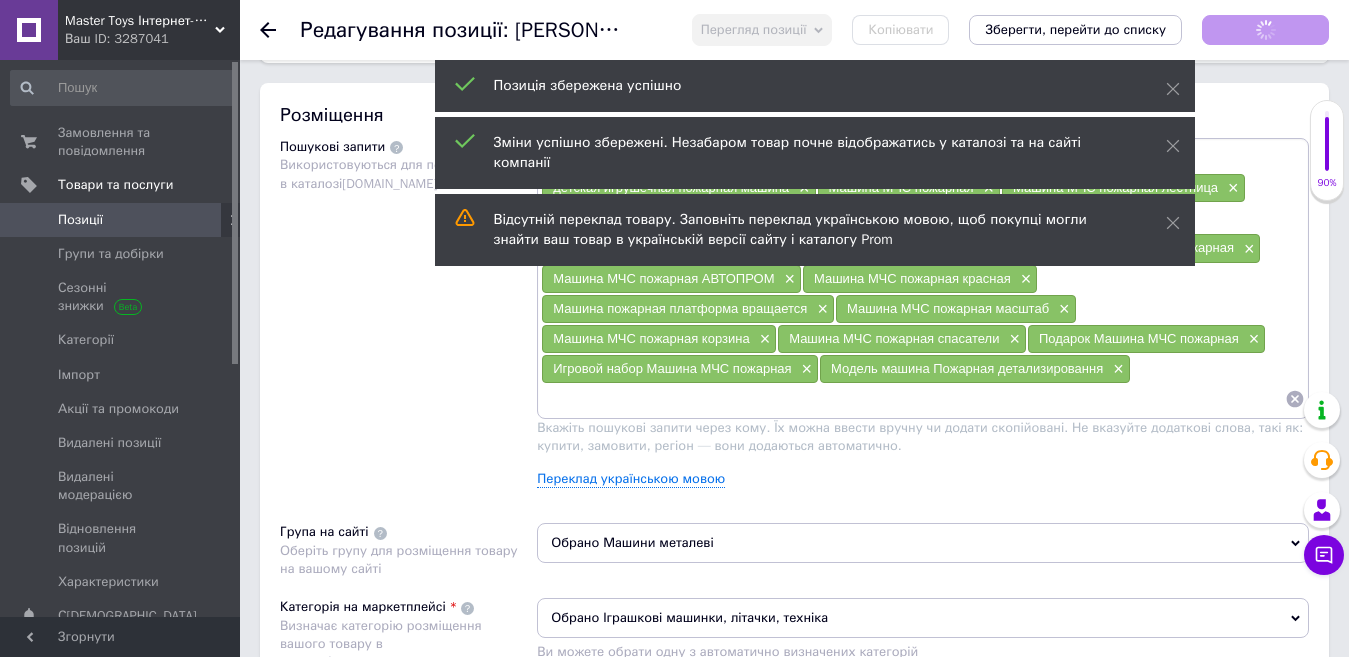 click at bounding box center (913, 399) 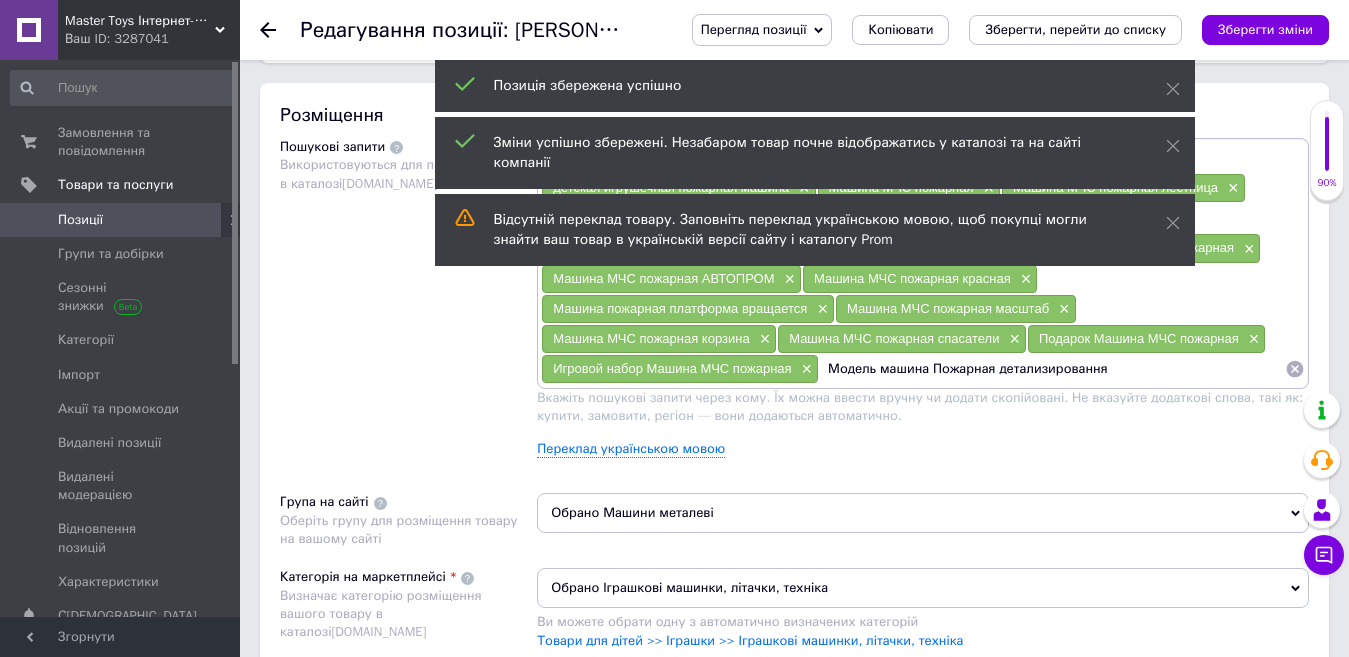 click on "Модель машина Пожарная детализировання" at bounding box center (1052, 369) 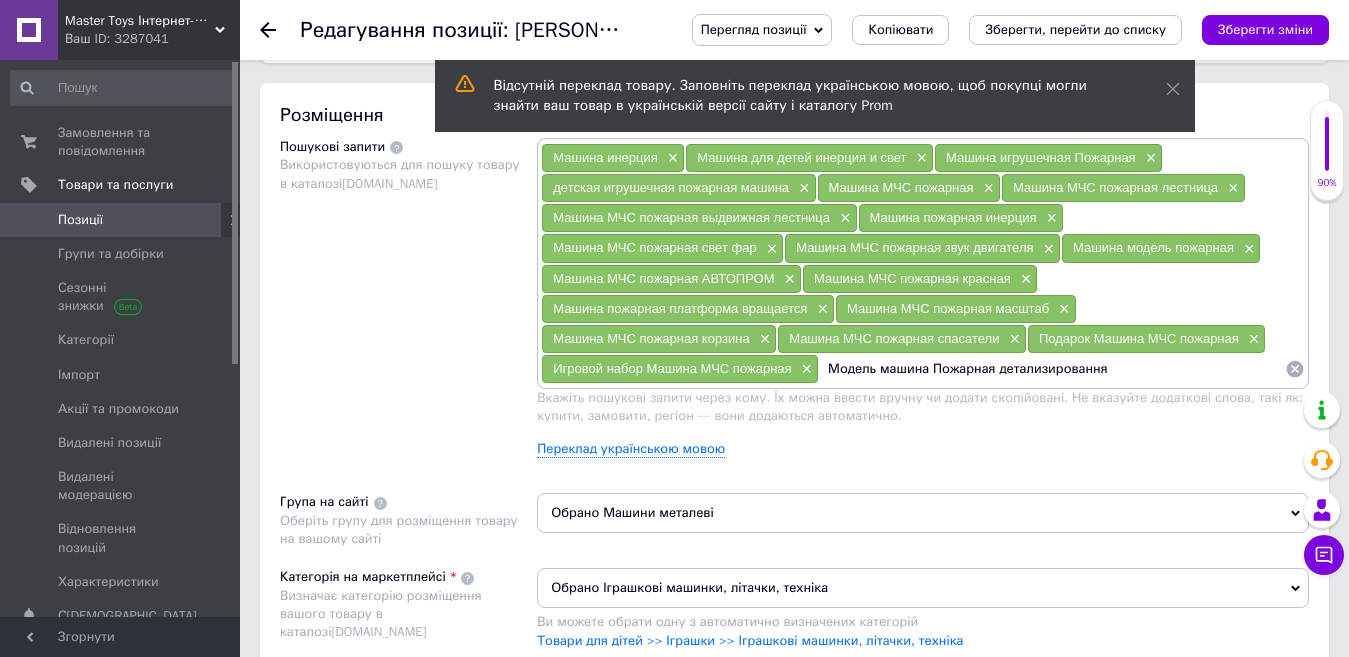 type on "Модель машина Пожарная детализированная" 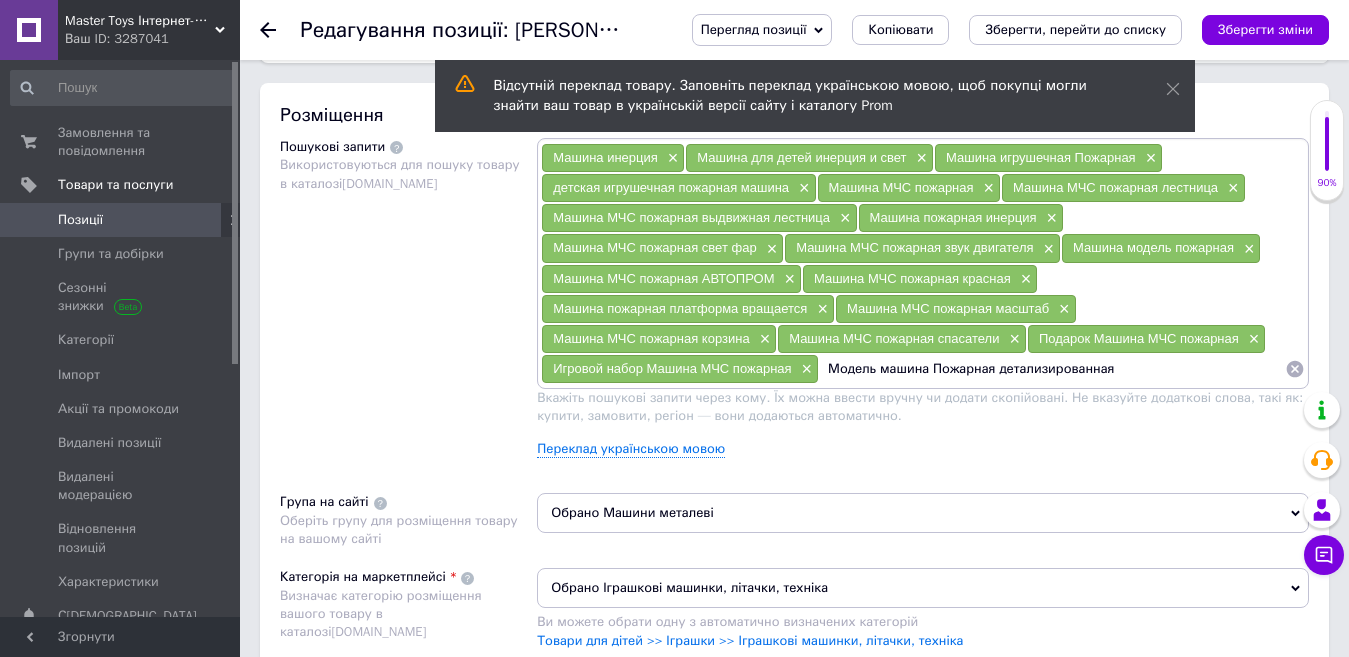click on "Модель машина Пожарная детализированная" at bounding box center (1052, 369) 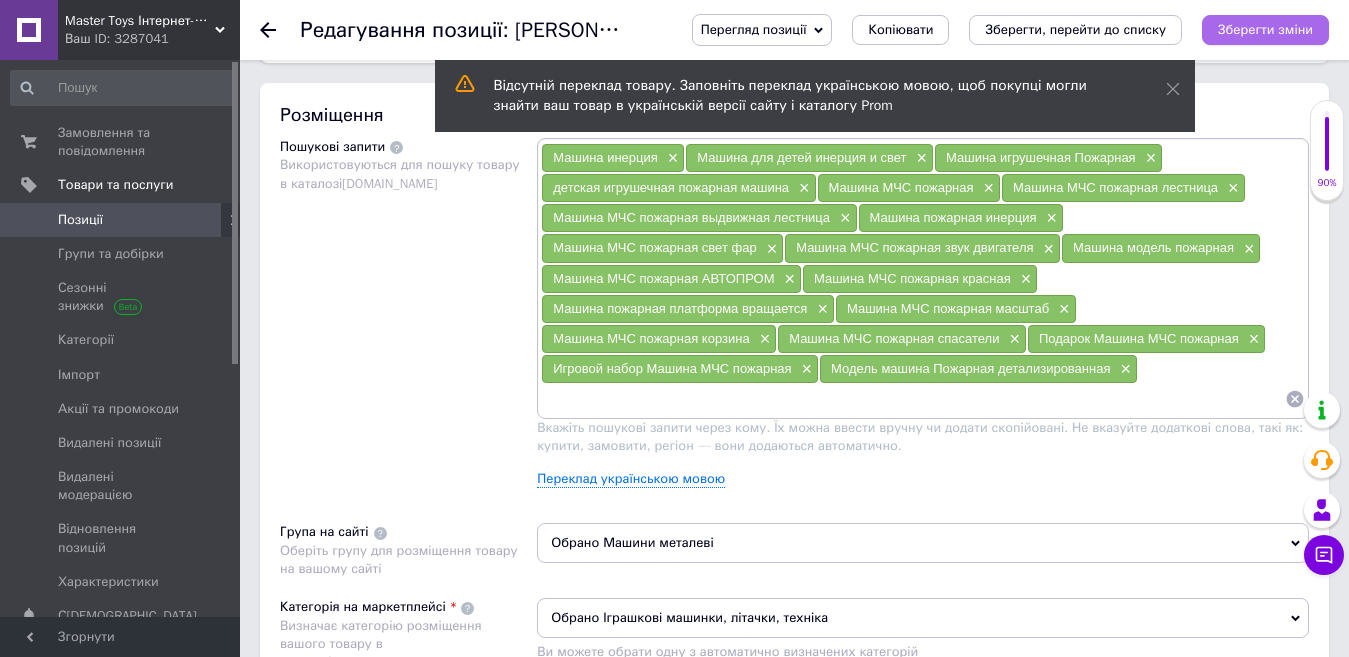 type 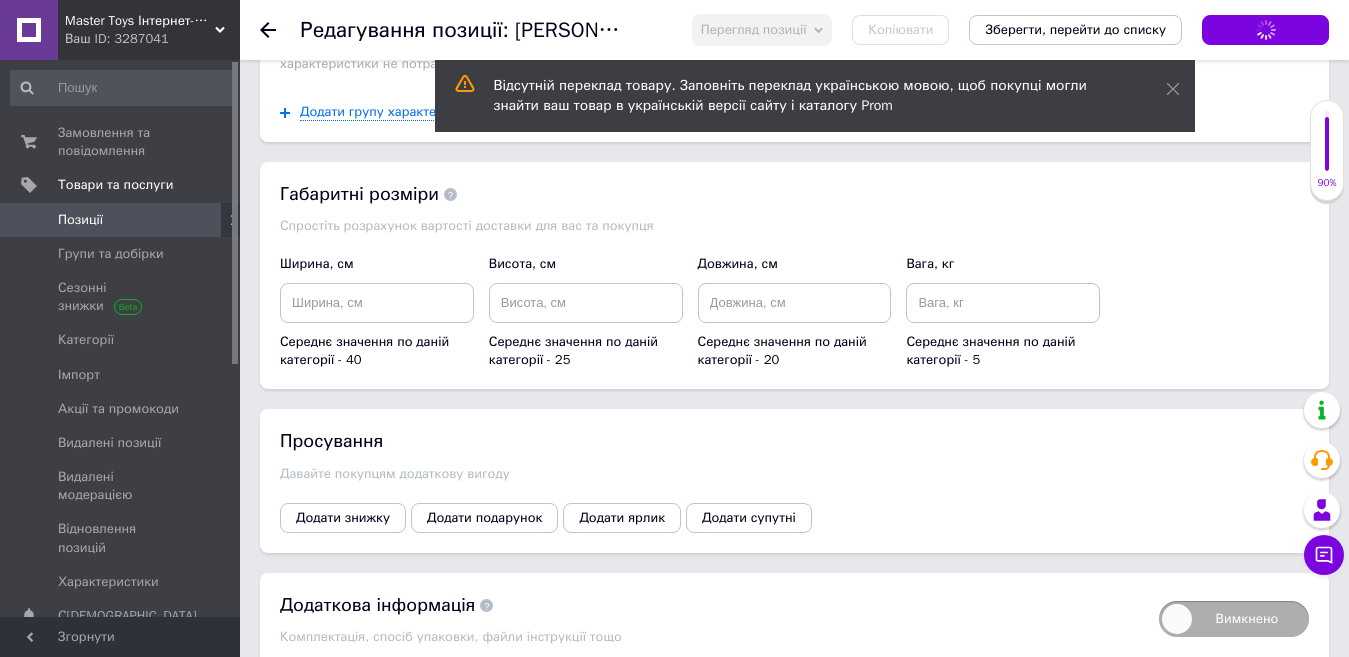 scroll, scrollTop: 2145, scrollLeft: 0, axis: vertical 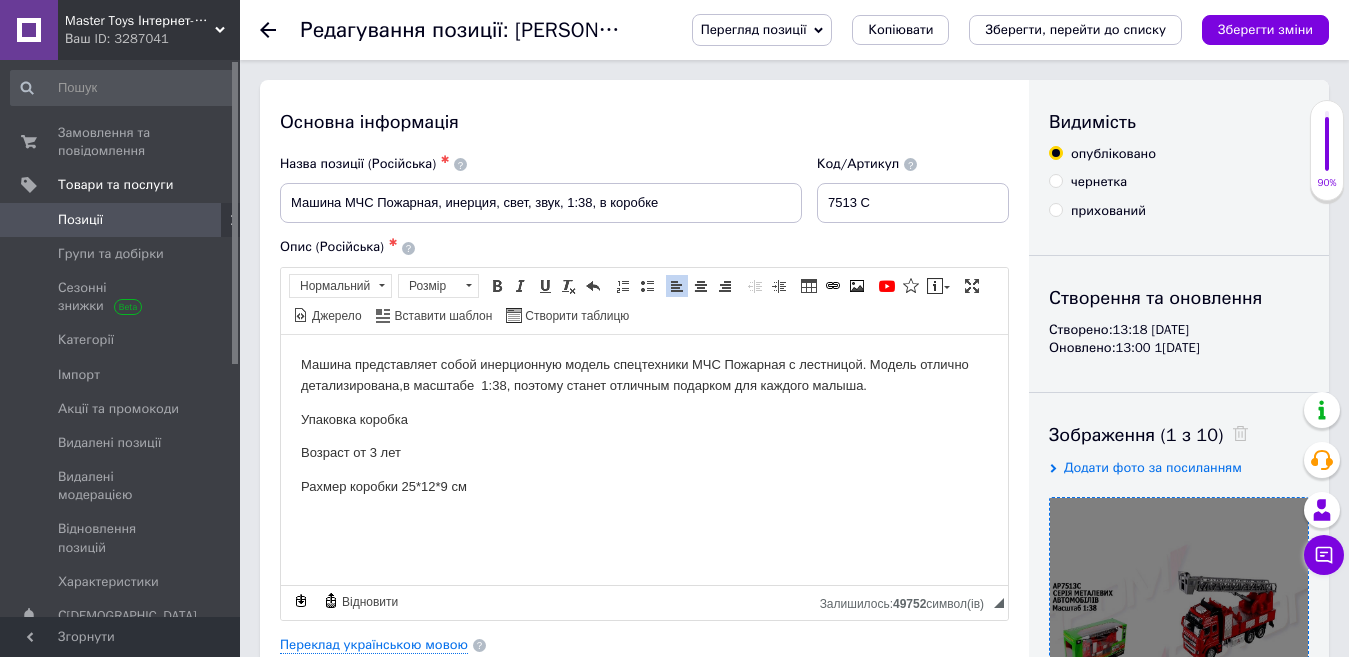 click 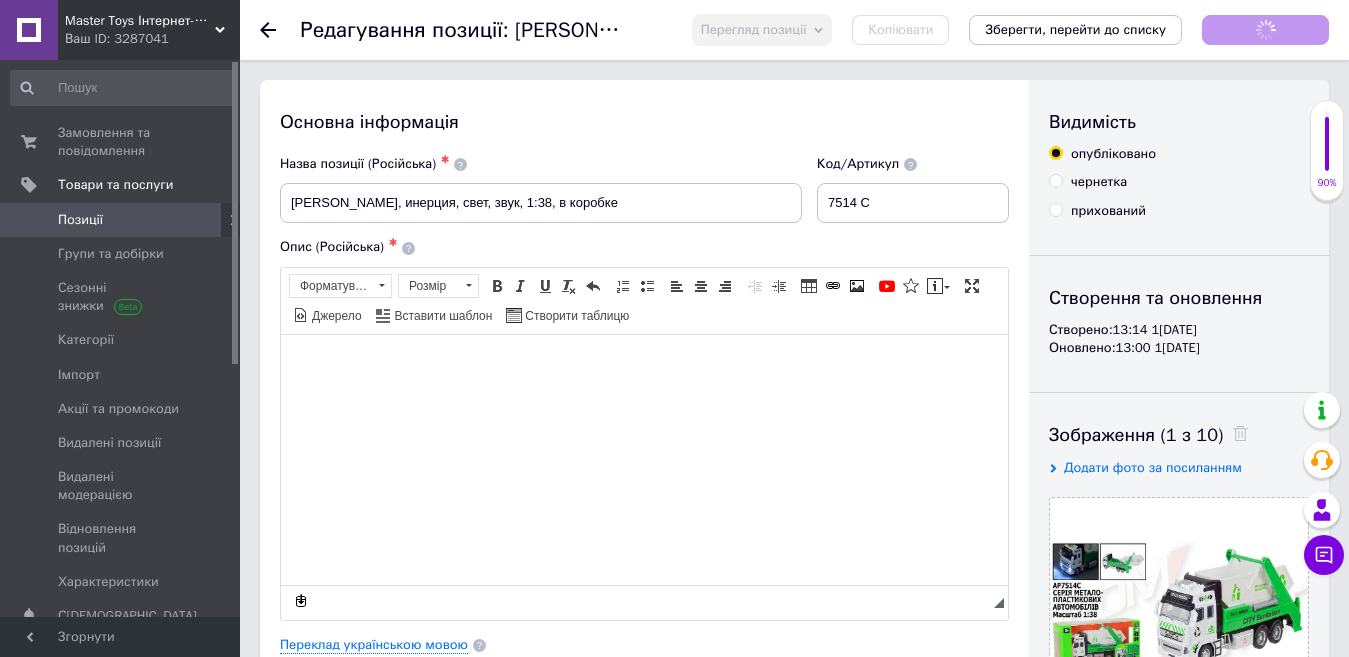 click 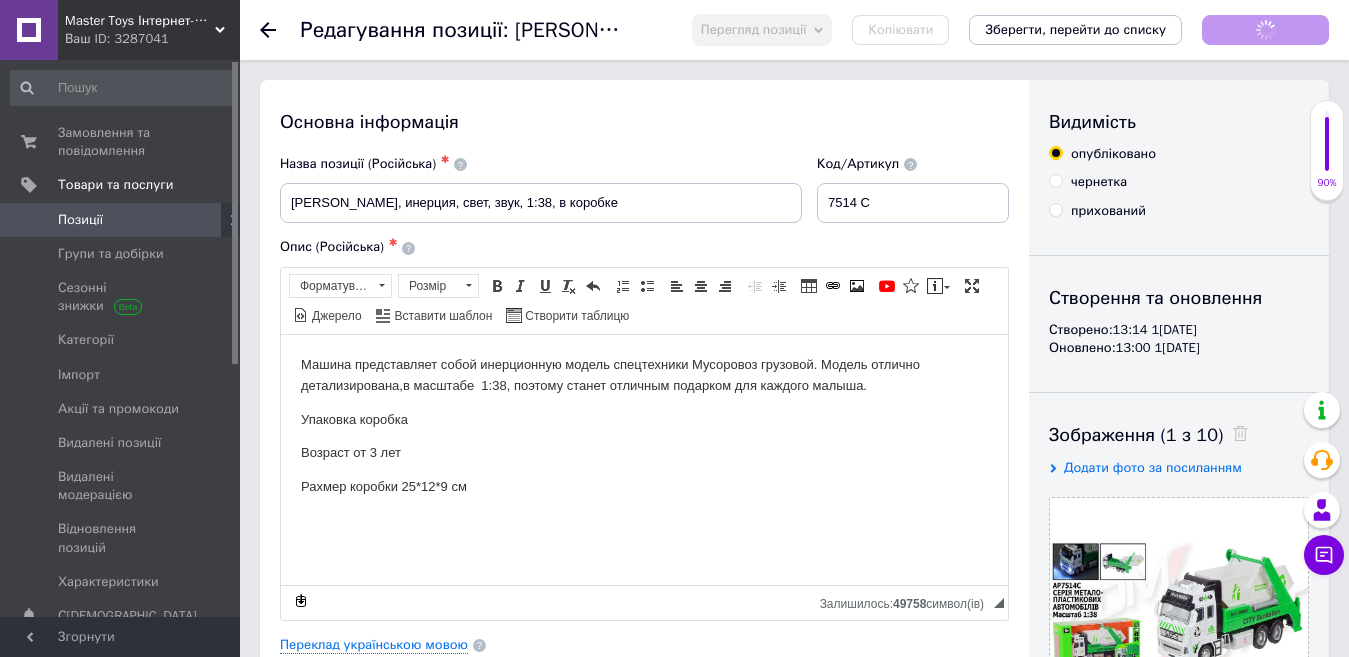 scroll, scrollTop: 0, scrollLeft: 0, axis: both 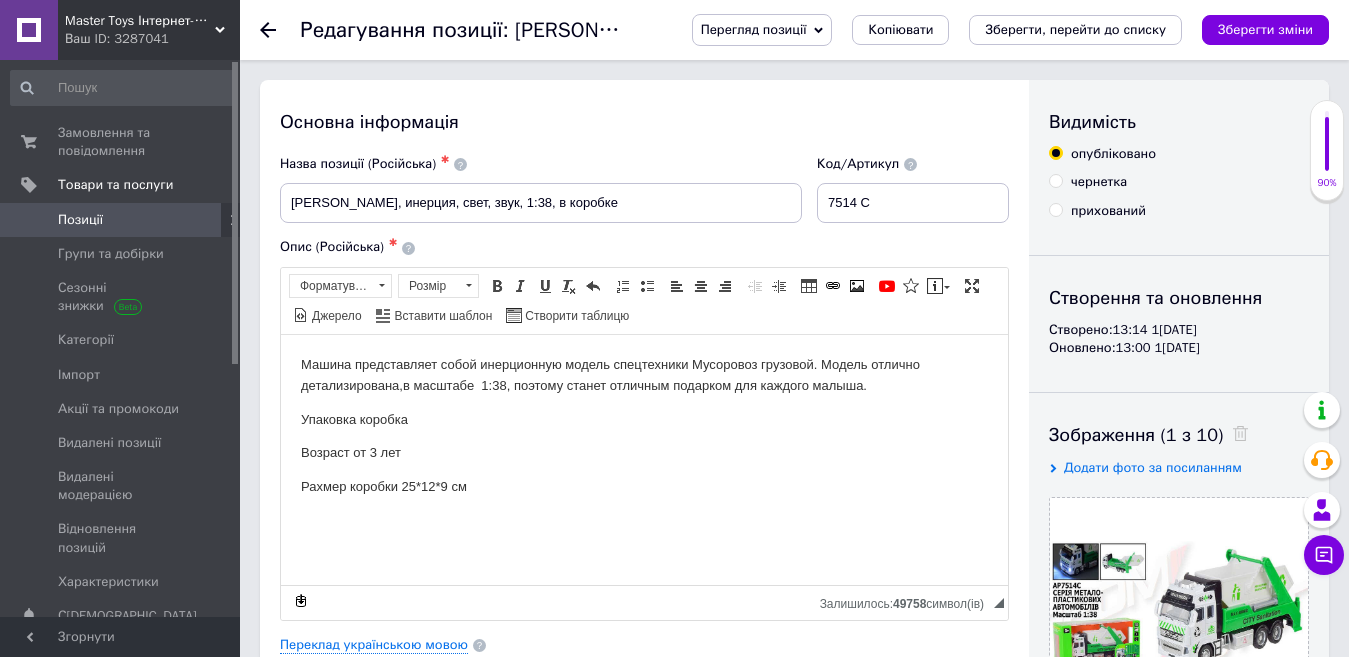 click 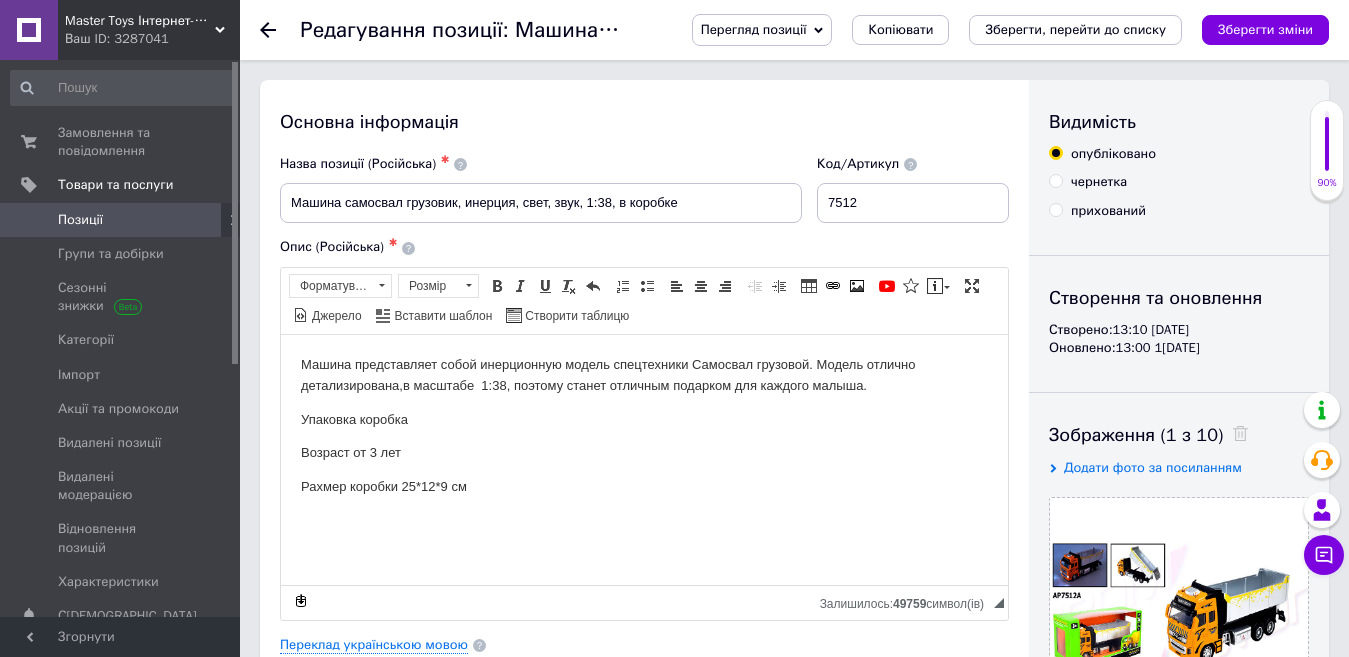 scroll, scrollTop: 0, scrollLeft: 0, axis: both 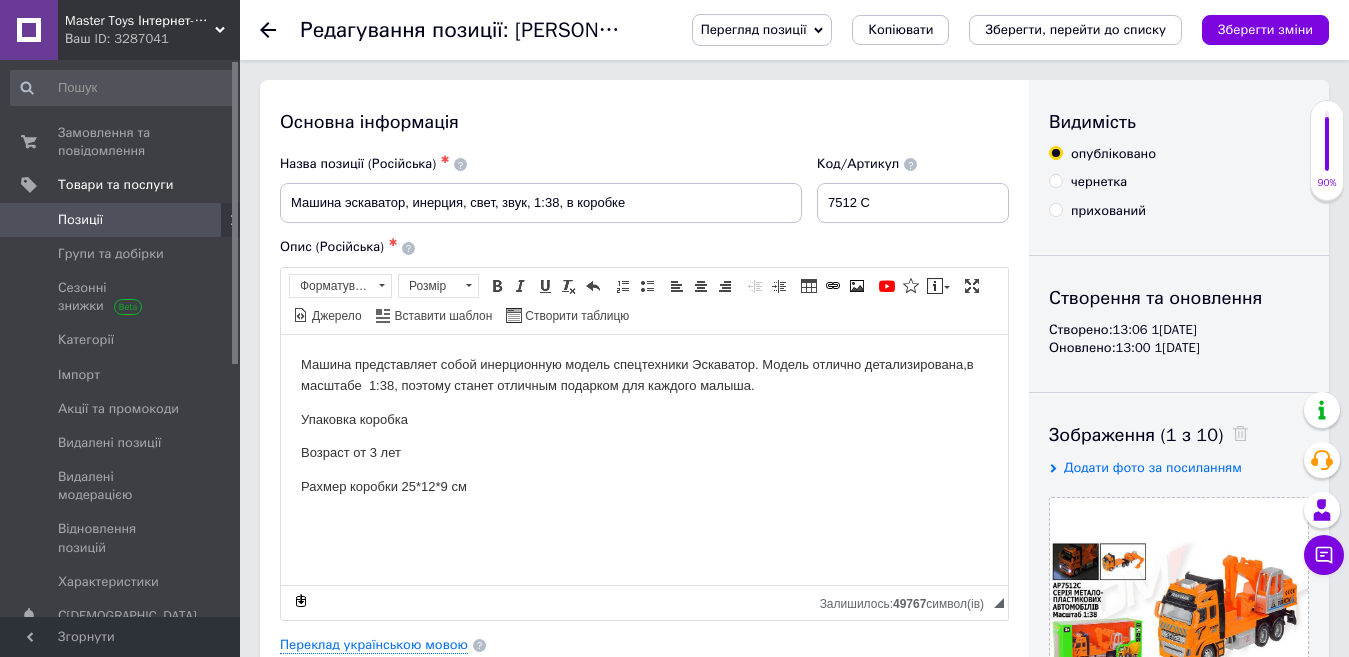 click 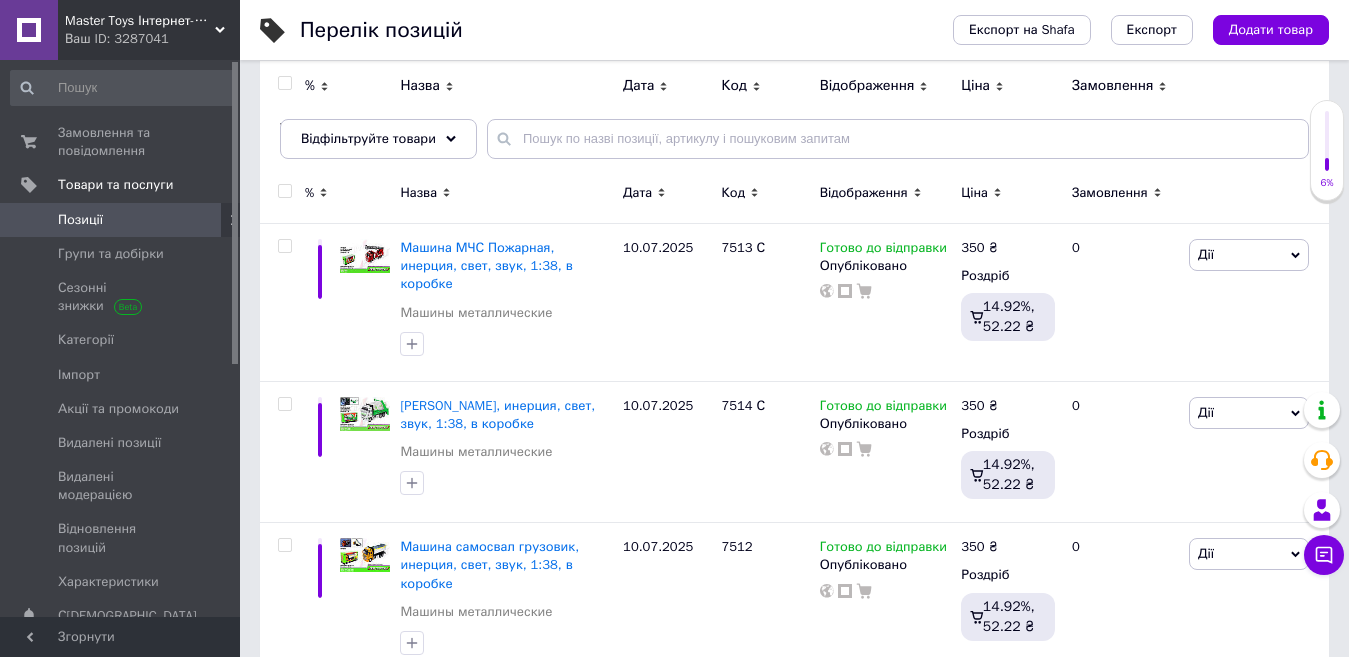 scroll, scrollTop: 128, scrollLeft: 0, axis: vertical 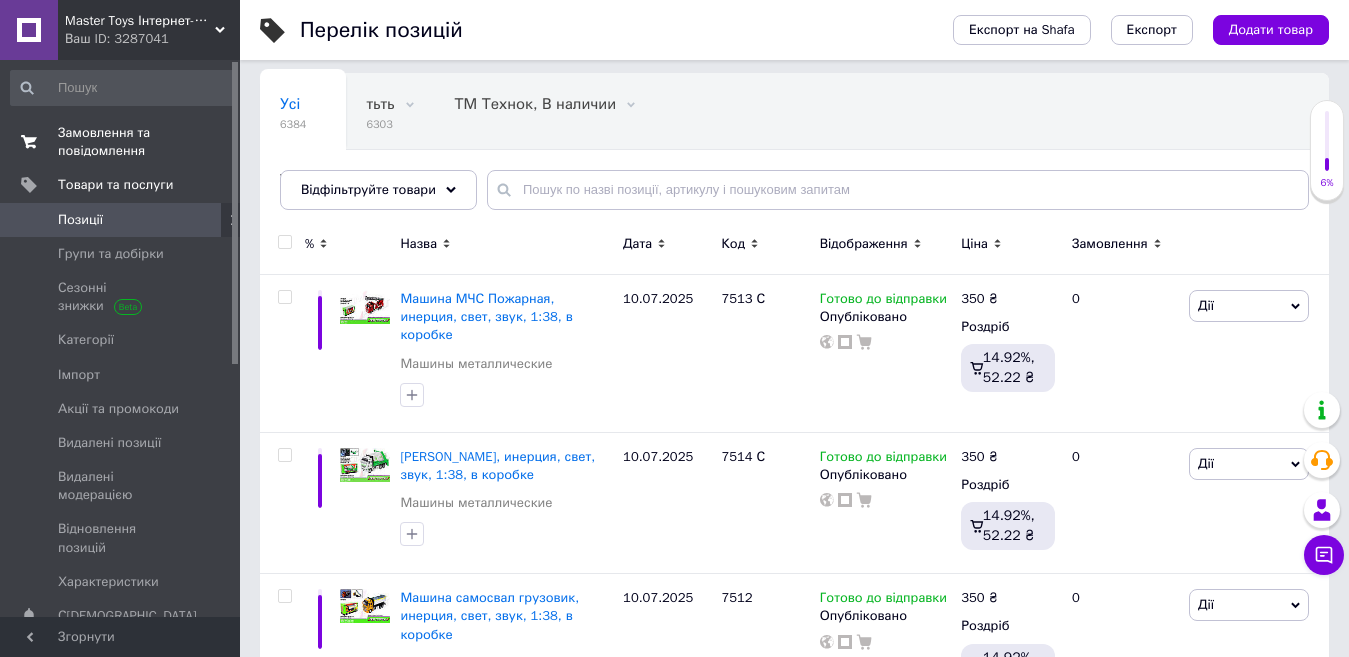 click on "Замовлення та повідомлення" at bounding box center [121, 142] 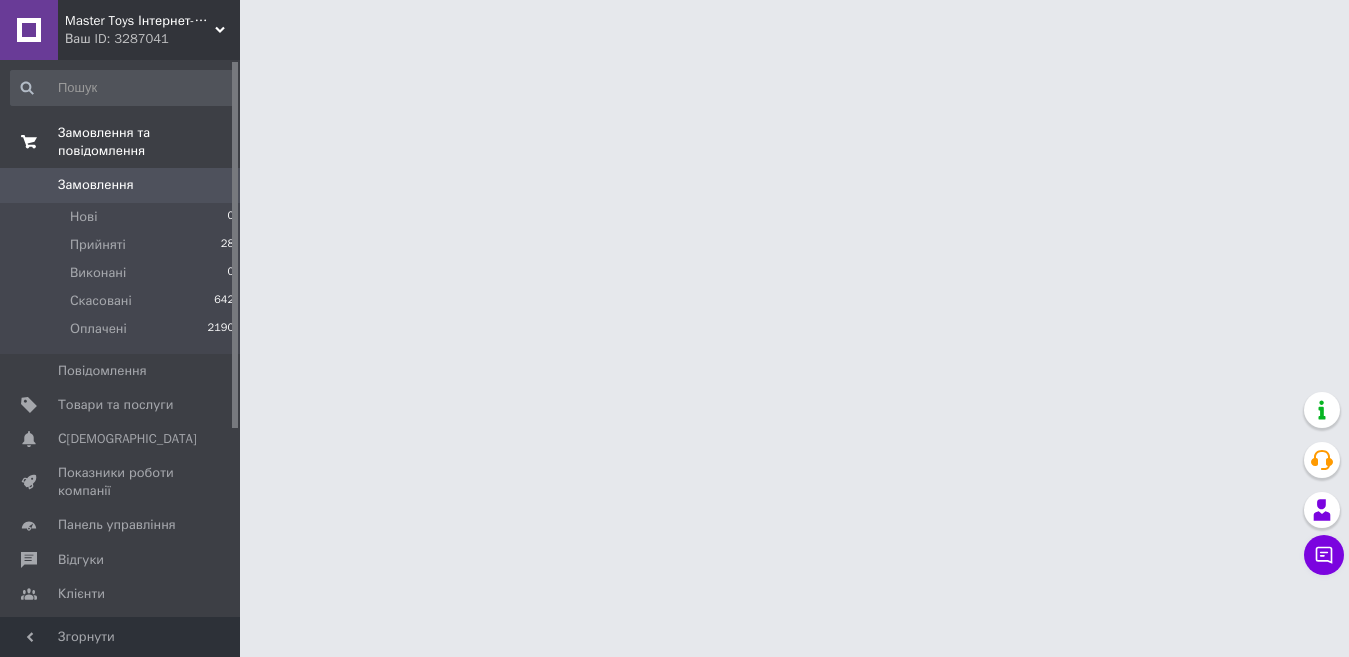 scroll, scrollTop: 0, scrollLeft: 0, axis: both 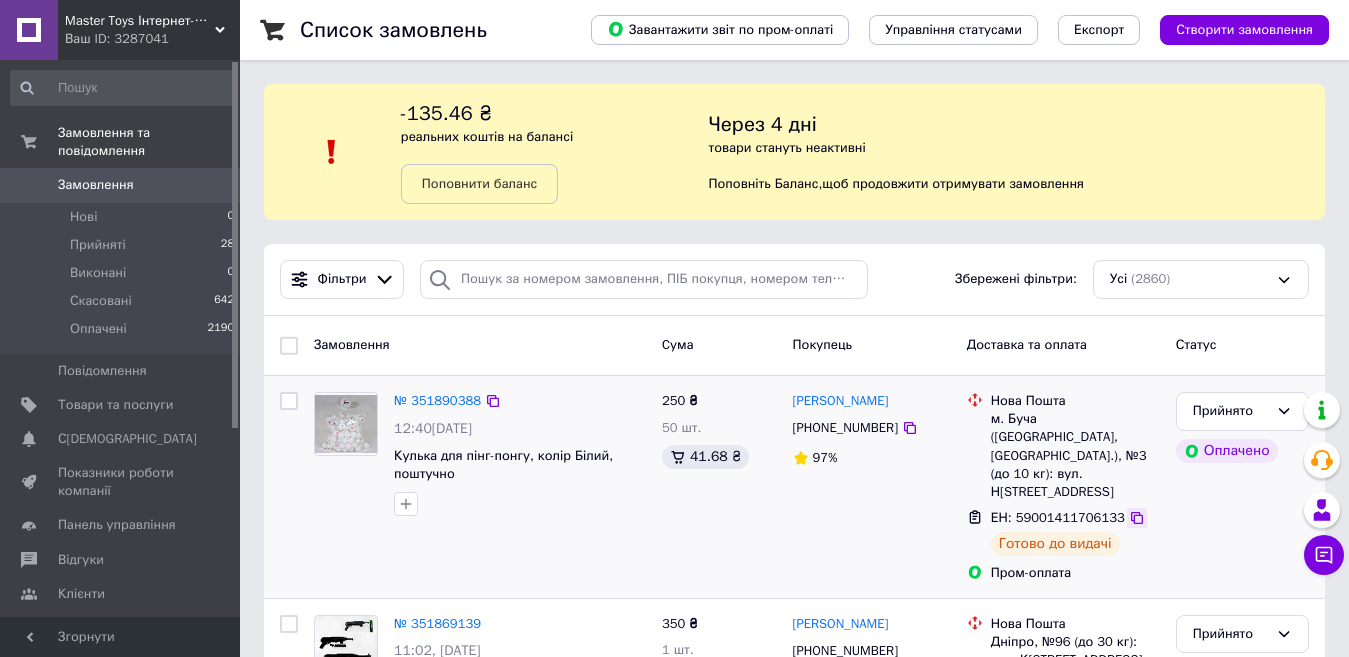 click 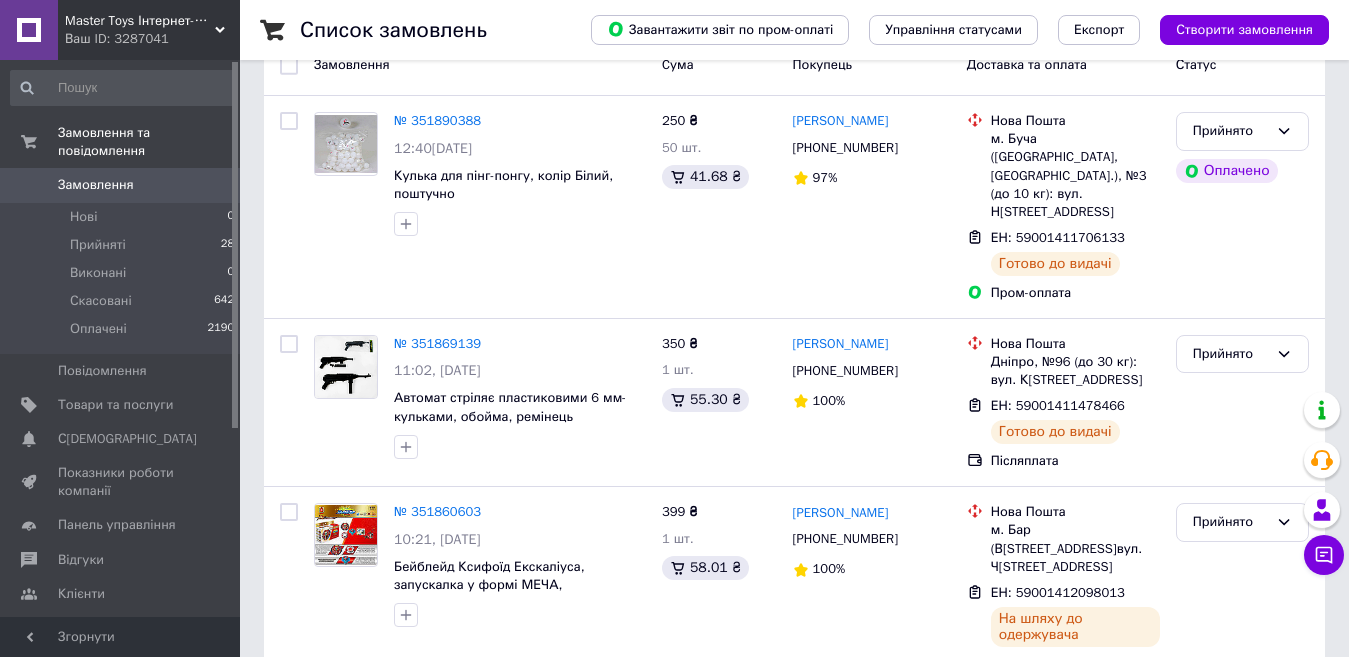 scroll, scrollTop: 347, scrollLeft: 0, axis: vertical 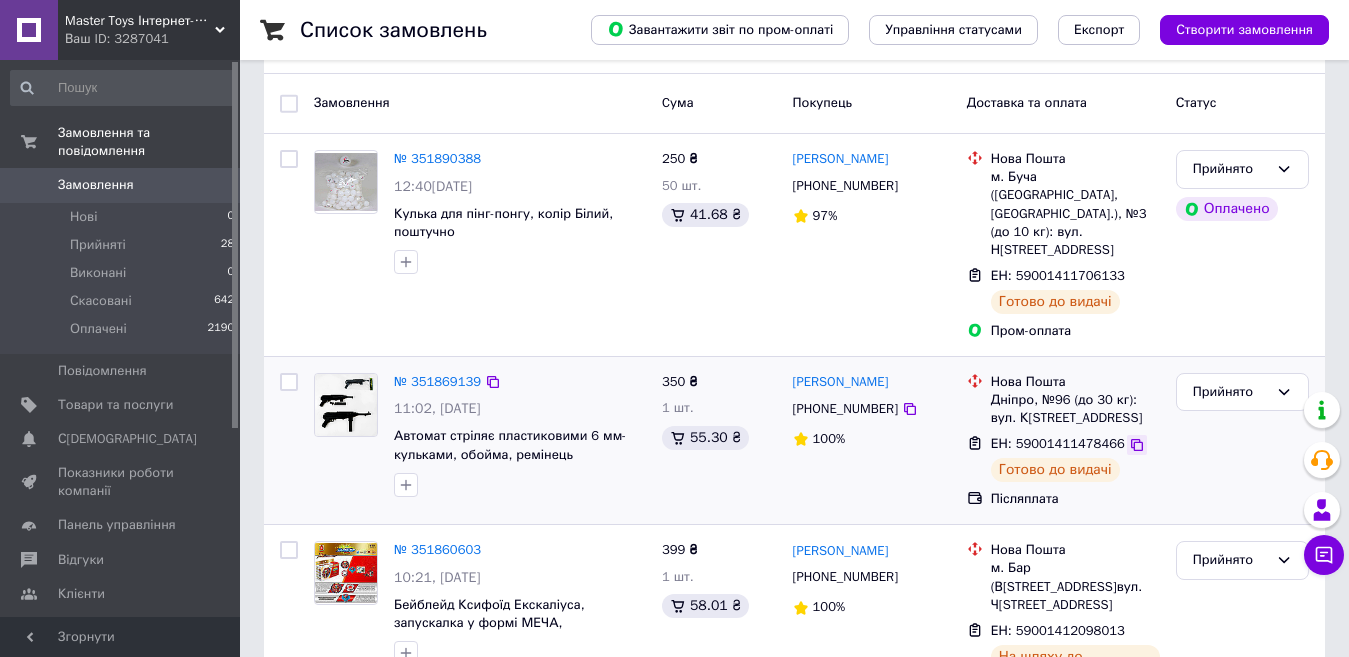 click 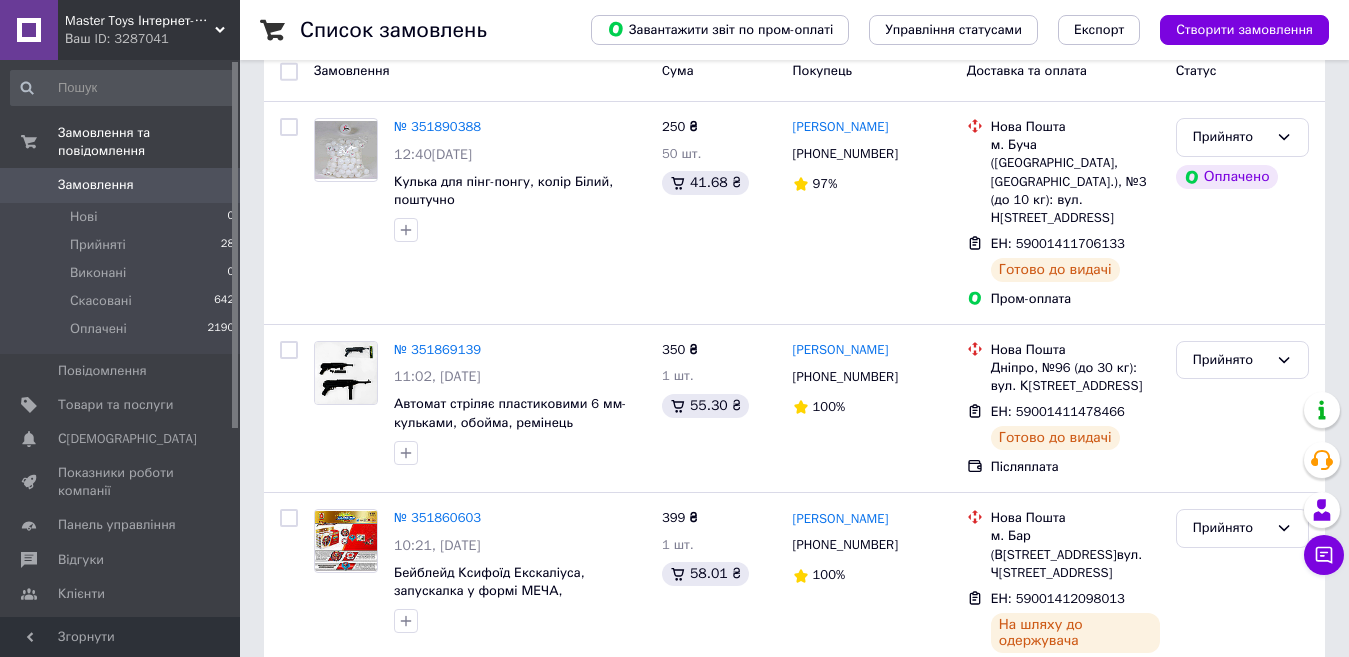 scroll, scrollTop: 282, scrollLeft: 0, axis: vertical 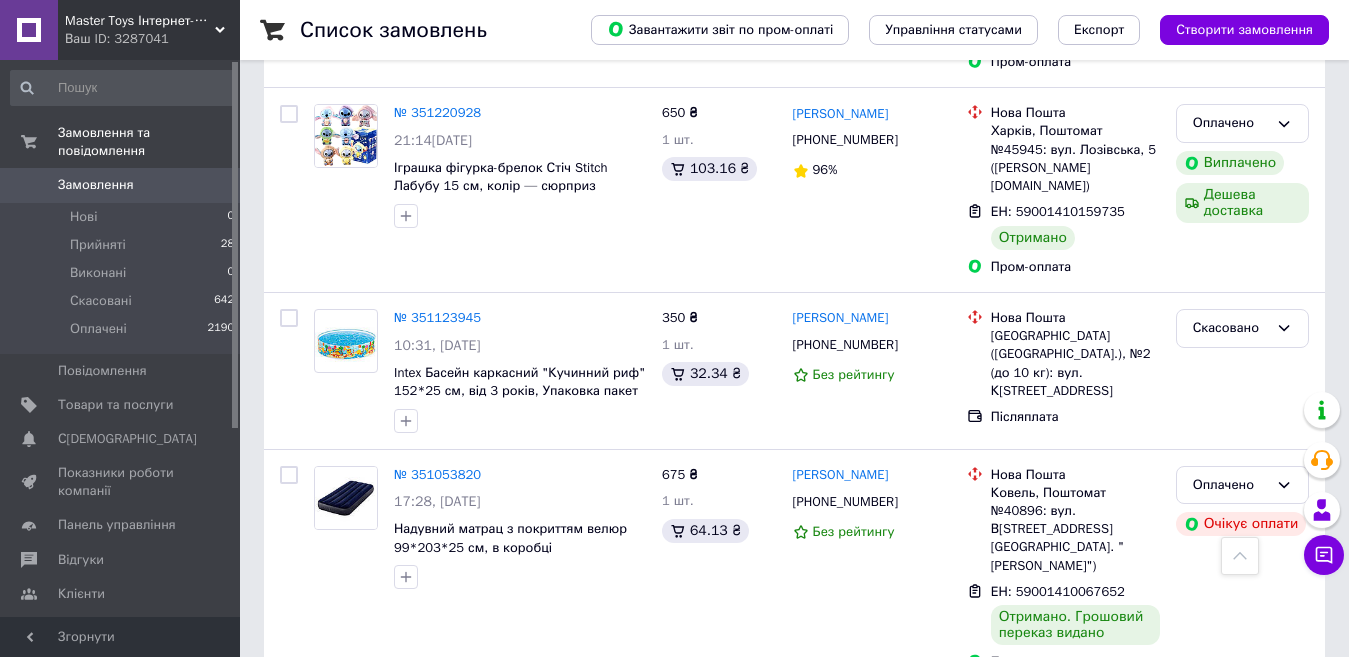 click at bounding box center [1240, 556] 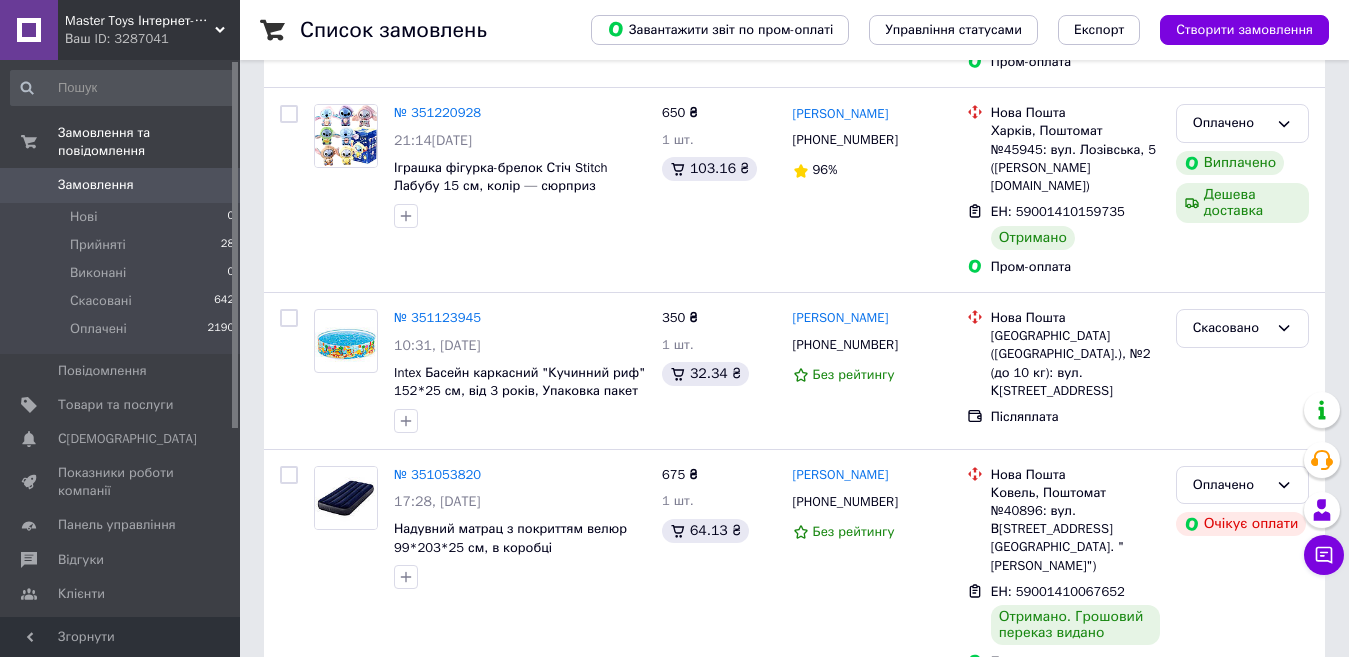 scroll, scrollTop: 0, scrollLeft: 0, axis: both 